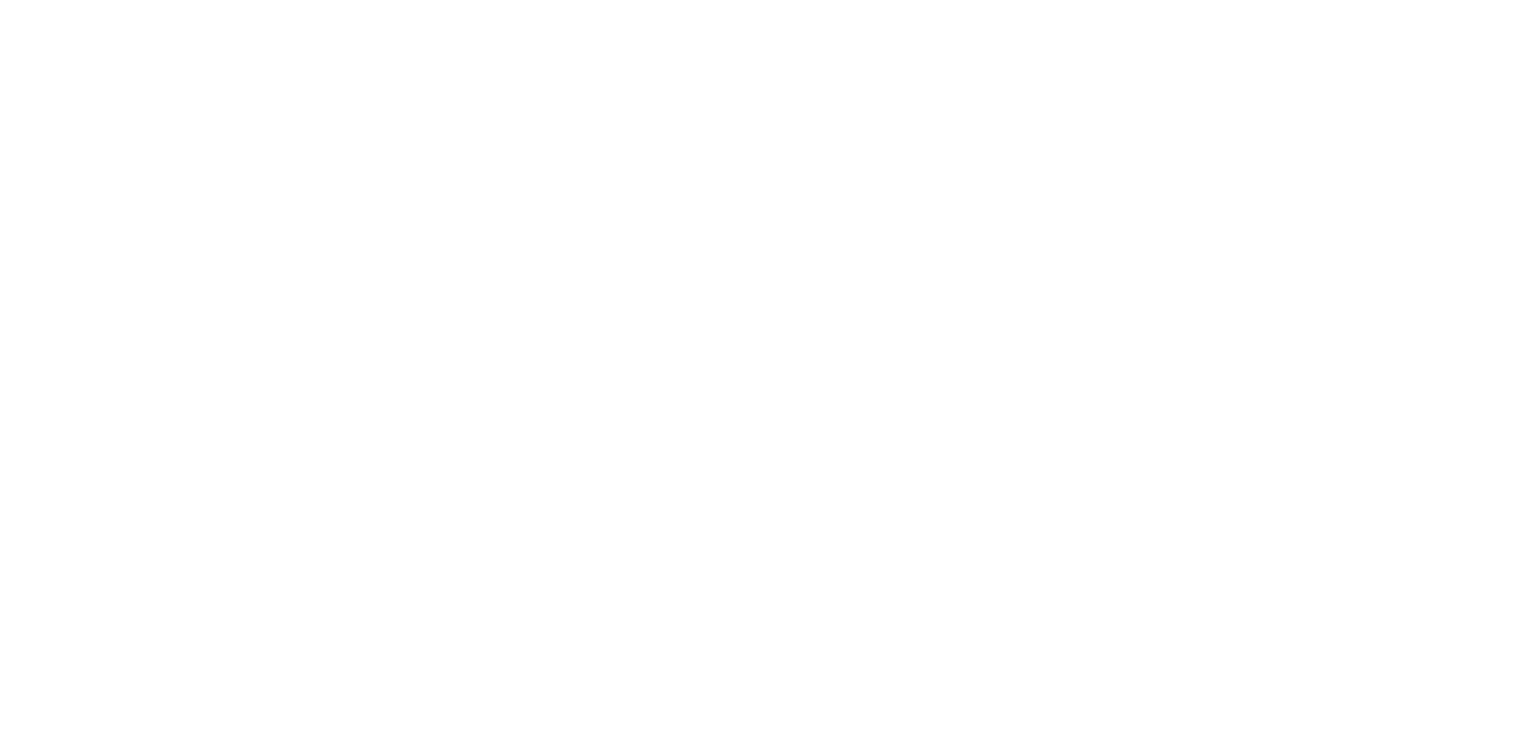 scroll, scrollTop: 0, scrollLeft: 0, axis: both 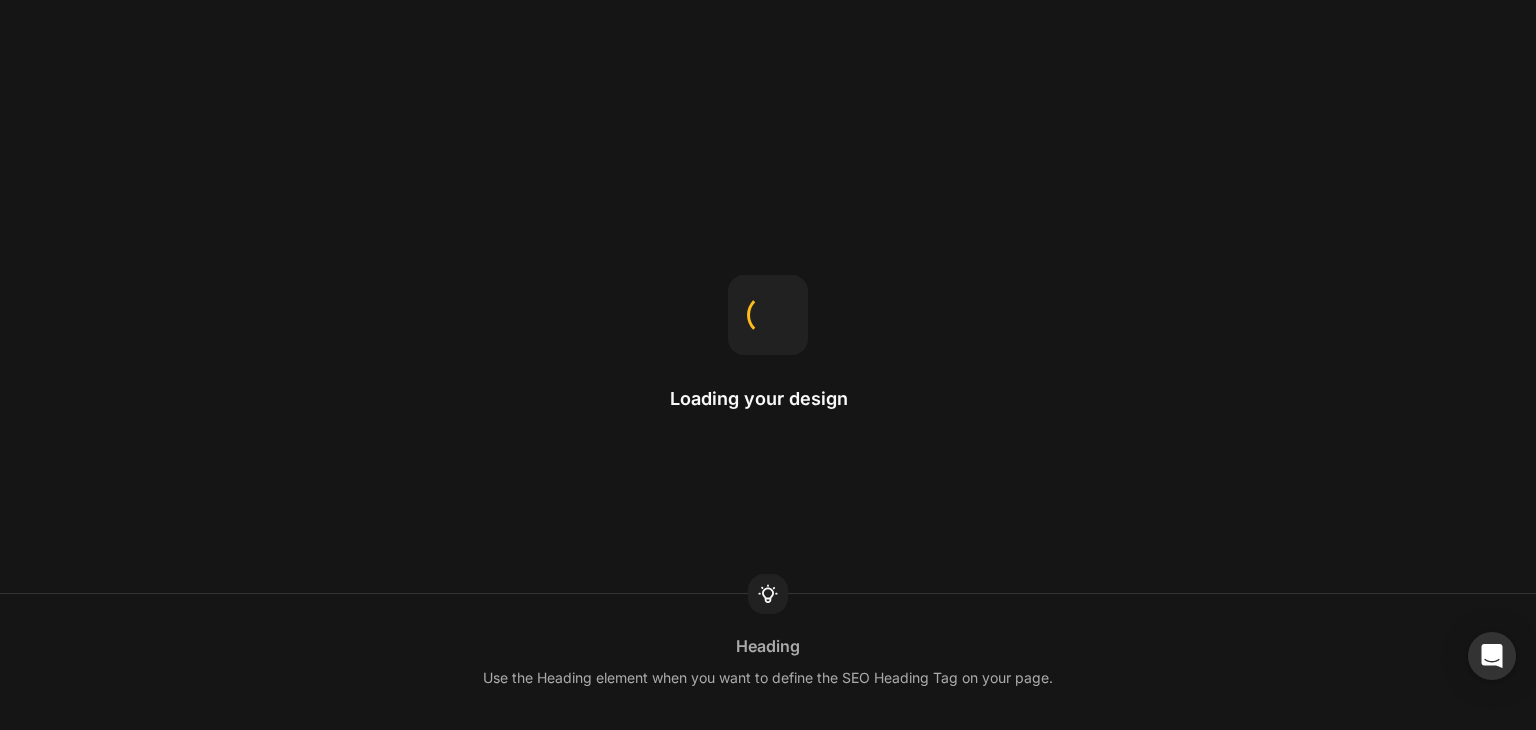 drag, startPoint x: 0, startPoint y: 0, endPoint x: 1146, endPoint y: 626, distance: 1305.83 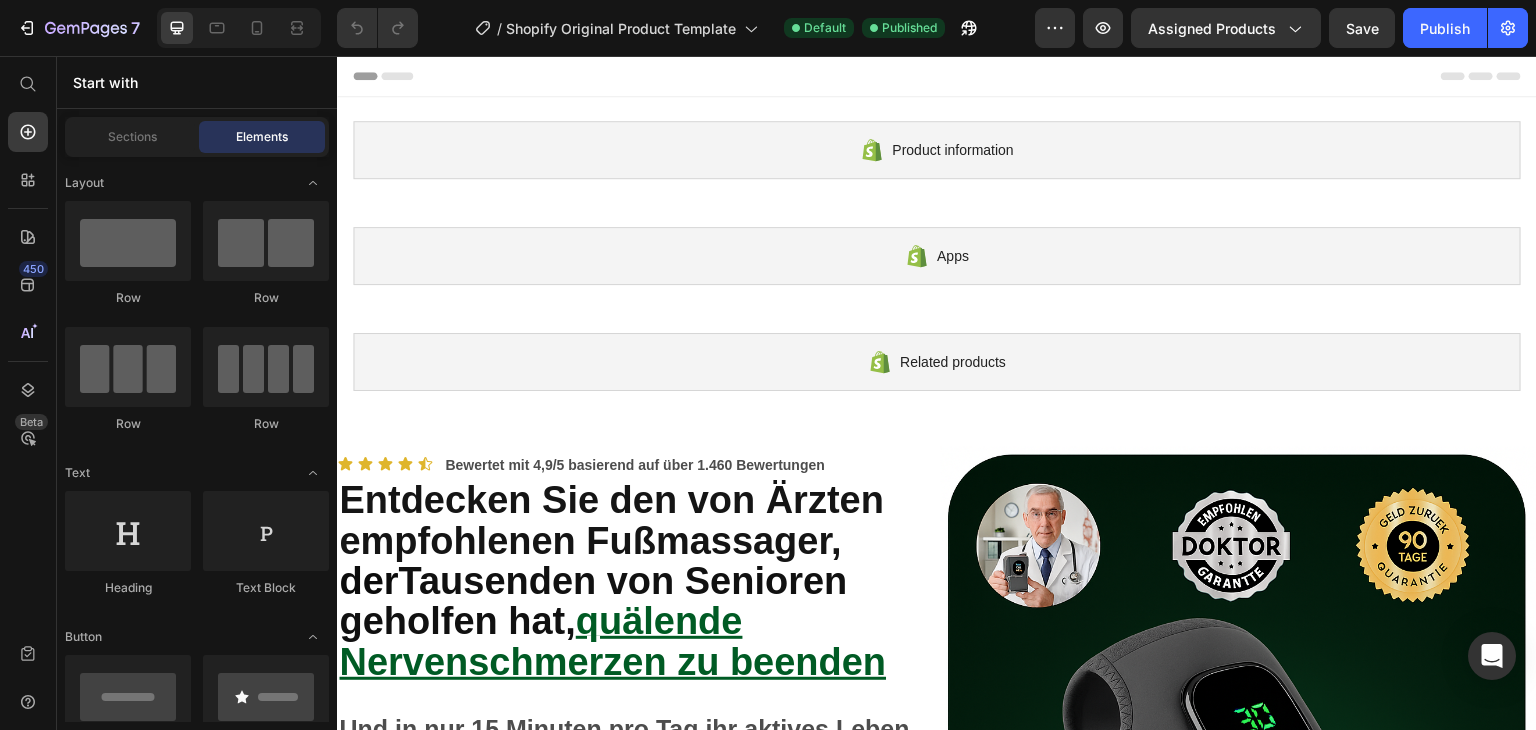 scroll, scrollTop: 0, scrollLeft: 0, axis: both 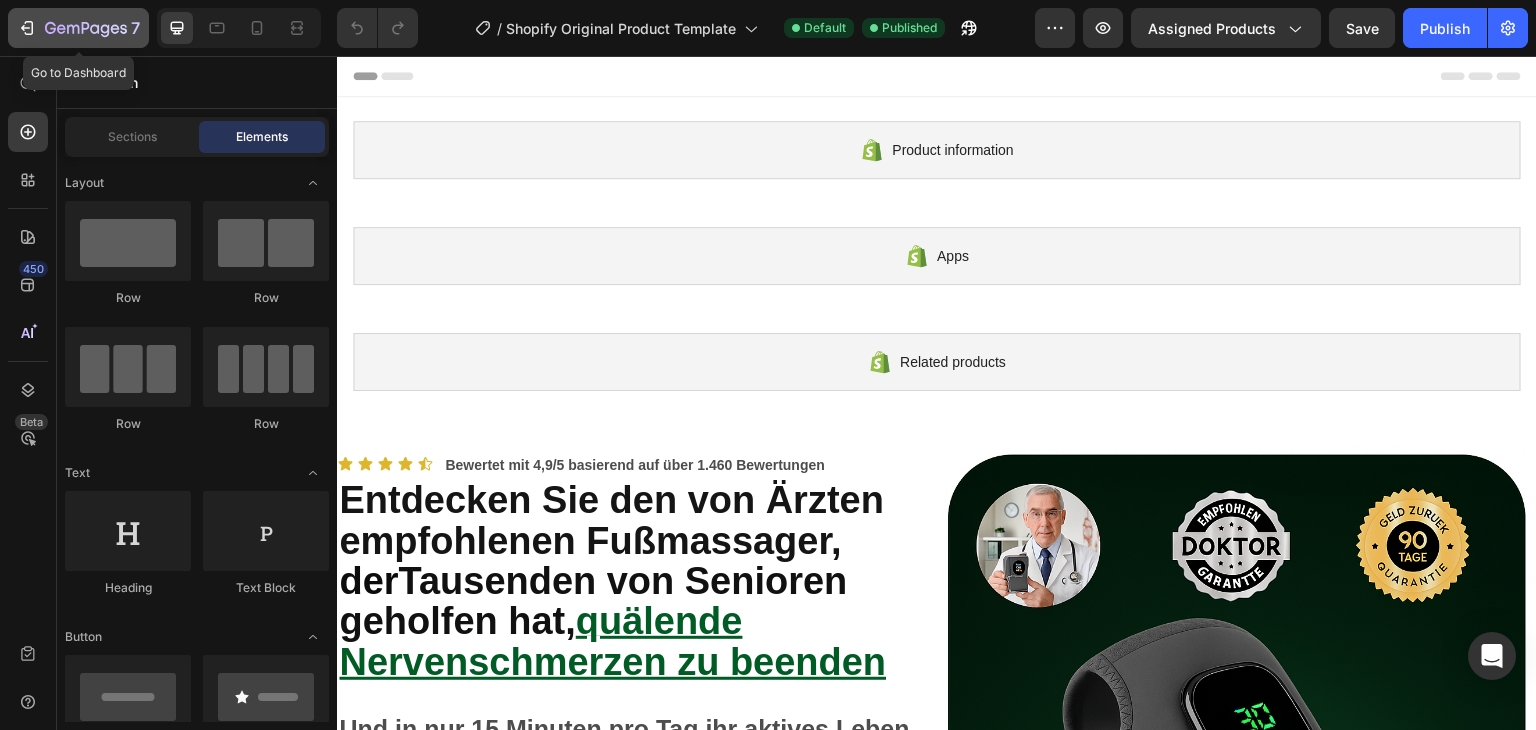 click 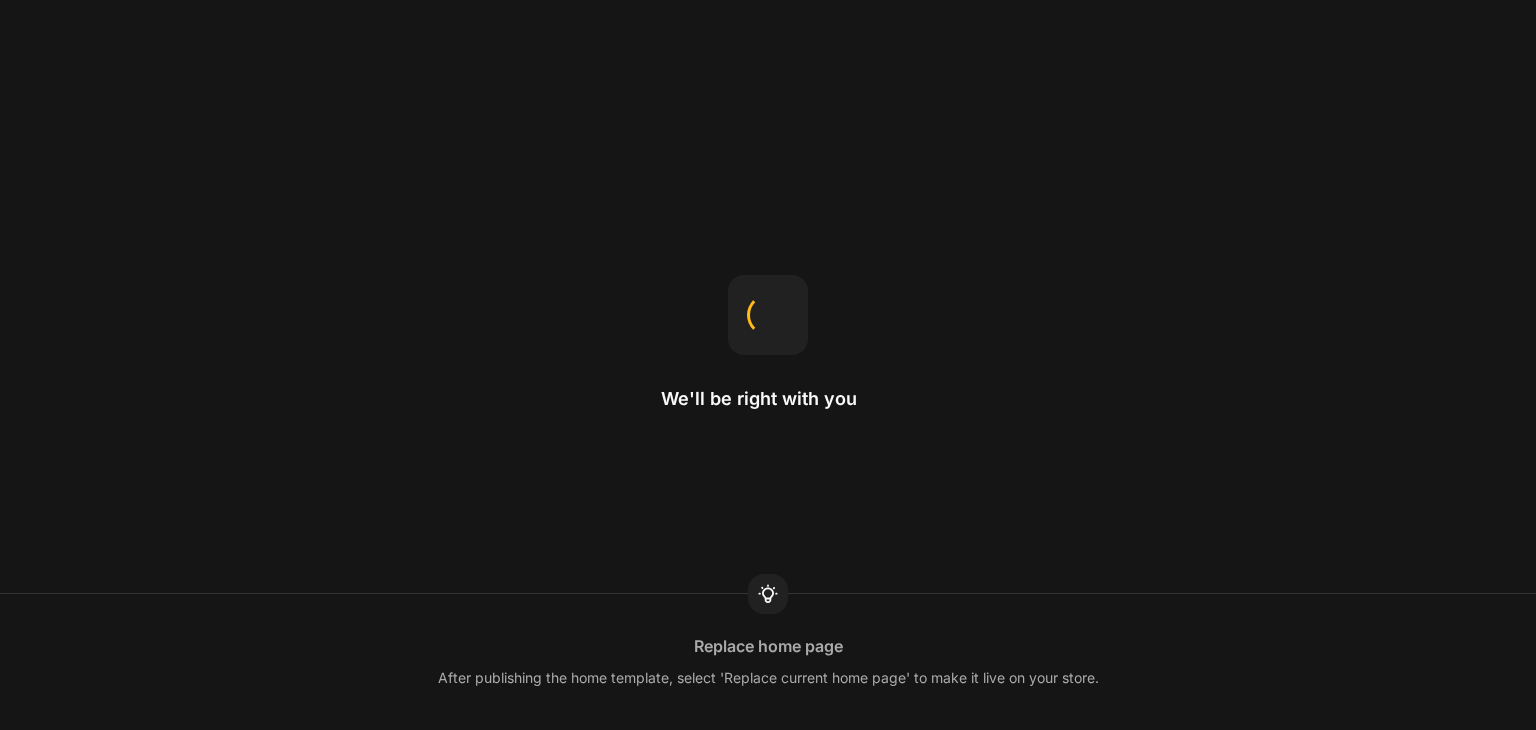 scroll, scrollTop: 0, scrollLeft: 0, axis: both 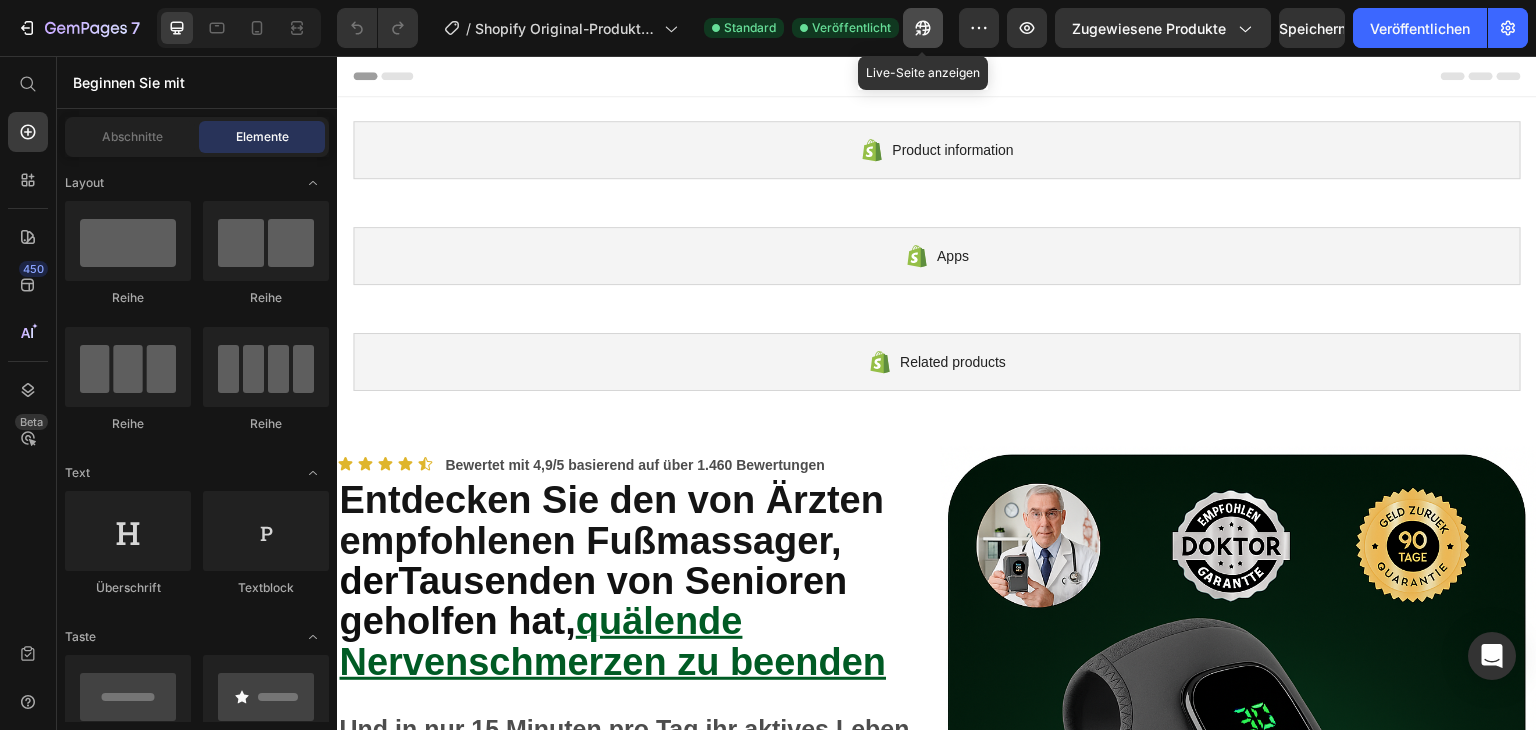 click 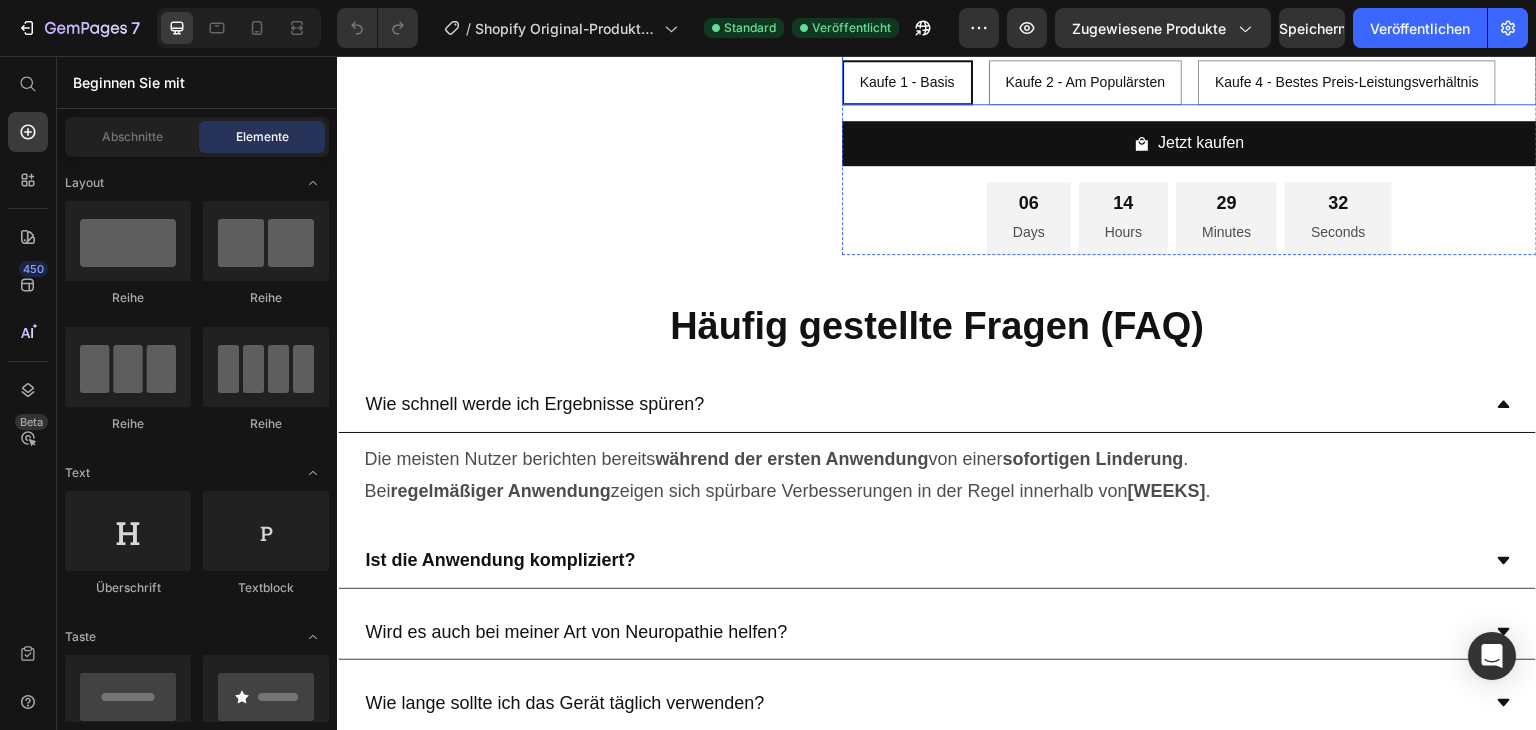 scroll, scrollTop: 9575, scrollLeft: 0, axis: vertical 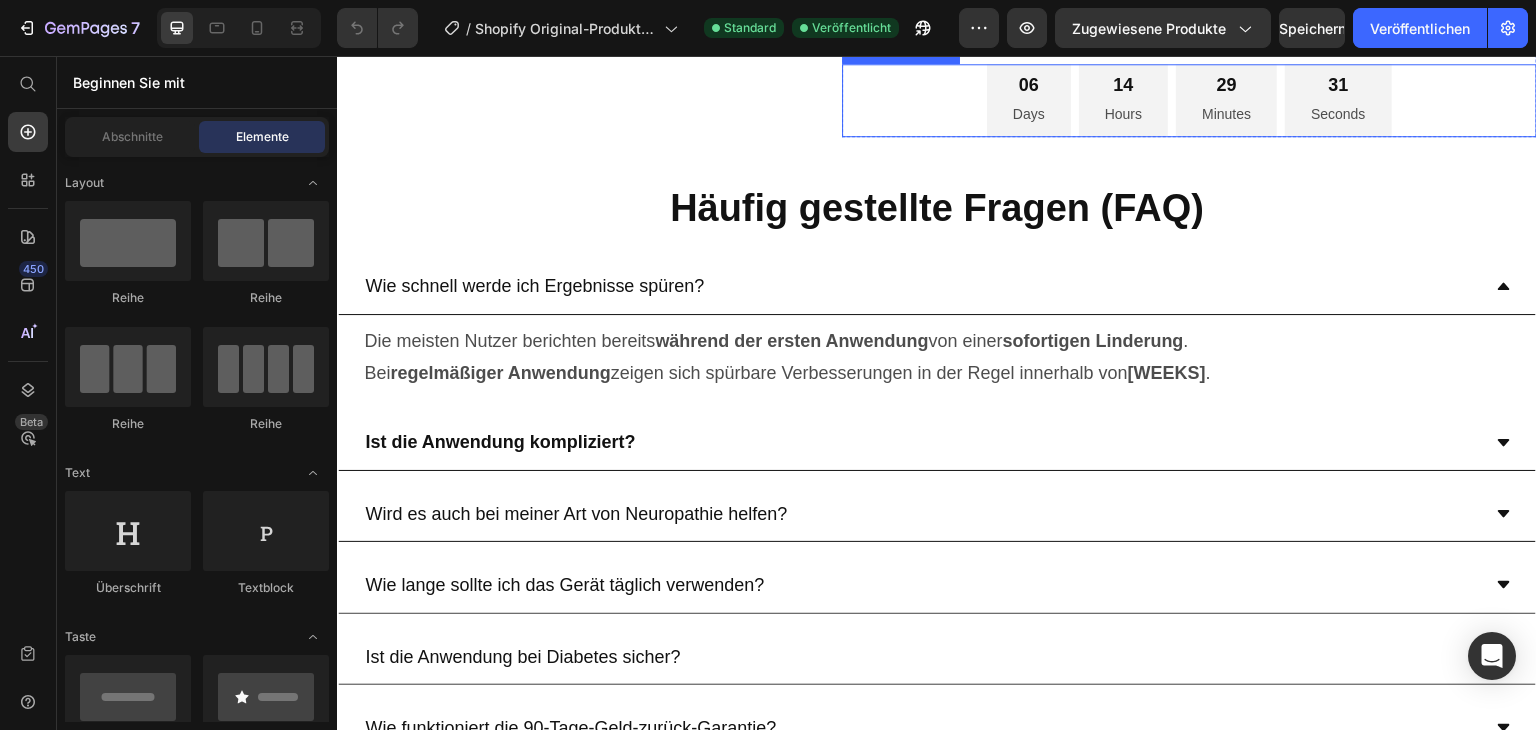 click on "Days" at bounding box center (1029, 114) 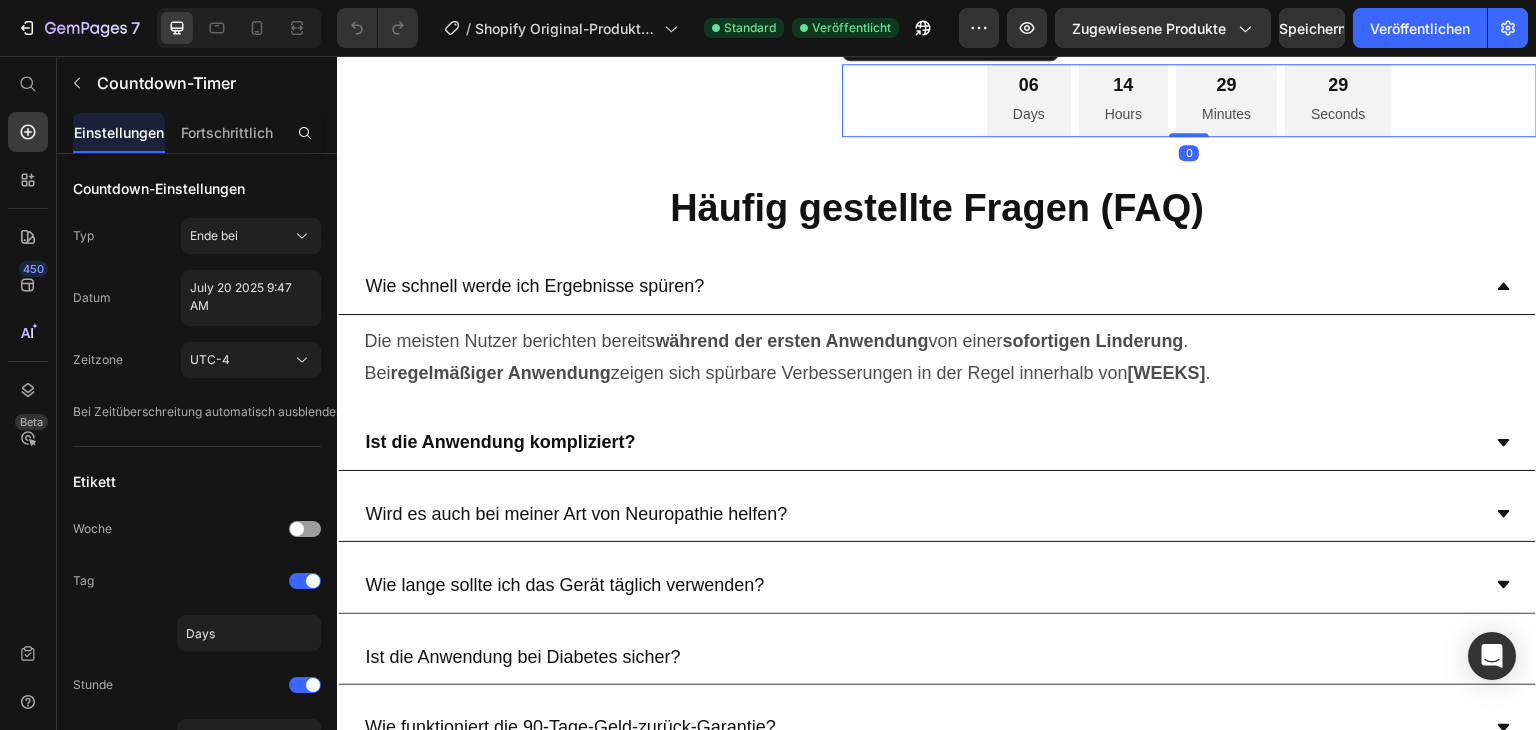 click on "Countdown Timer" at bounding box center [922, 45] 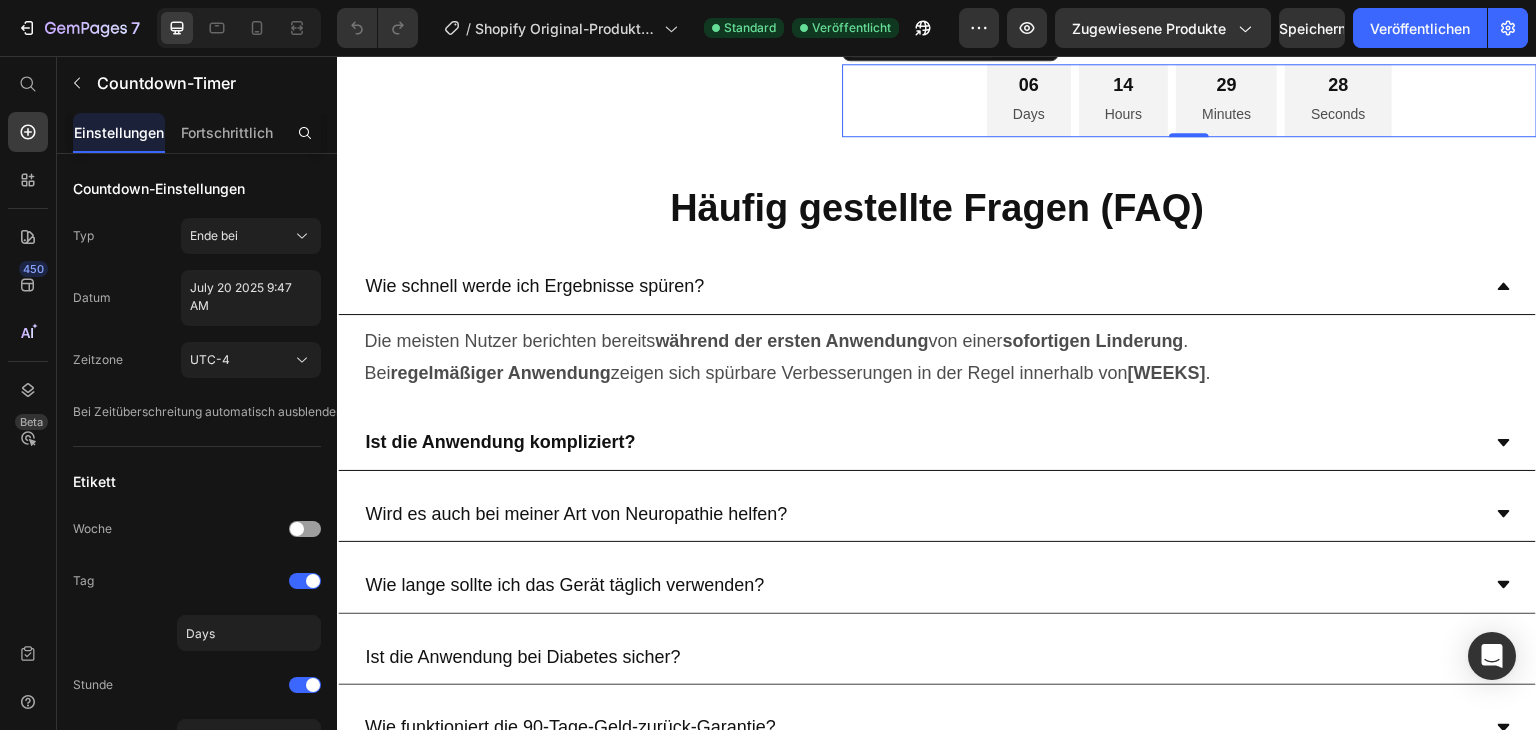 click on "Countdown Timer" at bounding box center [922, 45] 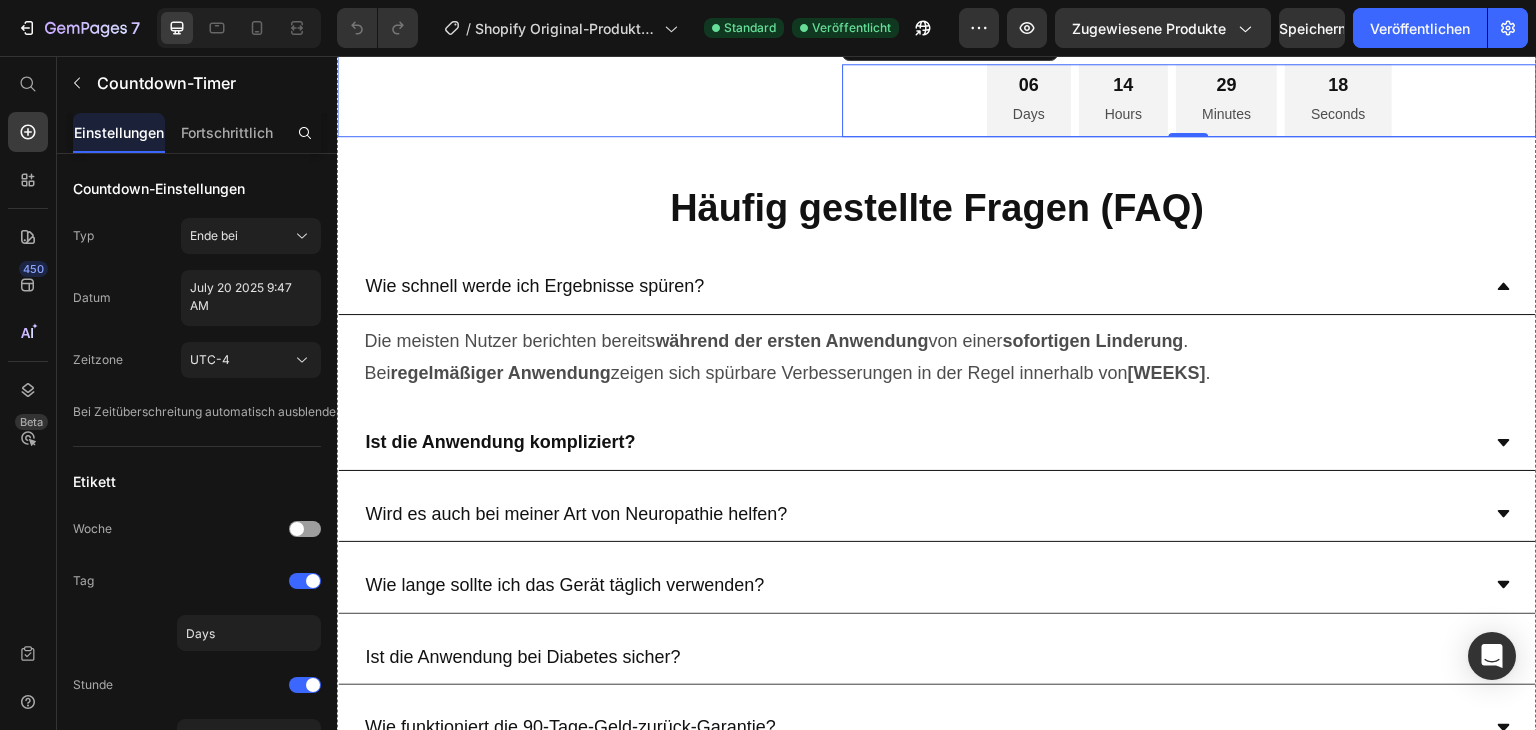 click on "Image
Drop element here Product" at bounding box center [585, -277] 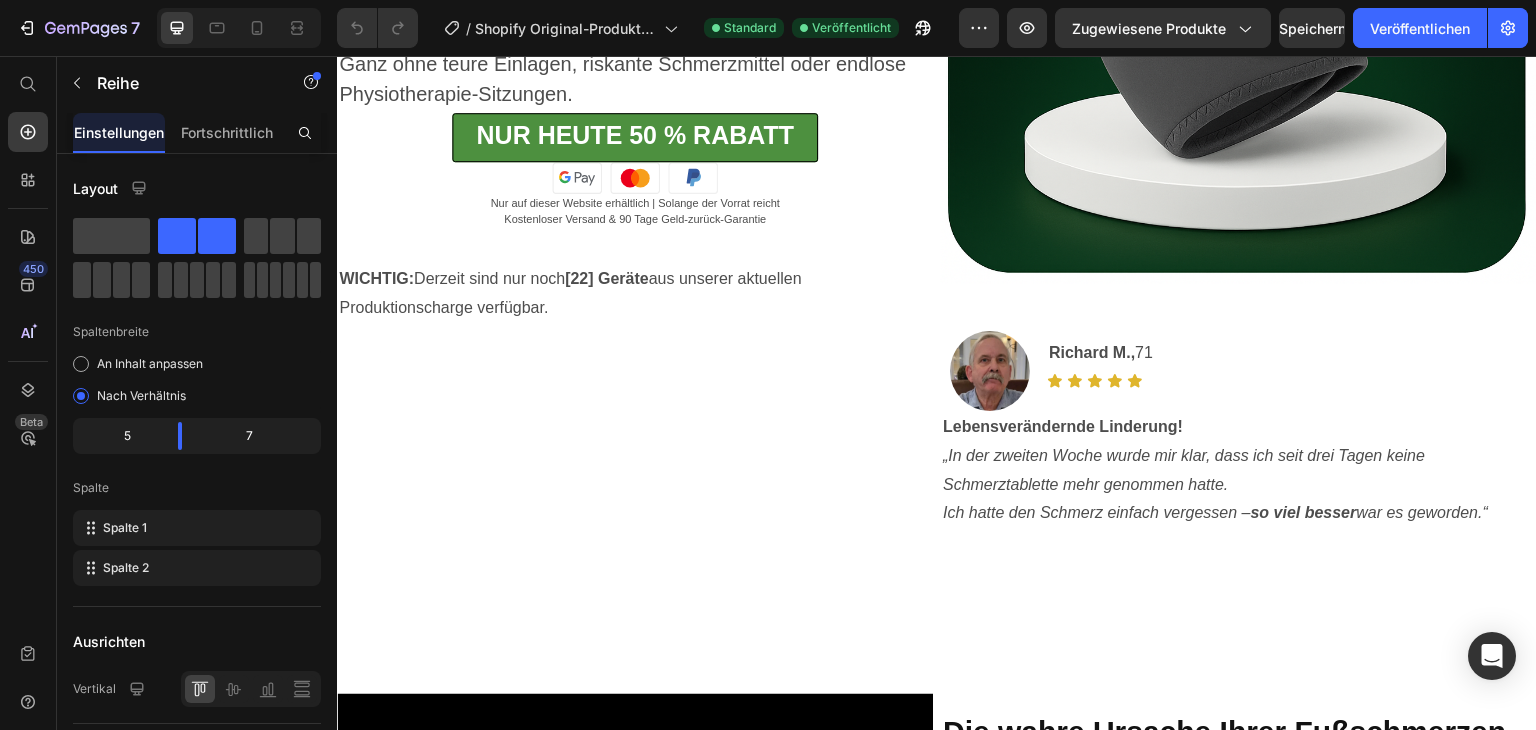 scroll, scrollTop: 471, scrollLeft: 0, axis: vertical 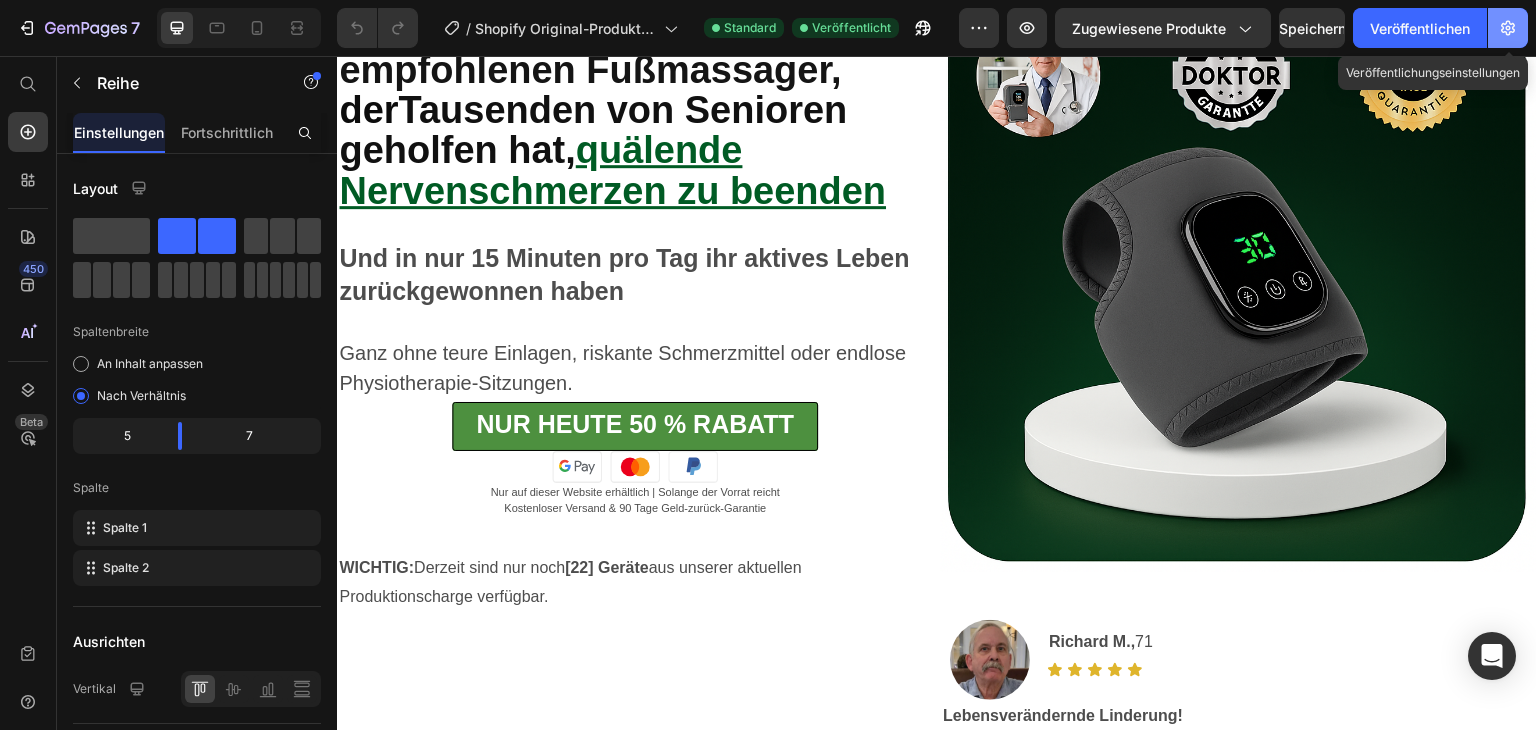 click 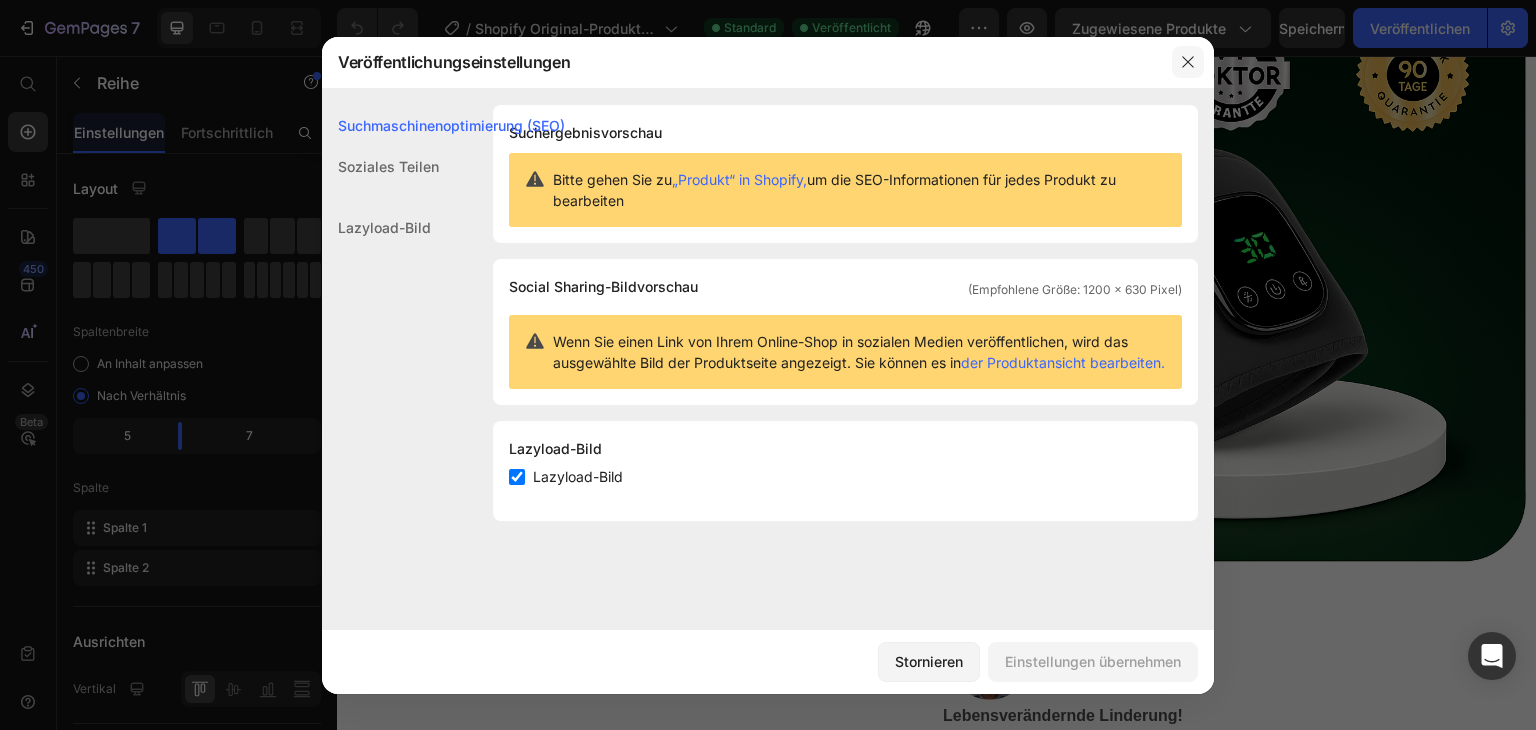 click 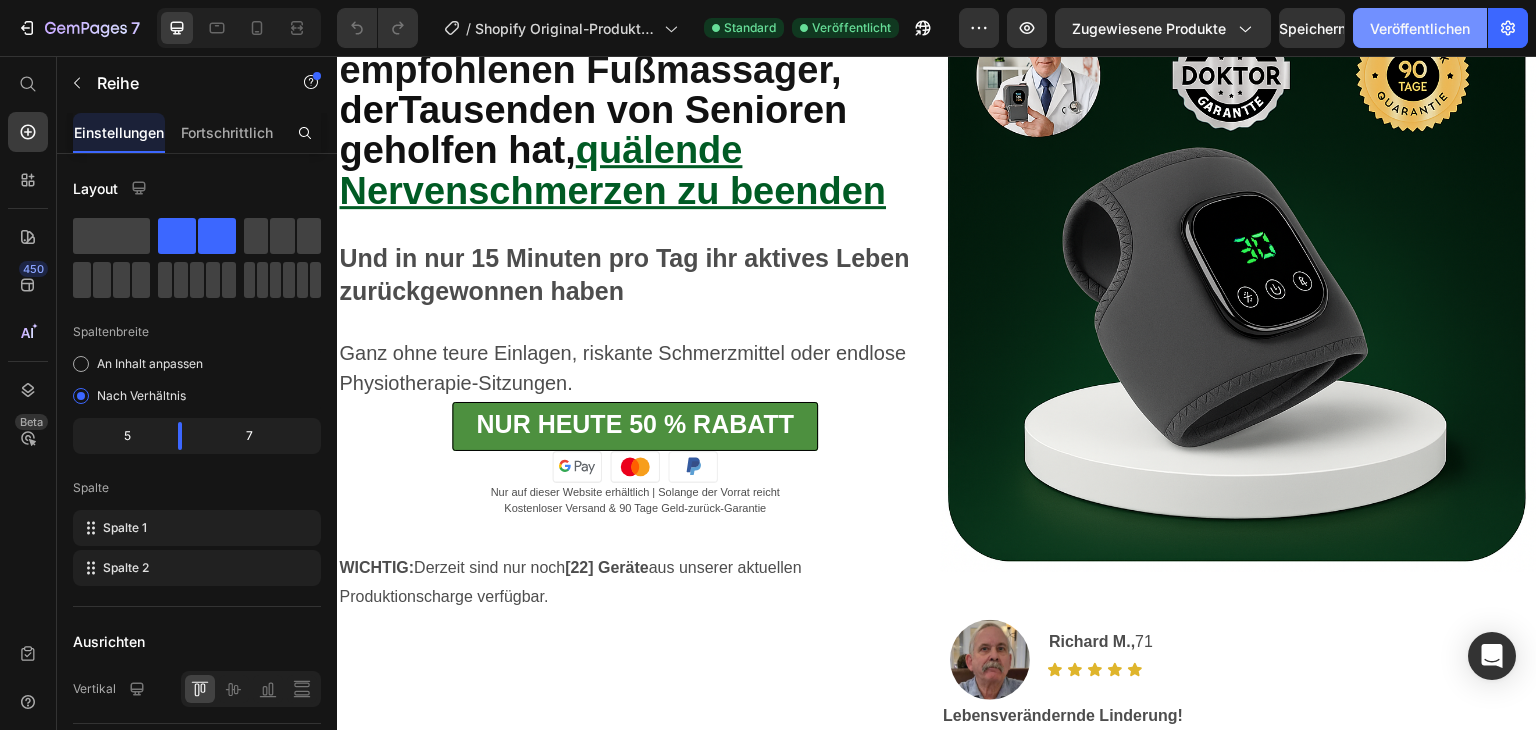 click on "Veröffentlichen" at bounding box center (1420, 28) 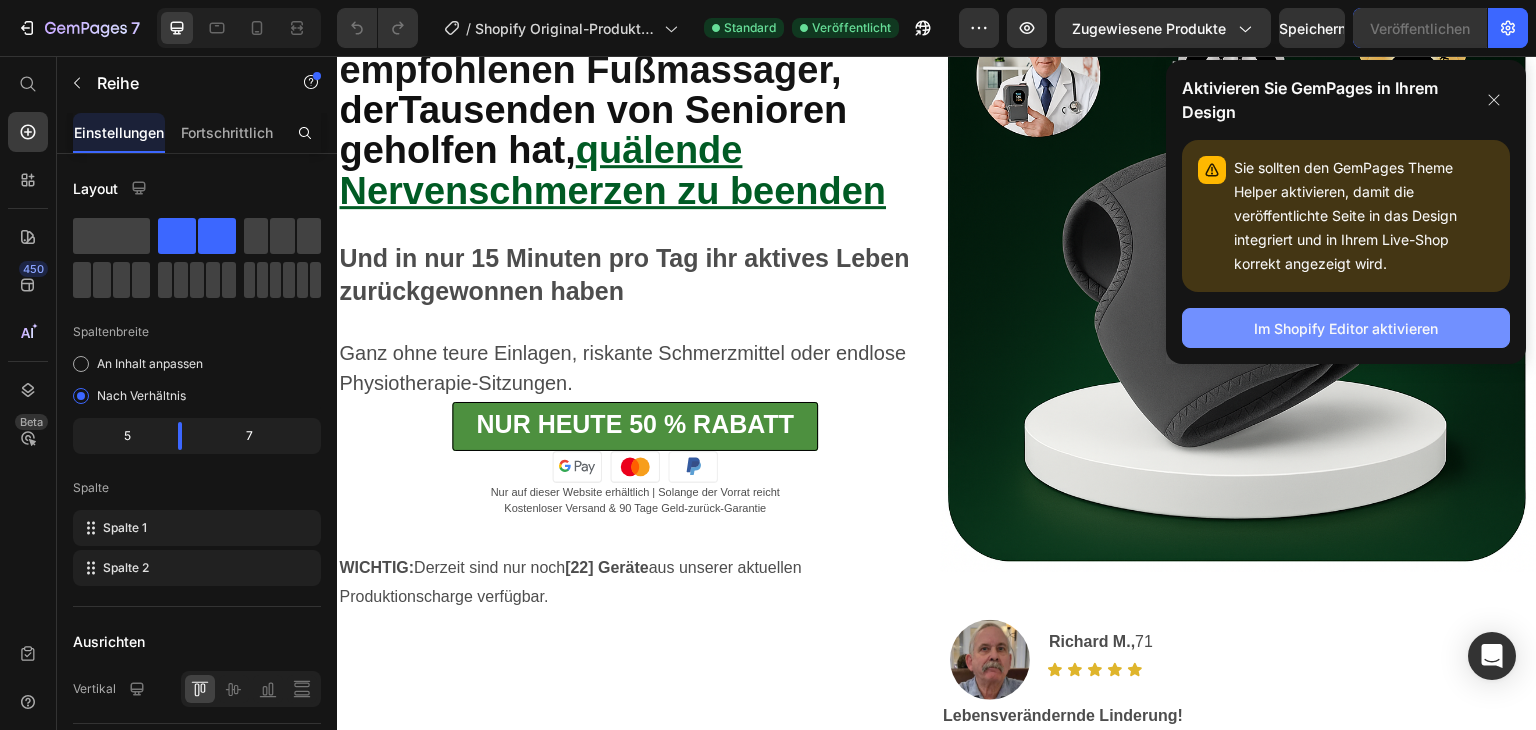 click on "Im Shopify Editor aktivieren" at bounding box center [1346, 328] 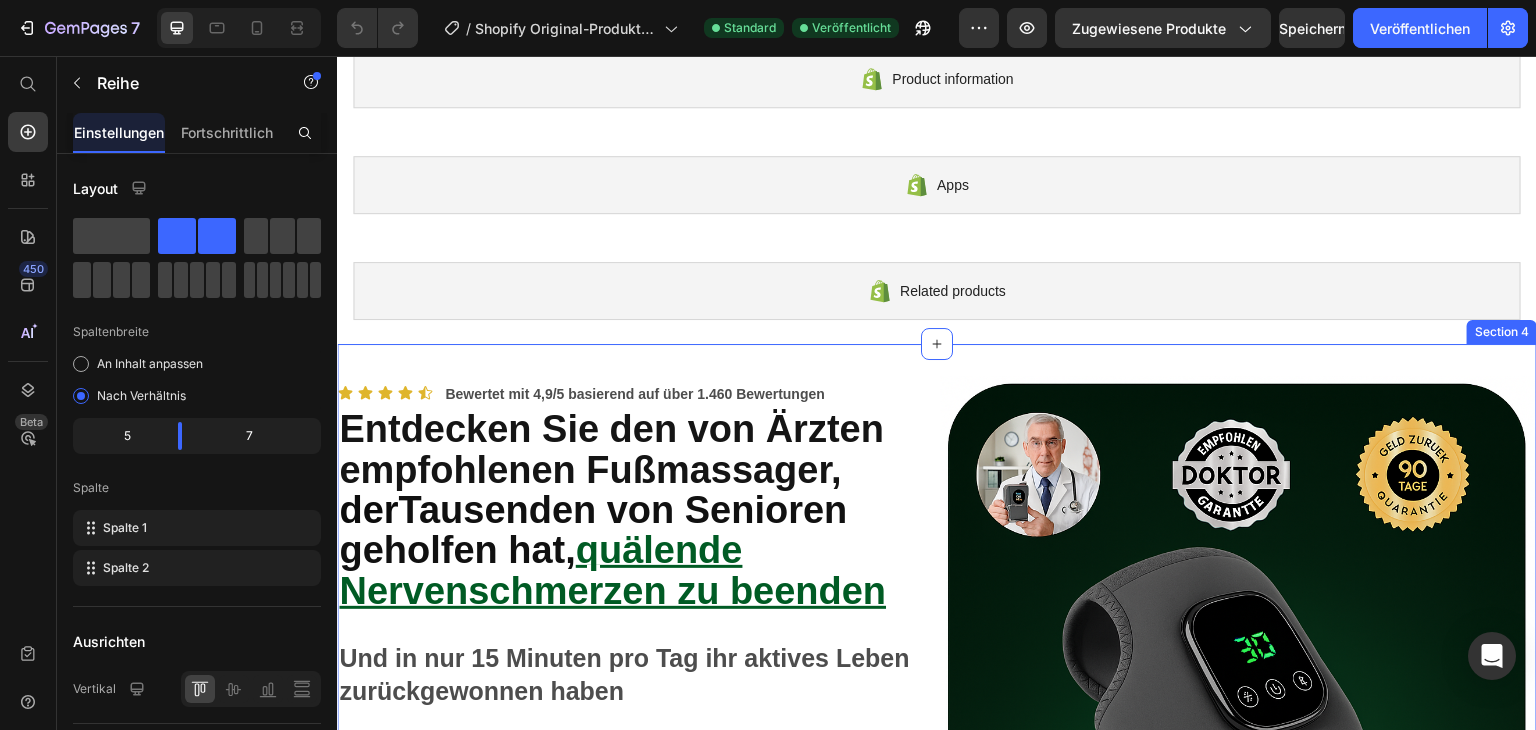 scroll, scrollTop: 0, scrollLeft: 0, axis: both 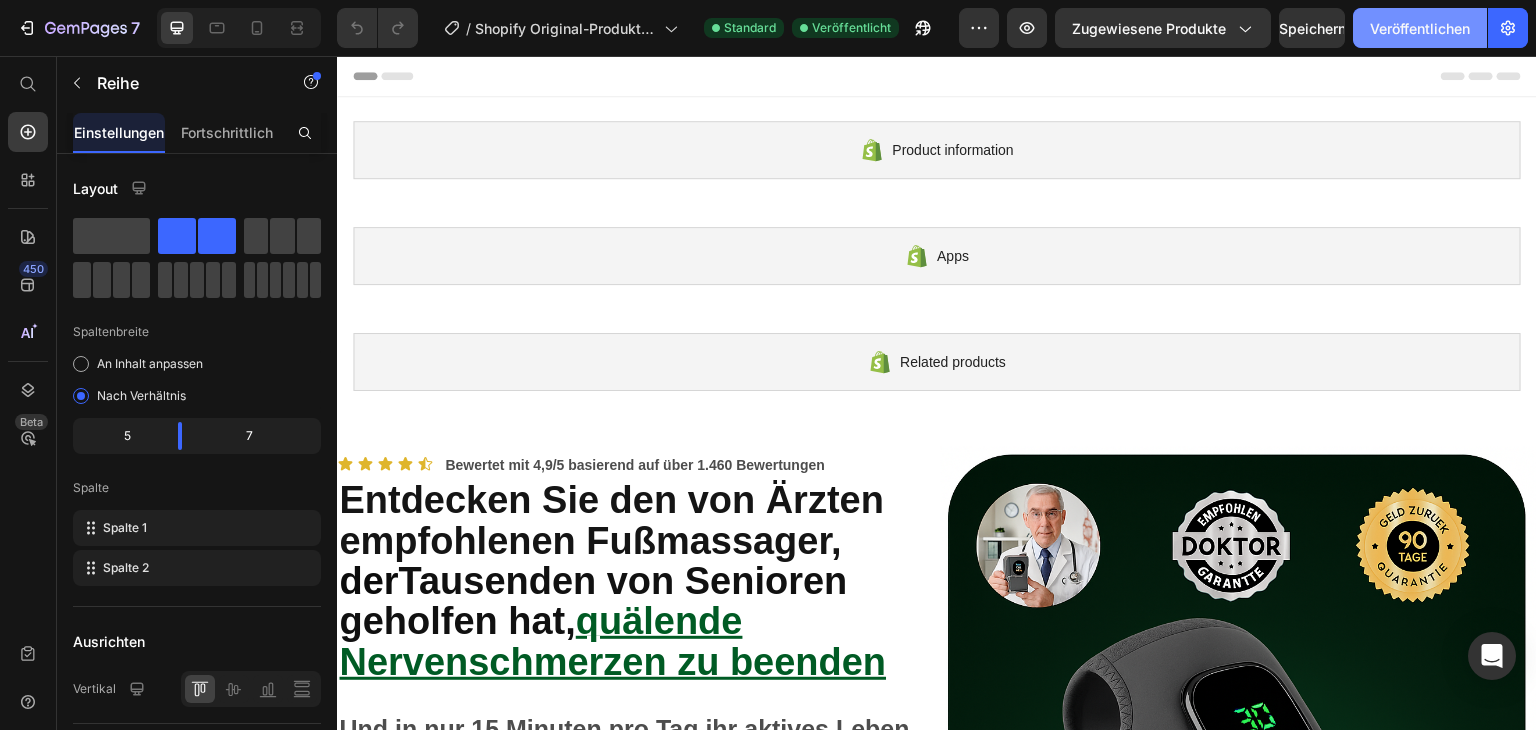 click on "Veröffentlichen" at bounding box center (1420, 28) 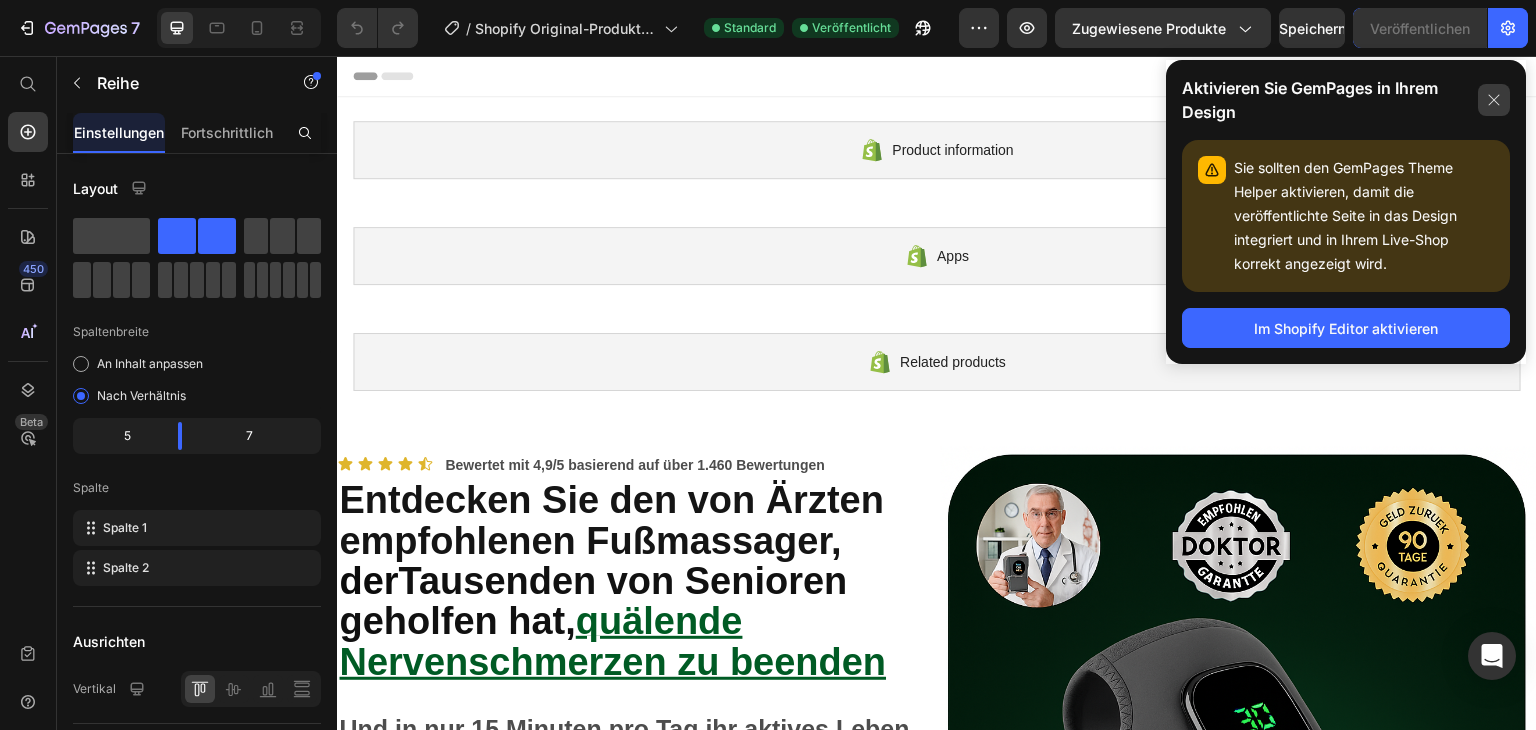 click 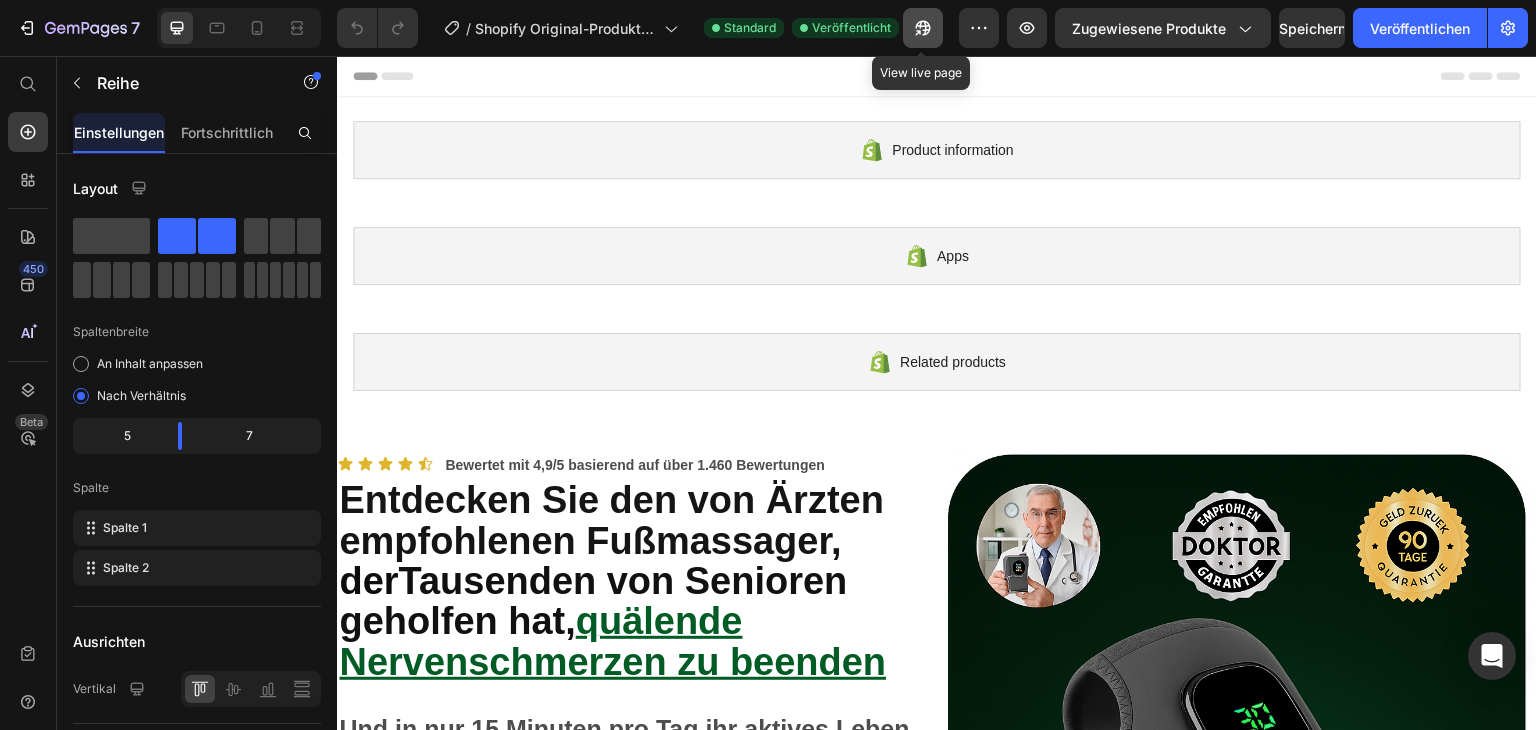 click 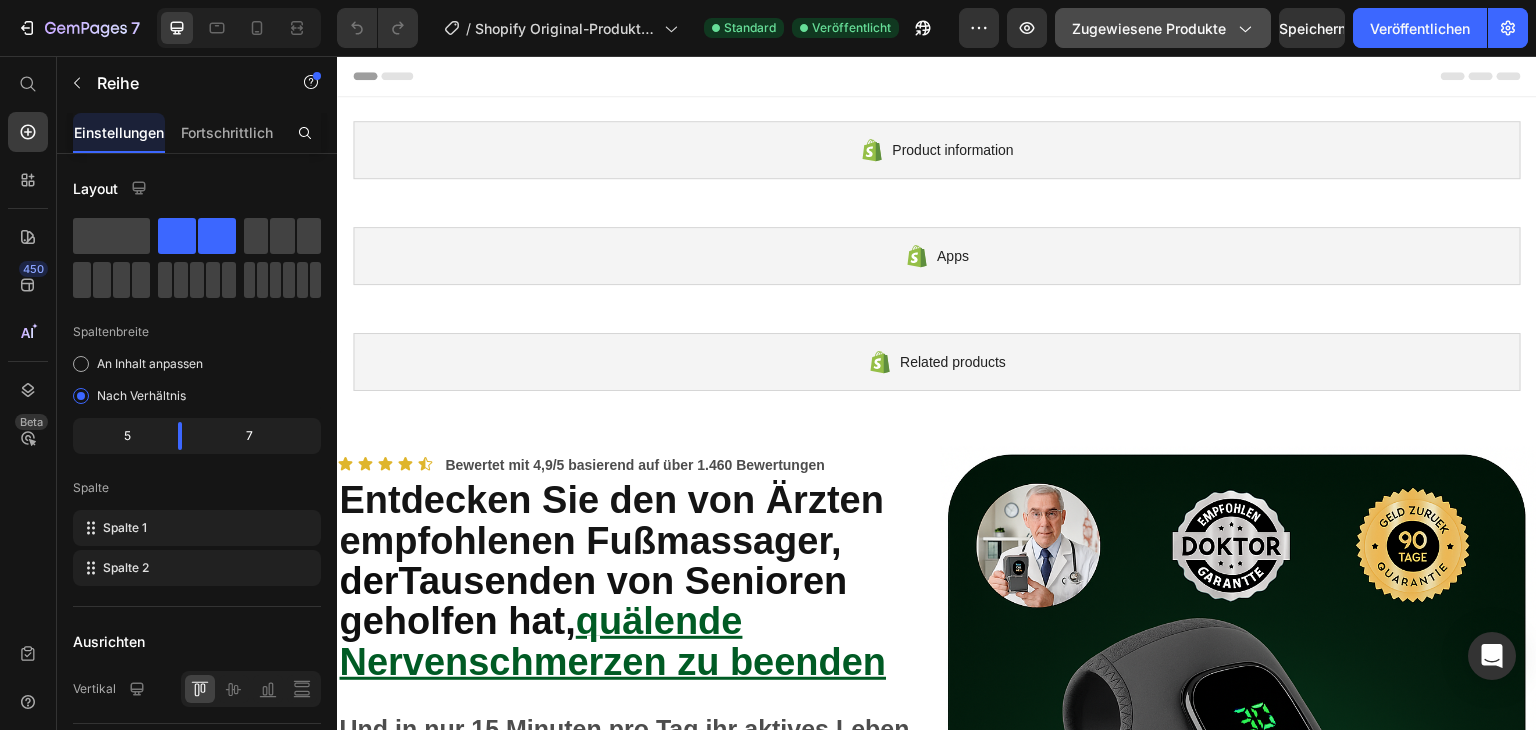 click on "Zugewiesene Produkte" at bounding box center (1163, 28) 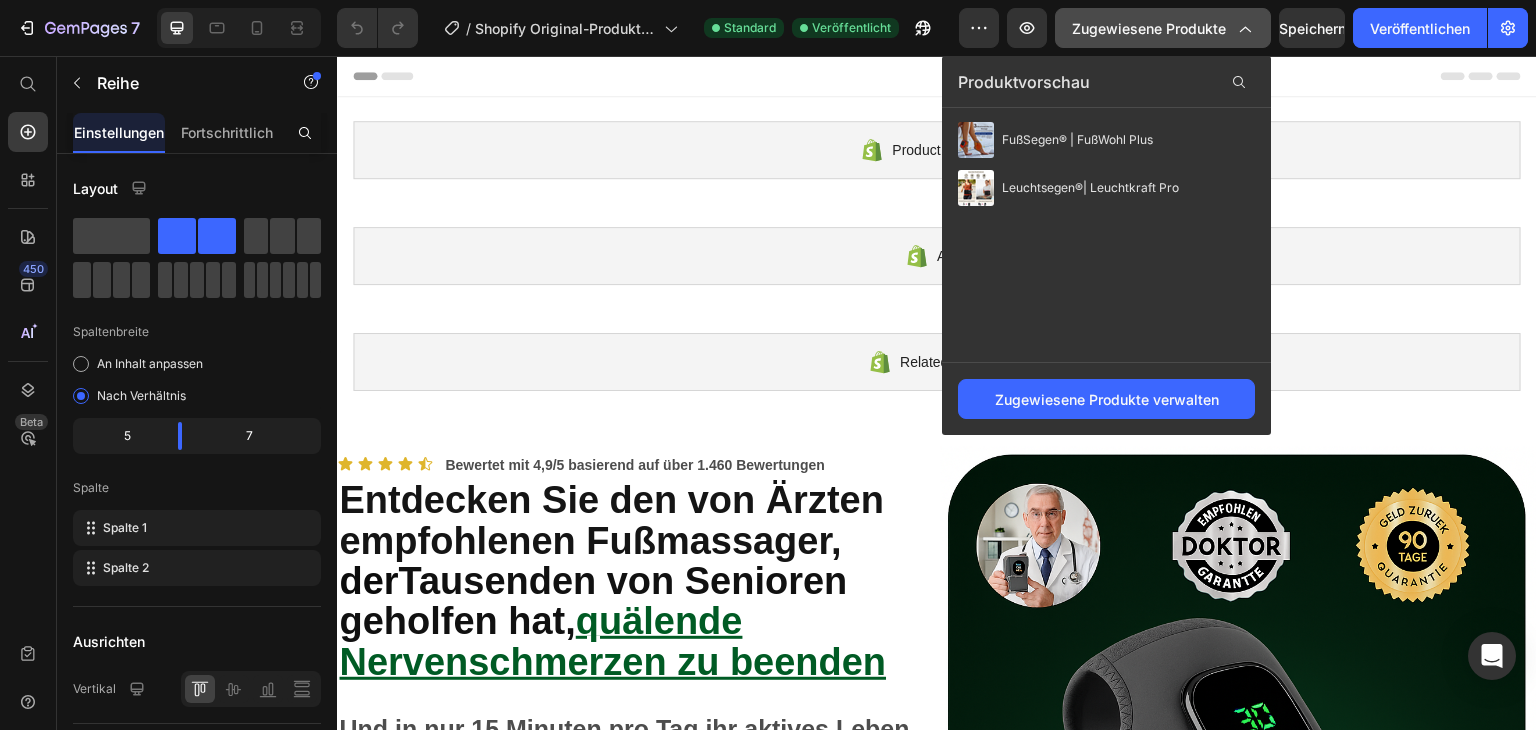 click on "Zugewiesene Produkte" at bounding box center [1163, 28] 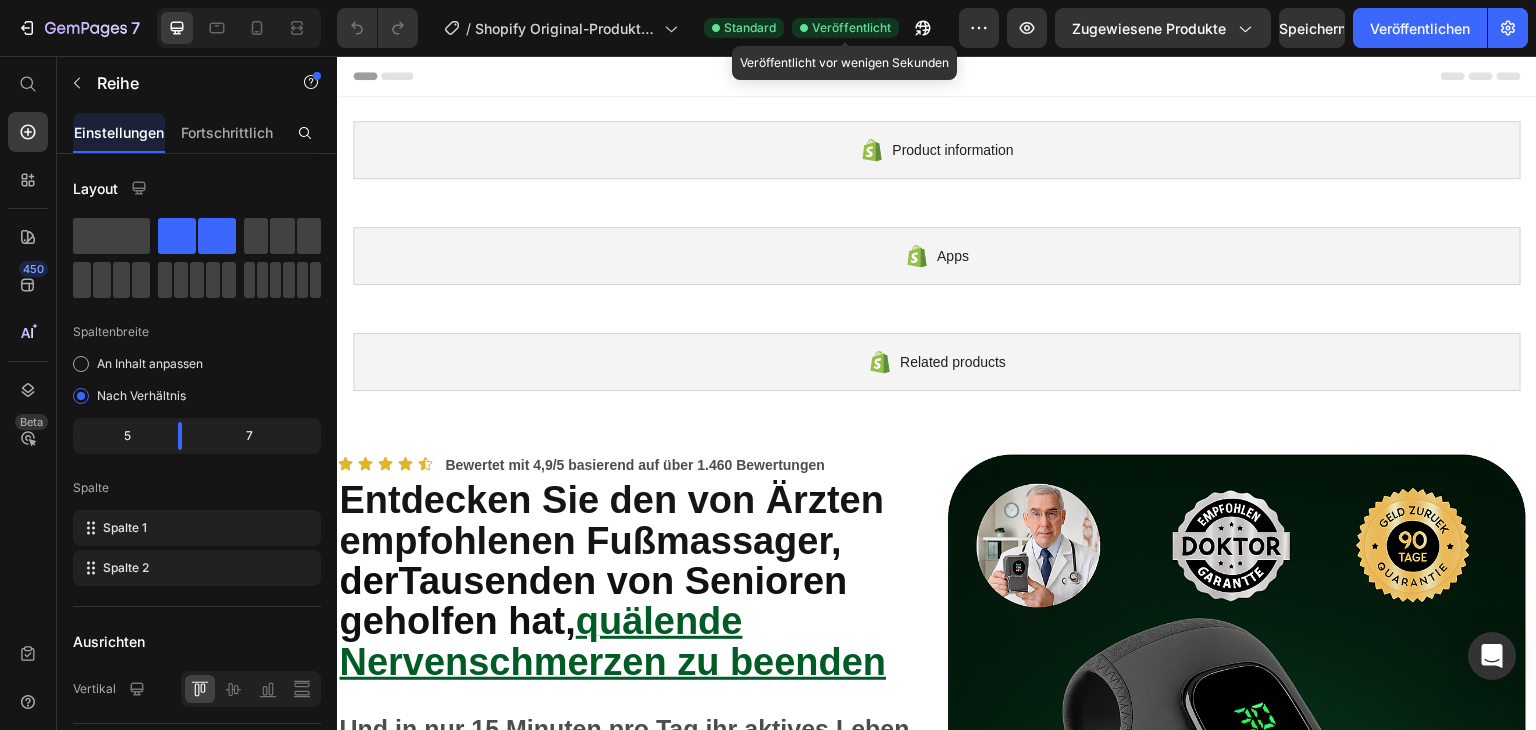 click on "Veröffentlicht" at bounding box center (851, 27) 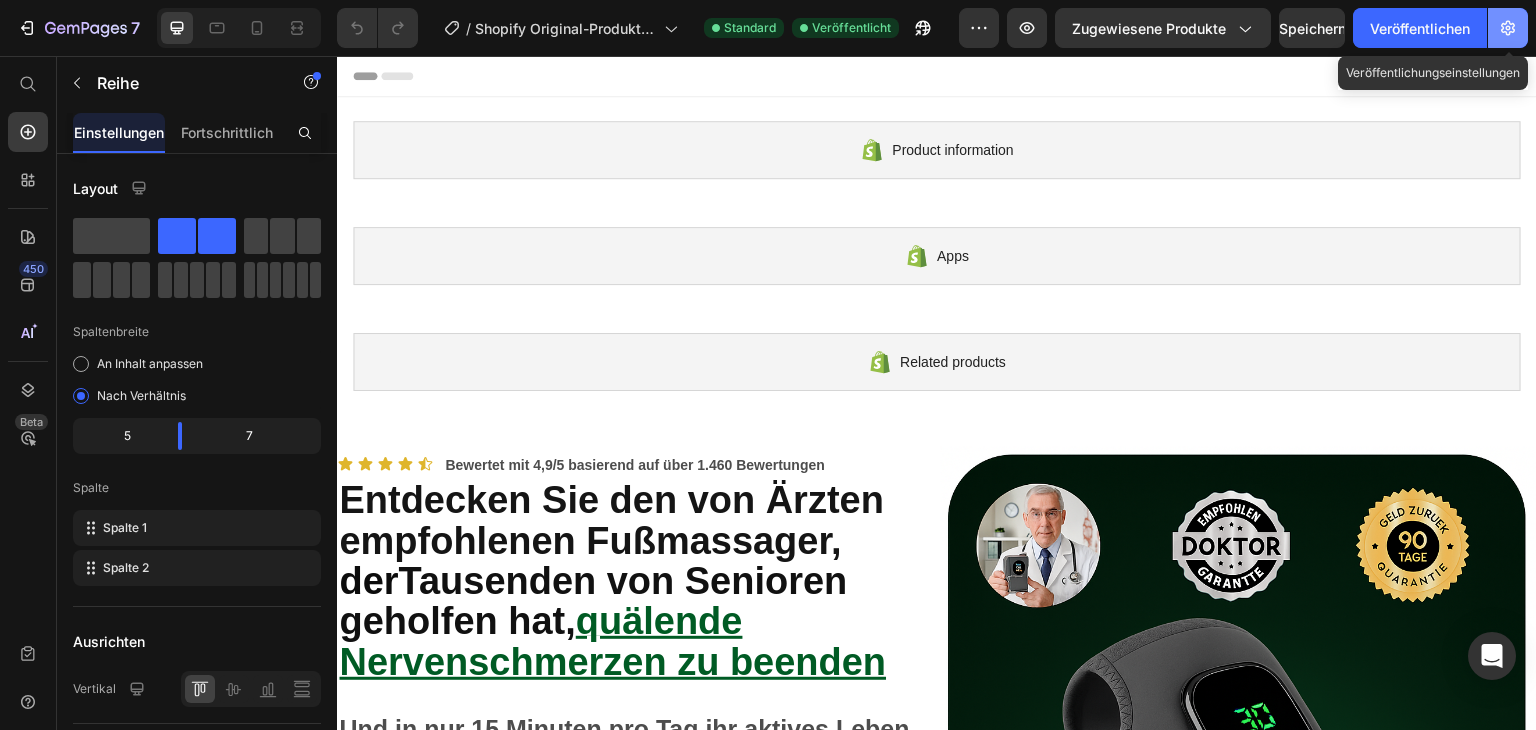click 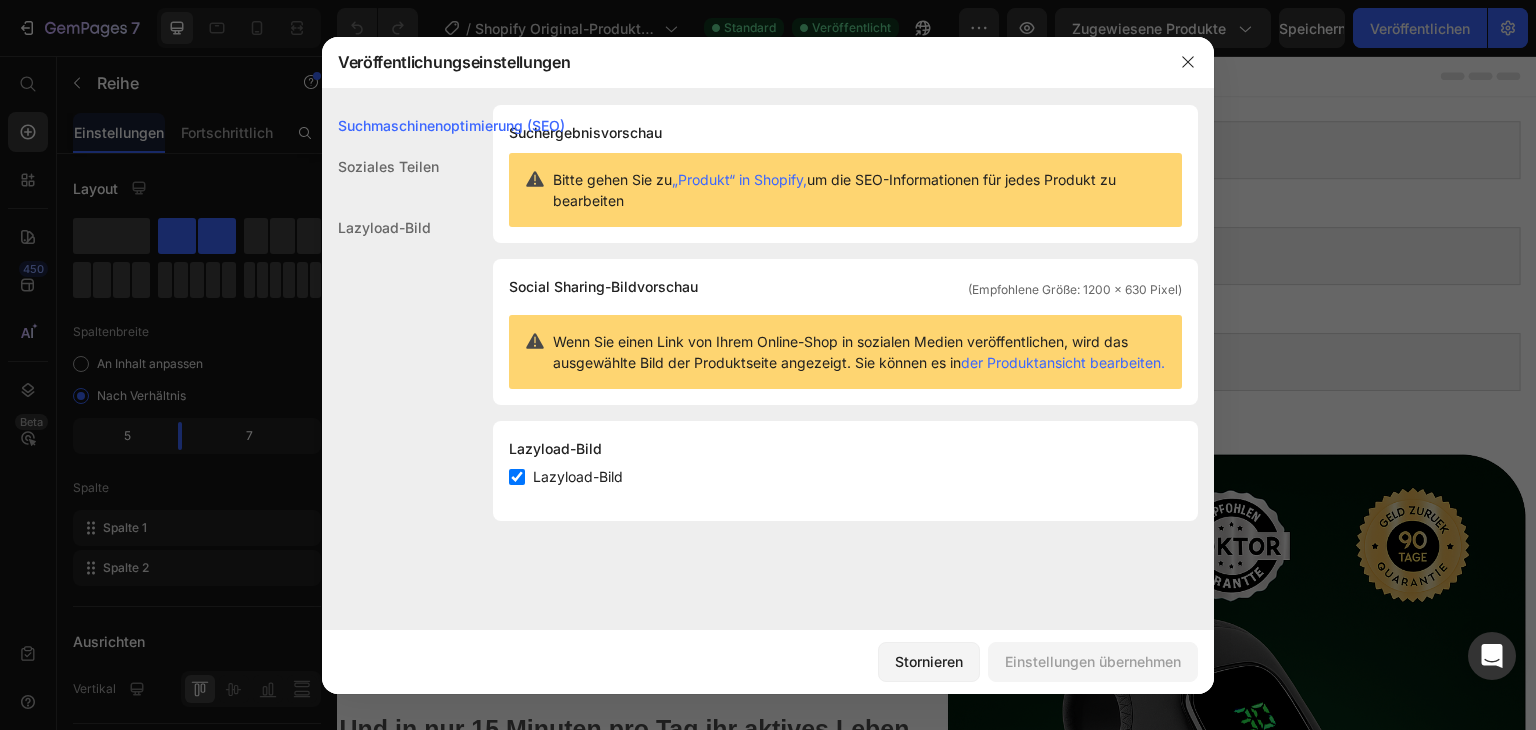 click 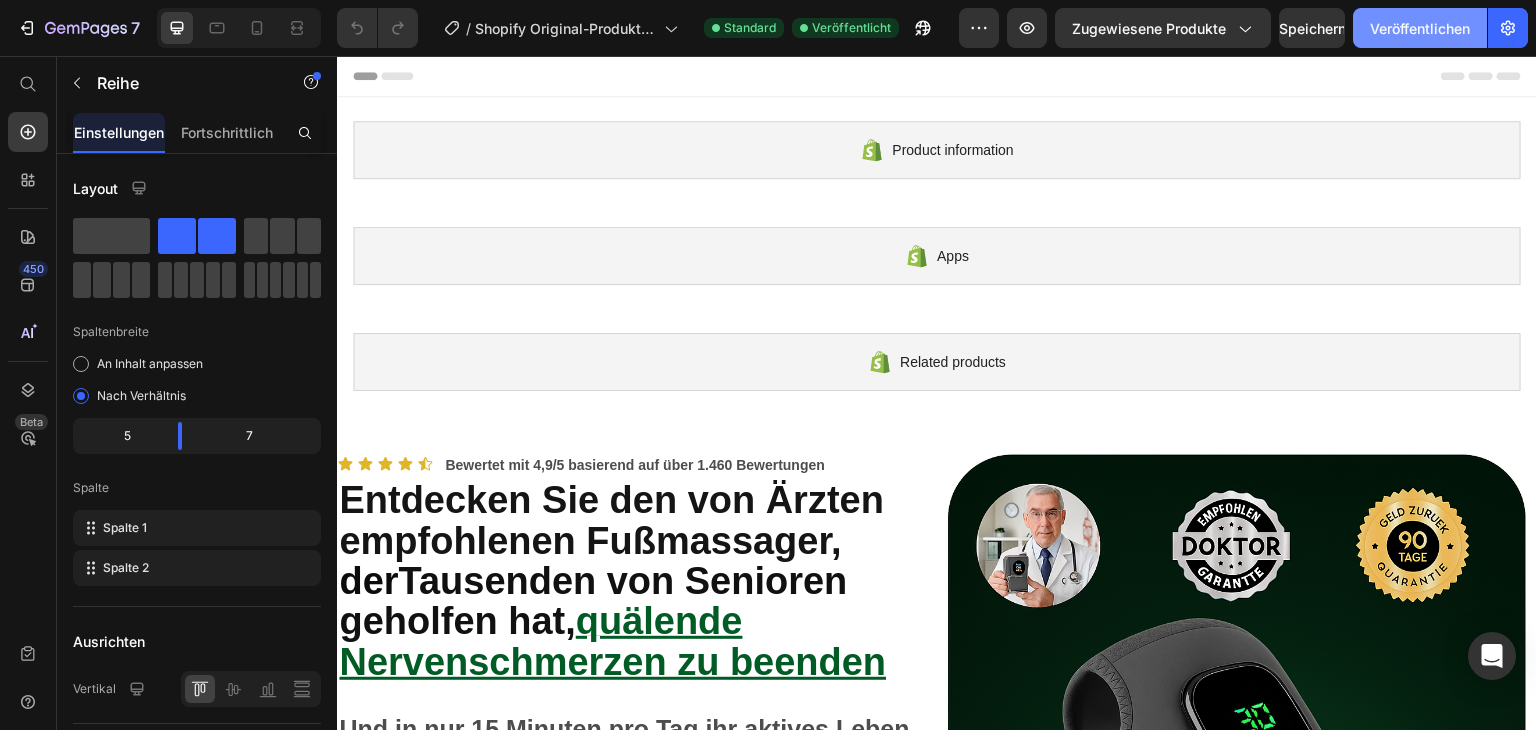 click on "Veröffentlichen" at bounding box center (1420, 28) 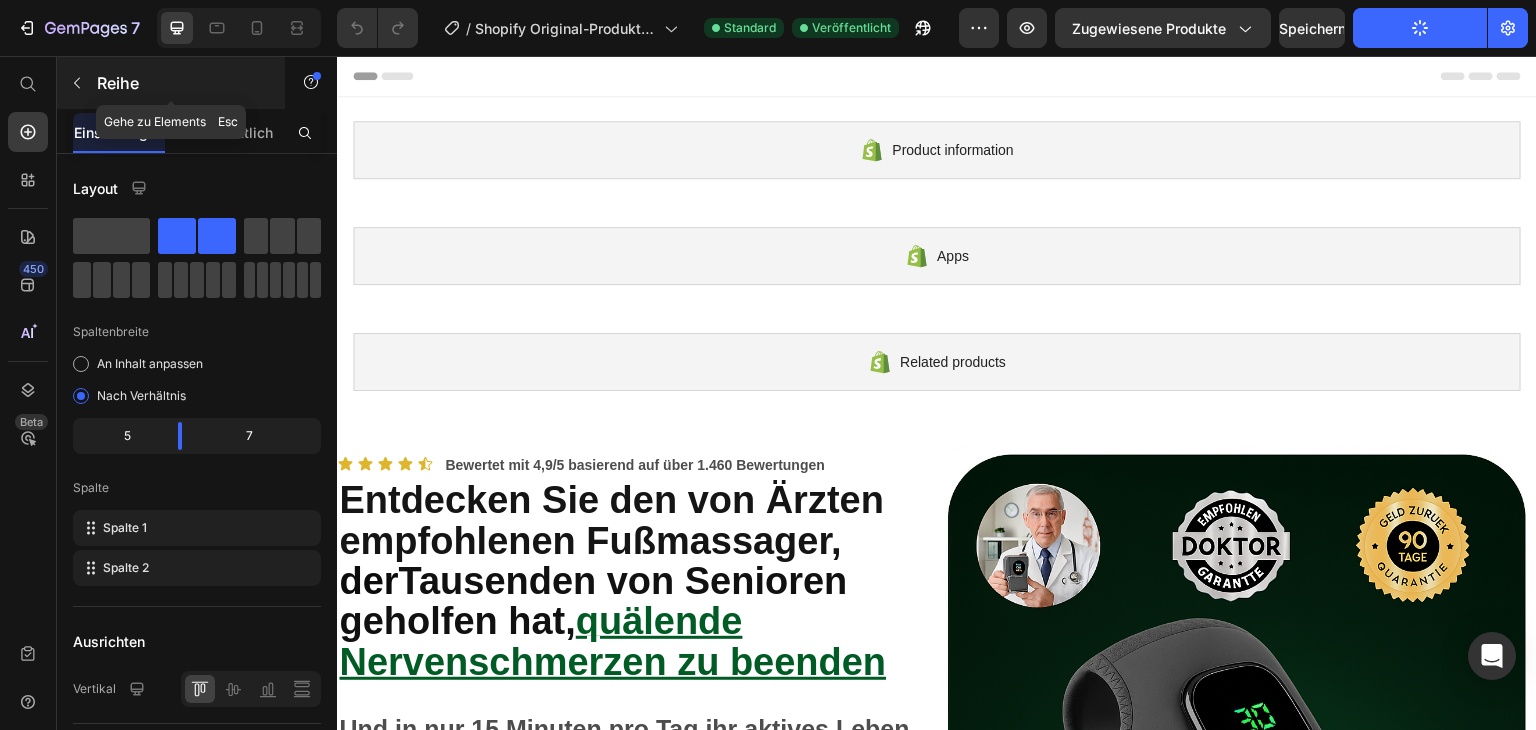 click 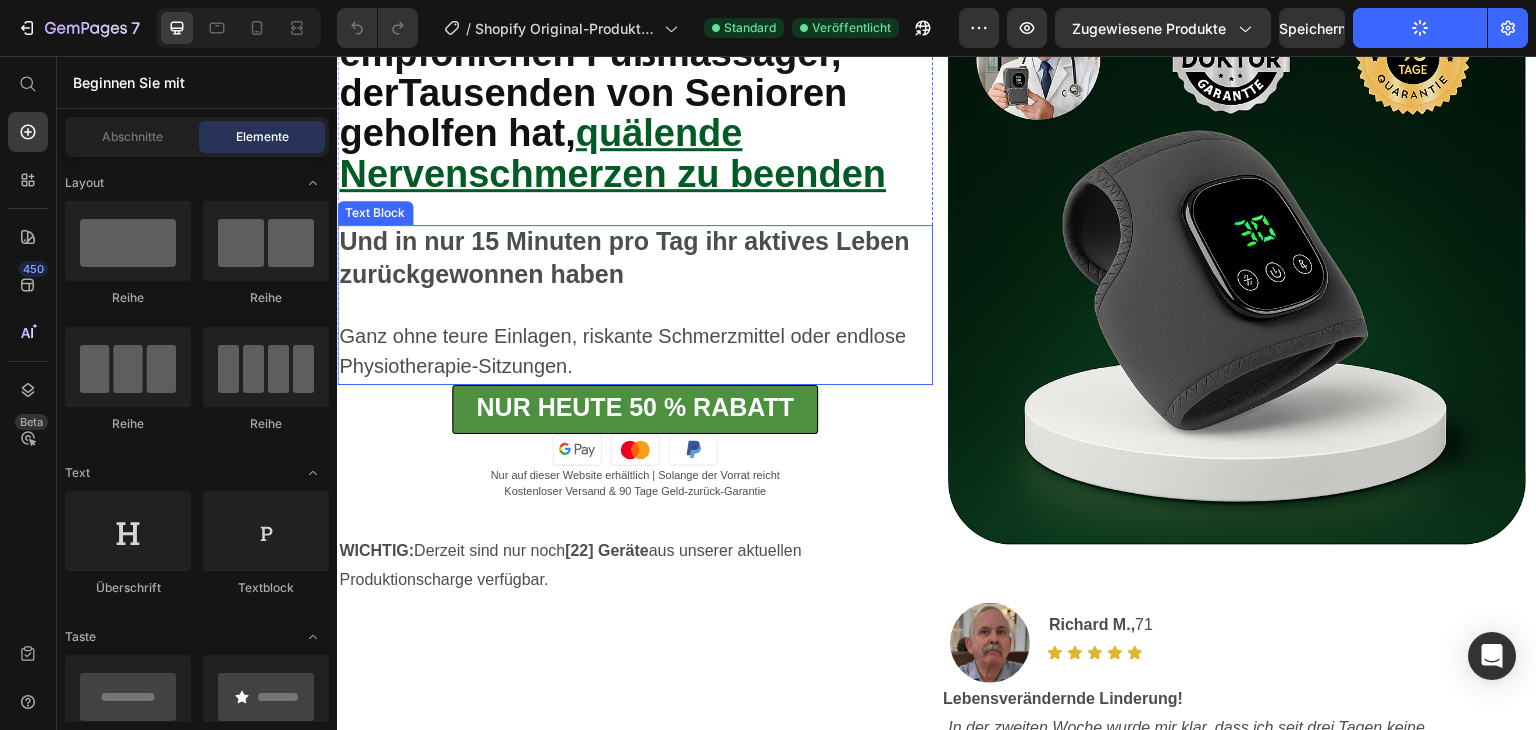 scroll, scrollTop: 500, scrollLeft: 0, axis: vertical 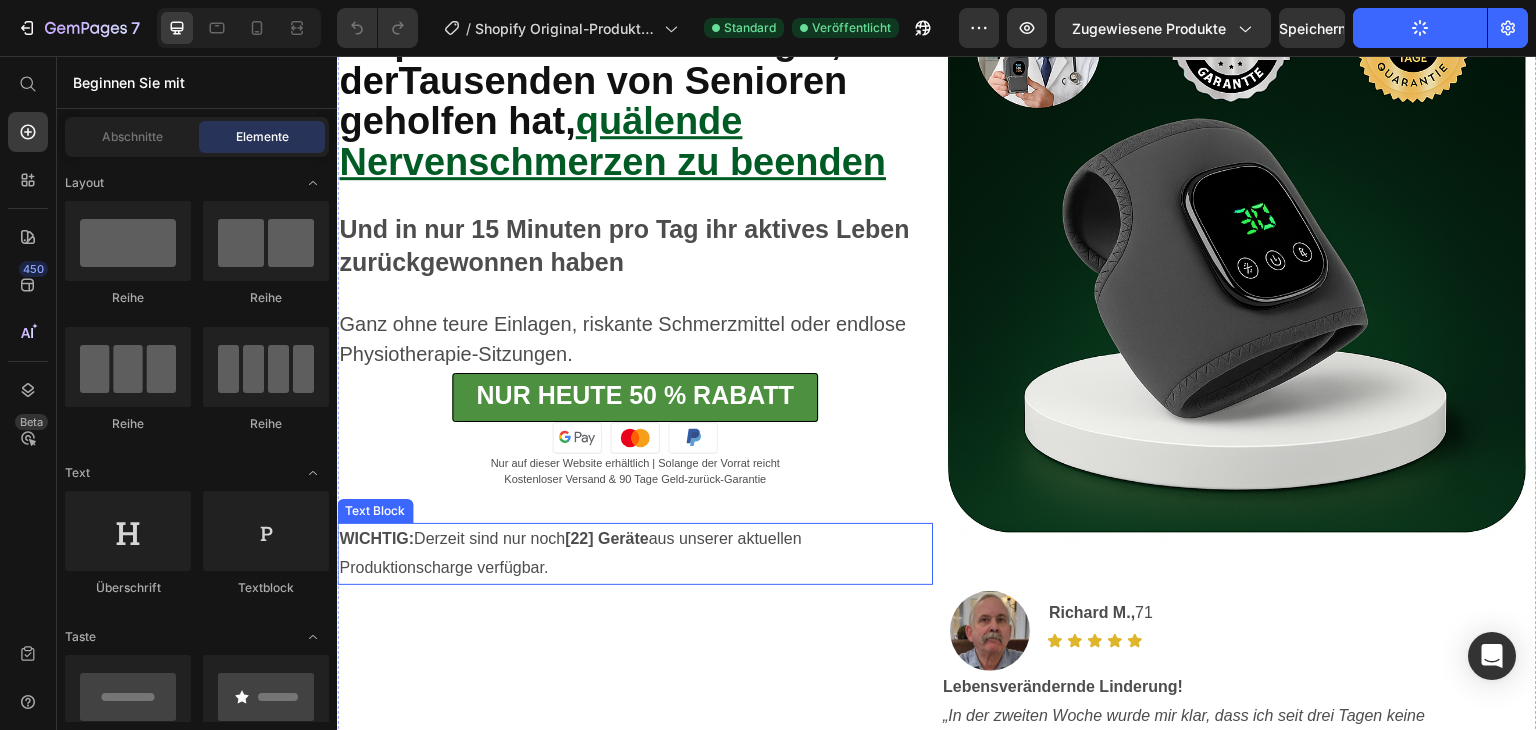 click on "WICHTIG:  Derzeit sind nur noch  [NUMBER] Geräte  aus unserer aktuellen Produktionscharge verfügbar." at bounding box center [635, 554] 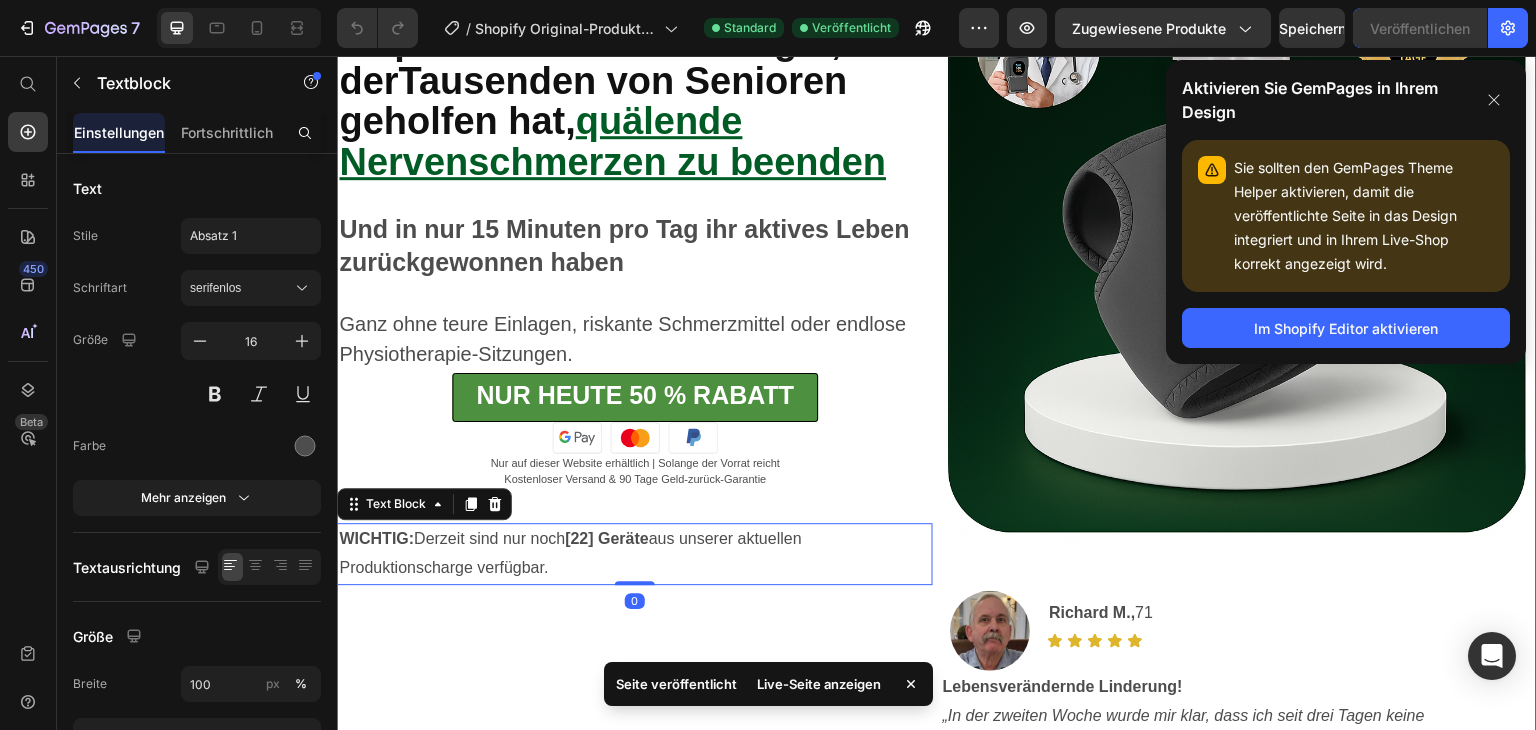 click on "Lebensverändernde Linderung! „In der zweiten Woche wurde mir klar, dass ich seit drei Tagen keine Schmerztablette mehr genommen hatte. Ich hatte den Schmerz einfach vergessen –  so viel besser  war es geworden.“" at bounding box center [937, 450] 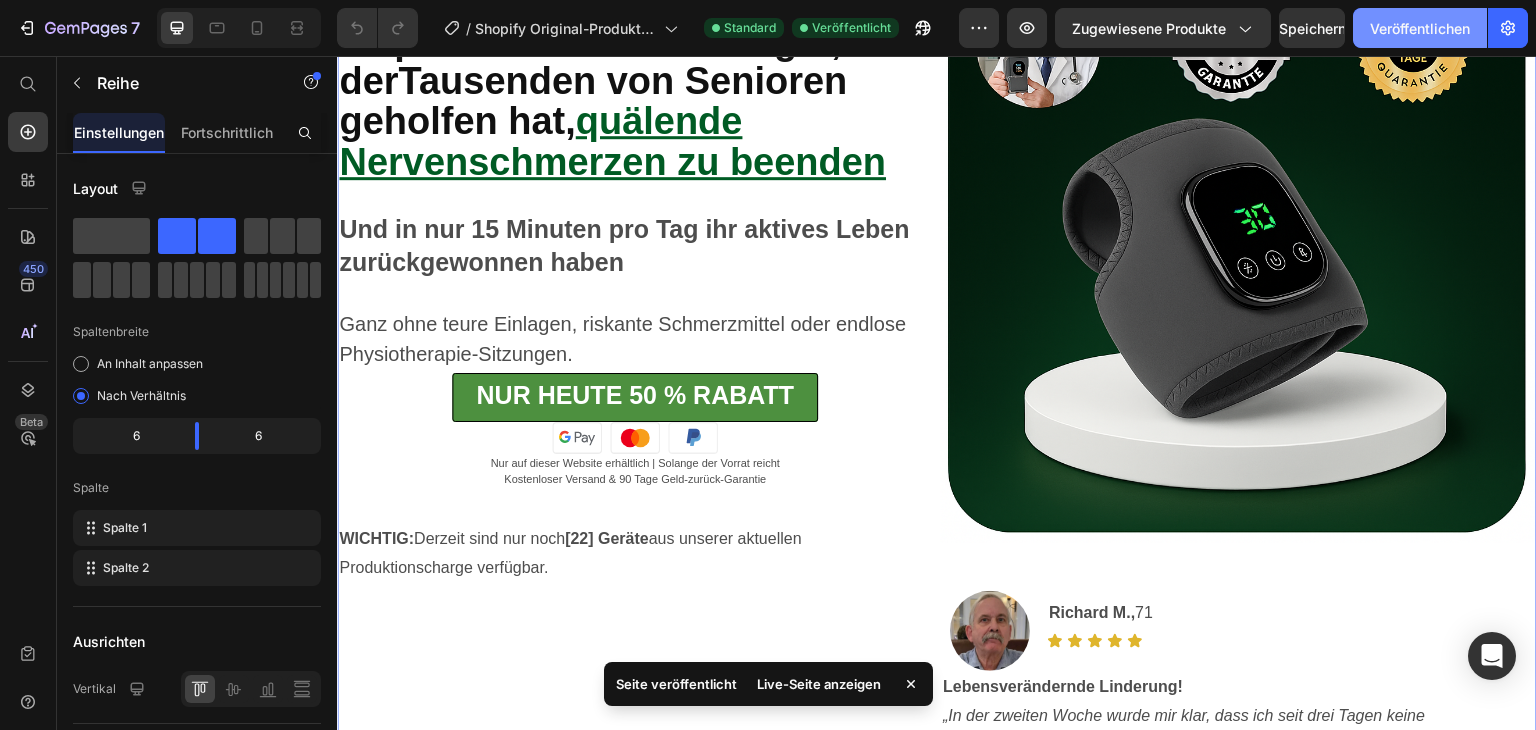 click on "Veröffentlichen" at bounding box center (1420, 28) 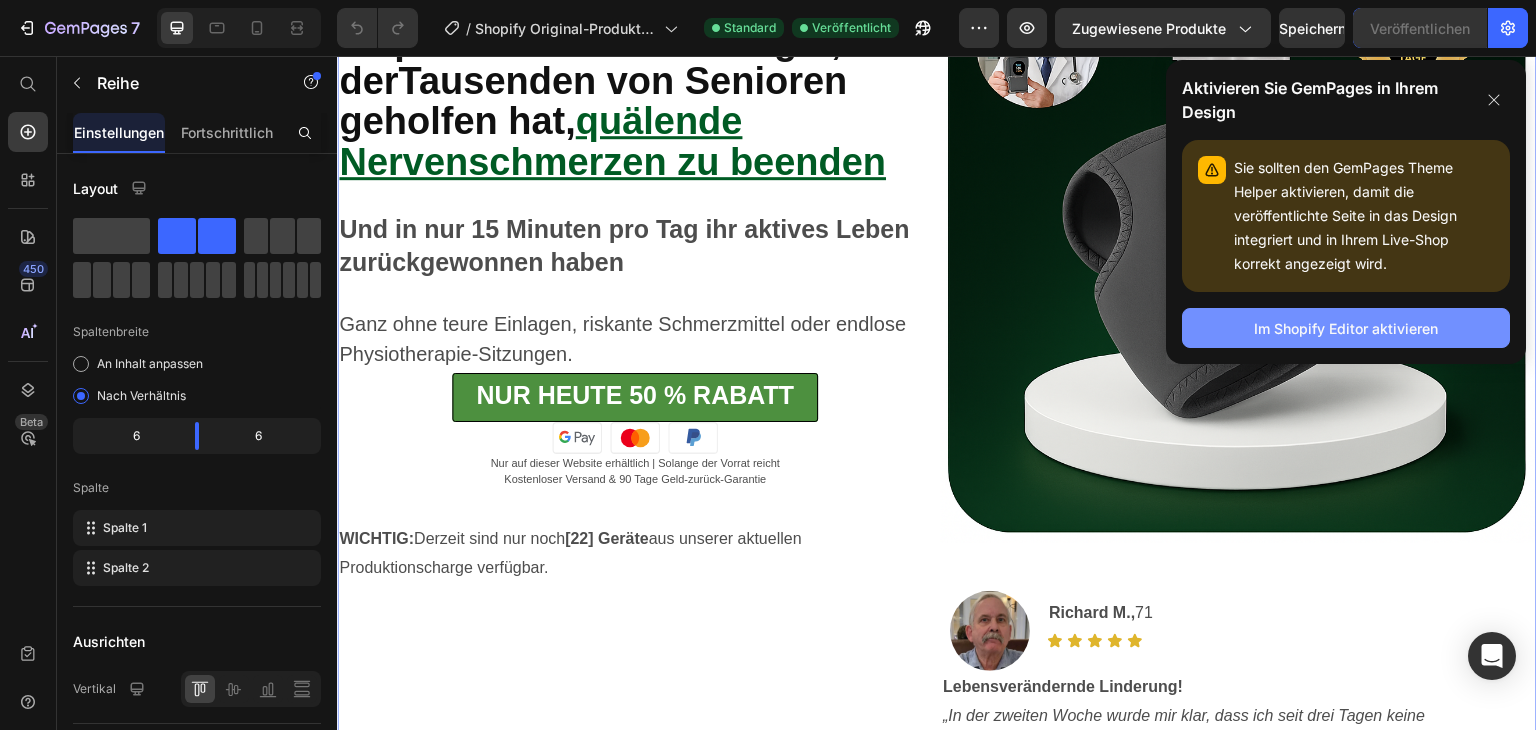 click on "Im Shopify Editor aktivieren" at bounding box center (1346, 328) 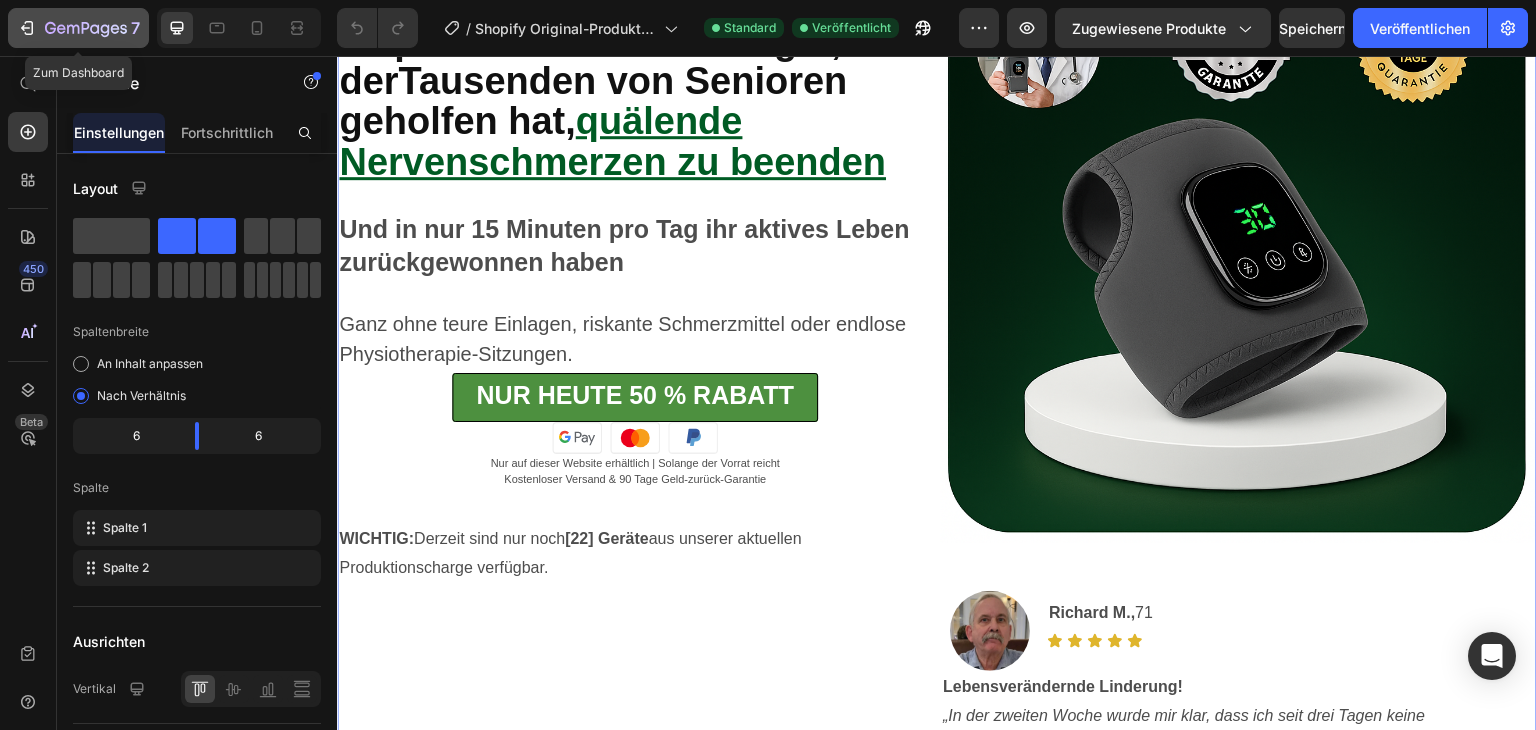 click on "7" 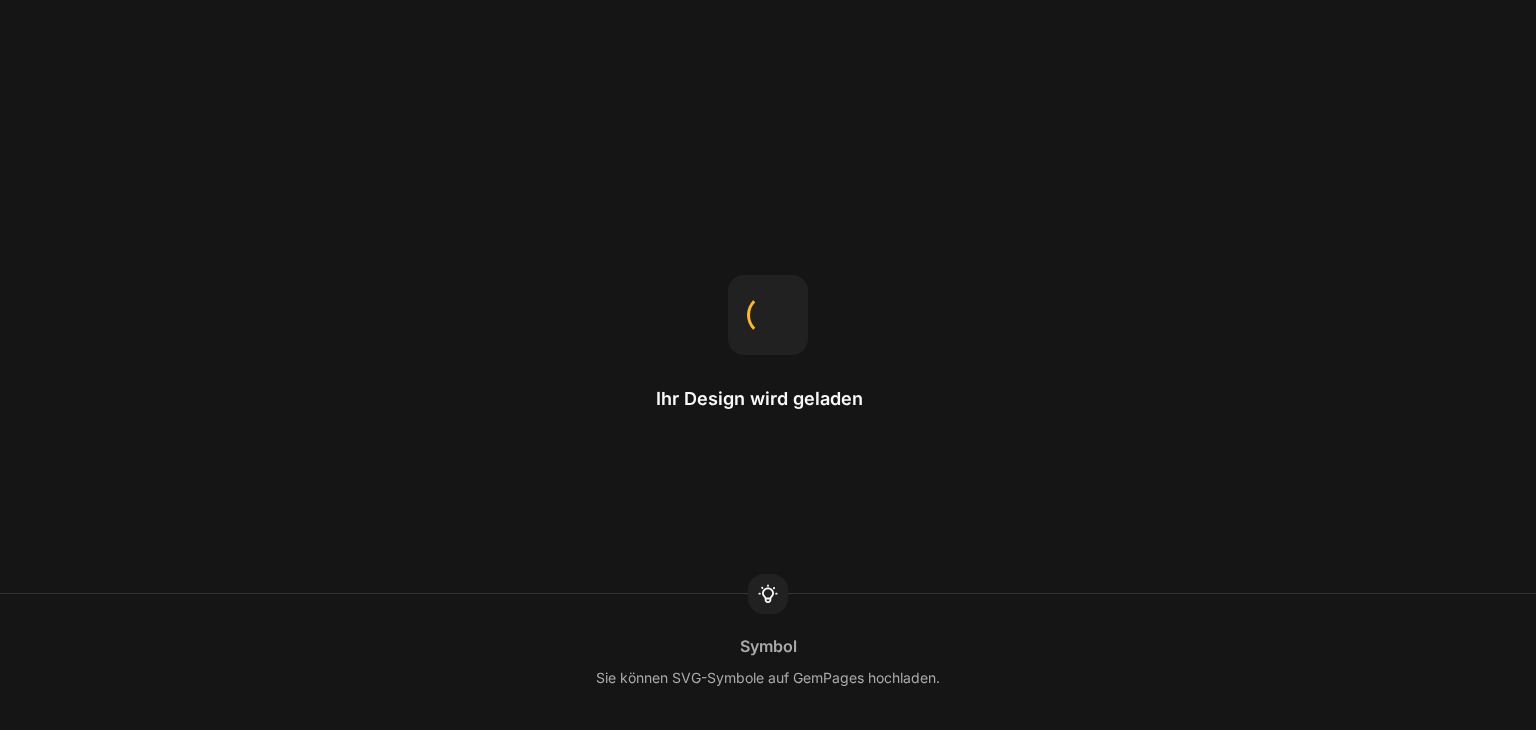 scroll, scrollTop: 0, scrollLeft: 0, axis: both 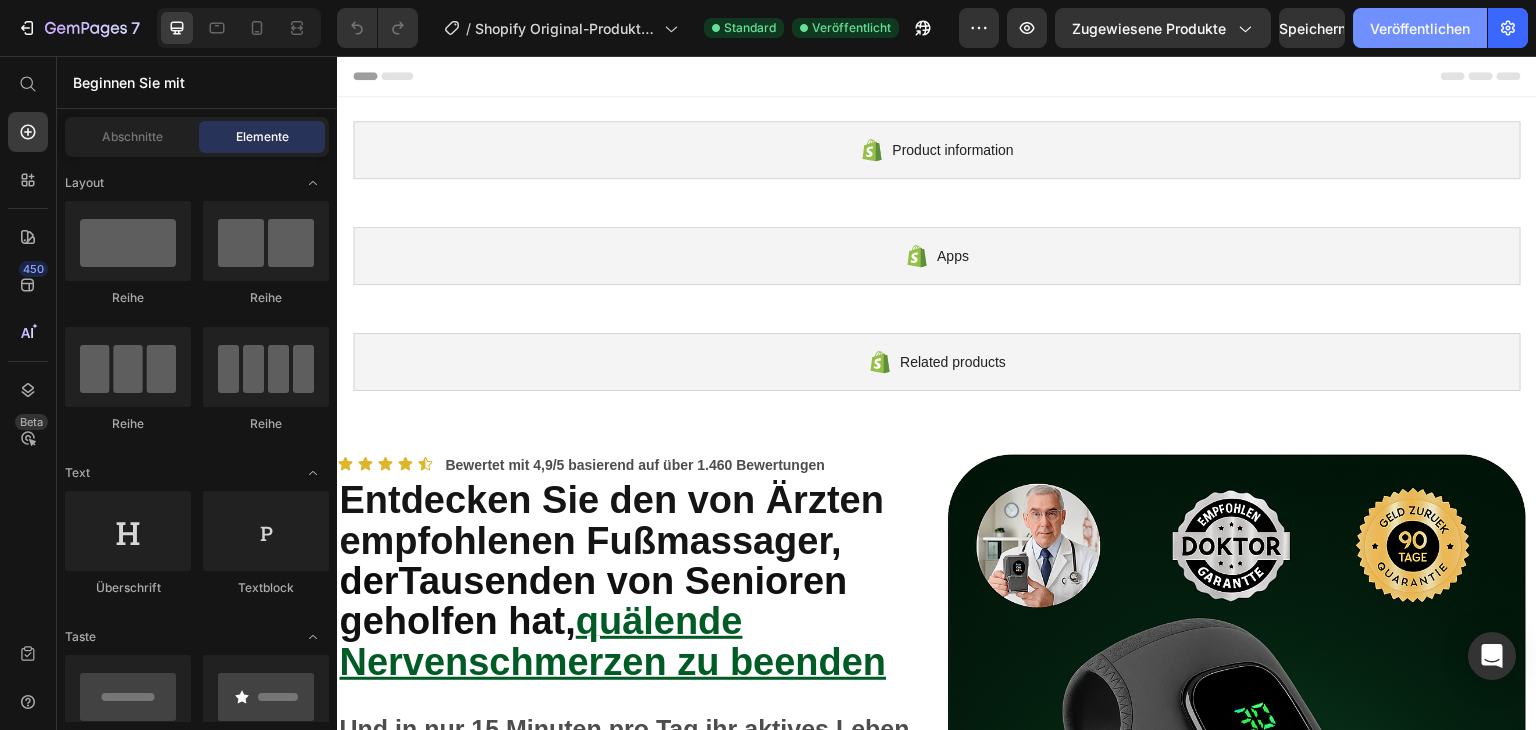 click on "Veröffentlichen" at bounding box center [1420, 28] 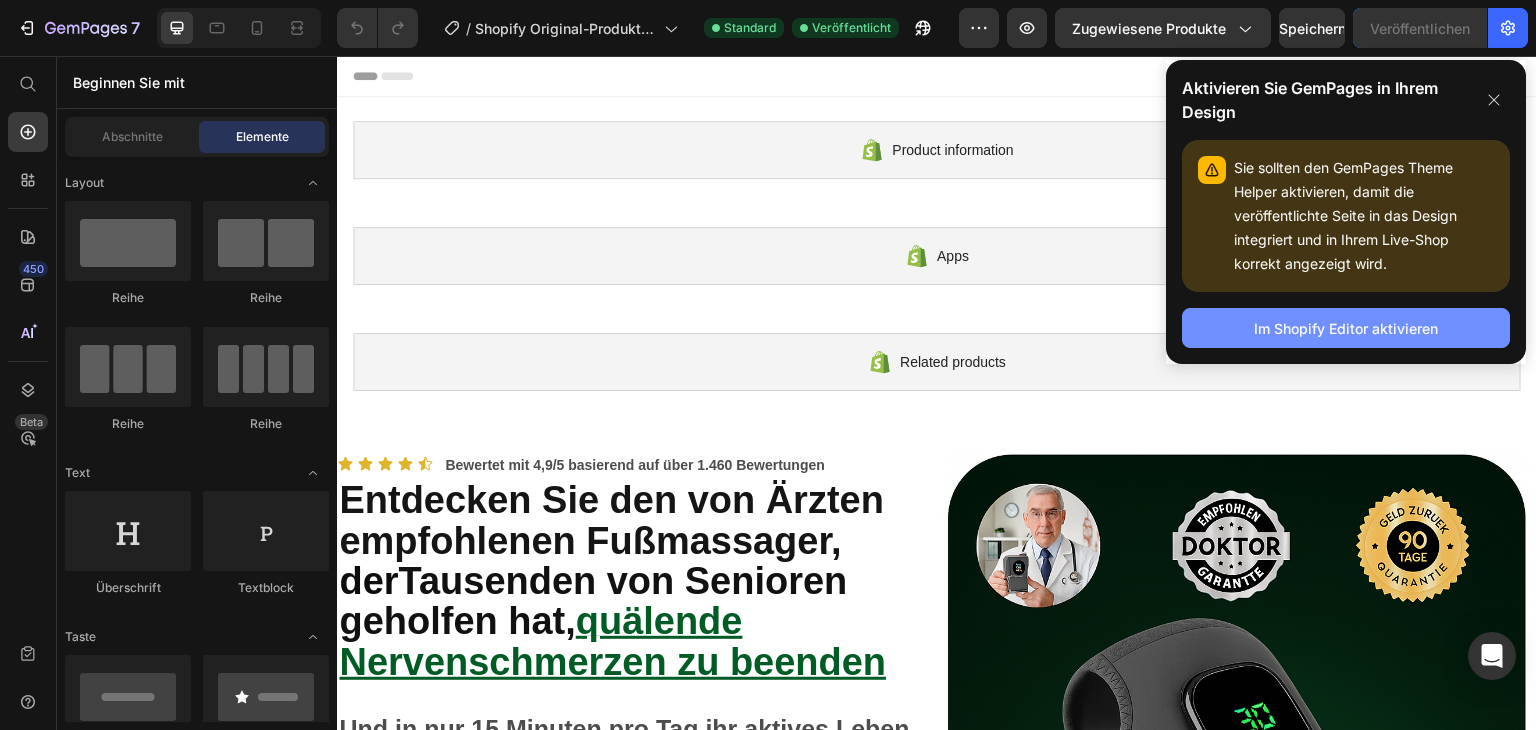 click on "Im Shopify Editor aktivieren" at bounding box center [1346, 328] 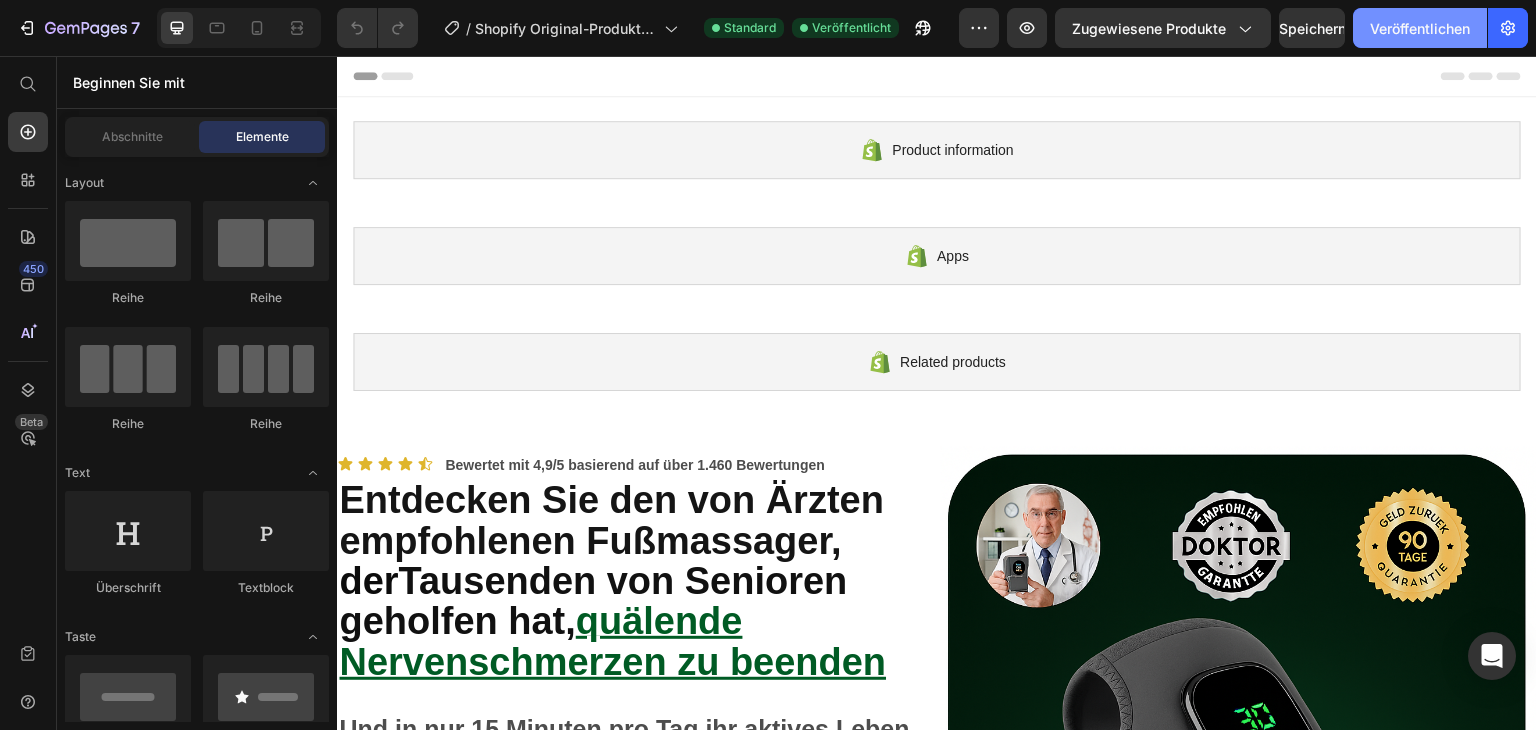 click on "Veröffentlichen" 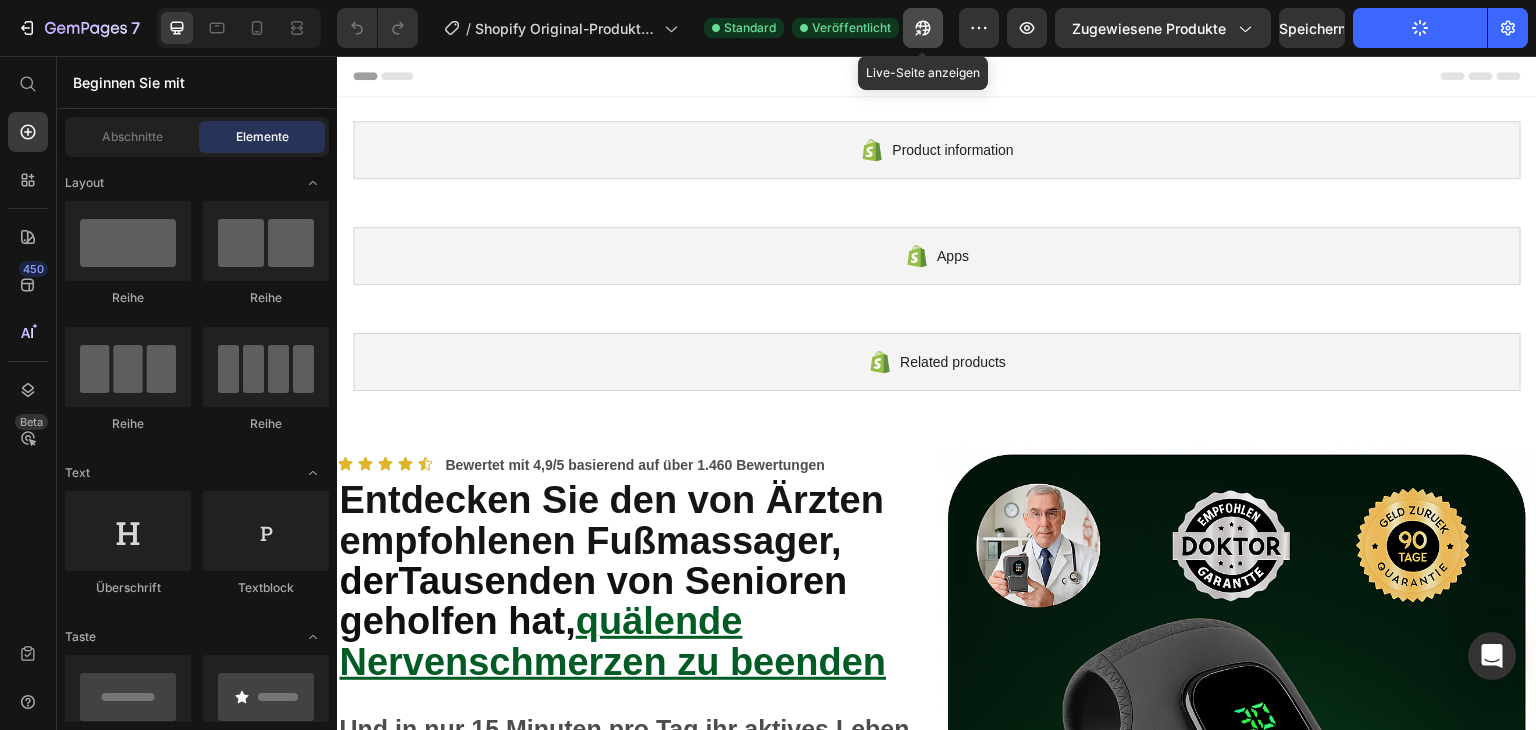 click 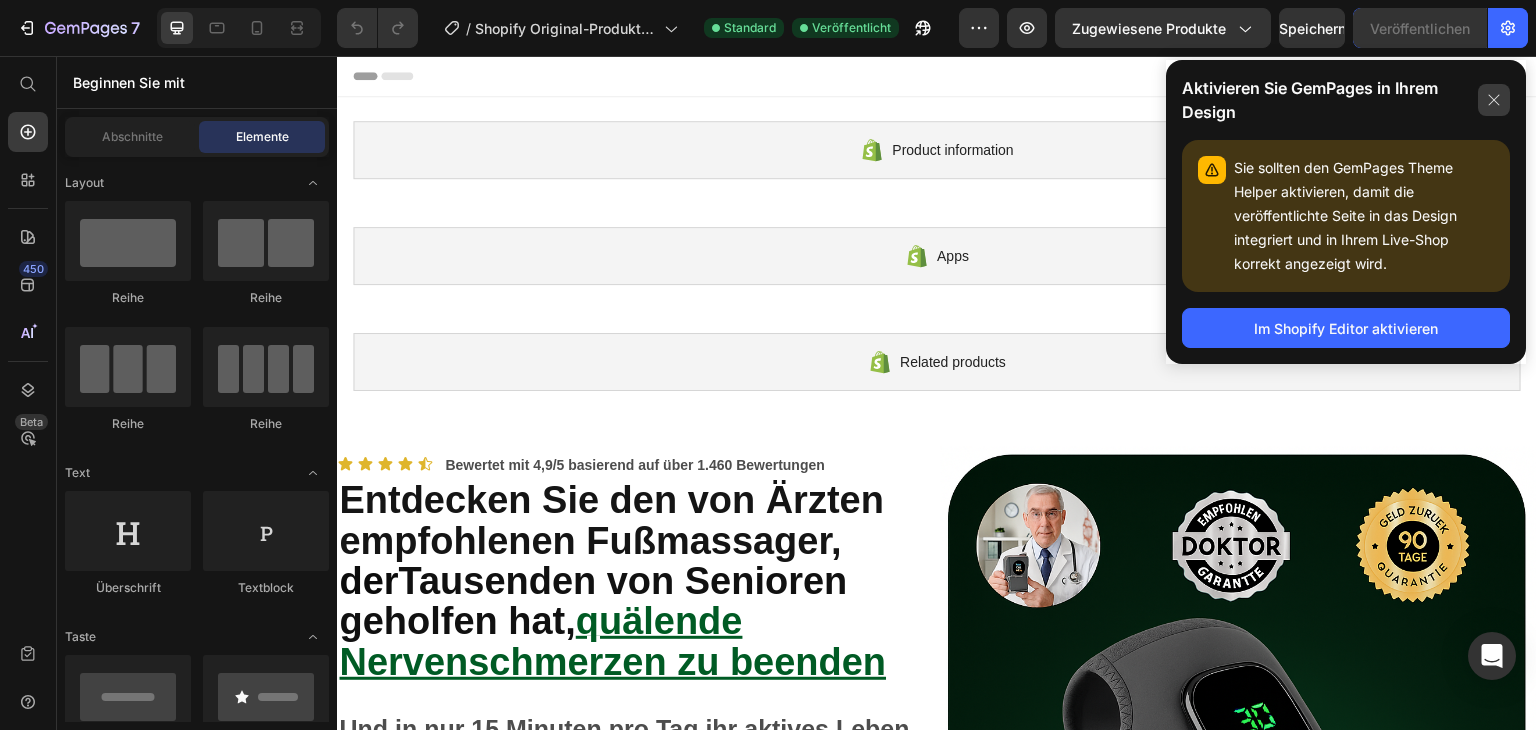 click 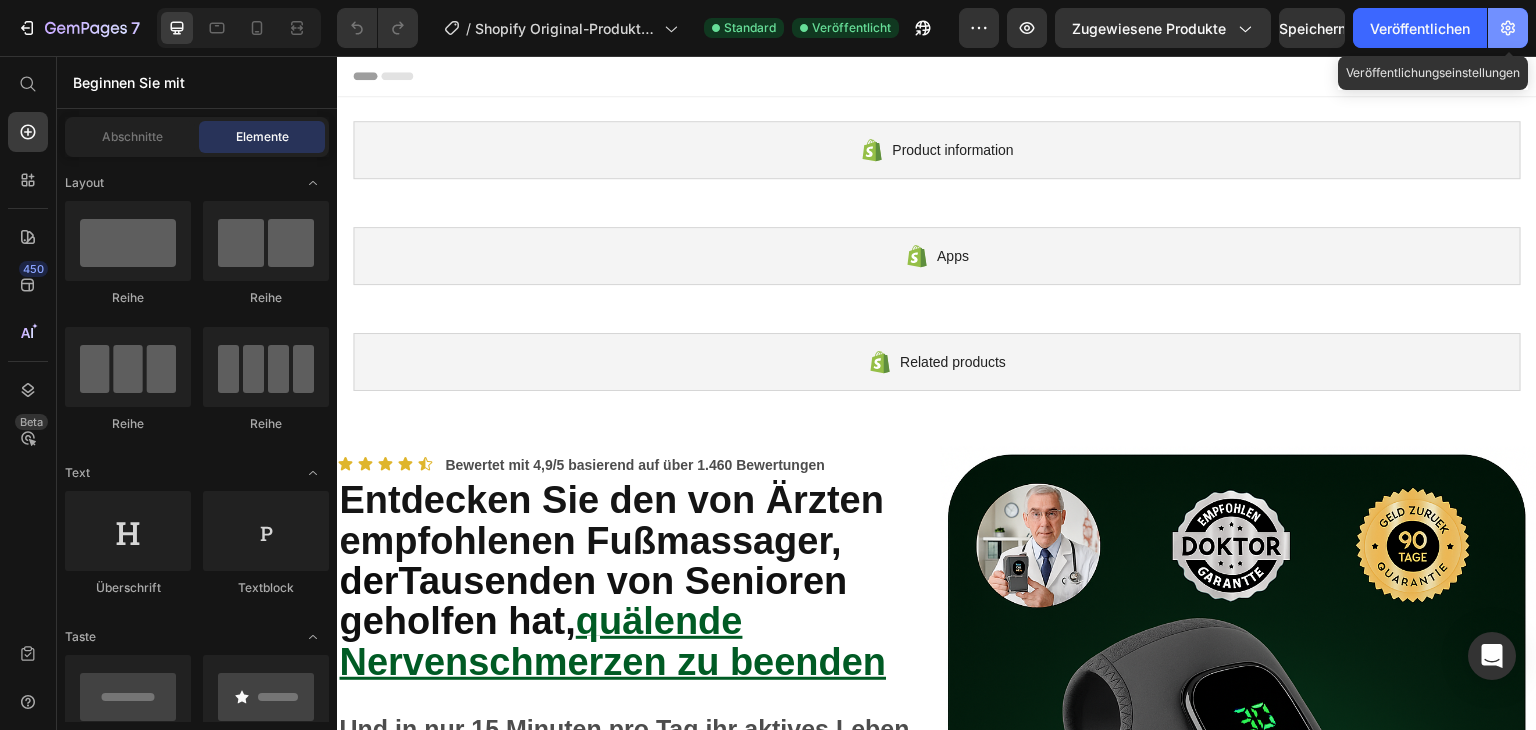 click 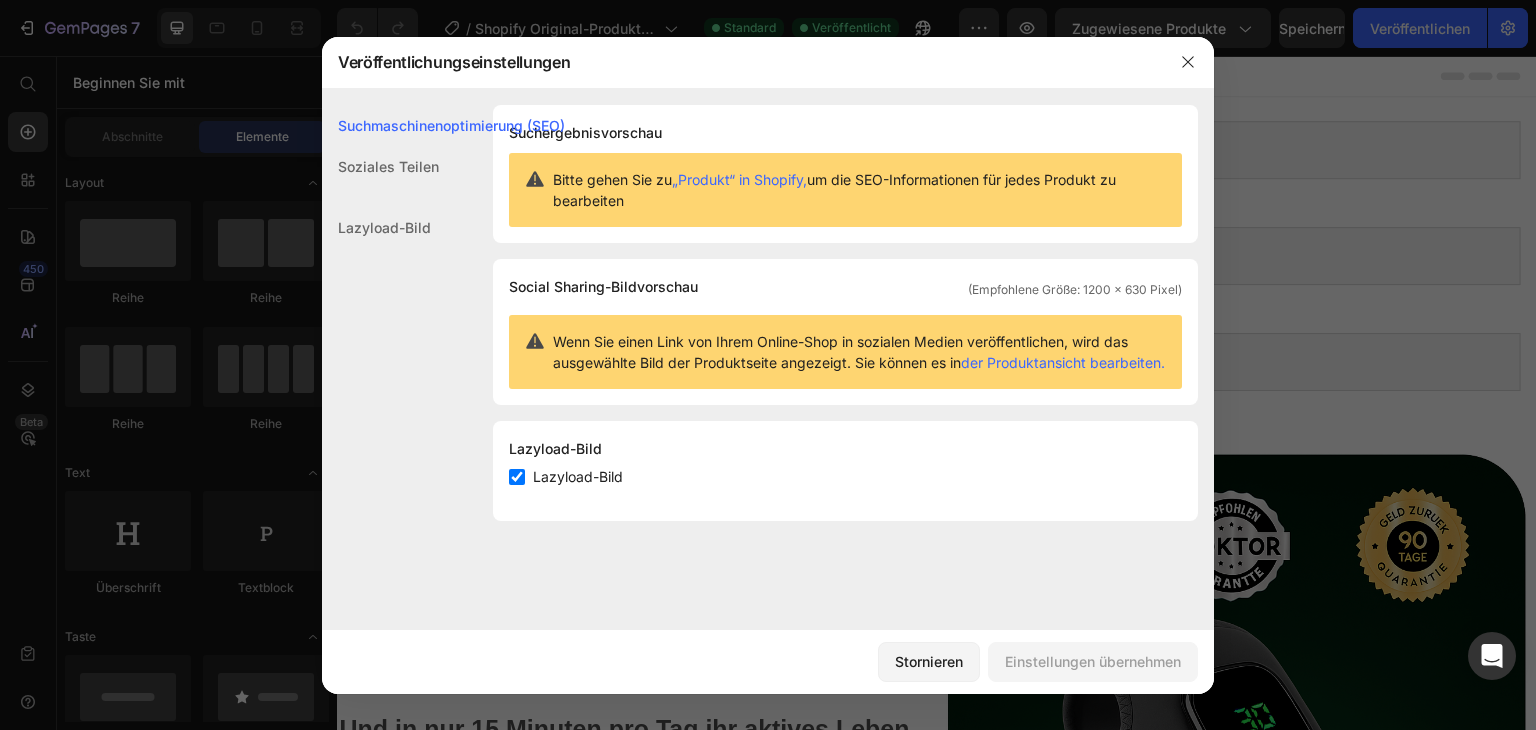 click on "Suchmaschinenoptimierung (SEO) Soziales Teilen Lazyload-Bild" at bounding box center (443, 433) 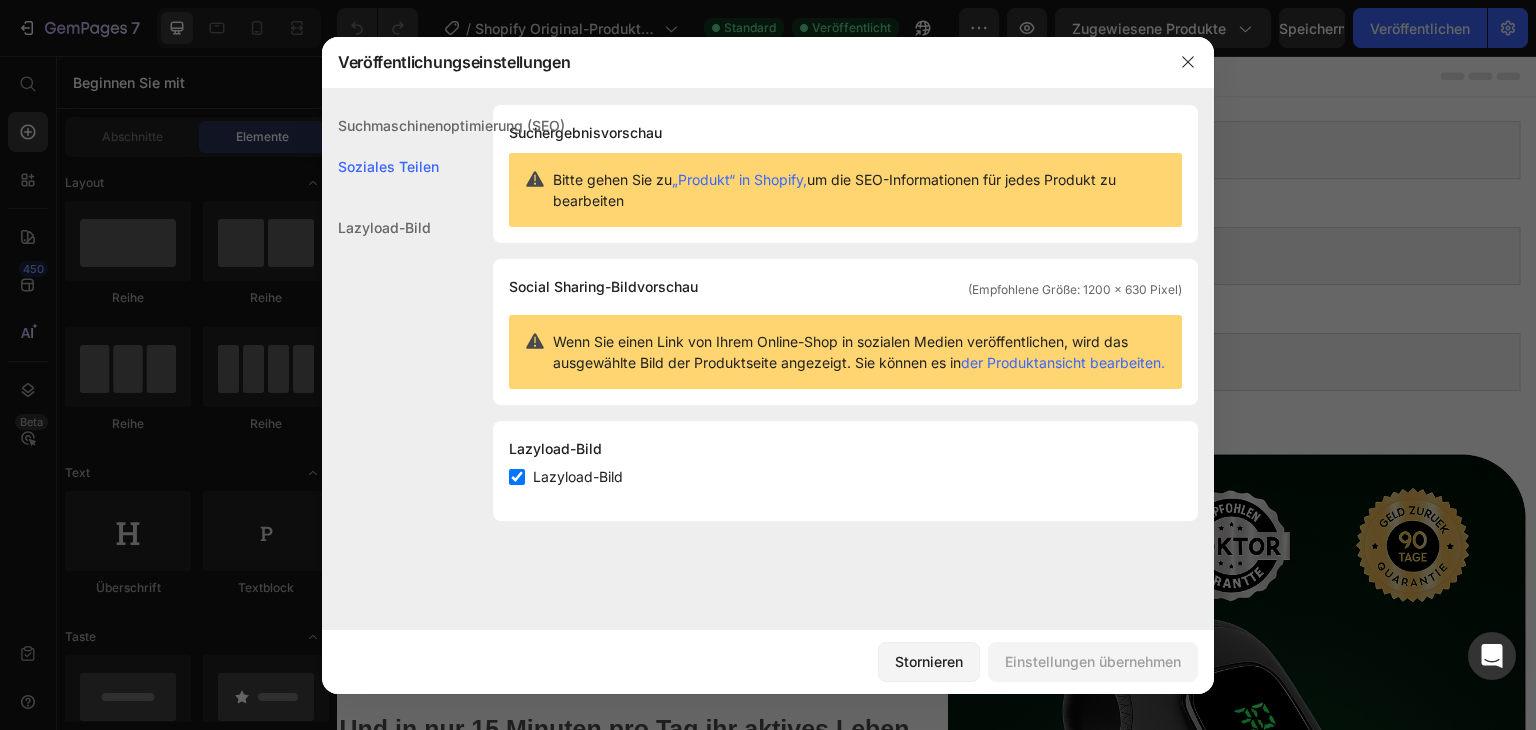 click on "Lazyload-Bild" at bounding box center [384, 227] 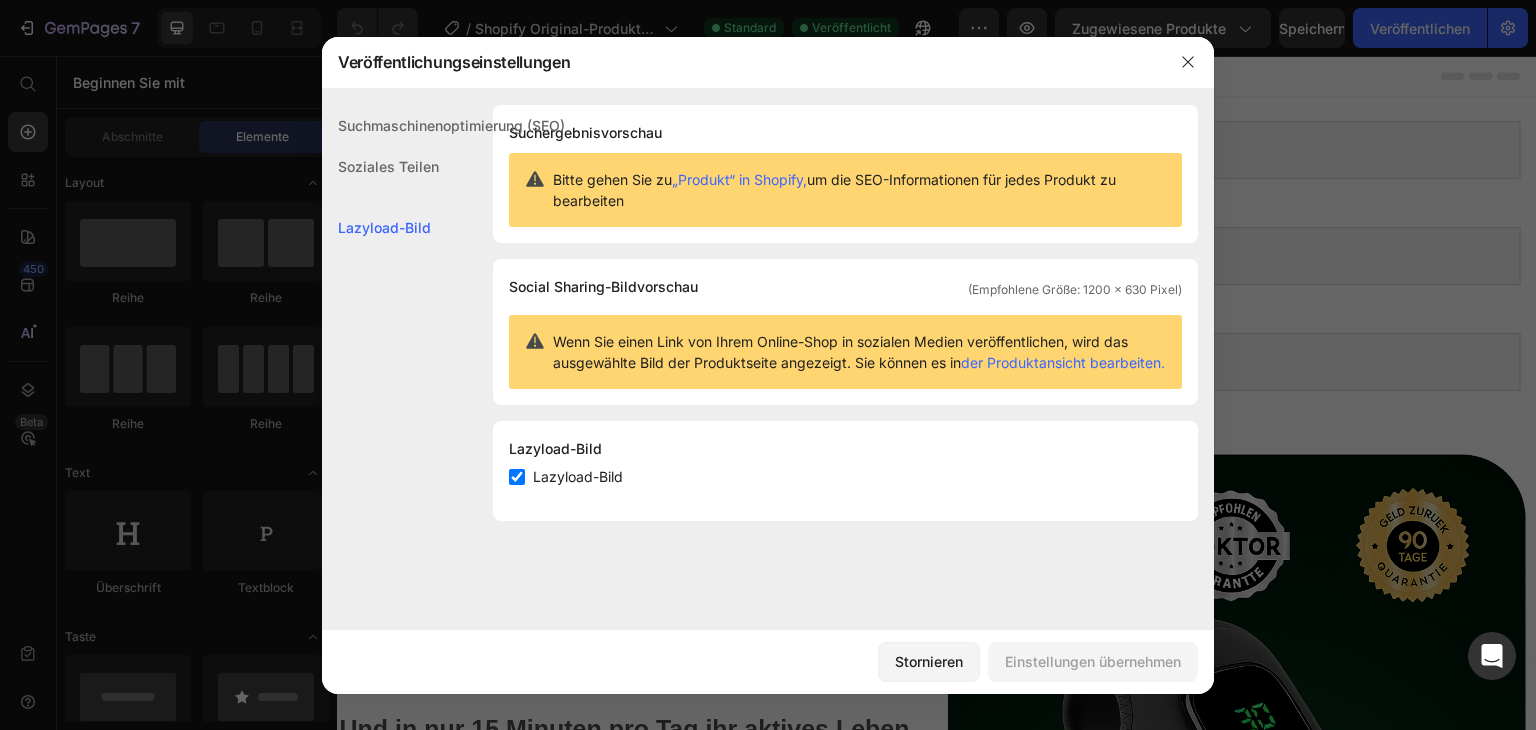 click at bounding box center [517, 477] 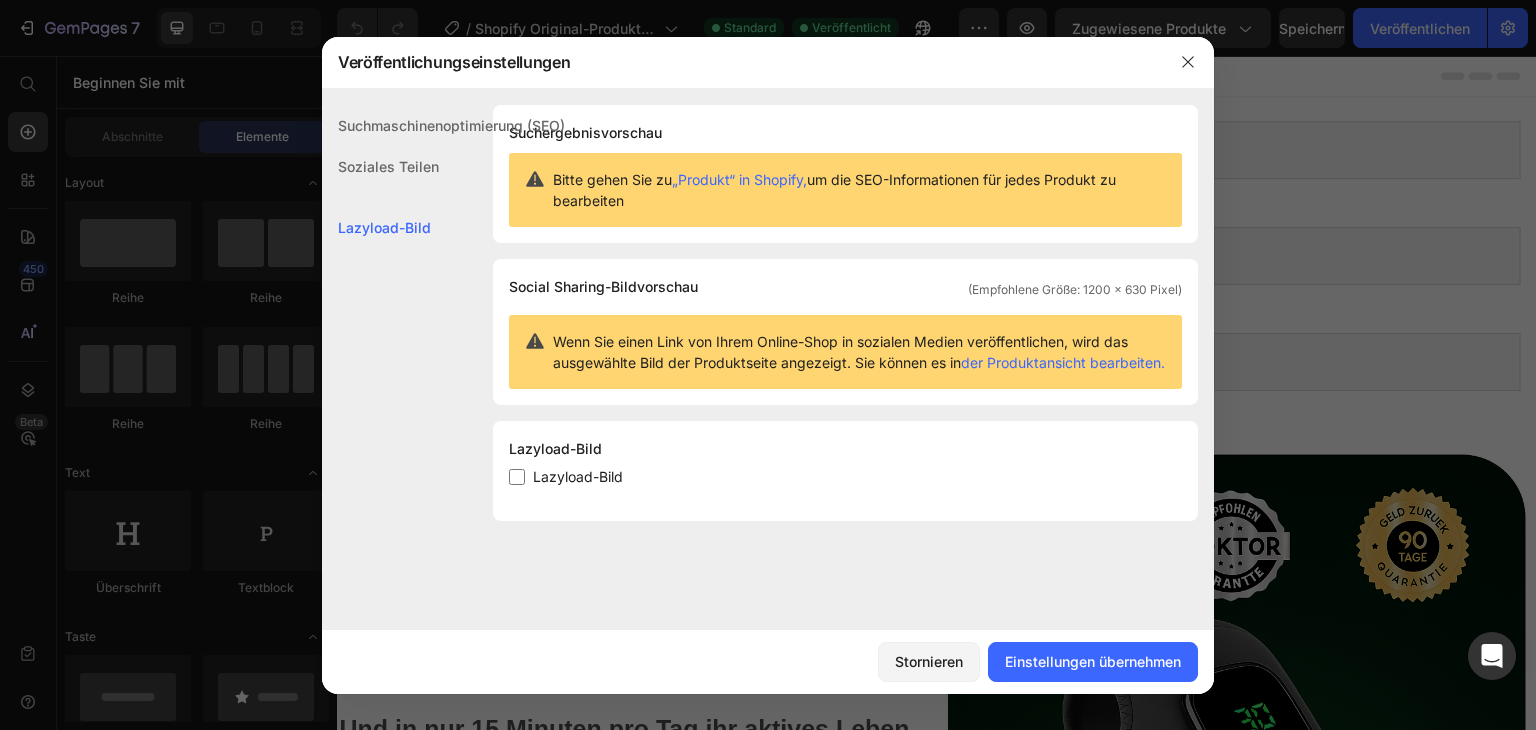 click at bounding box center [517, 477] 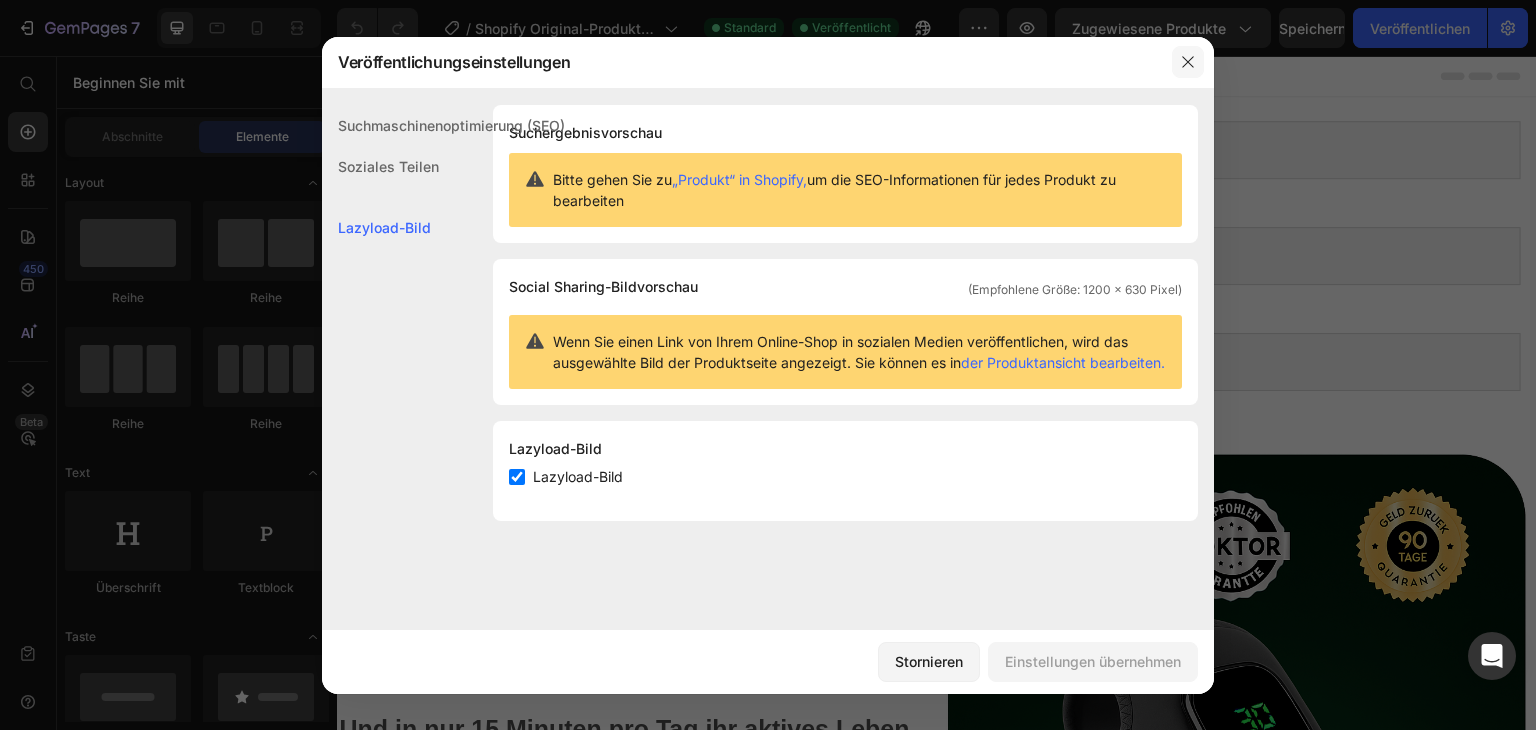 drag, startPoint x: 1187, startPoint y: 58, endPoint x: 850, endPoint y: 3, distance: 341.45865 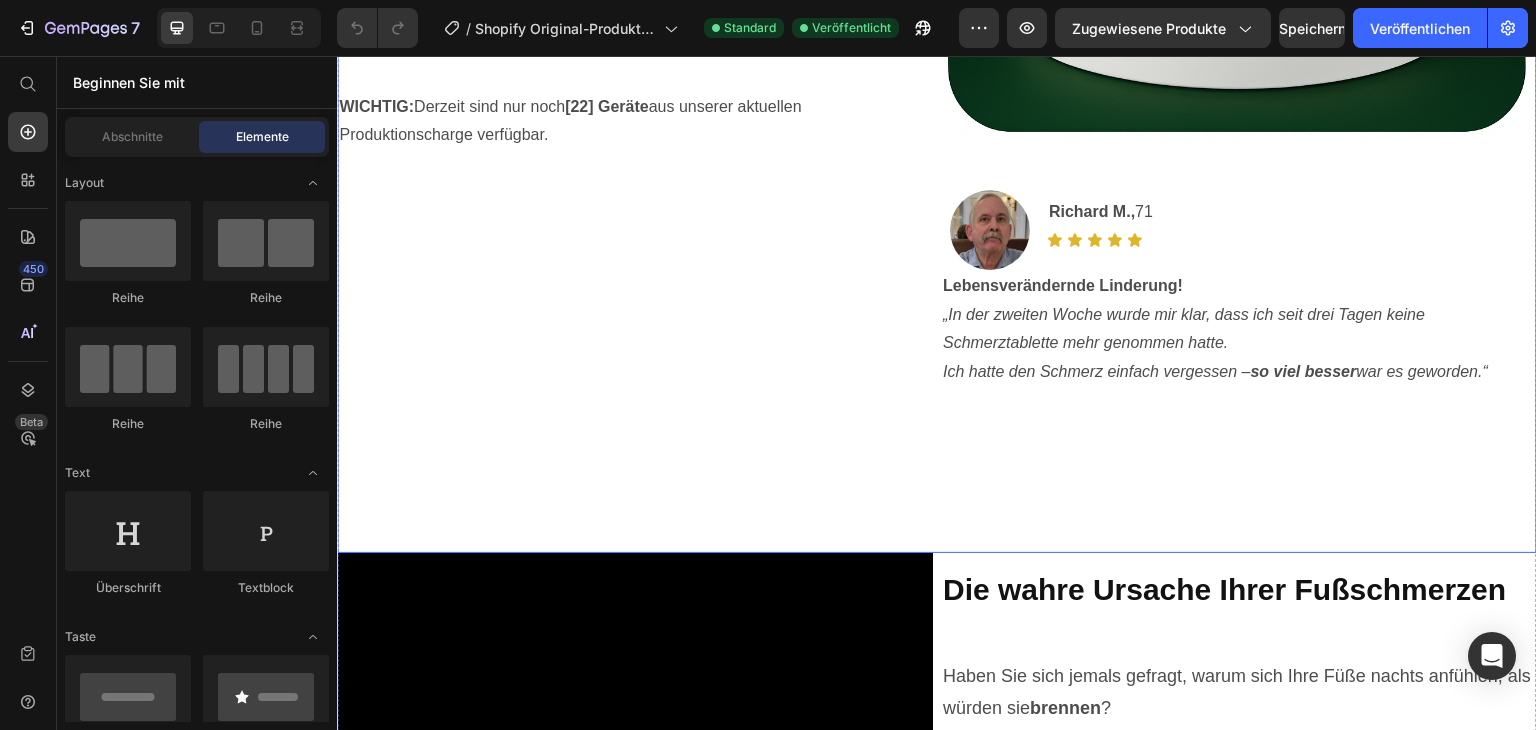 scroll, scrollTop: 1000, scrollLeft: 0, axis: vertical 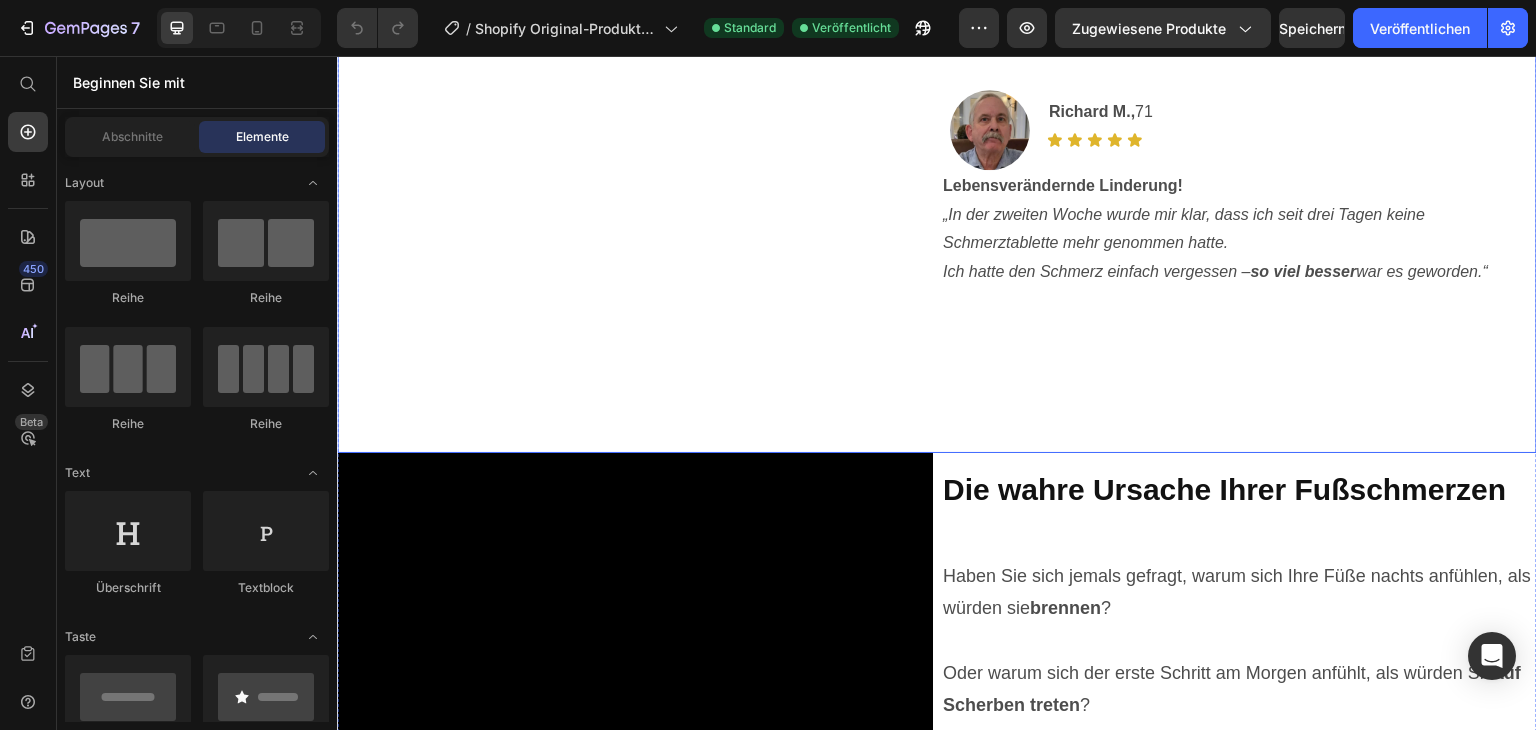 click on "Icon Icon Icon Icon Icon Icon List Text Block Bewertet mit 4,9/5 basierend auf über 1.460 Bewertungen Text Block Row Entdecken Sie den von Ärzten empfohlenen Fußmassager,   der  Tausenden von Senioren geholfen hat,  quälende Nervenschmerzen zu beenden Heading Und in nur 15 Minuten pro Tag ihr aktives Leben zurückgewonnen haben Ganz ohne teure Einlagen, riskante Schmerzmittel oder endlose Physiotherapie-Sitzungen. Text Block Row NUR HEUTE 50 % RABATT Button Image Image Image Row Nur auf dieser Website erhältlich | Solange der Vorrat reicht Kostenloser Versand & 90 Tage Geld-zurück-Garantie Text Block WICHTIG:  Derzeit sind nur noch  [22] Geräte  aus unserer aktuellen Produktionscharge verfügbar. Text Block" at bounding box center [635, -51] 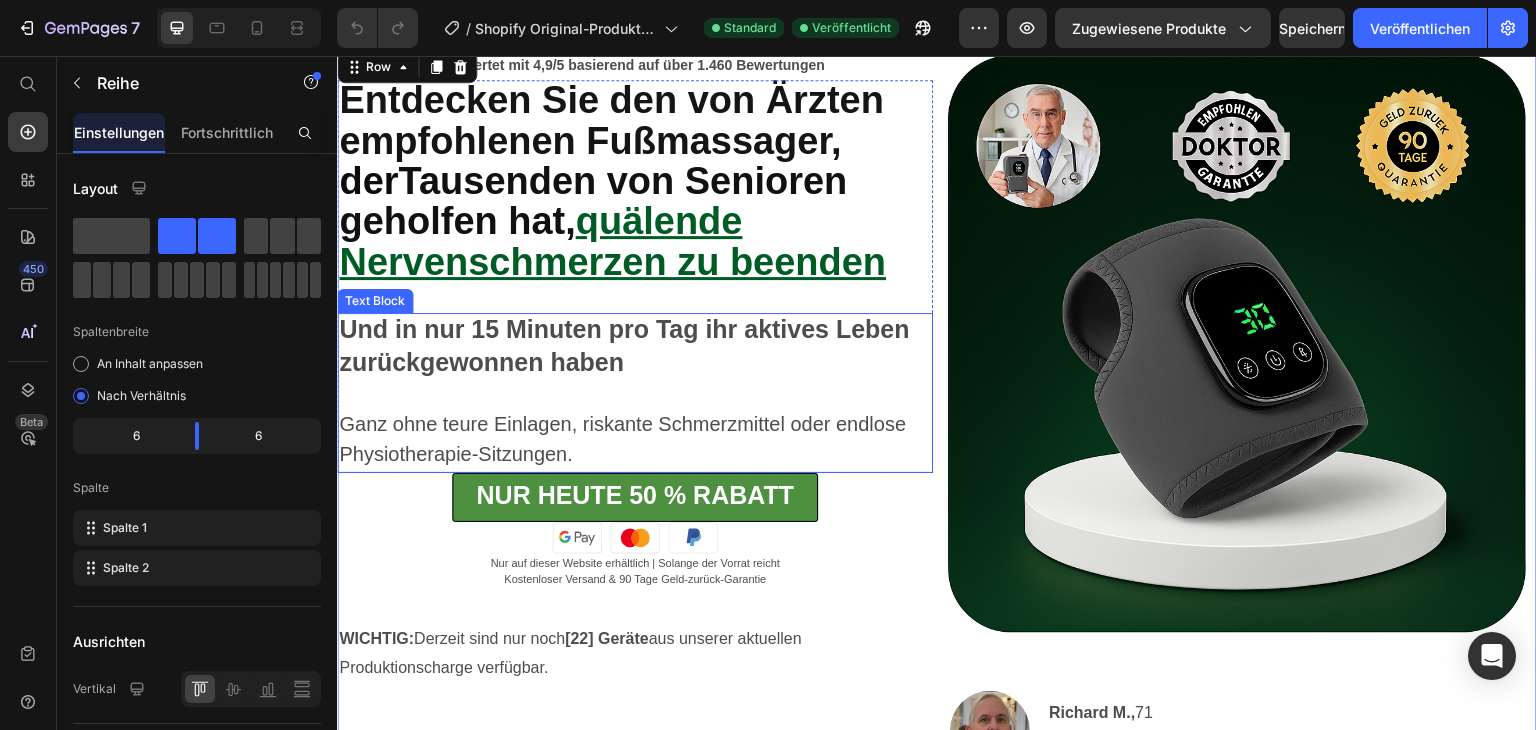 scroll, scrollTop: 100, scrollLeft: 0, axis: vertical 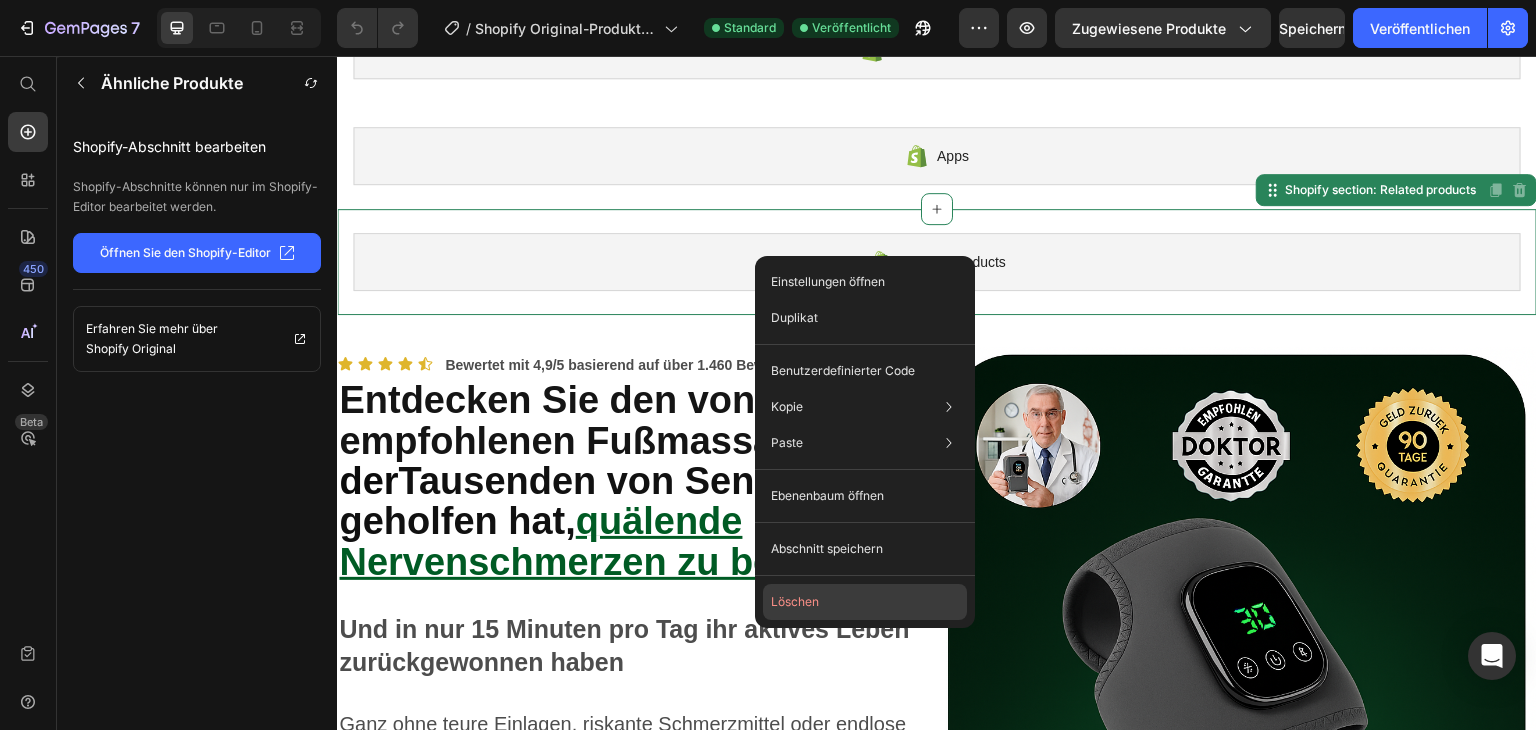 click on "Löschen" 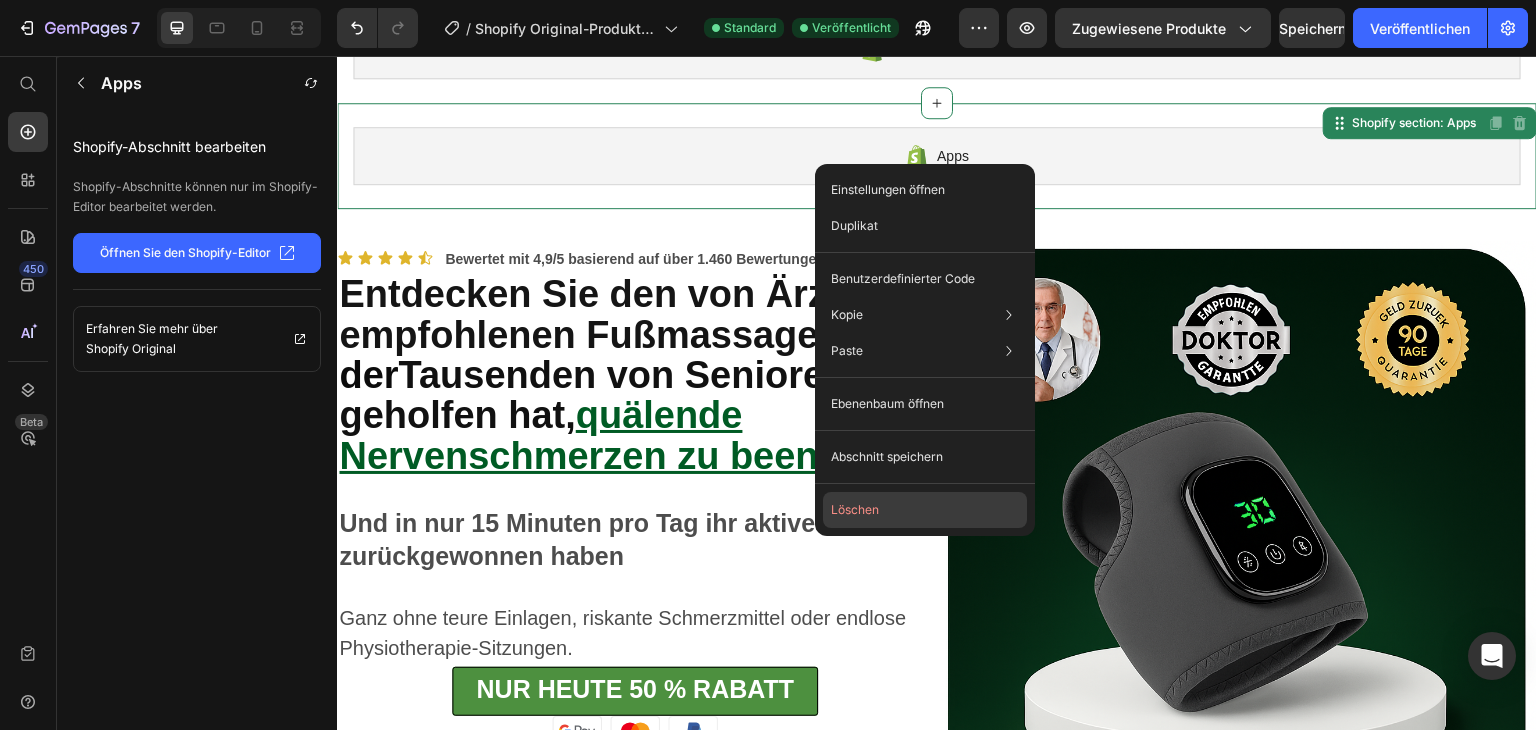 click on "Löschen" 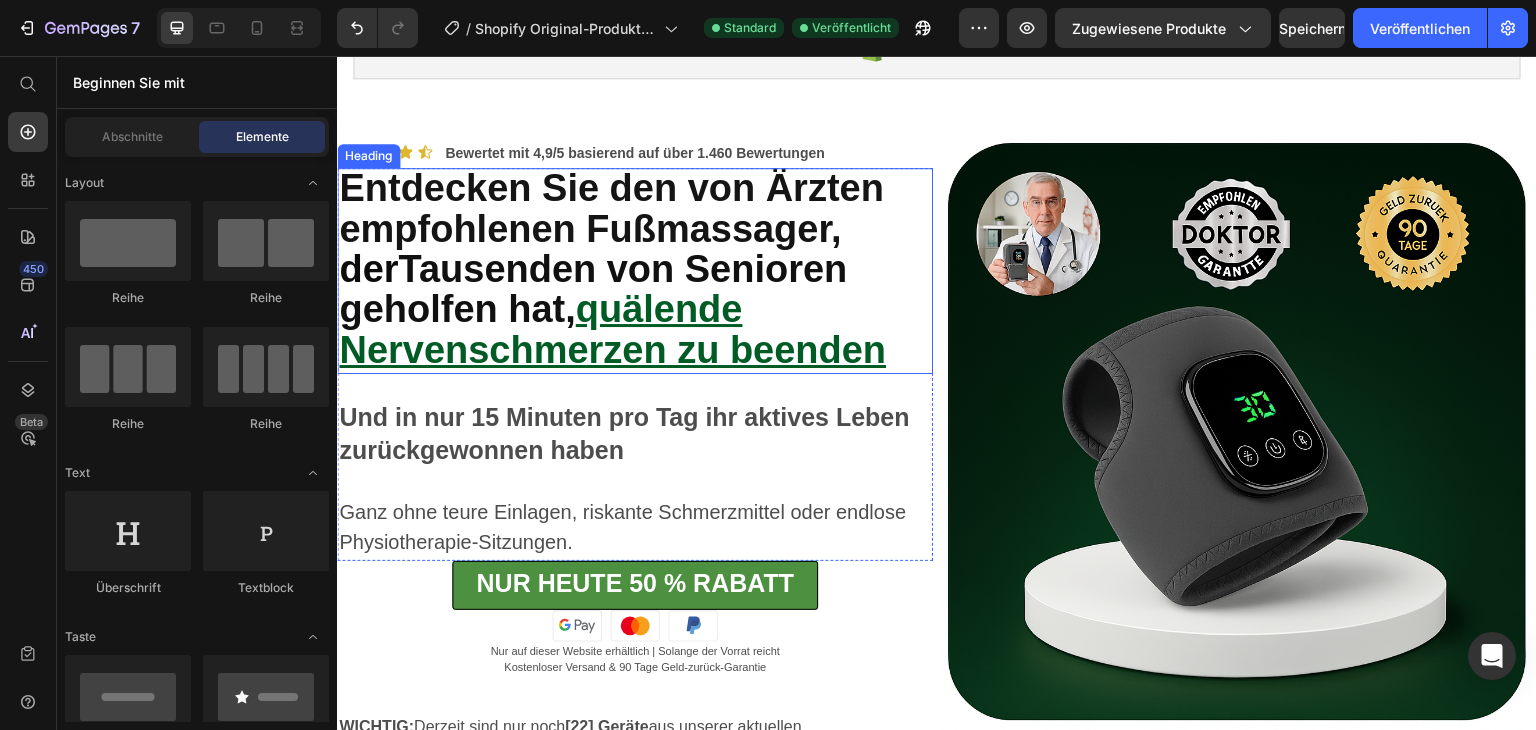 scroll, scrollTop: 0, scrollLeft: 0, axis: both 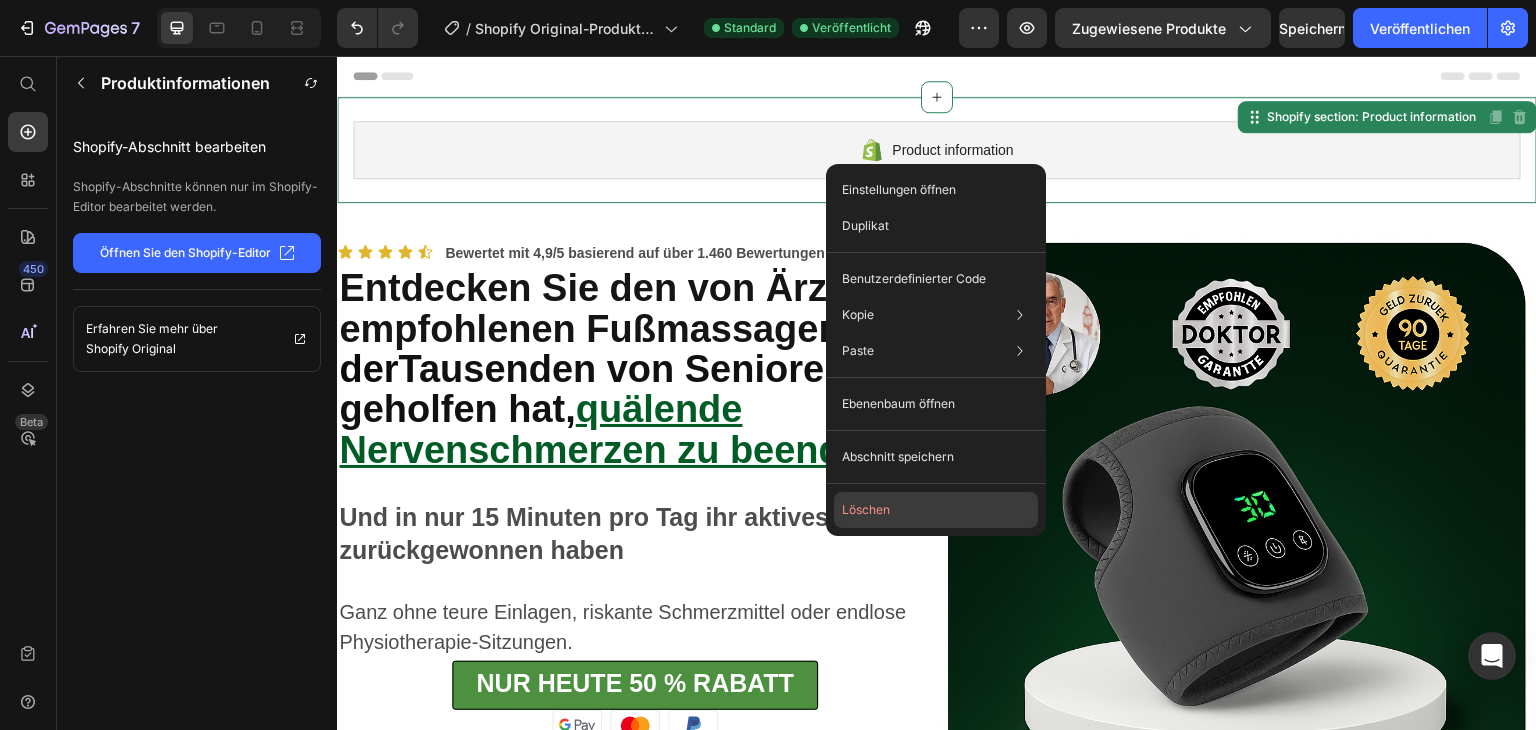 drag, startPoint x: 913, startPoint y: 515, endPoint x: 556, endPoint y: 446, distance: 363.60693 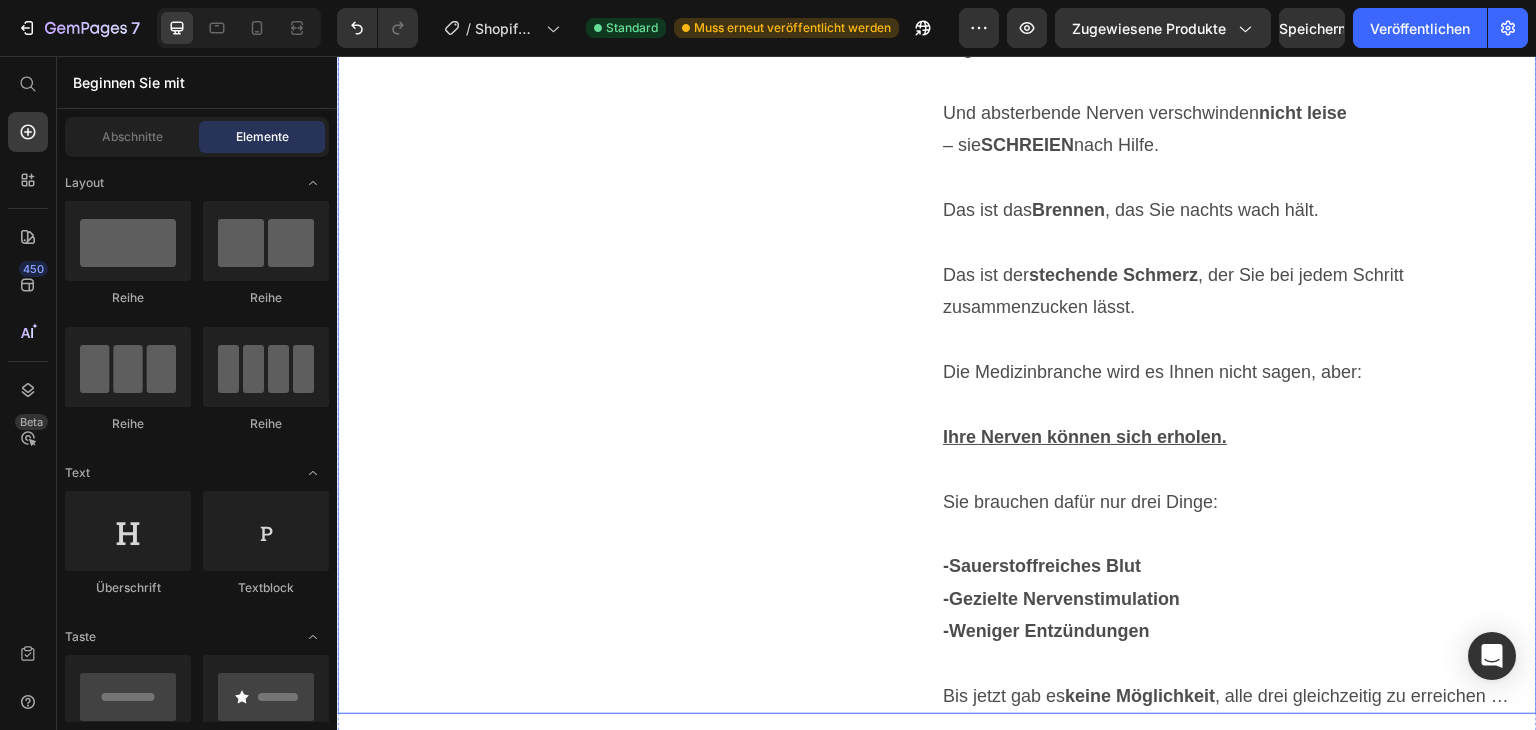 click on "Video" at bounding box center (635, 125) 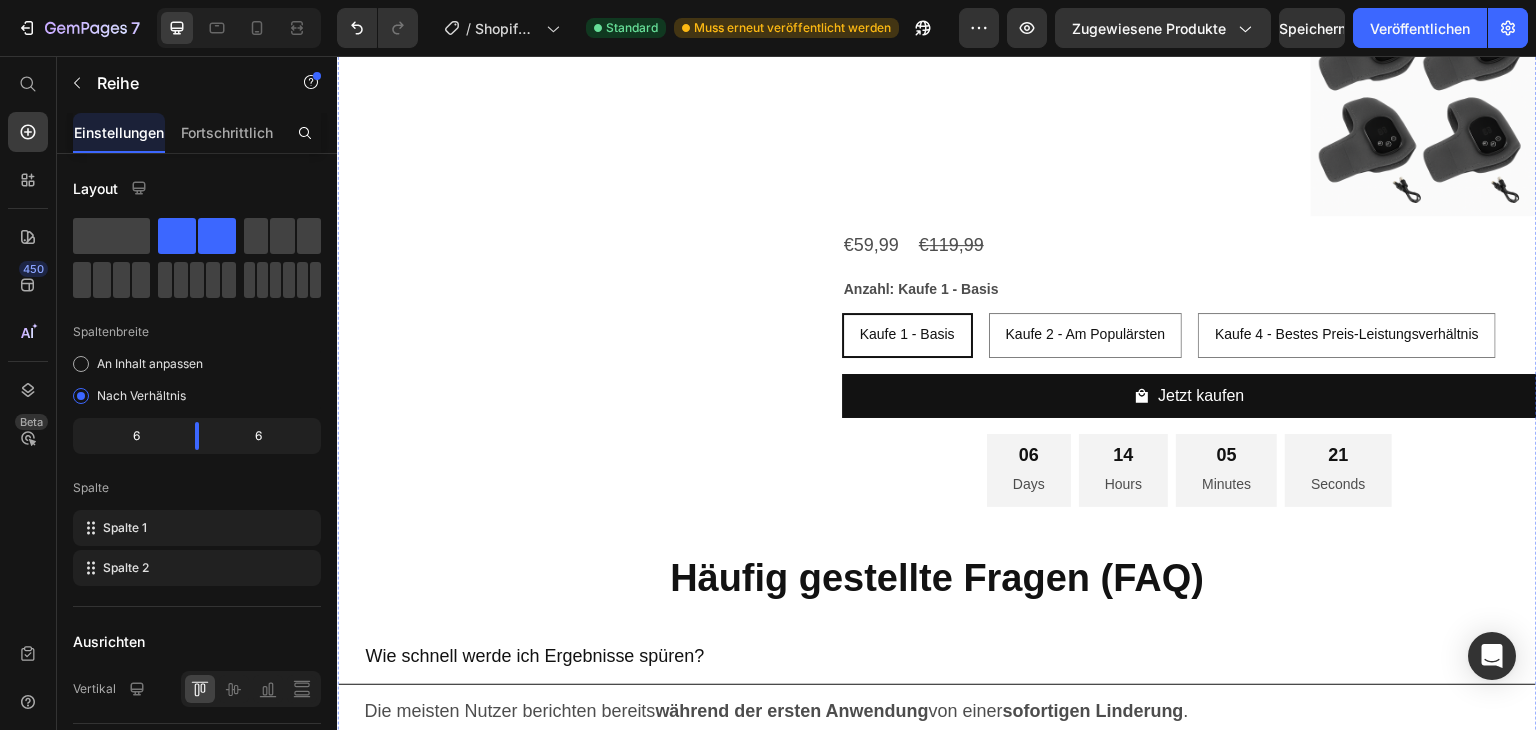 scroll, scrollTop: 8900, scrollLeft: 0, axis: vertical 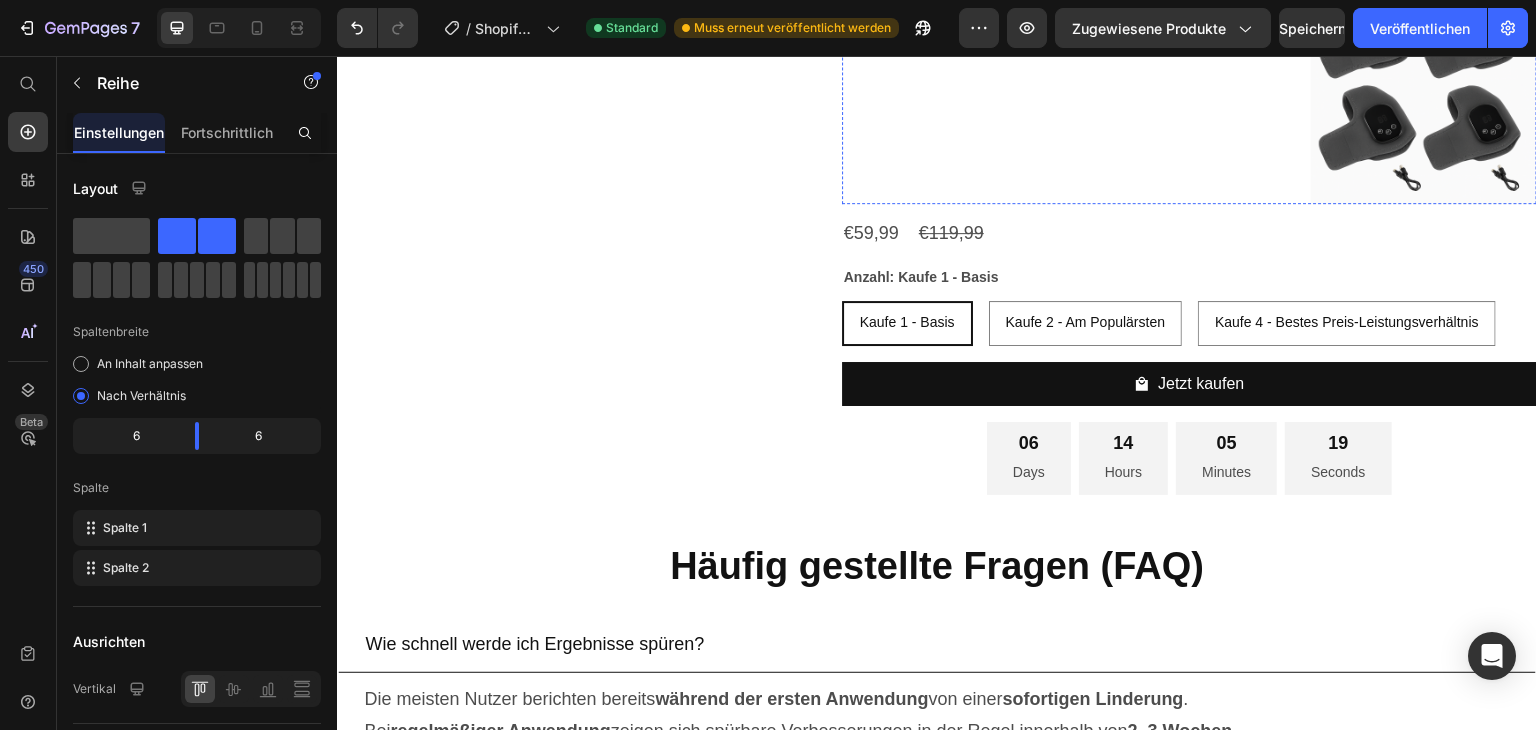 click at bounding box center [955, -22] 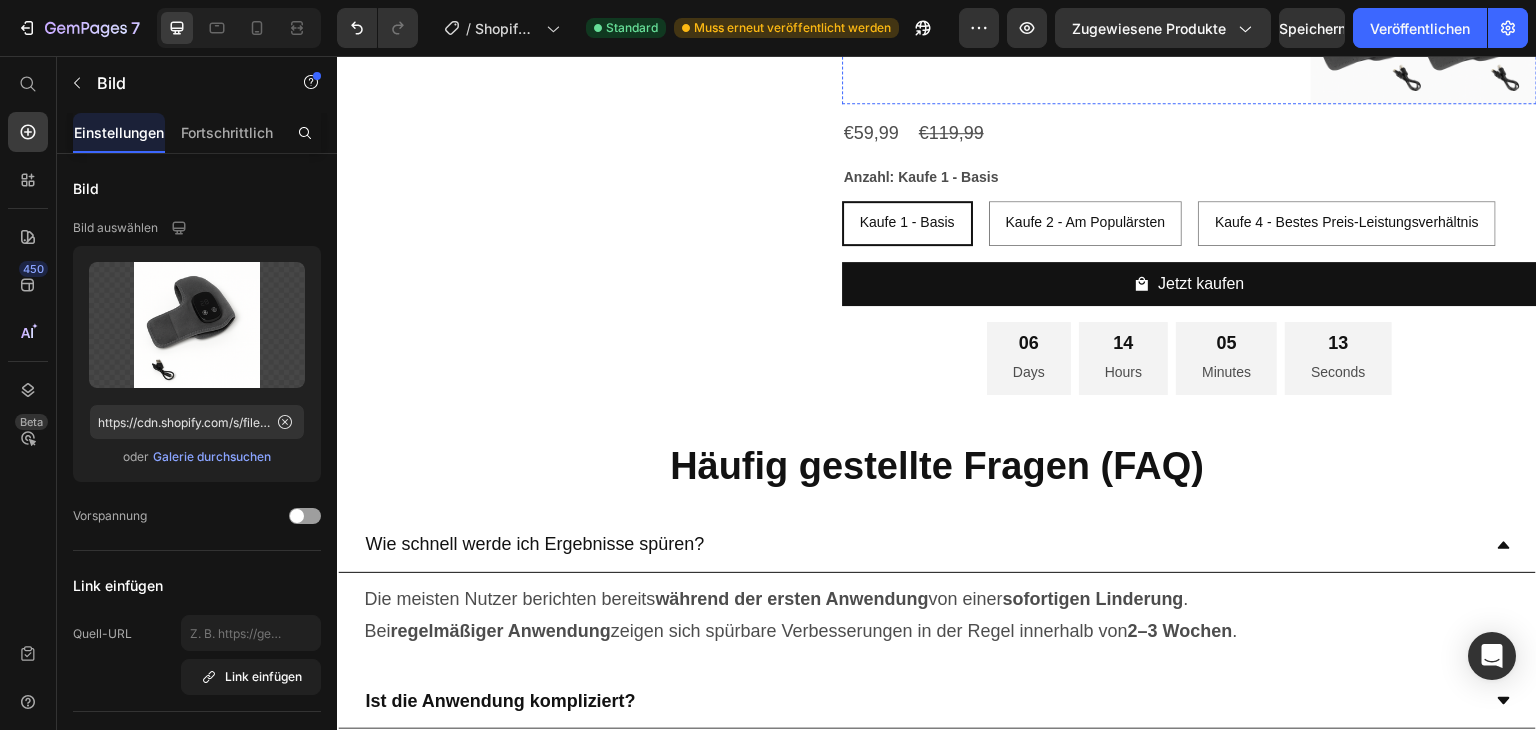 scroll, scrollTop: 9100, scrollLeft: 0, axis: vertical 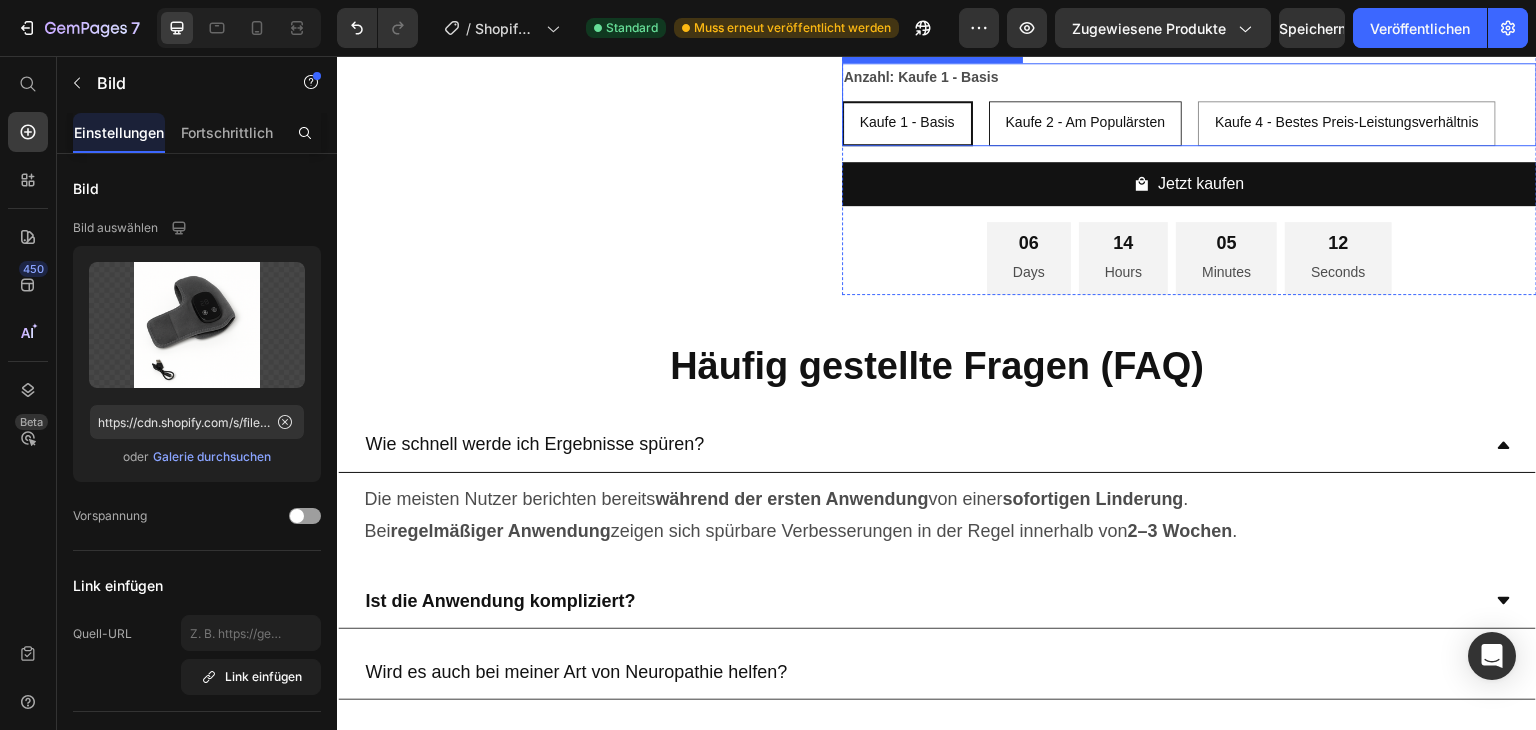 click on "Kaufe 2 - Am Populärsten" at bounding box center [1086, 122] 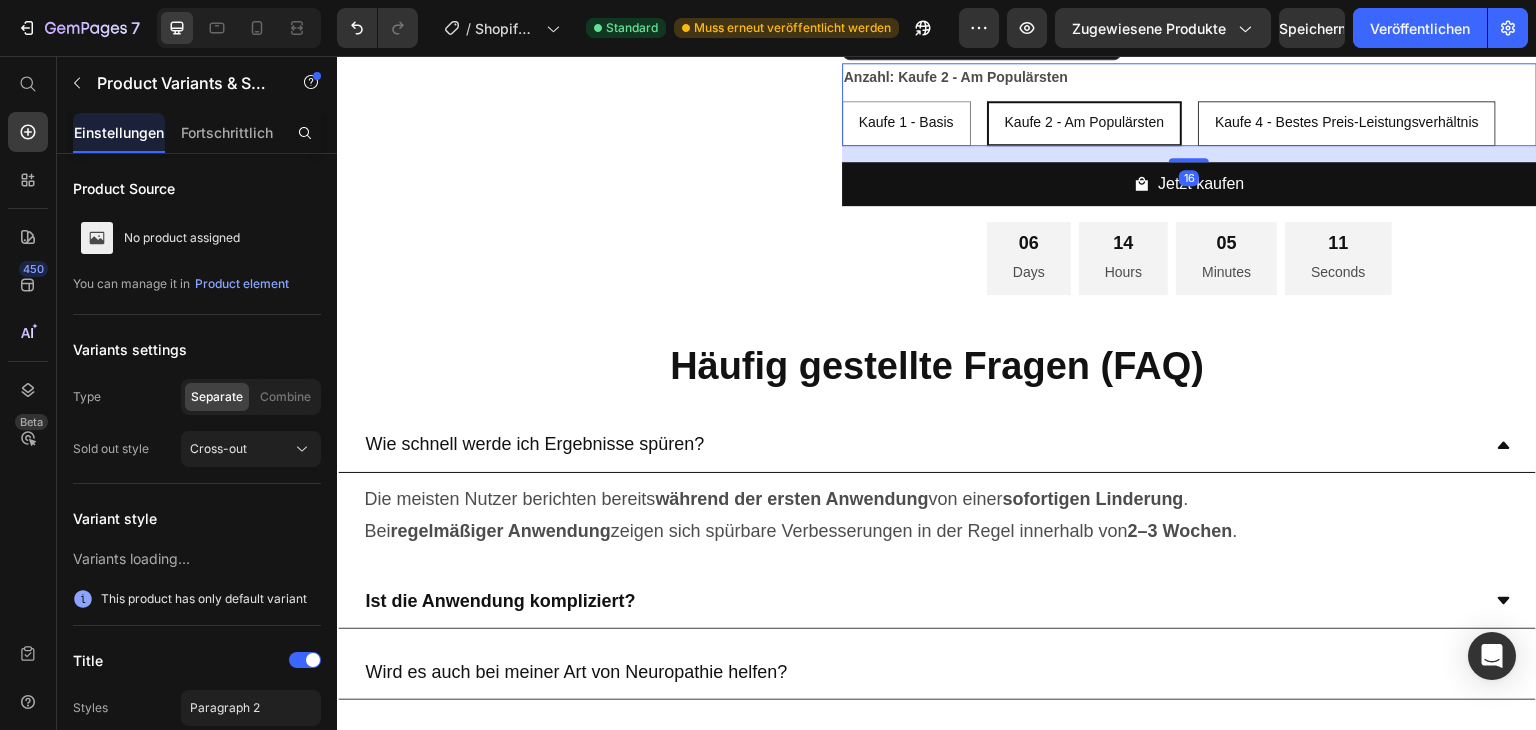 click on "Kaufe 4 - Bestes Preis-Leistungsverhältnis" at bounding box center (1347, 122) 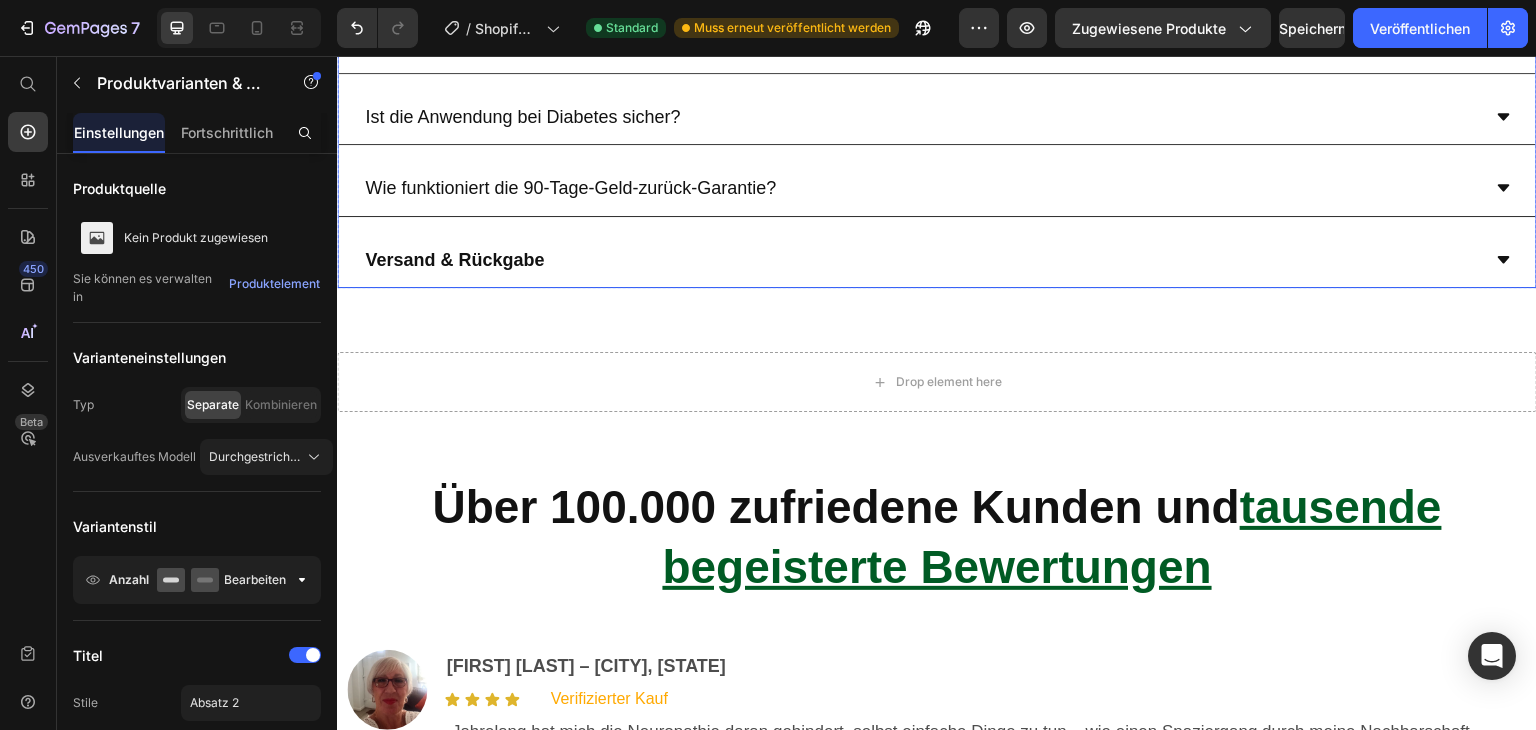 scroll, scrollTop: 9800, scrollLeft: 0, axis: vertical 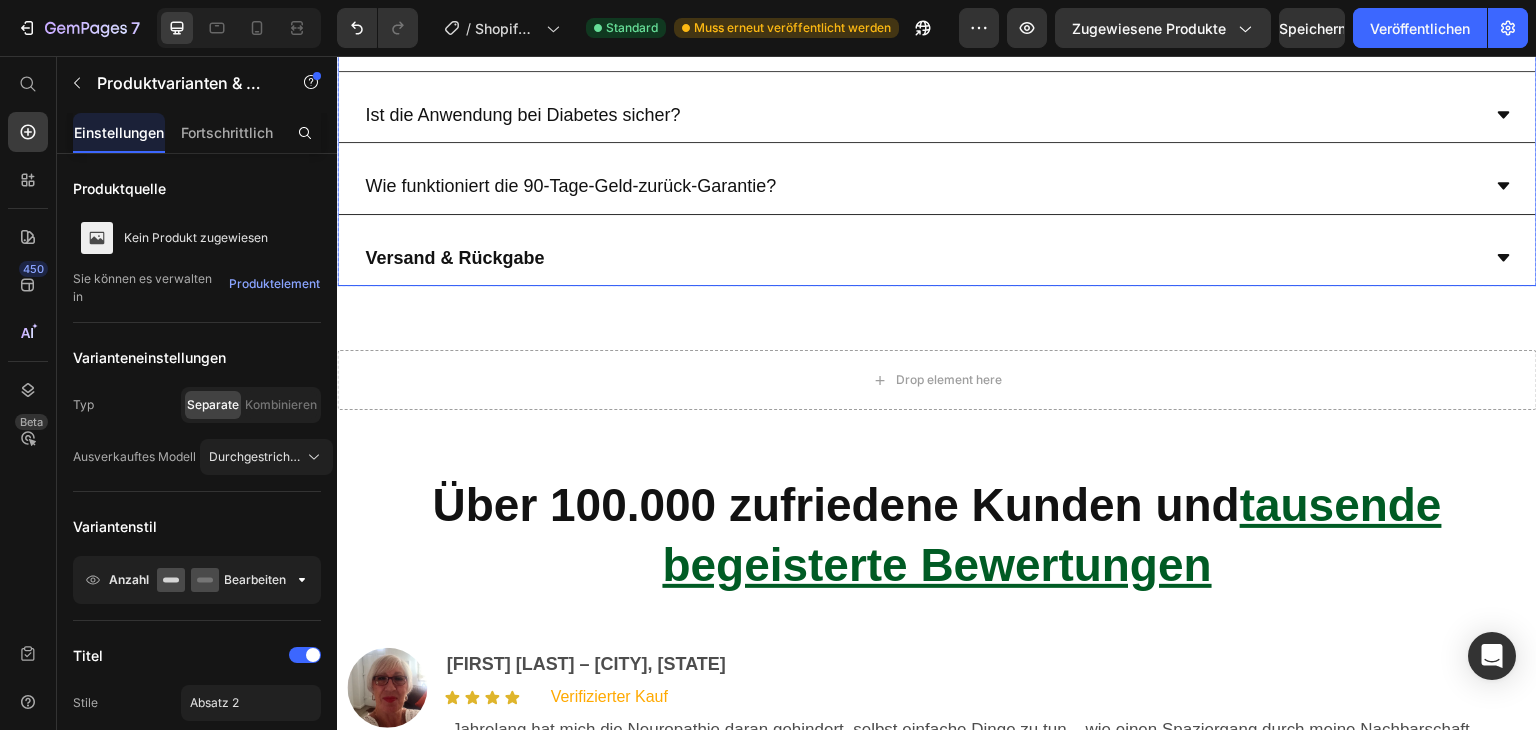 click on "Wie lange sollte ich das Gerät täglich verwenden?" at bounding box center [564, 43] 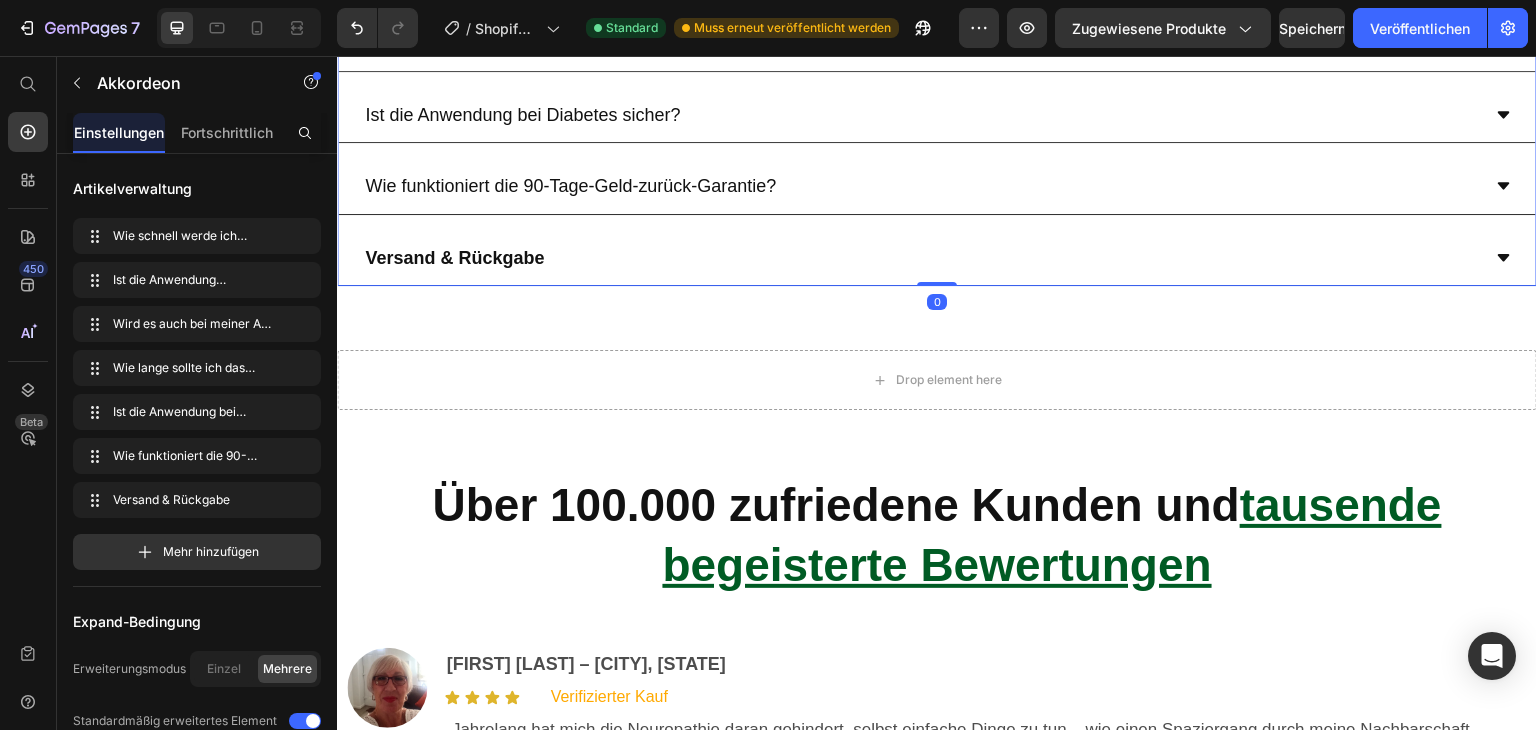 click on "Wie lange sollte ich das Gerät täglich verwenden?" at bounding box center [937, 43] 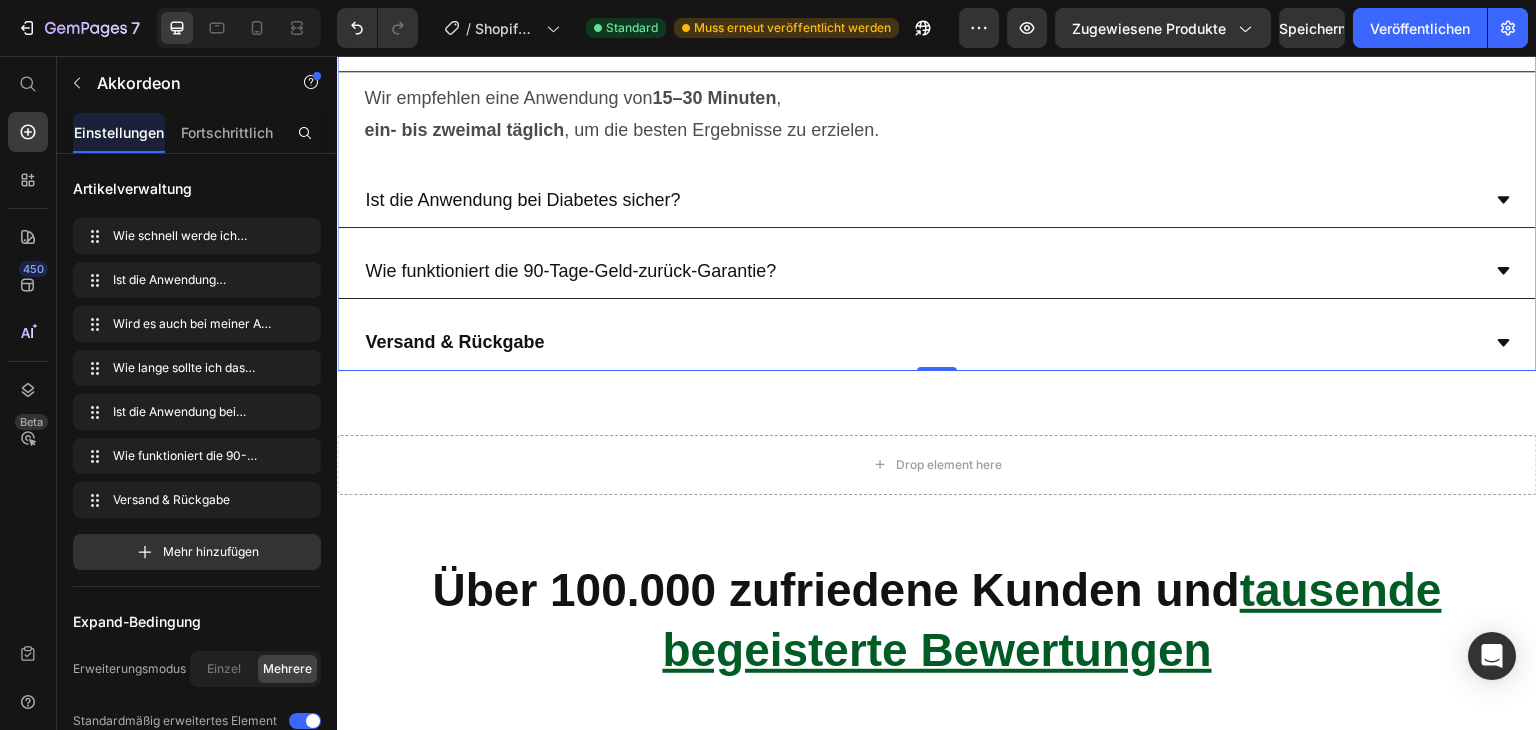 click on "Wie lange sollte ich das Gerät täglich verwenden?" at bounding box center (937, 43) 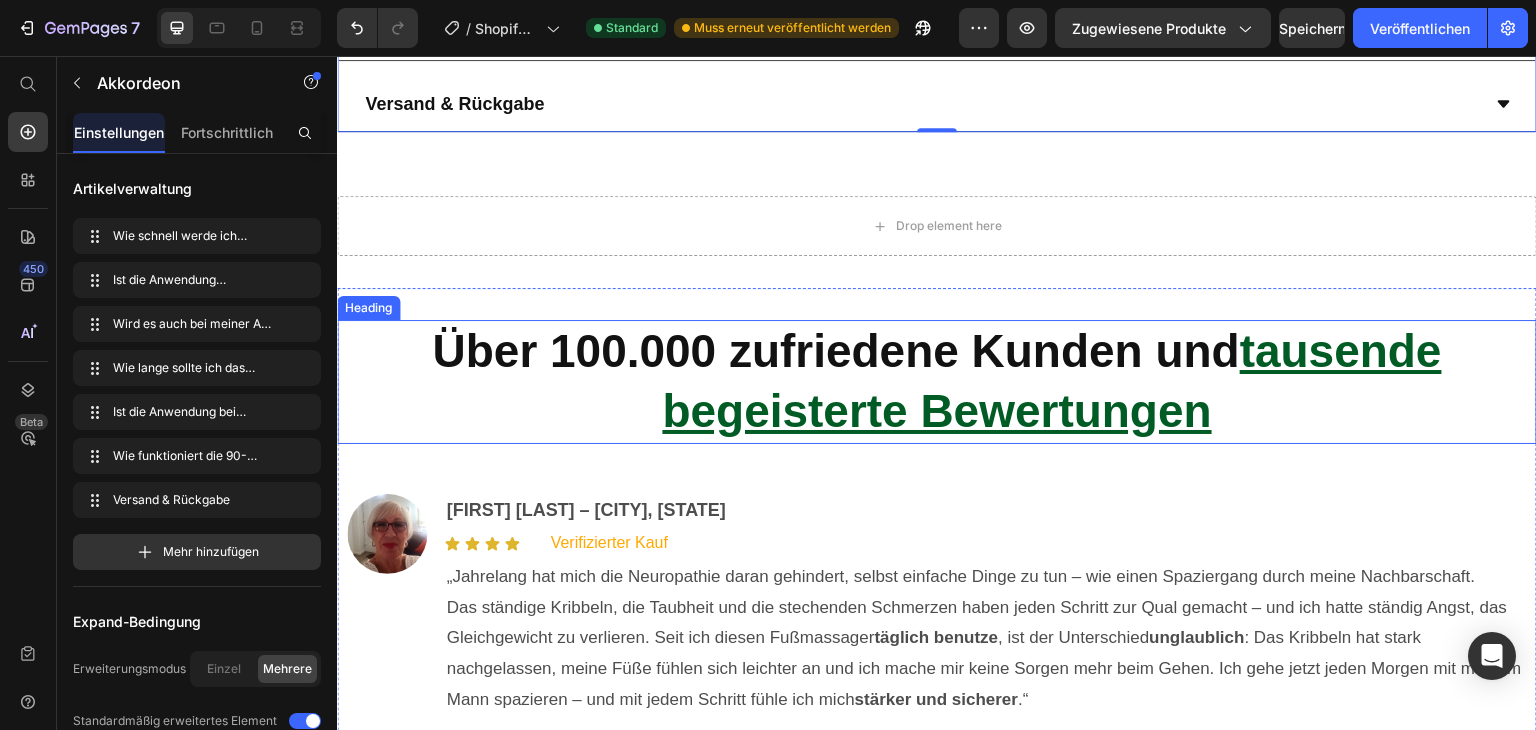 scroll, scrollTop: 10200, scrollLeft: 0, axis: vertical 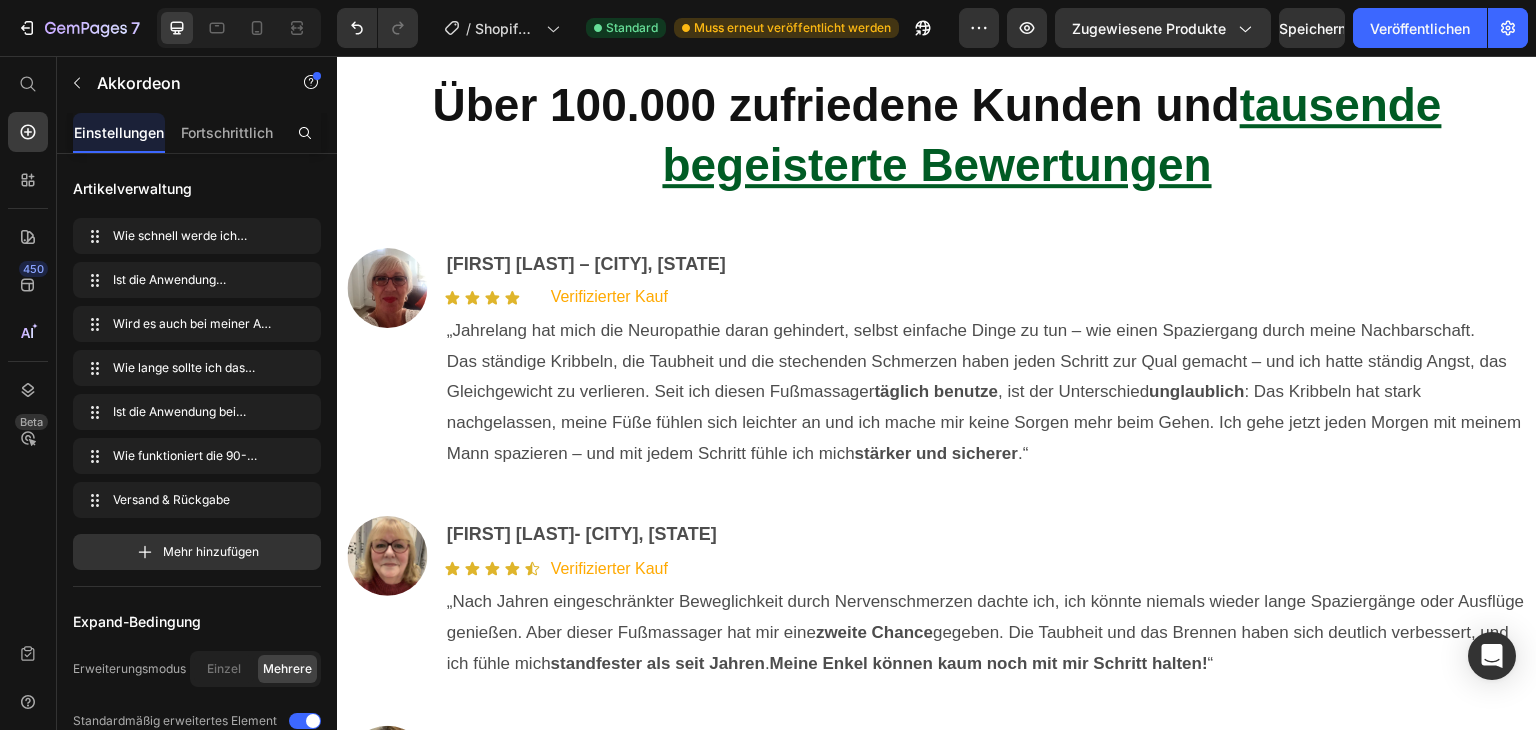 click 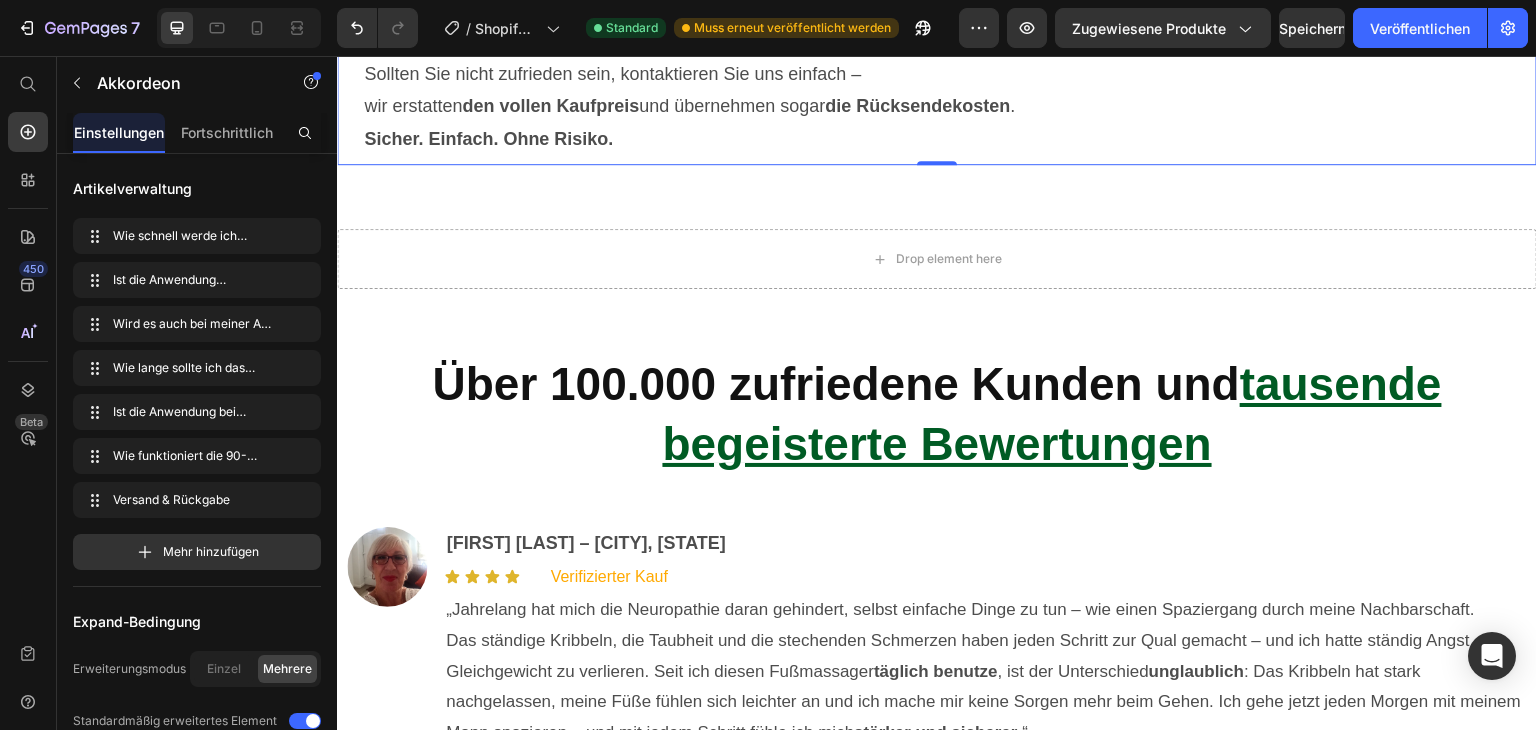 click 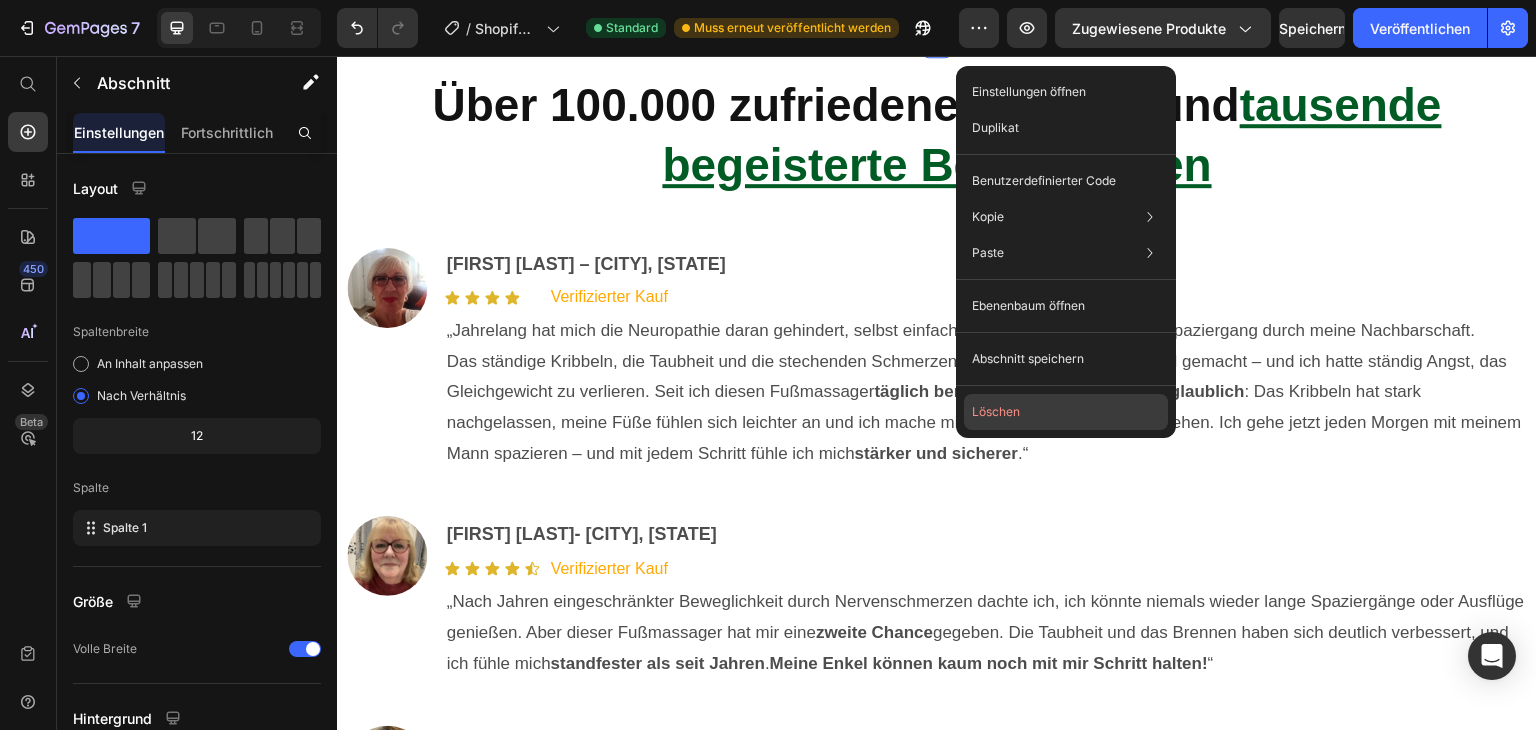 click on "Löschen" at bounding box center (996, 411) 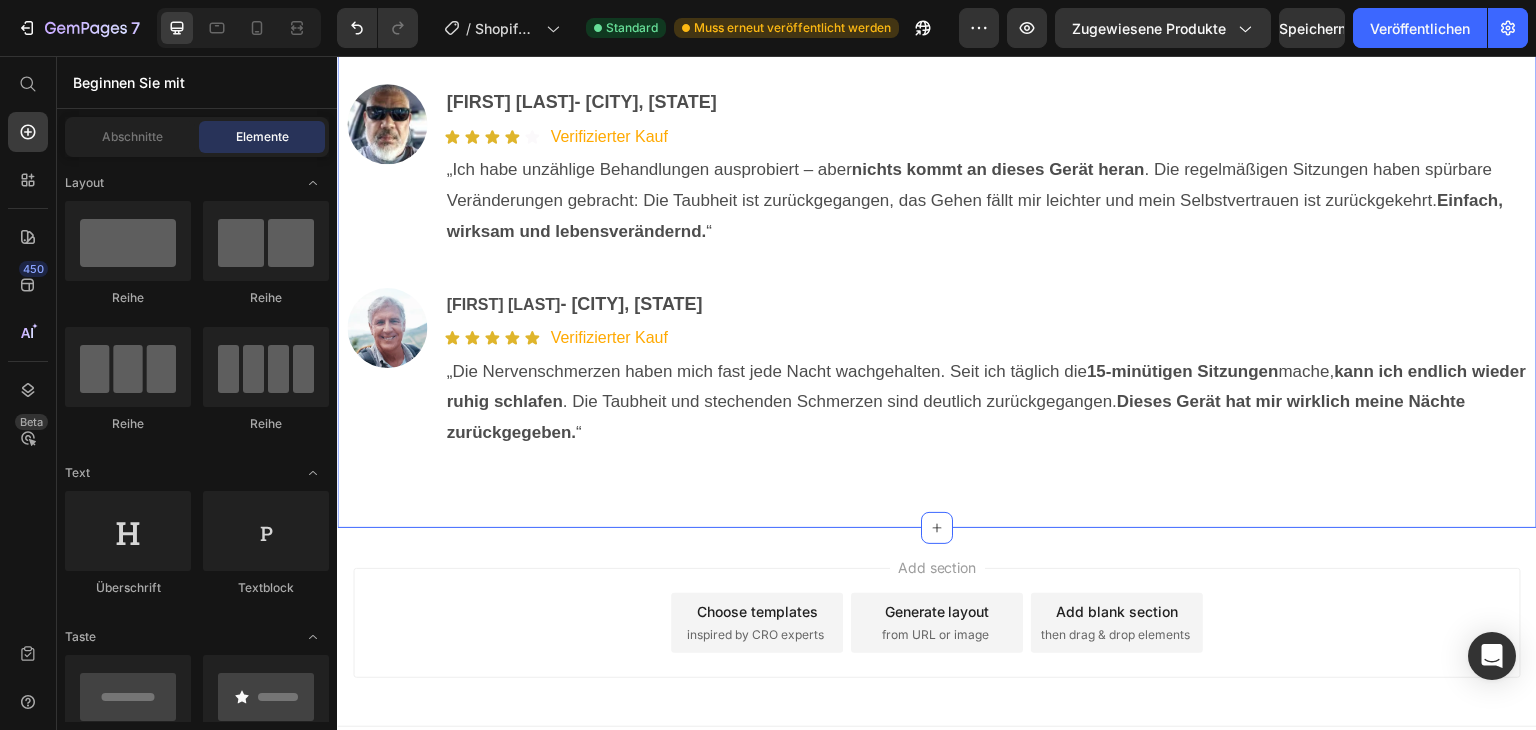 scroll, scrollTop: 11734, scrollLeft: 0, axis: vertical 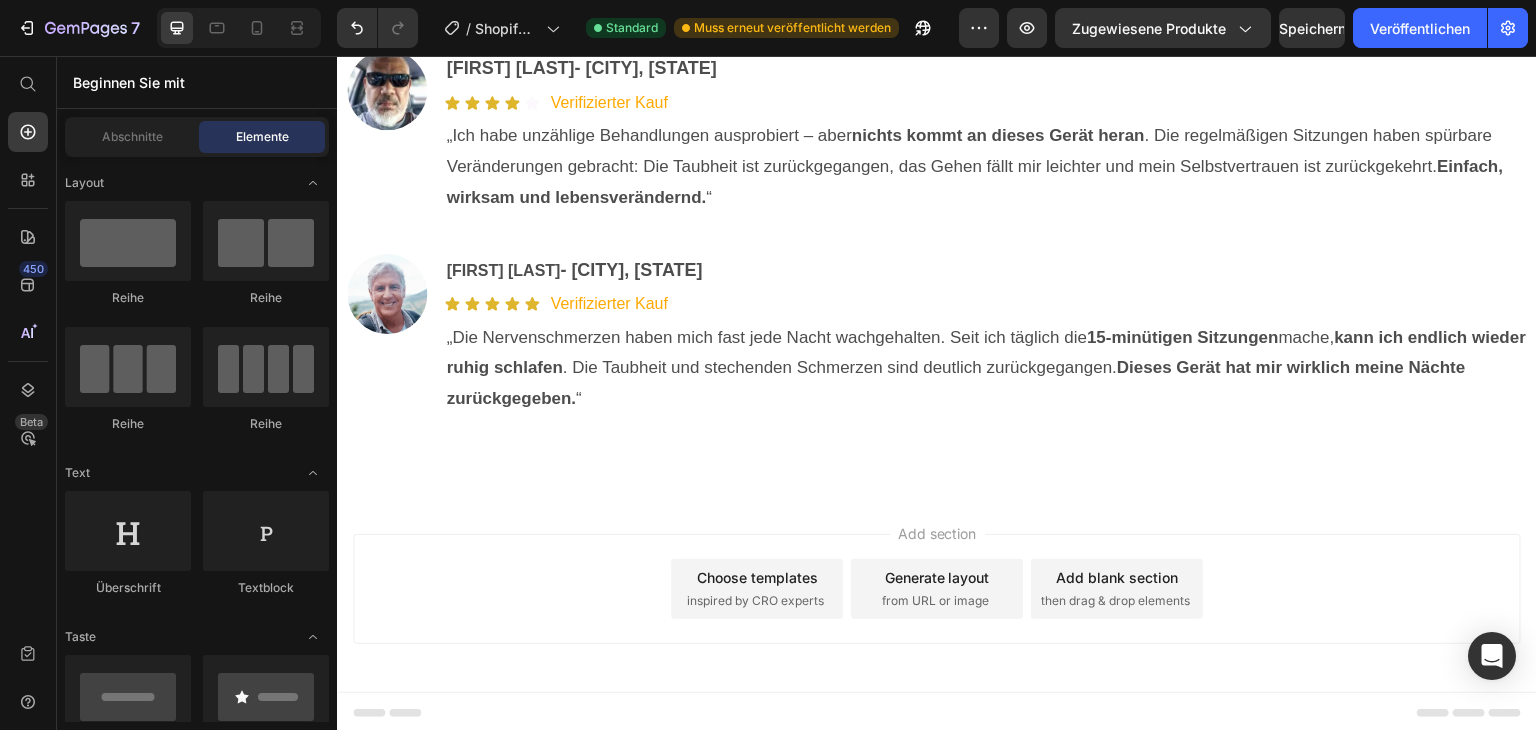drag, startPoint x: 934, startPoint y: 519, endPoint x: 860, endPoint y: 515, distance: 74.10803 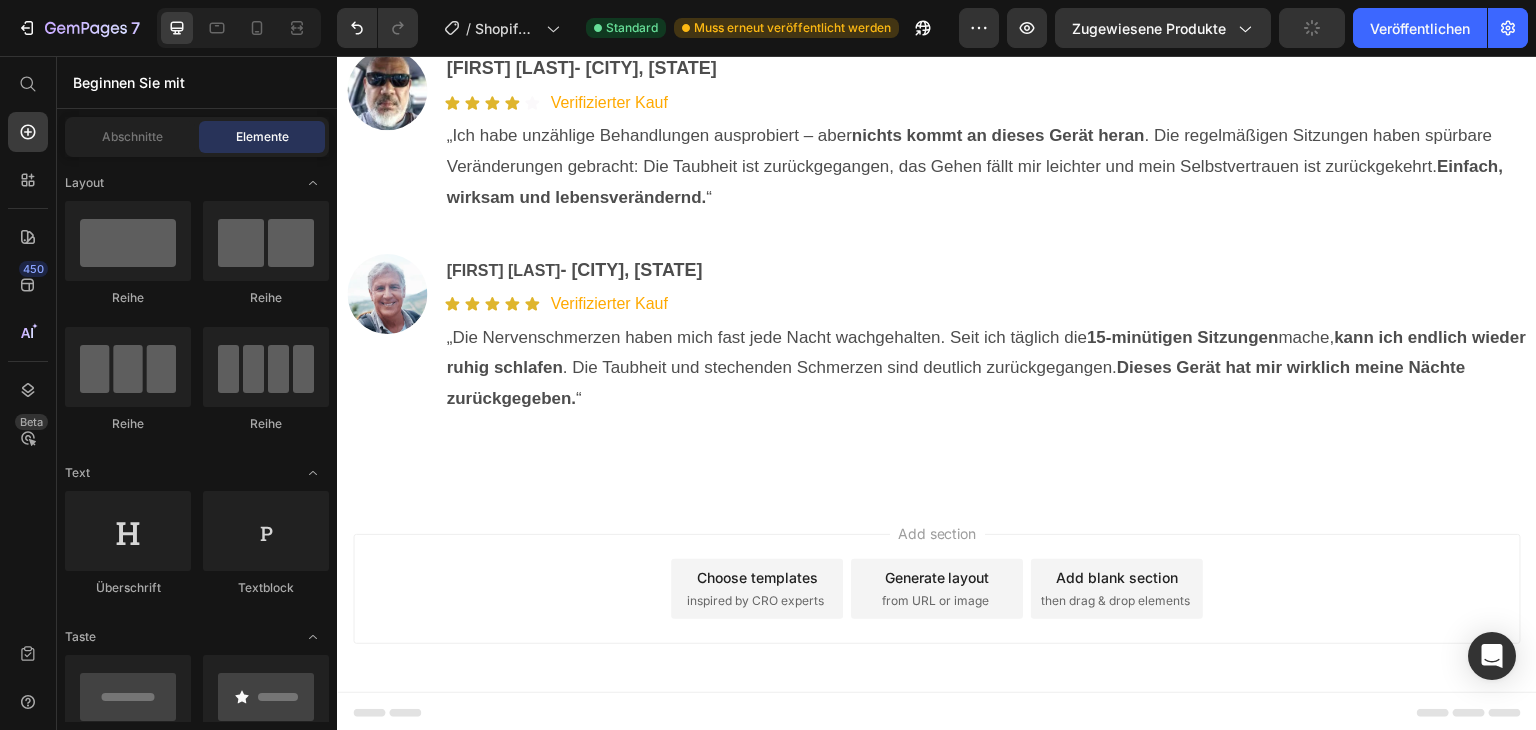drag, startPoint x: 946, startPoint y: 590, endPoint x: 794, endPoint y: 474, distance: 191.2067 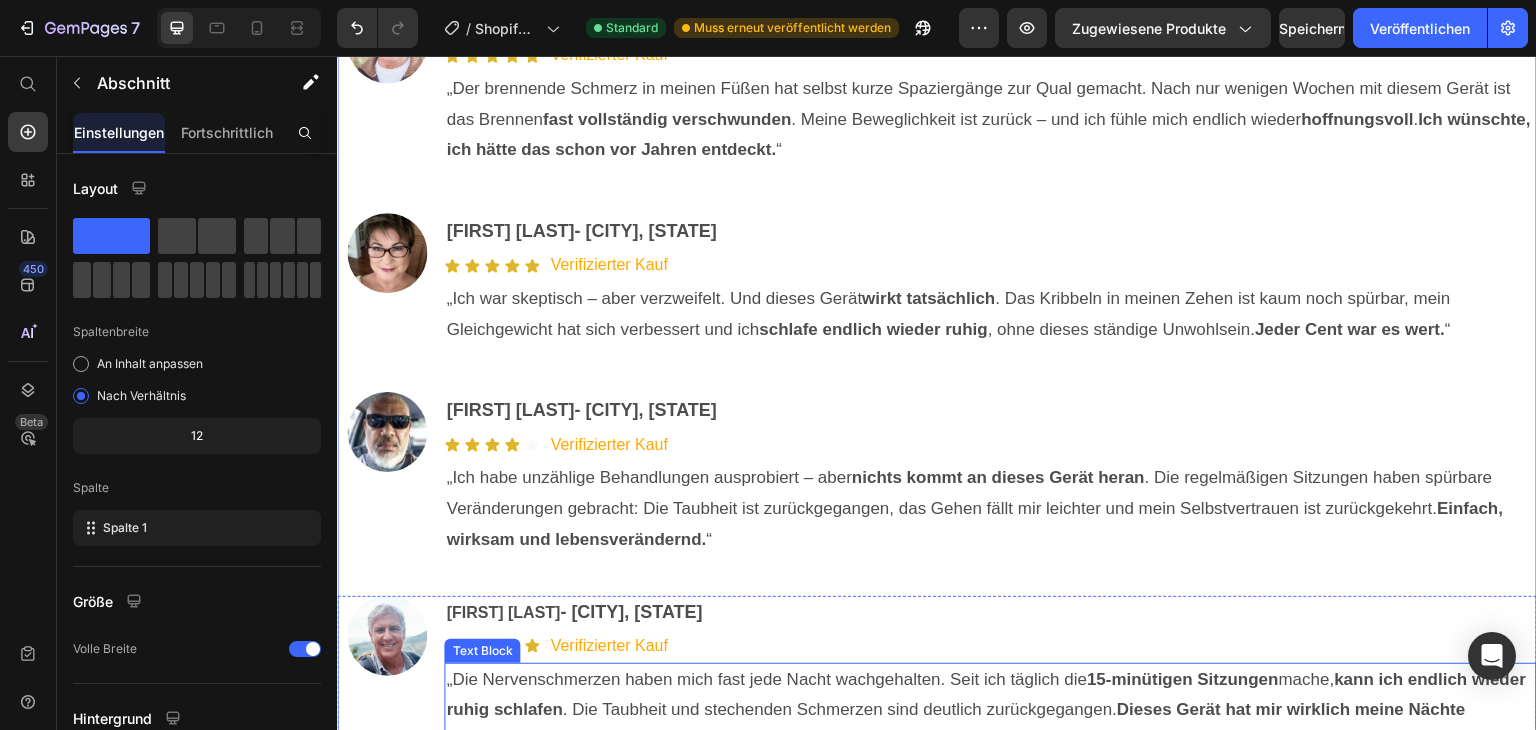 scroll, scrollTop: 11632, scrollLeft: 0, axis: vertical 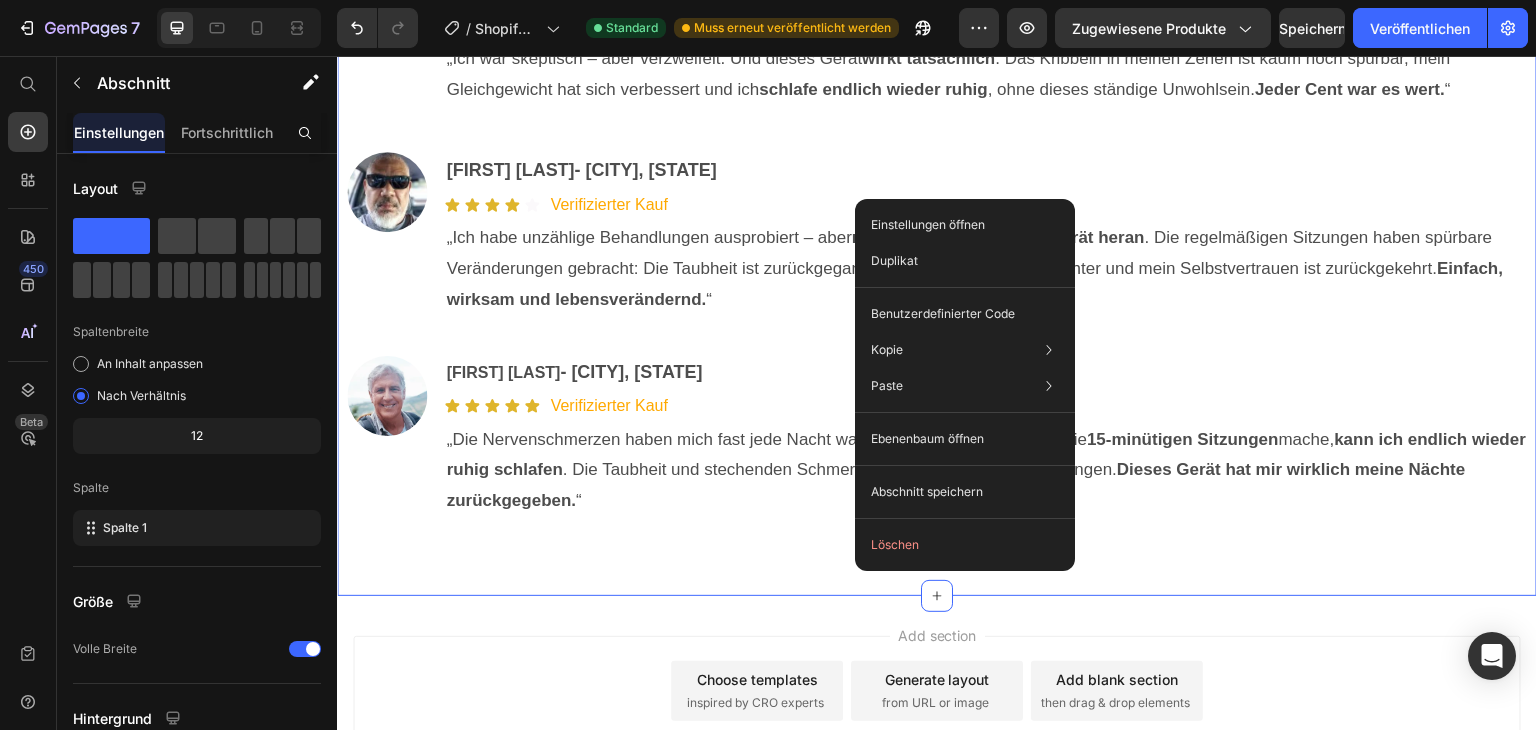 click on "Add section" at bounding box center (937, 635) 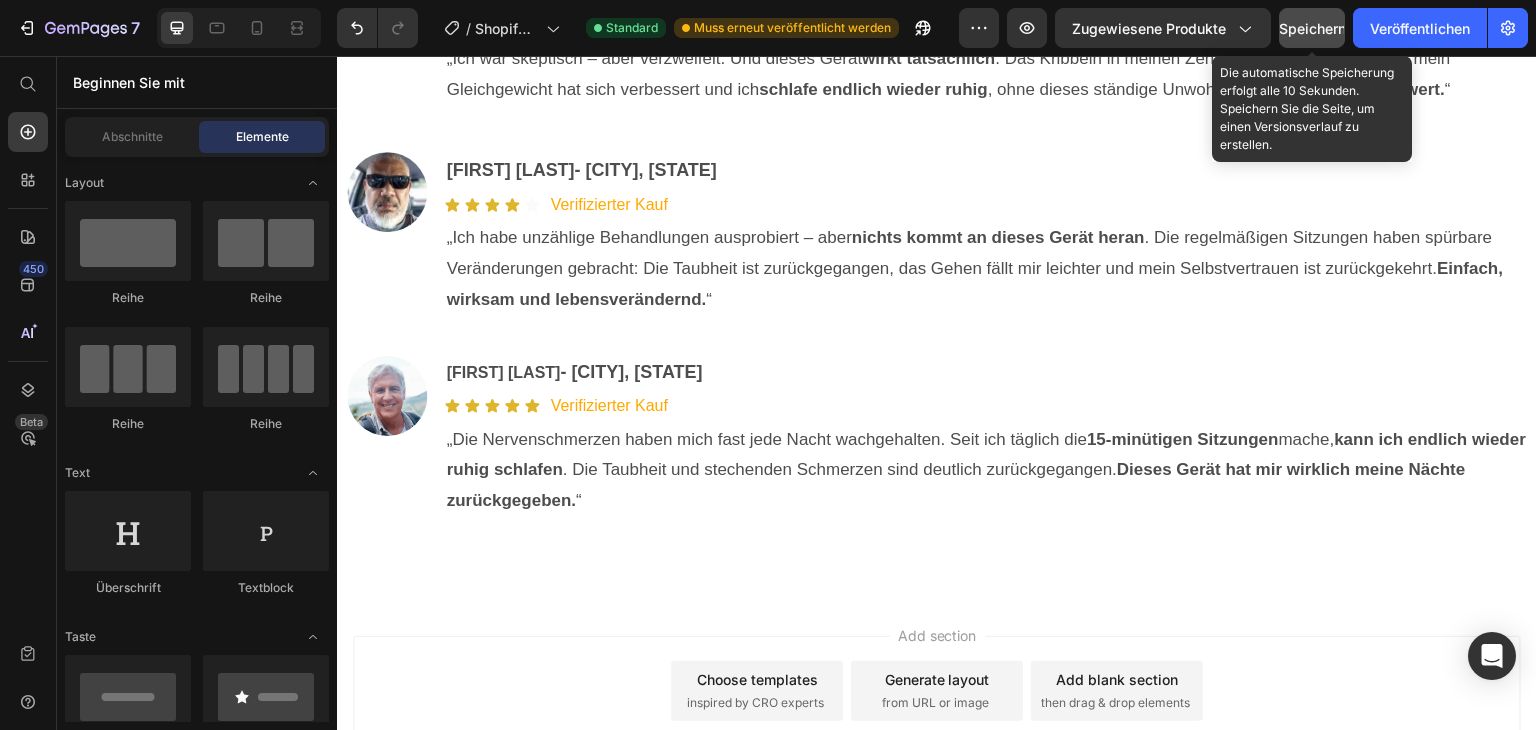 click on "Speichern" 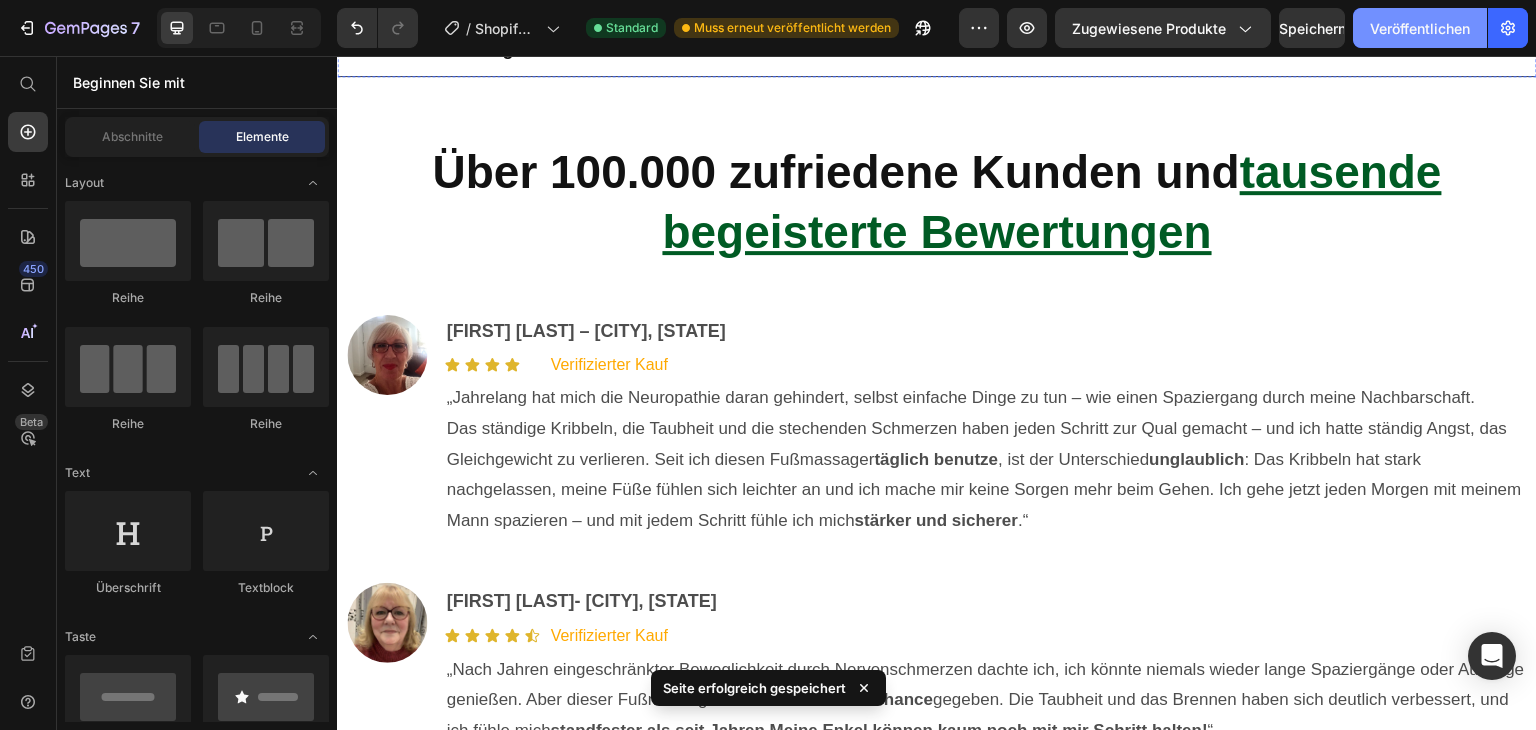 scroll, scrollTop: 9424, scrollLeft: 0, axis: vertical 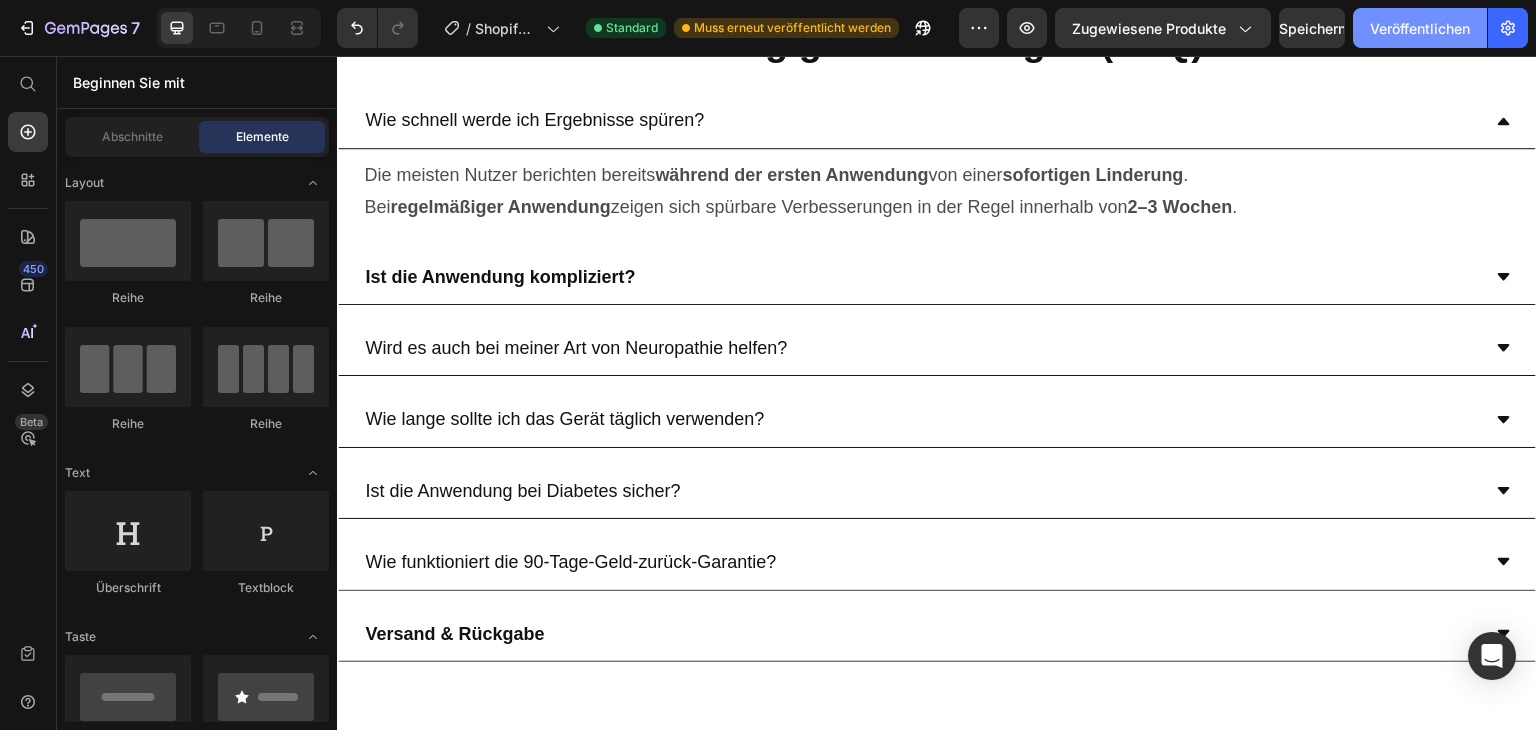 click on "Veröffentlichen" 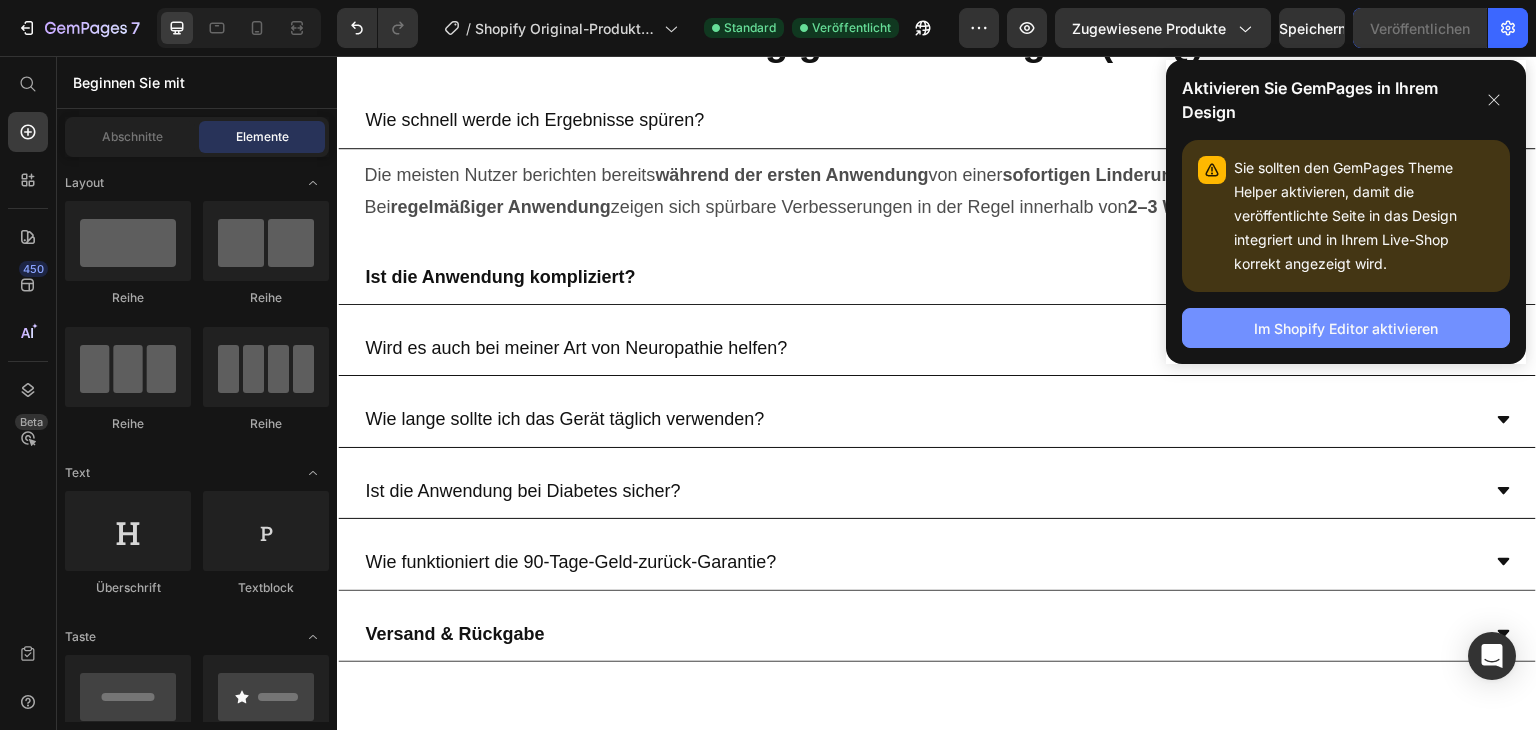 click on "Im Shopify Editor aktivieren" at bounding box center [1346, 328] 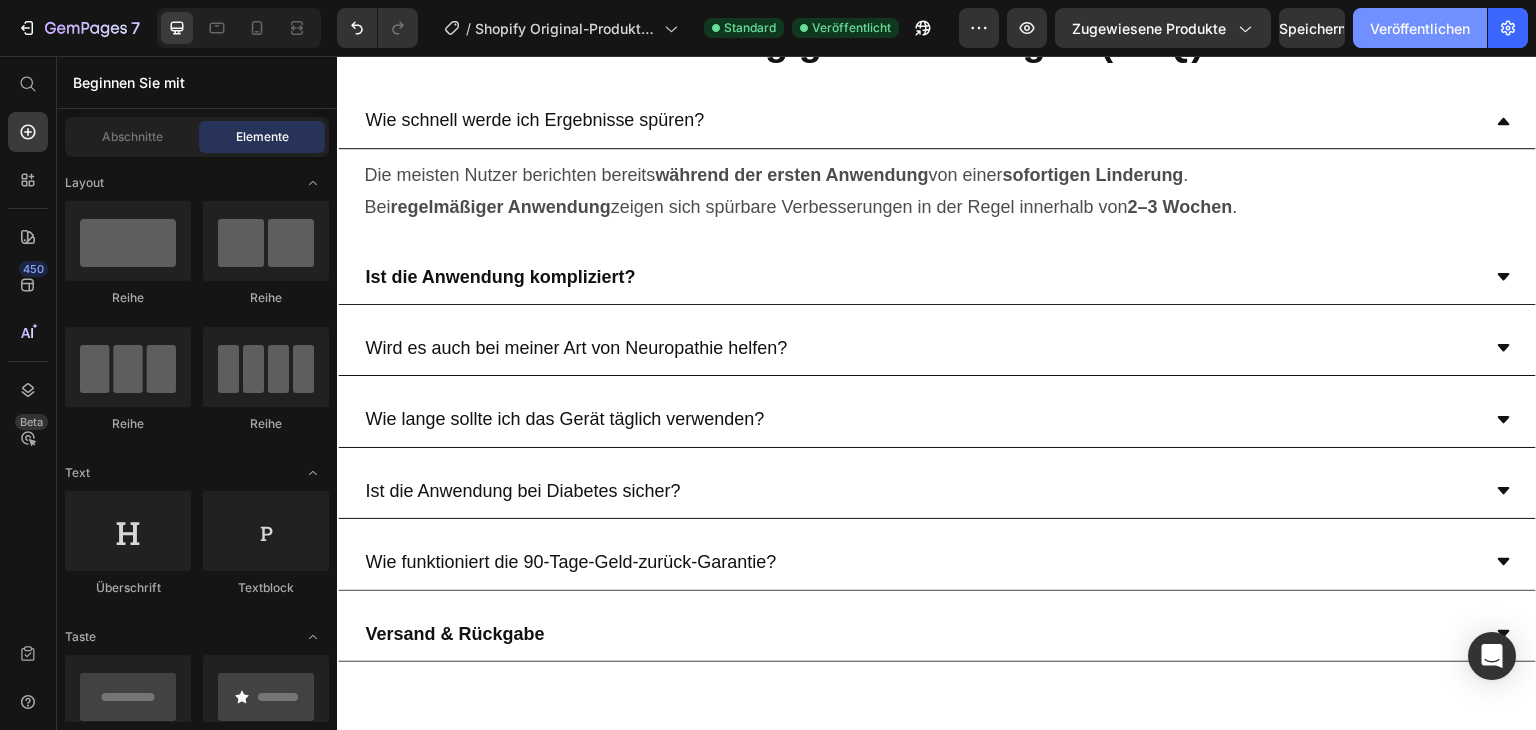 click on "Veröffentlichen" 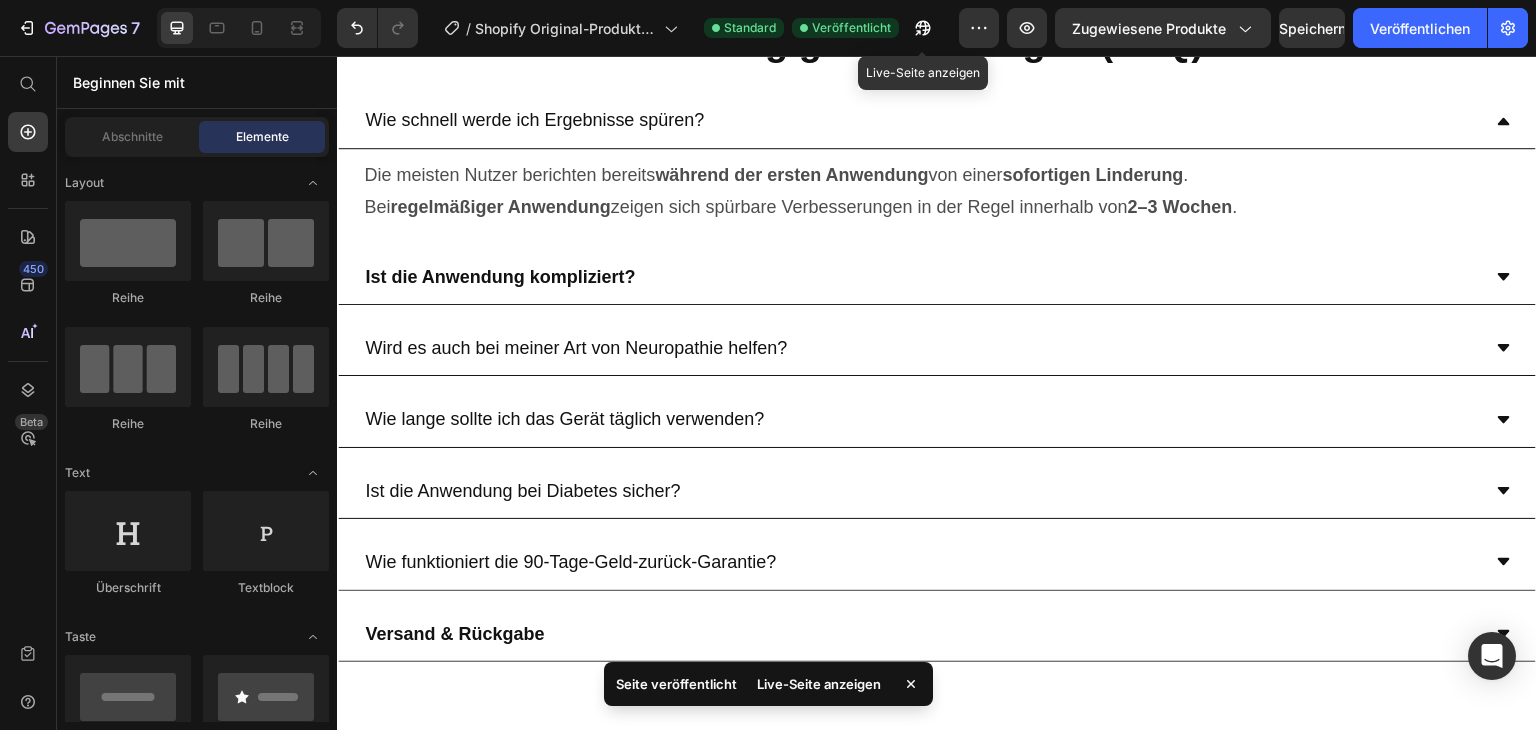click on "7 / Shopify Original-Produktvorlage Standard Veröffentlicht Live-Seite anzeigen Vorschau Zugewiesene Produkte Speichern Veröffentlichen" 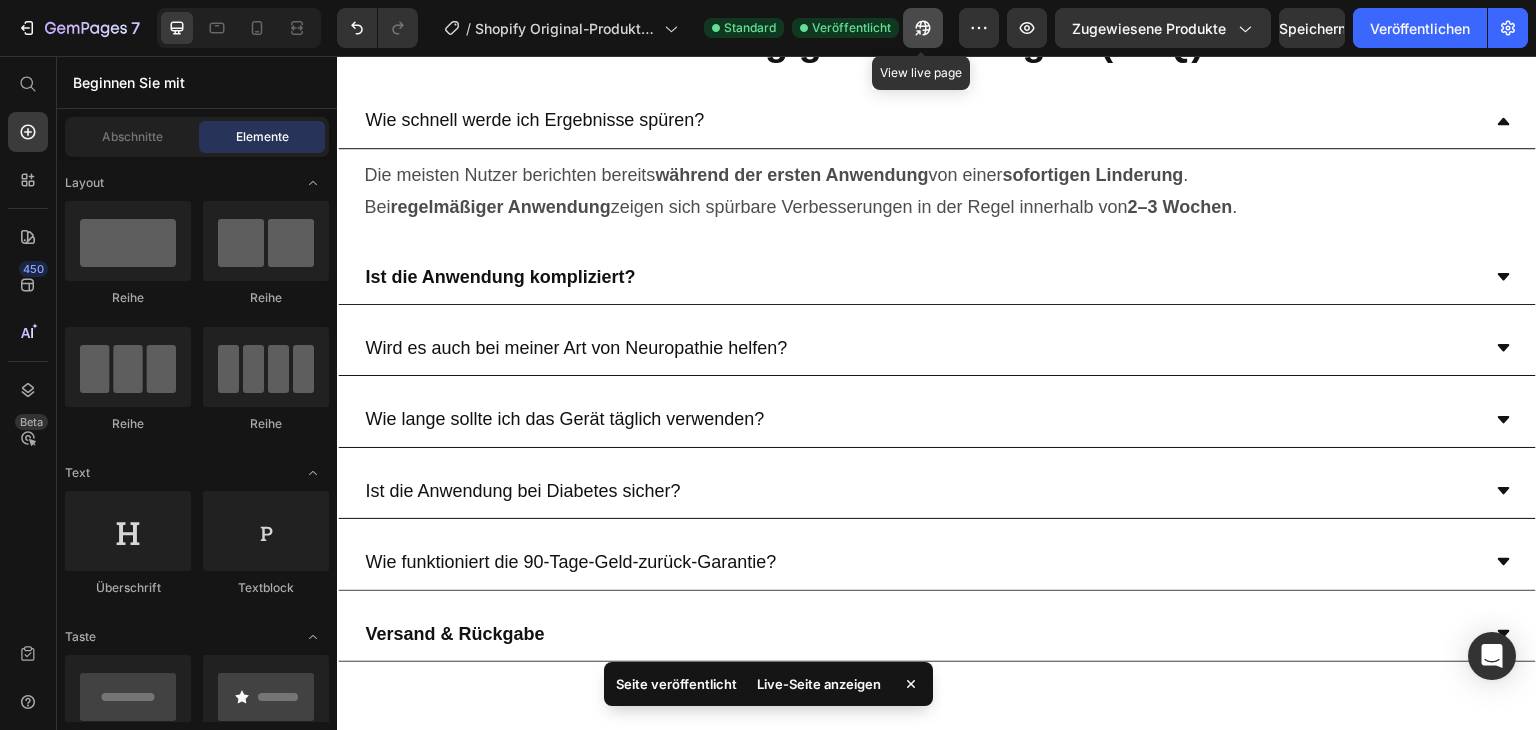 click 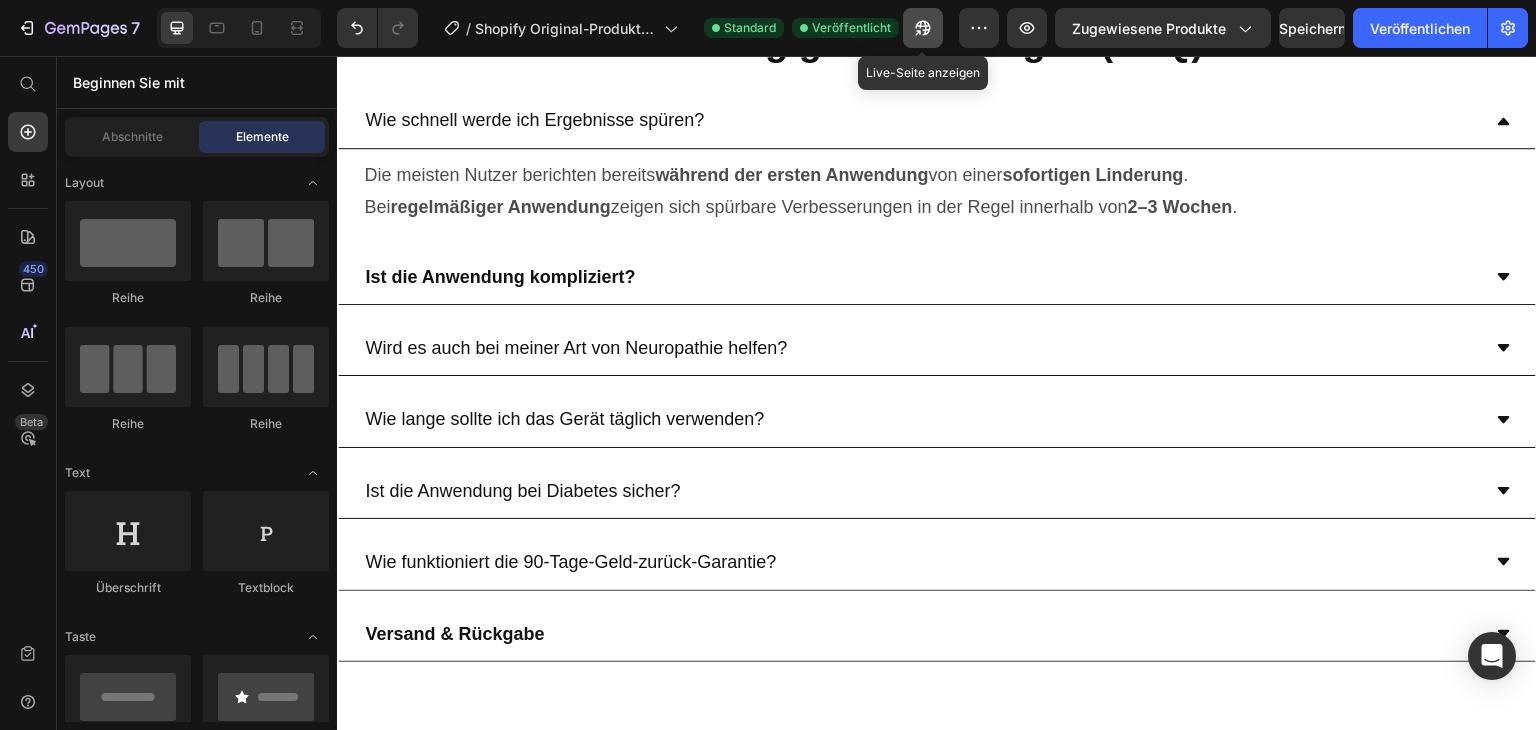 click 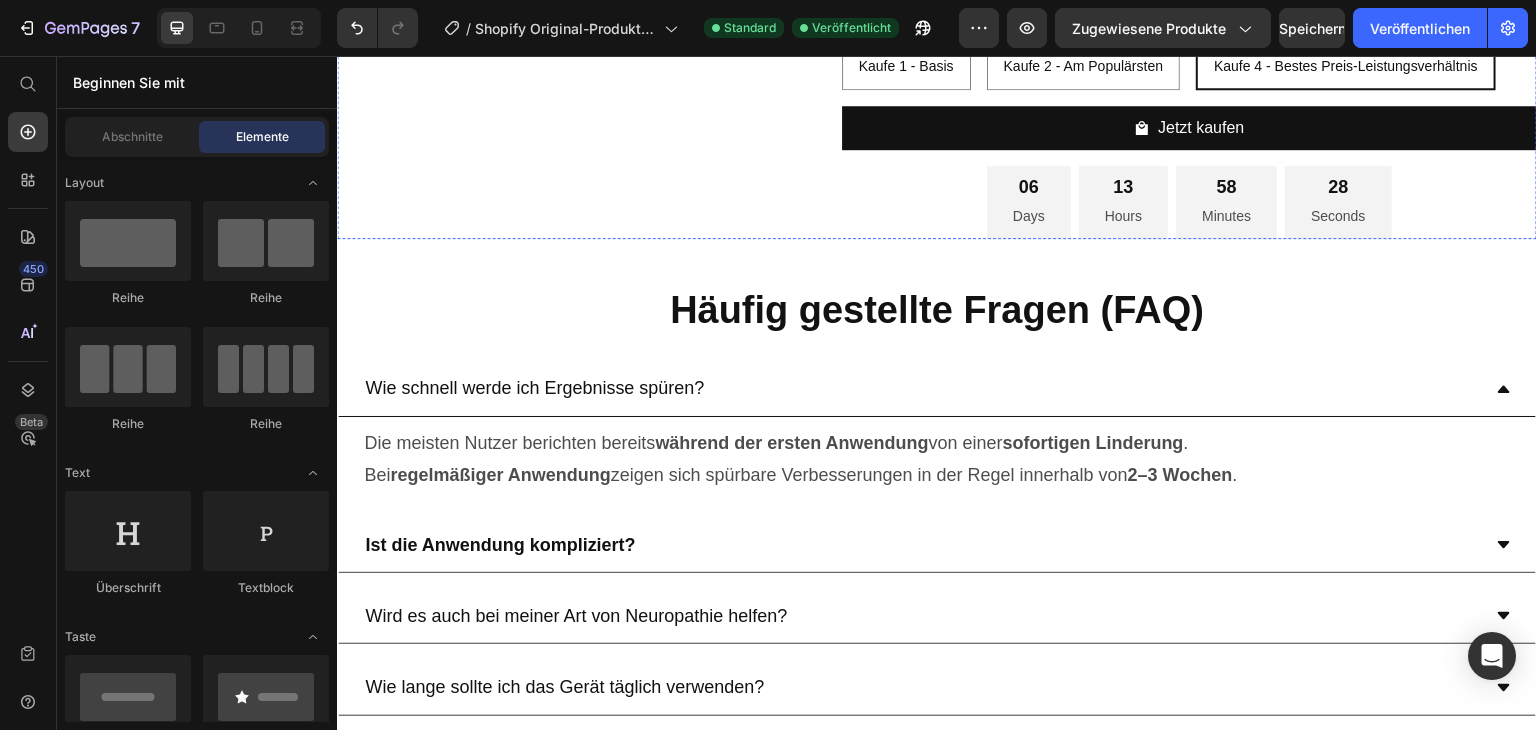 scroll, scrollTop: 9024, scrollLeft: 0, axis: vertical 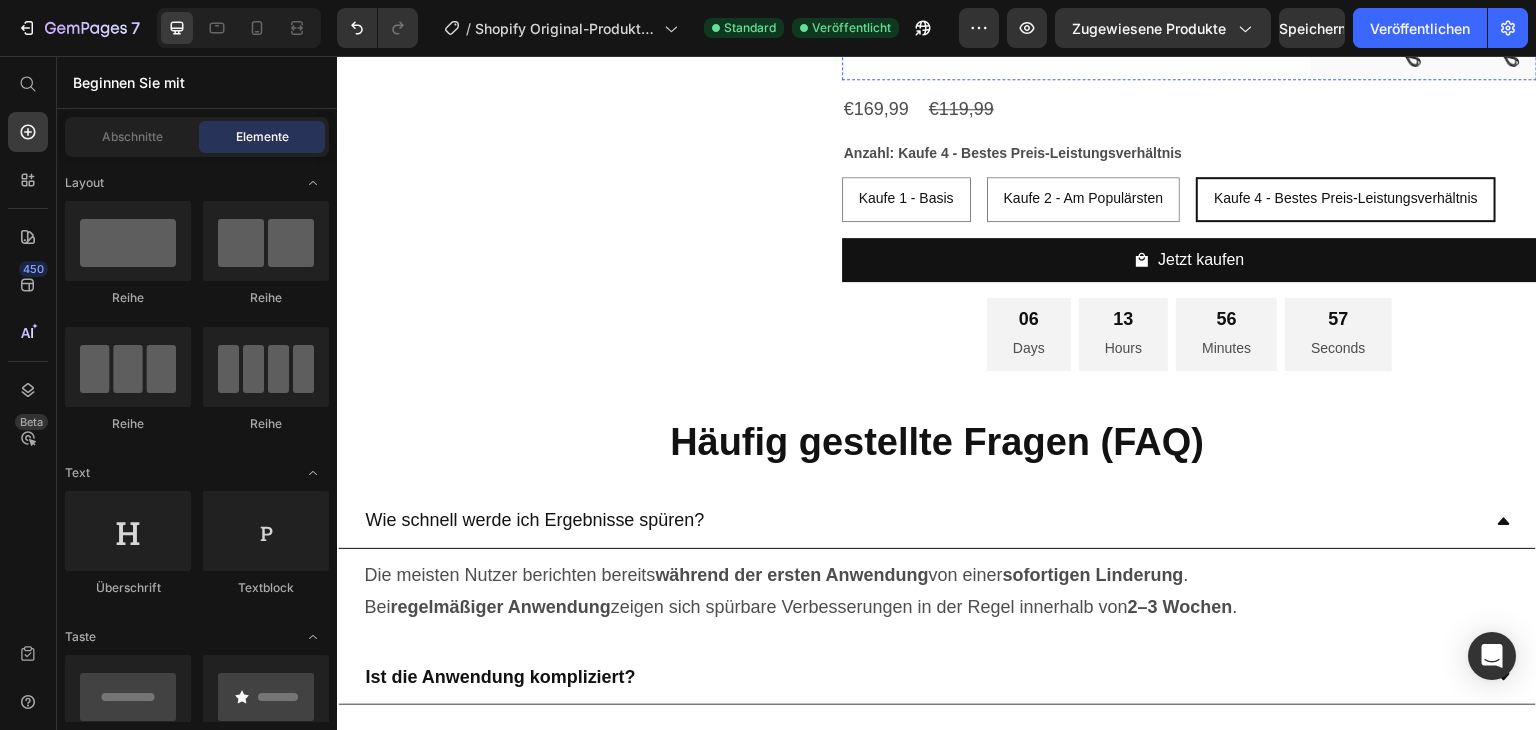 click at bounding box center [955, -146] 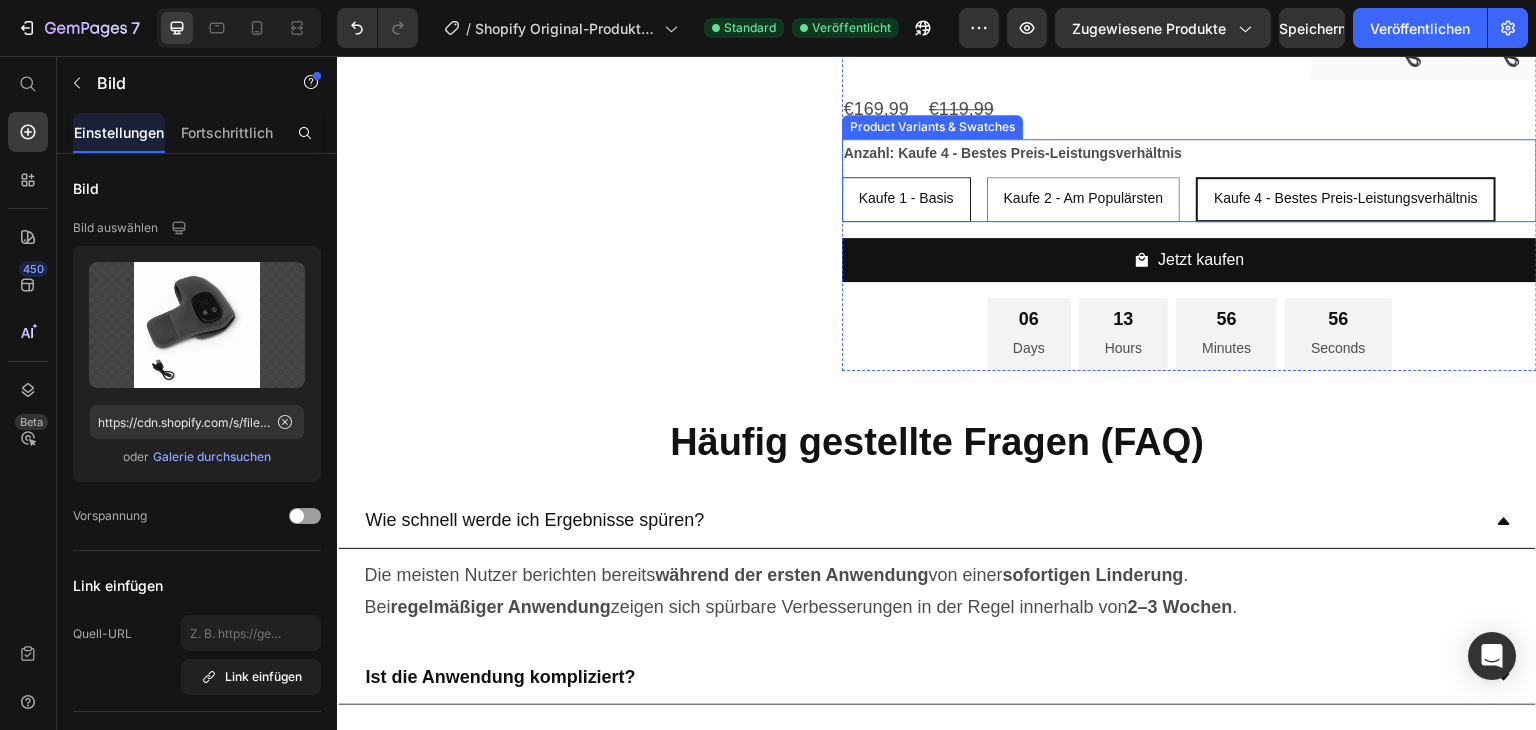 click on "Kaufe 1 - Basis" at bounding box center [906, 198] 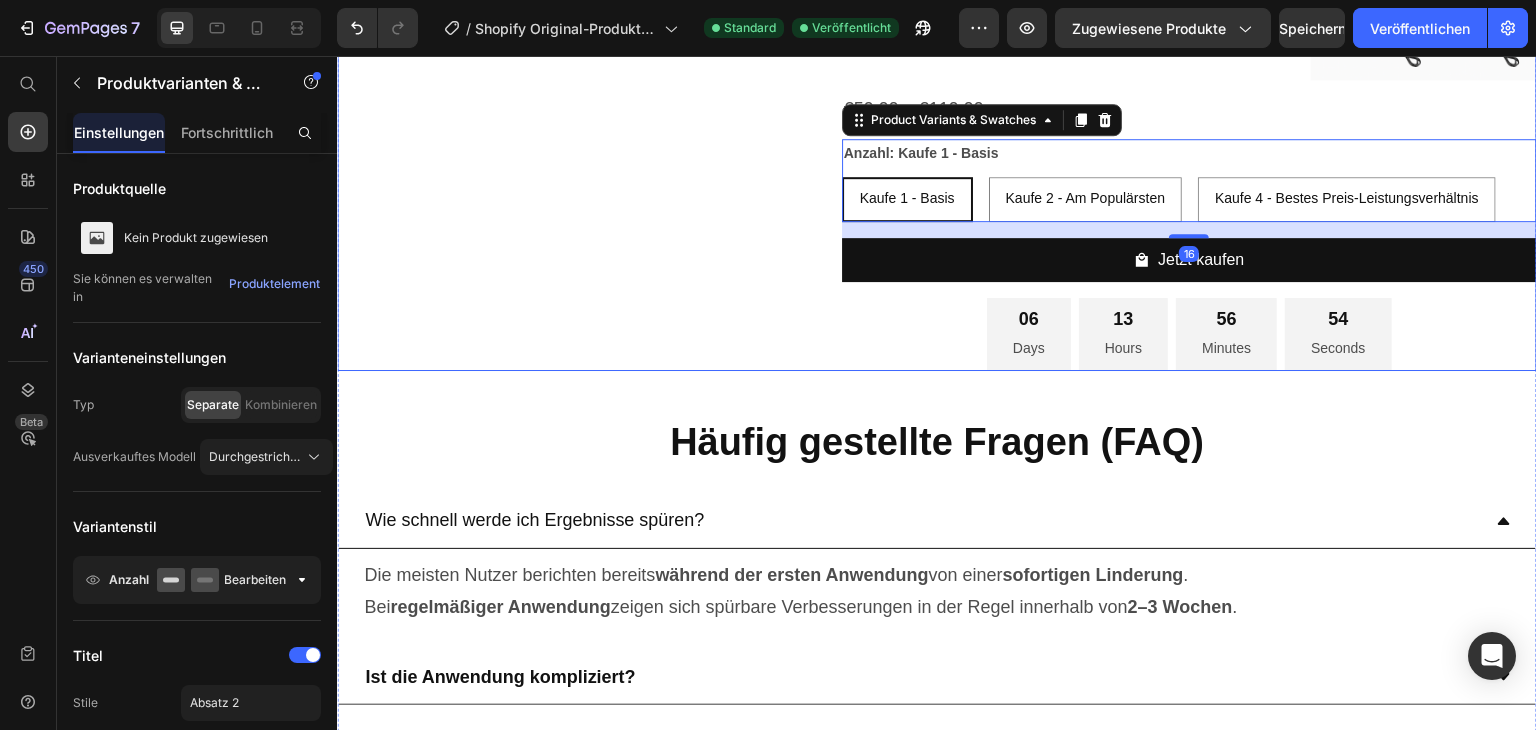 click on "Image
Drop element here Product" at bounding box center (585, -43) 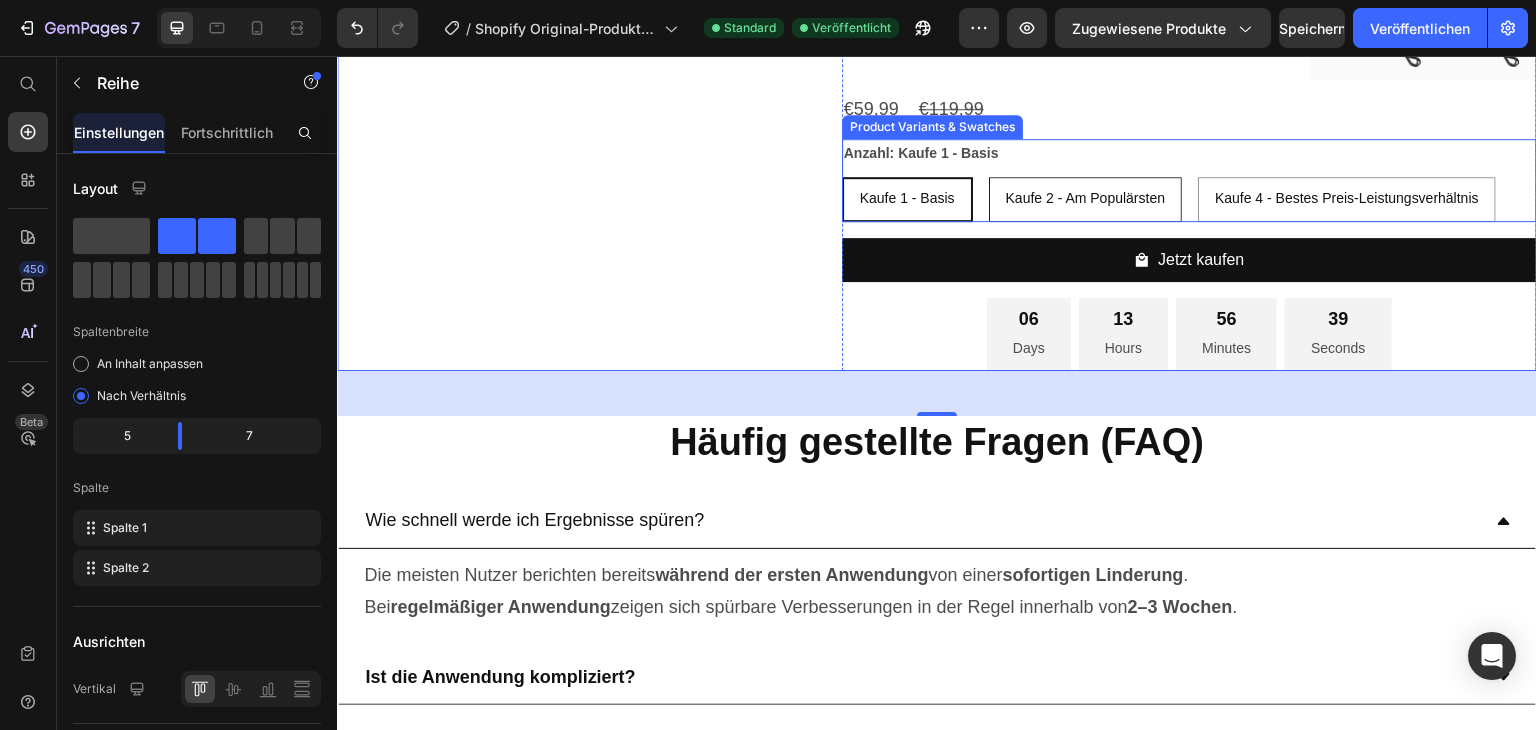 click on "Kaufe 2 - Am Populärsten" at bounding box center (1086, 198) 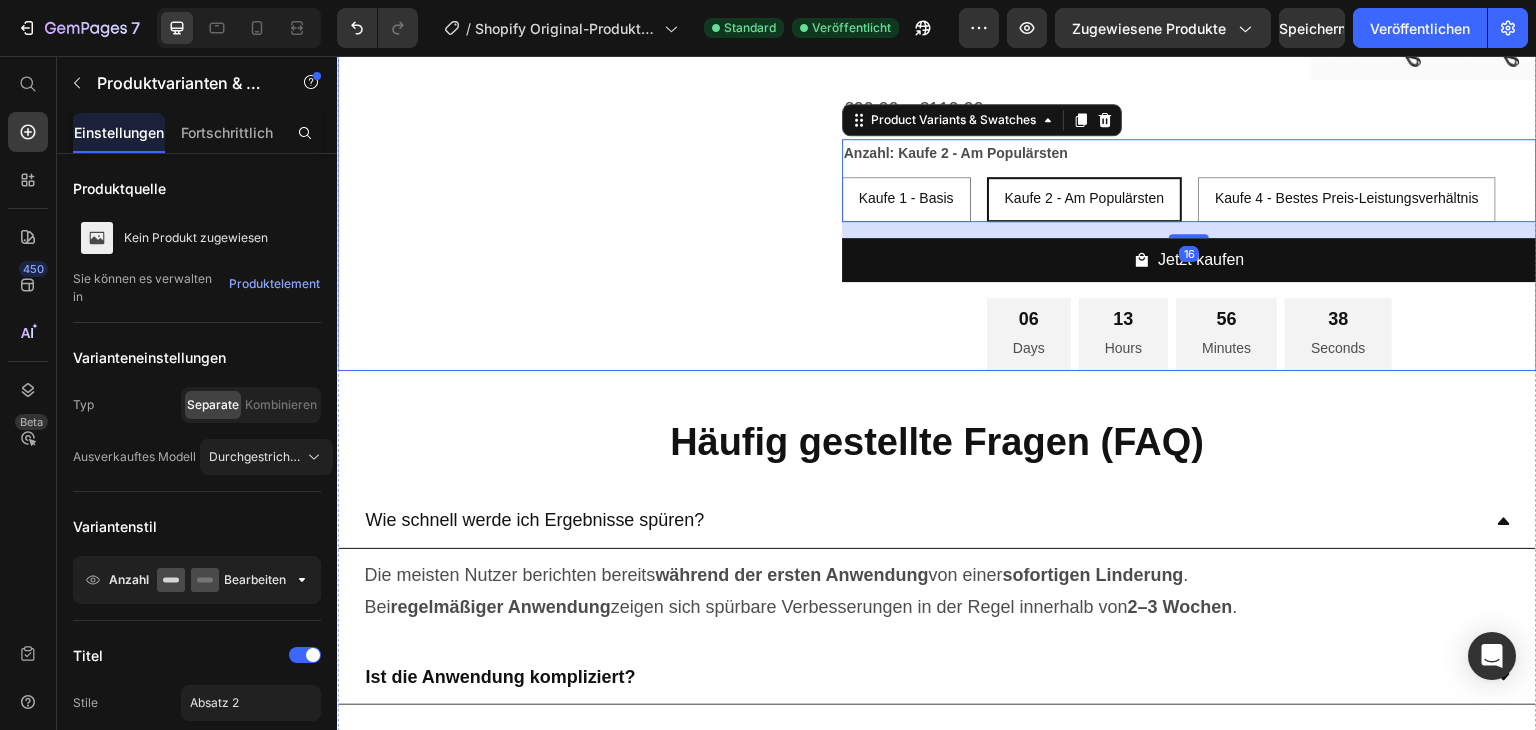 click on "Image
Drop element here Product" at bounding box center [585, -43] 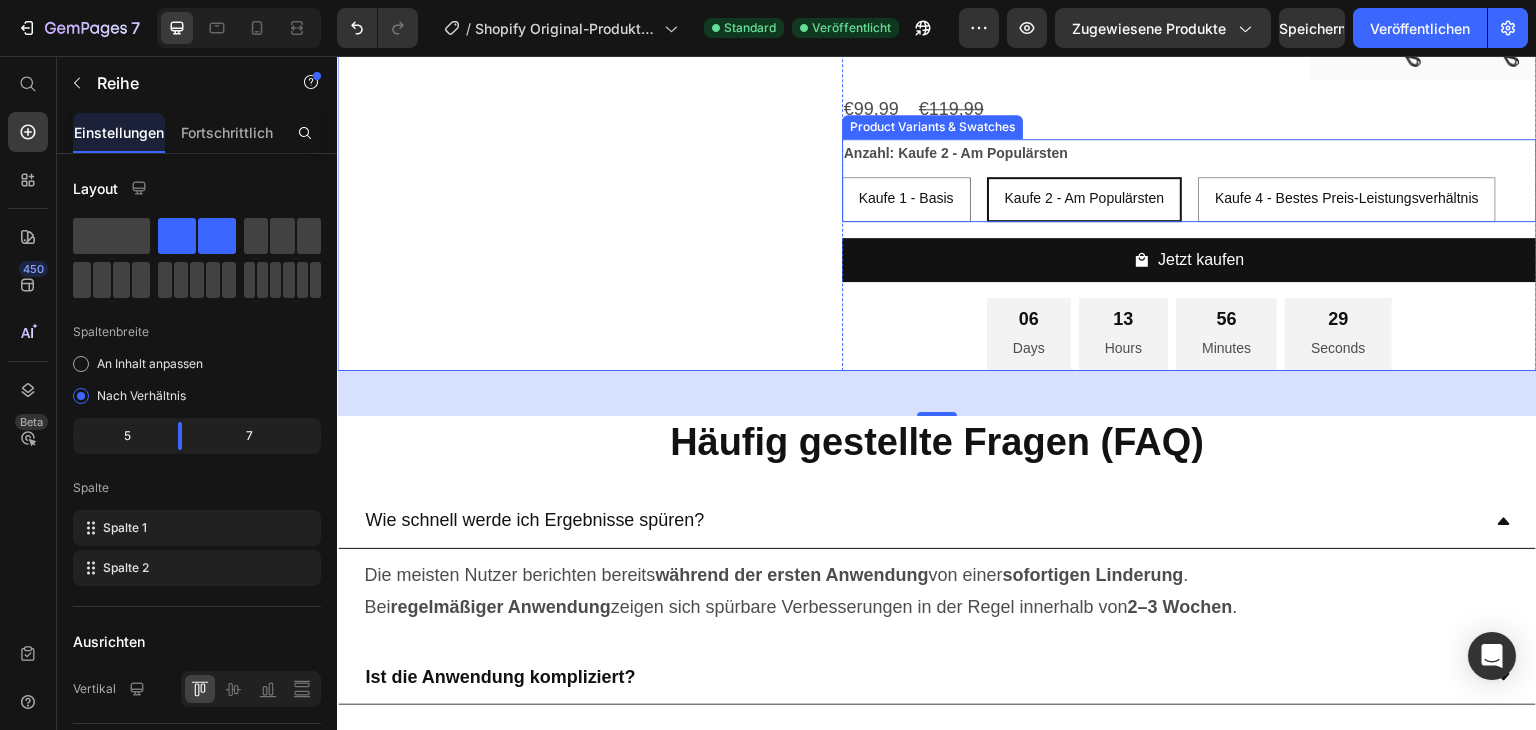 click on "Kaufe 4 - Bestes Preis-Leistungsverhältnis" at bounding box center [1347, 198] 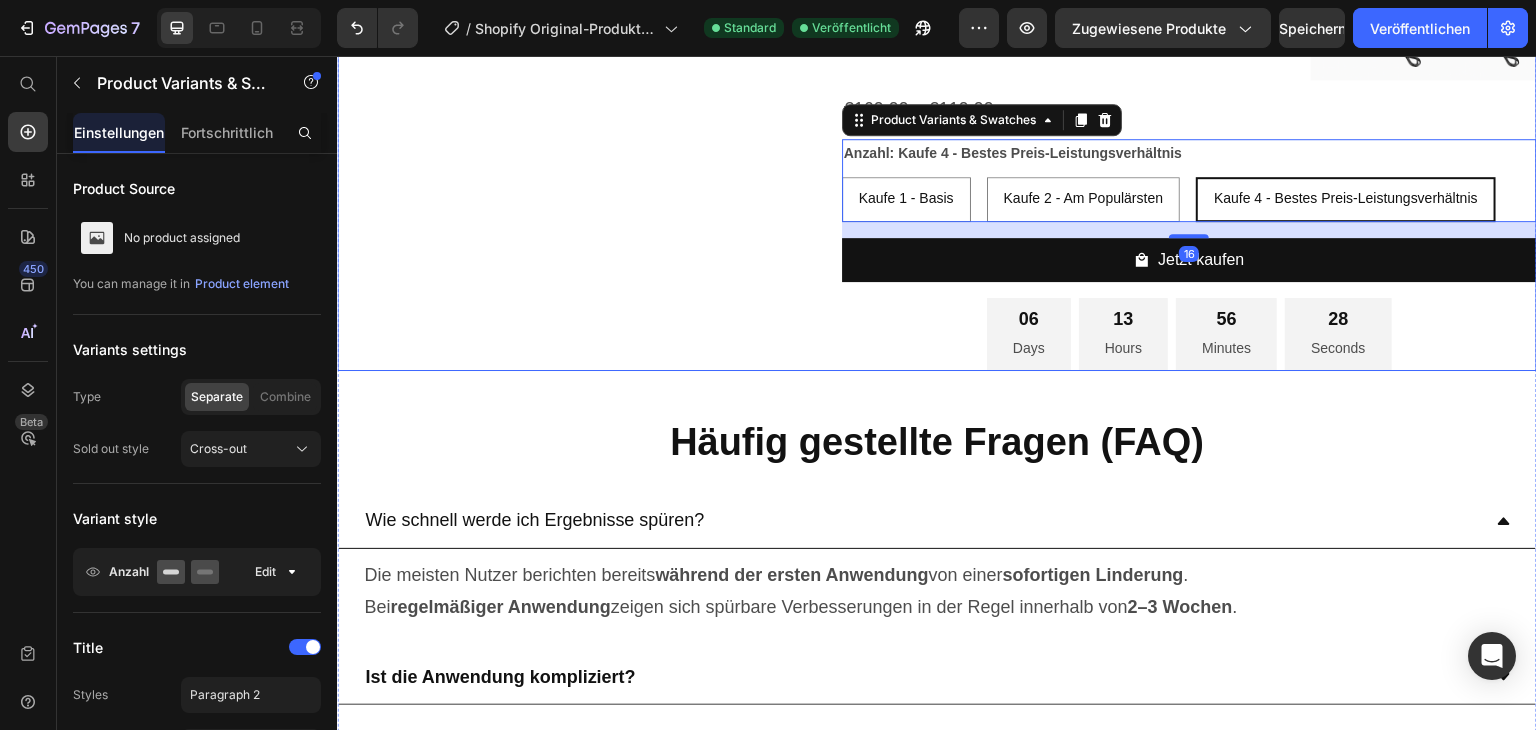 click on "Image
Drop element here Product" at bounding box center [585, -43] 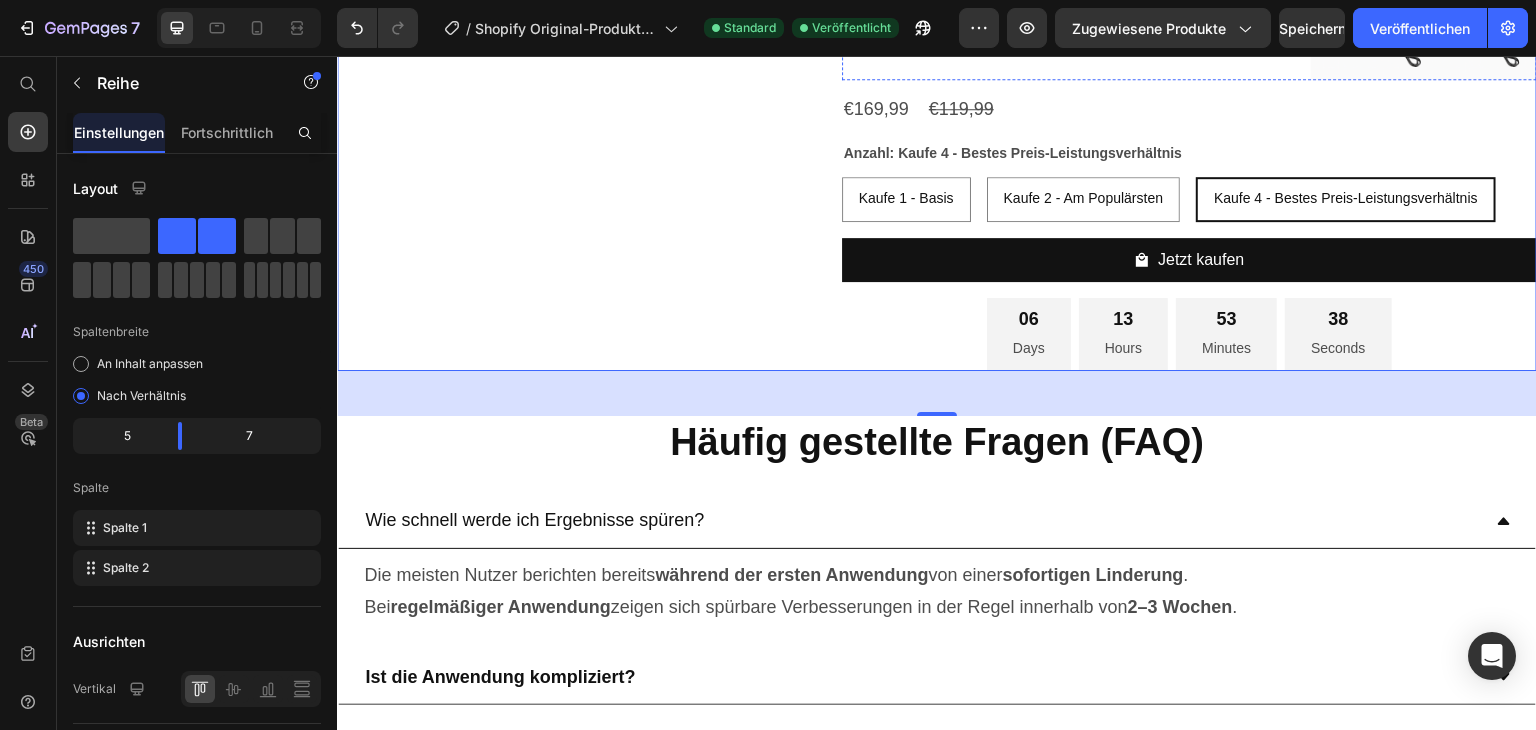 click at bounding box center (955, -146) 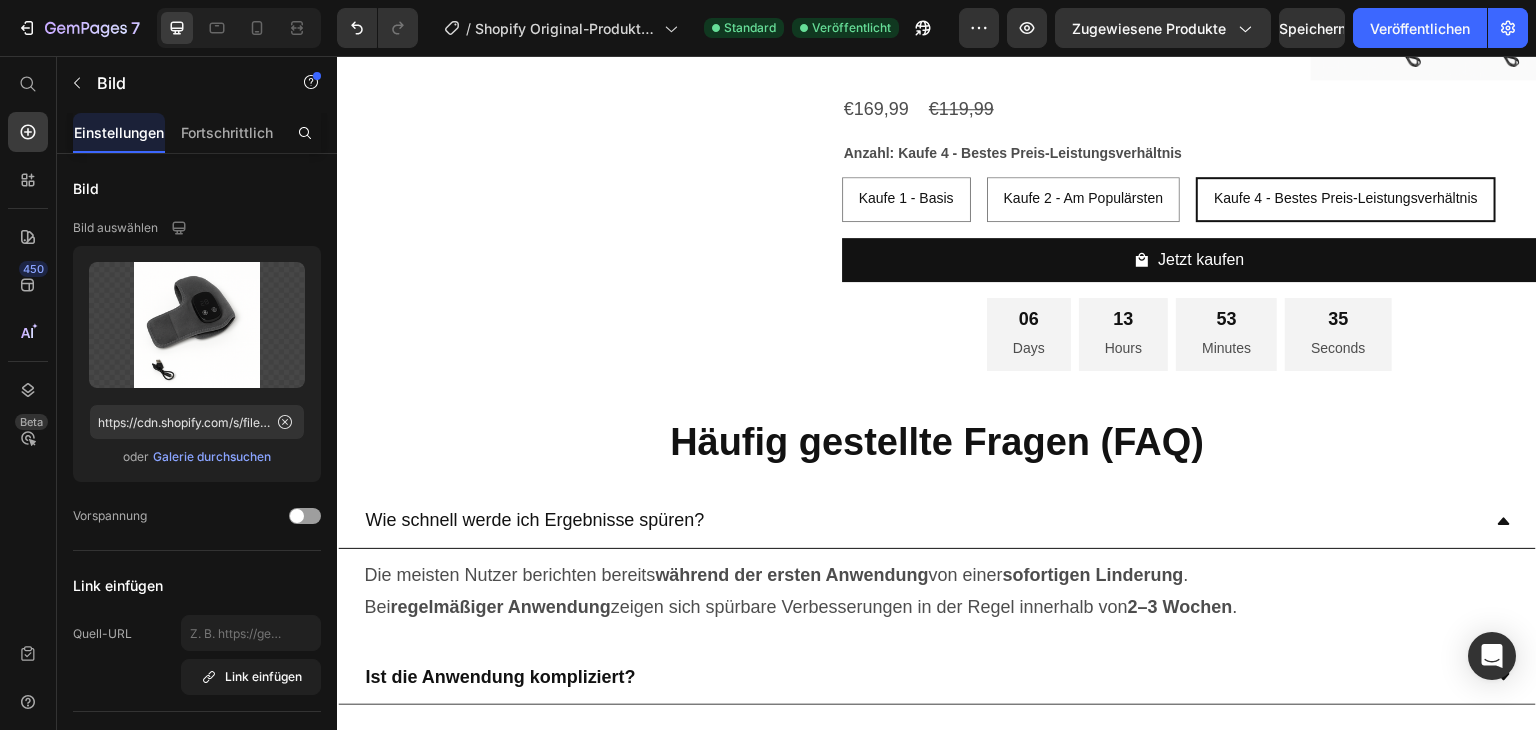 click at bounding box center (955, -146) 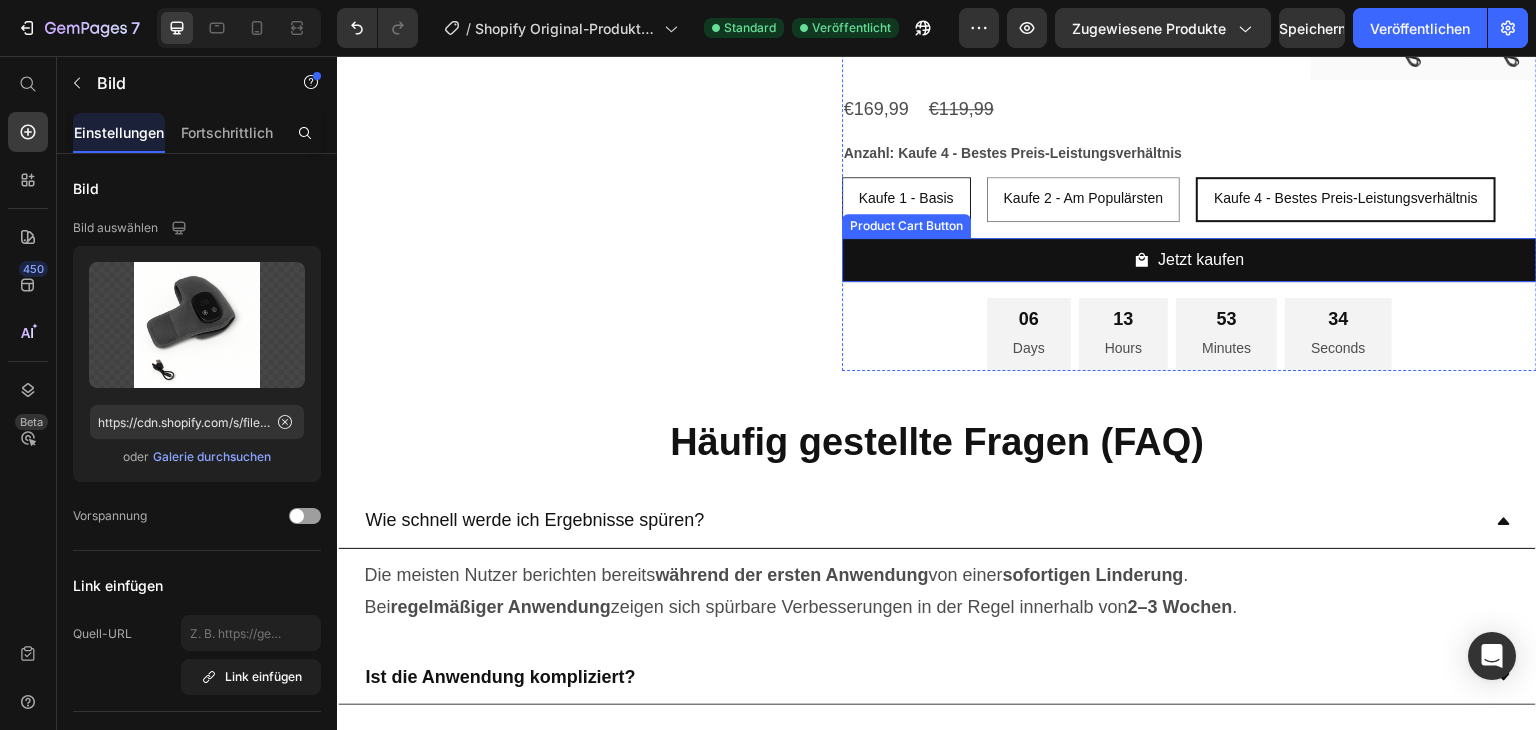 click on "Kaufe 1 - Basis" at bounding box center [906, 198] 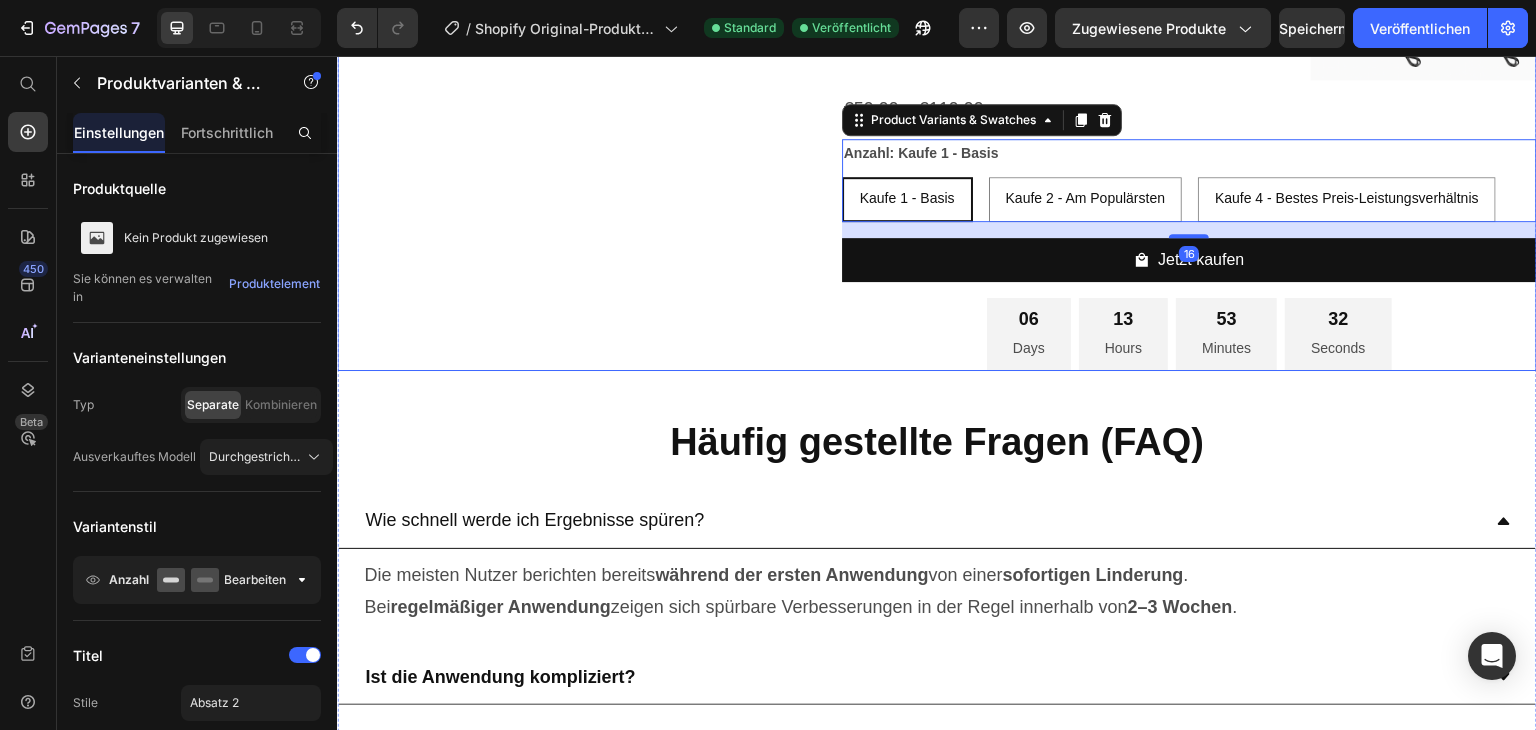 click on "Image
Drop element here Product" at bounding box center (585, -43) 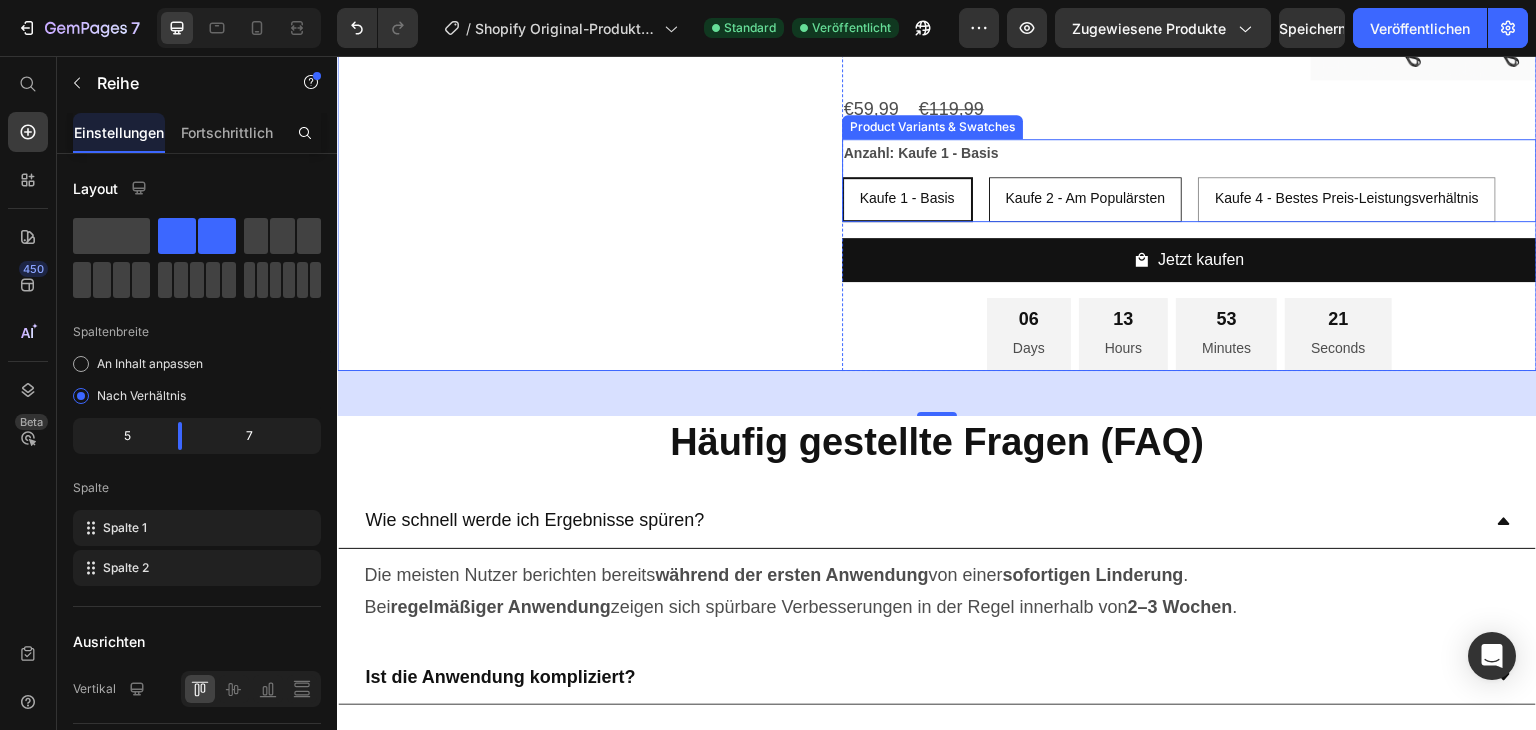 click on "Kaufe 2 - Am Populärsten" at bounding box center (1086, 198) 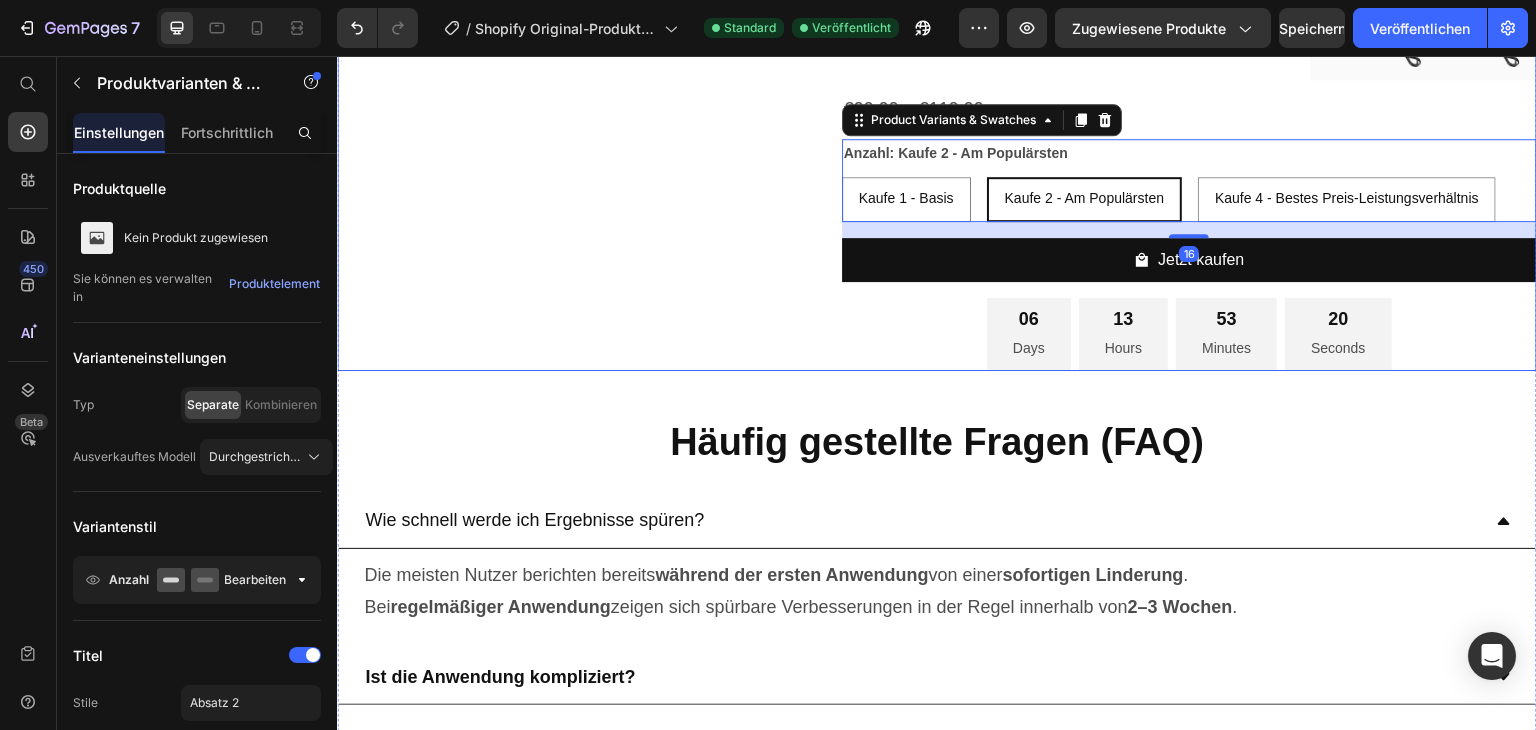 click on "Image
Drop element here Product" at bounding box center (585, -43) 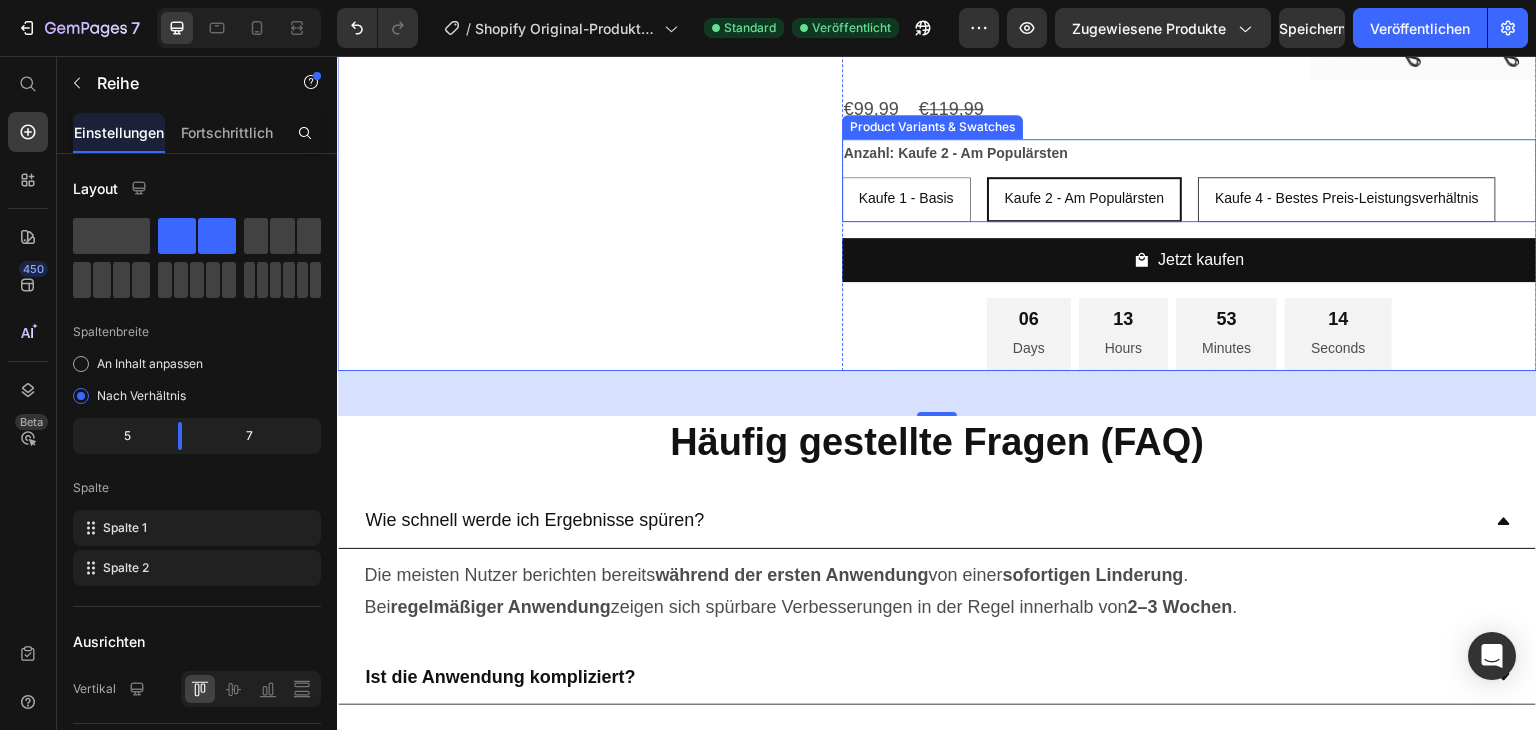 click on "Kaufe 4 - Bestes Preis-Leistungsverhältnis" at bounding box center (1347, 198) 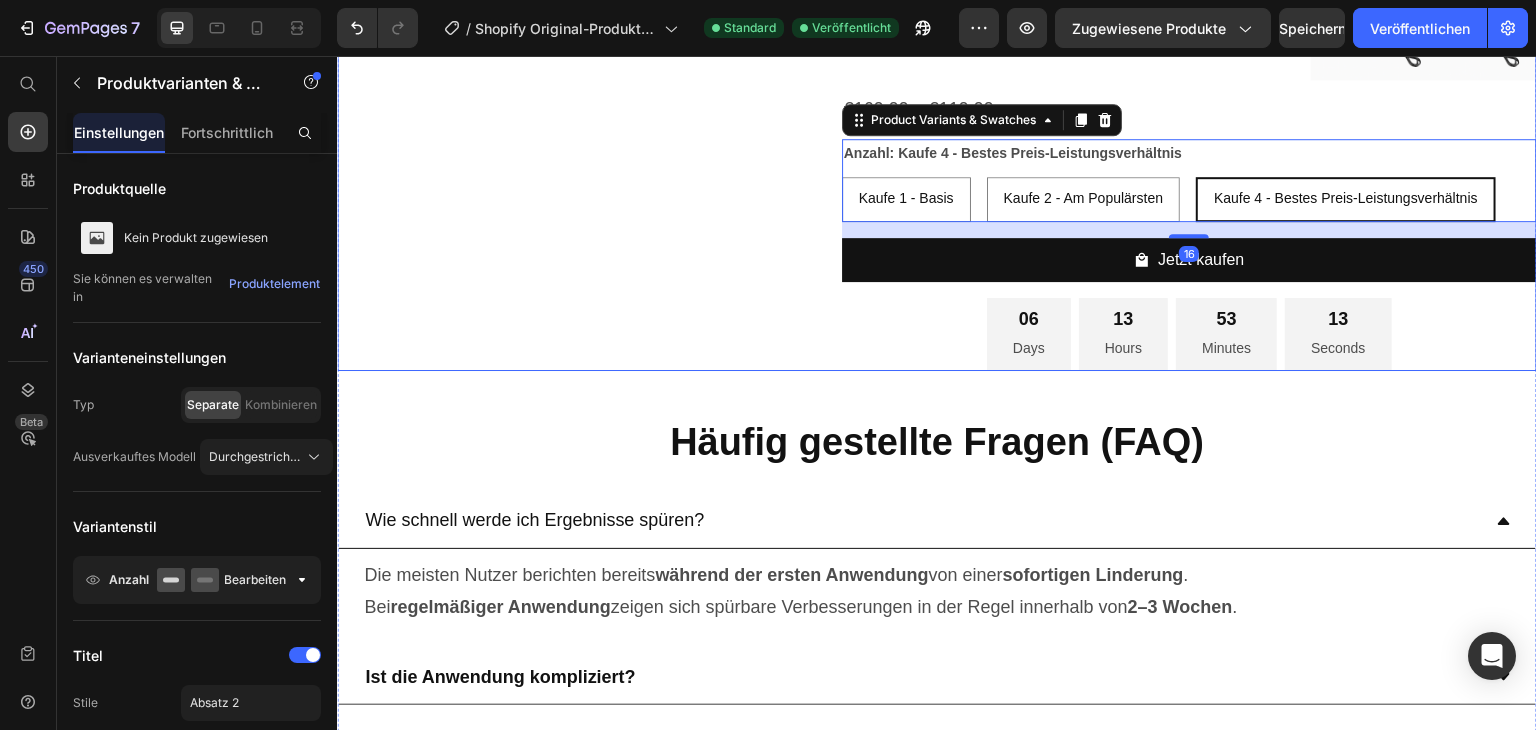 click on "Image
Drop element here Product" at bounding box center (585, -43) 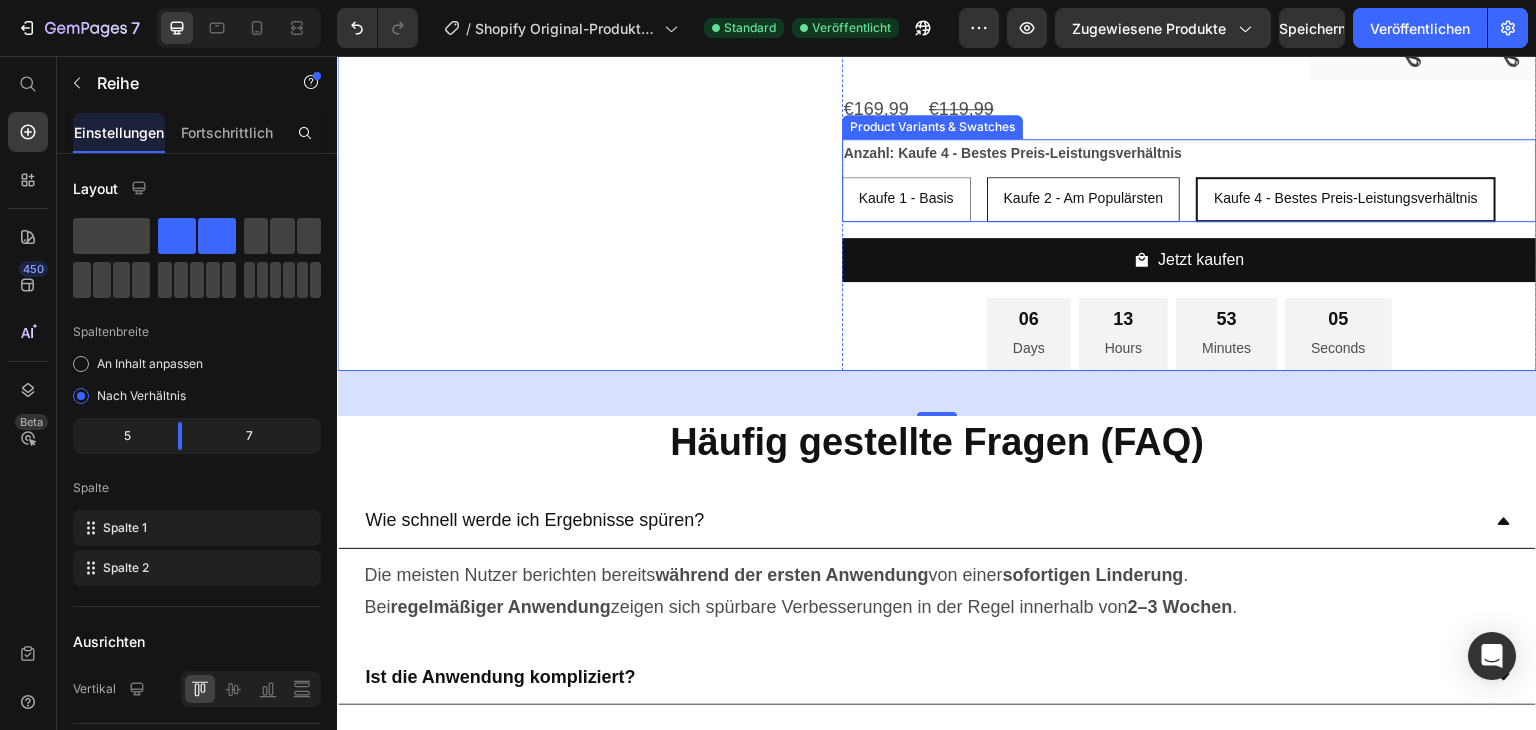 click on "Kaufe 2 - Am Populärsten" at bounding box center [1084, 199] 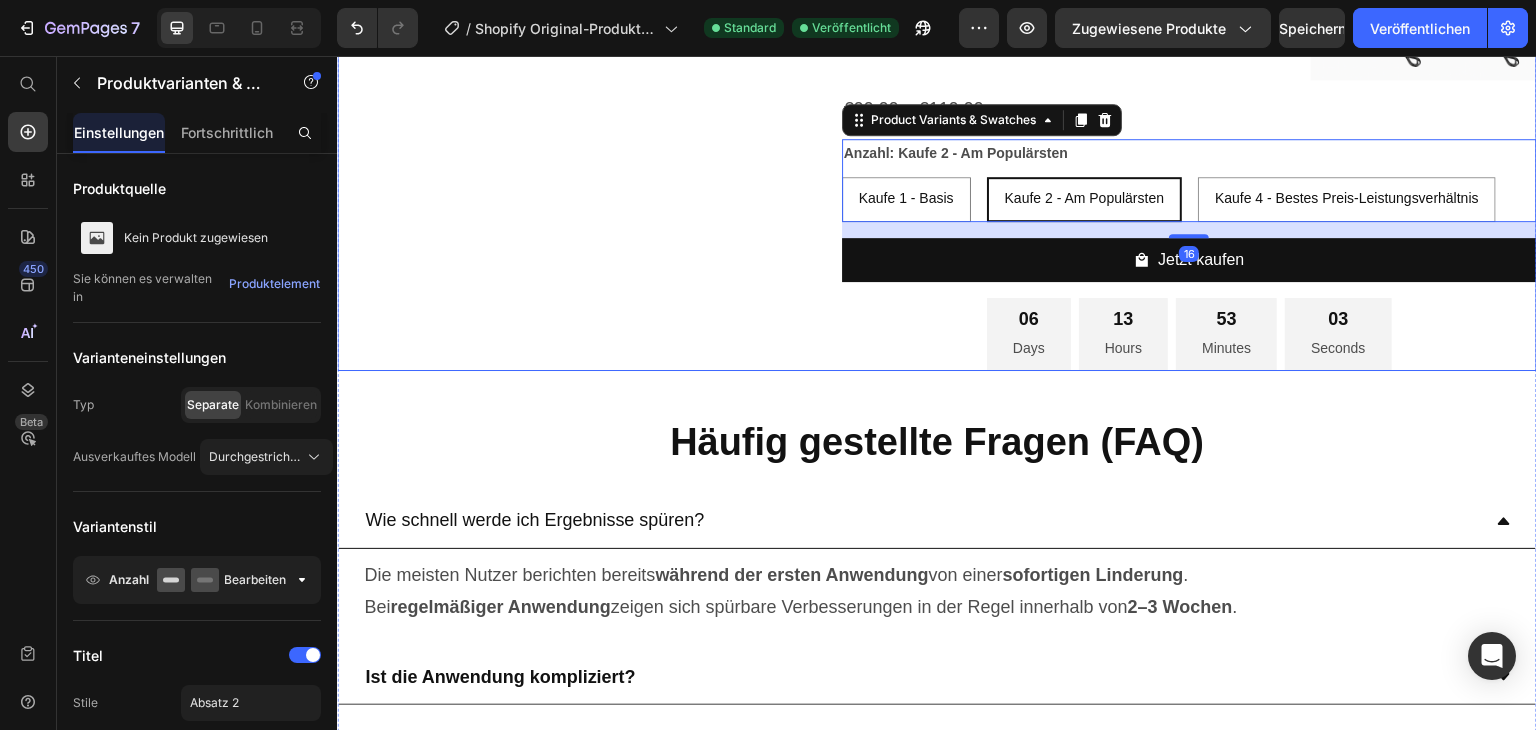 click on "Image
Drop element here Product" at bounding box center (585, -43) 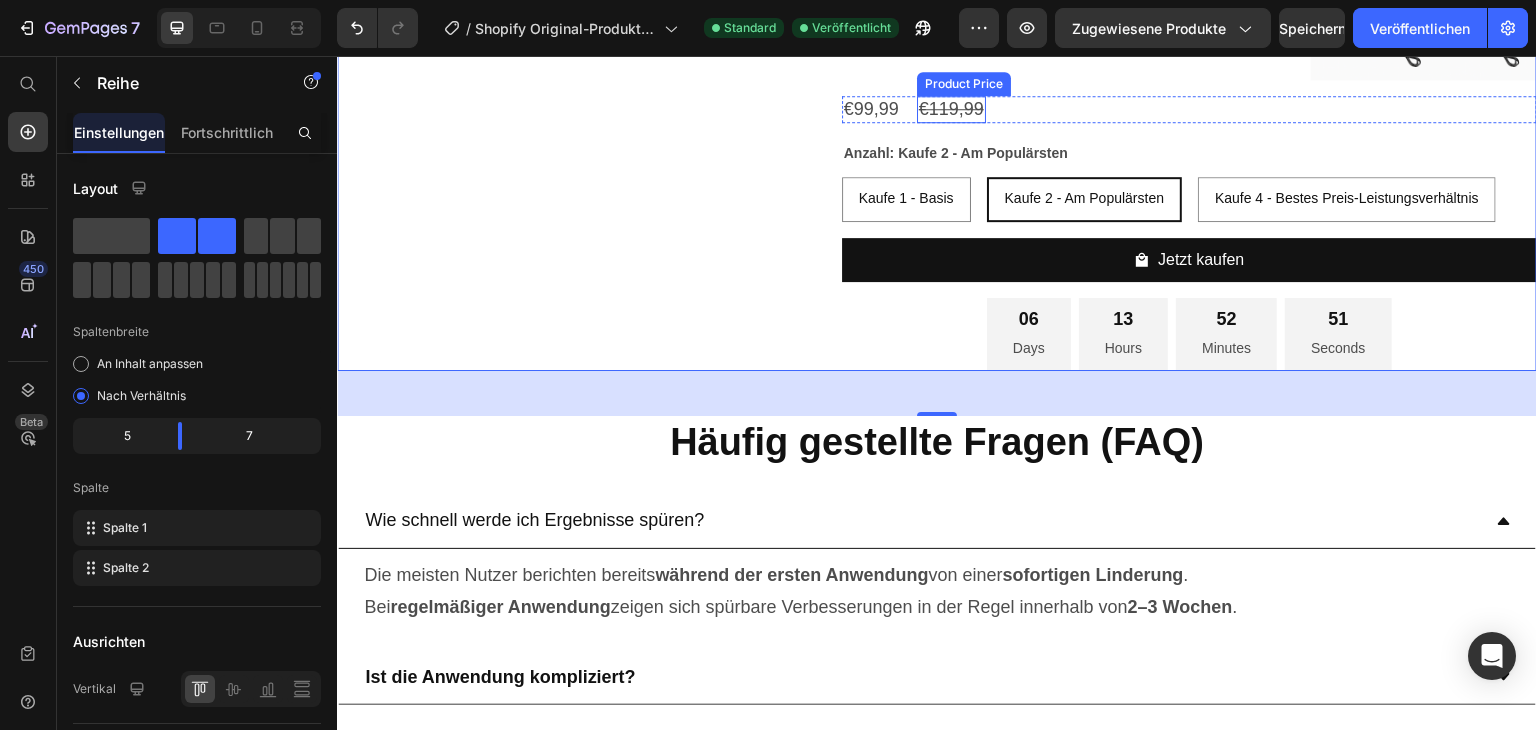 click on "€119,99" at bounding box center [951, 109] 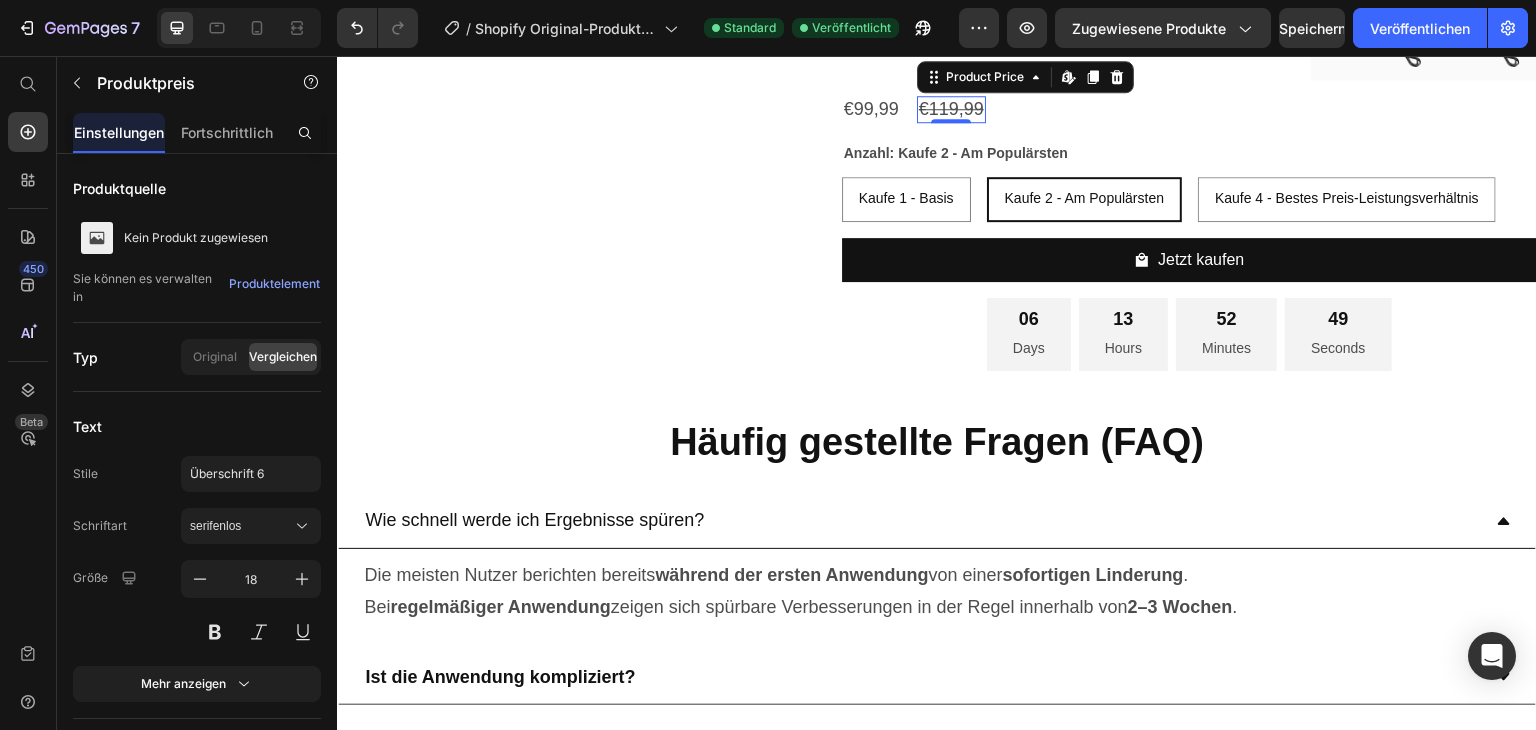click on "€119,99" at bounding box center [951, 109] 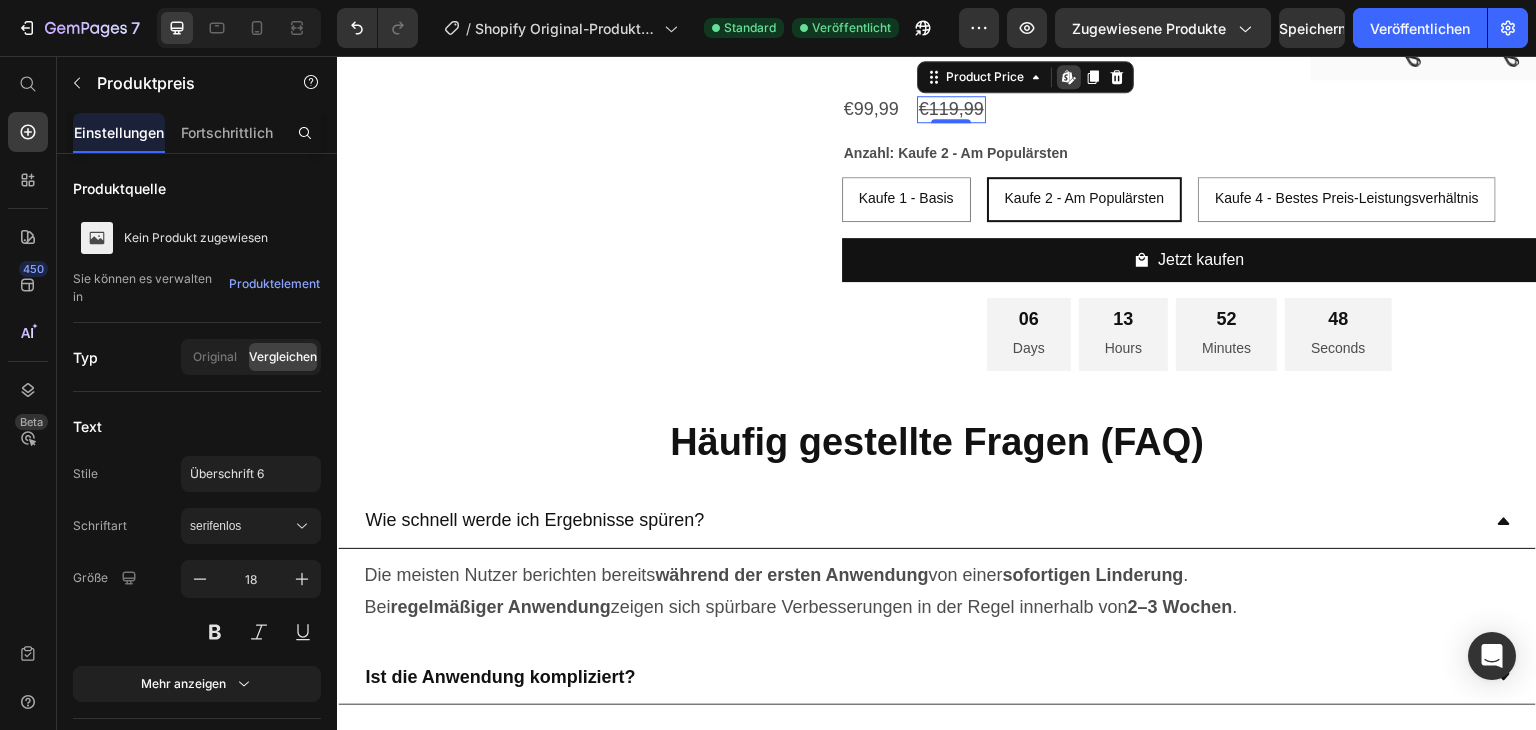 click on "€119,99" at bounding box center [951, 109] 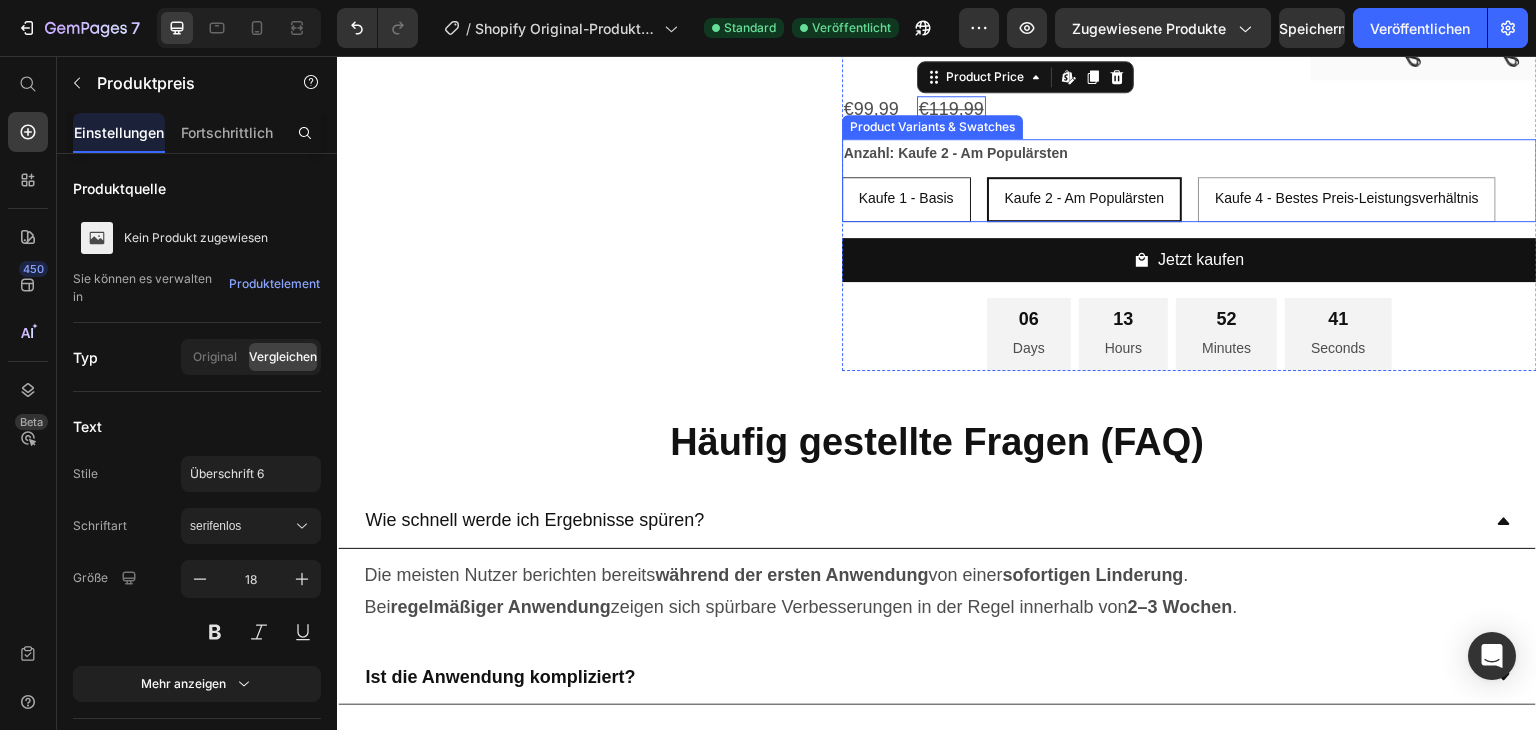 click on "Kaufe 1 - Basis" at bounding box center (906, 198) 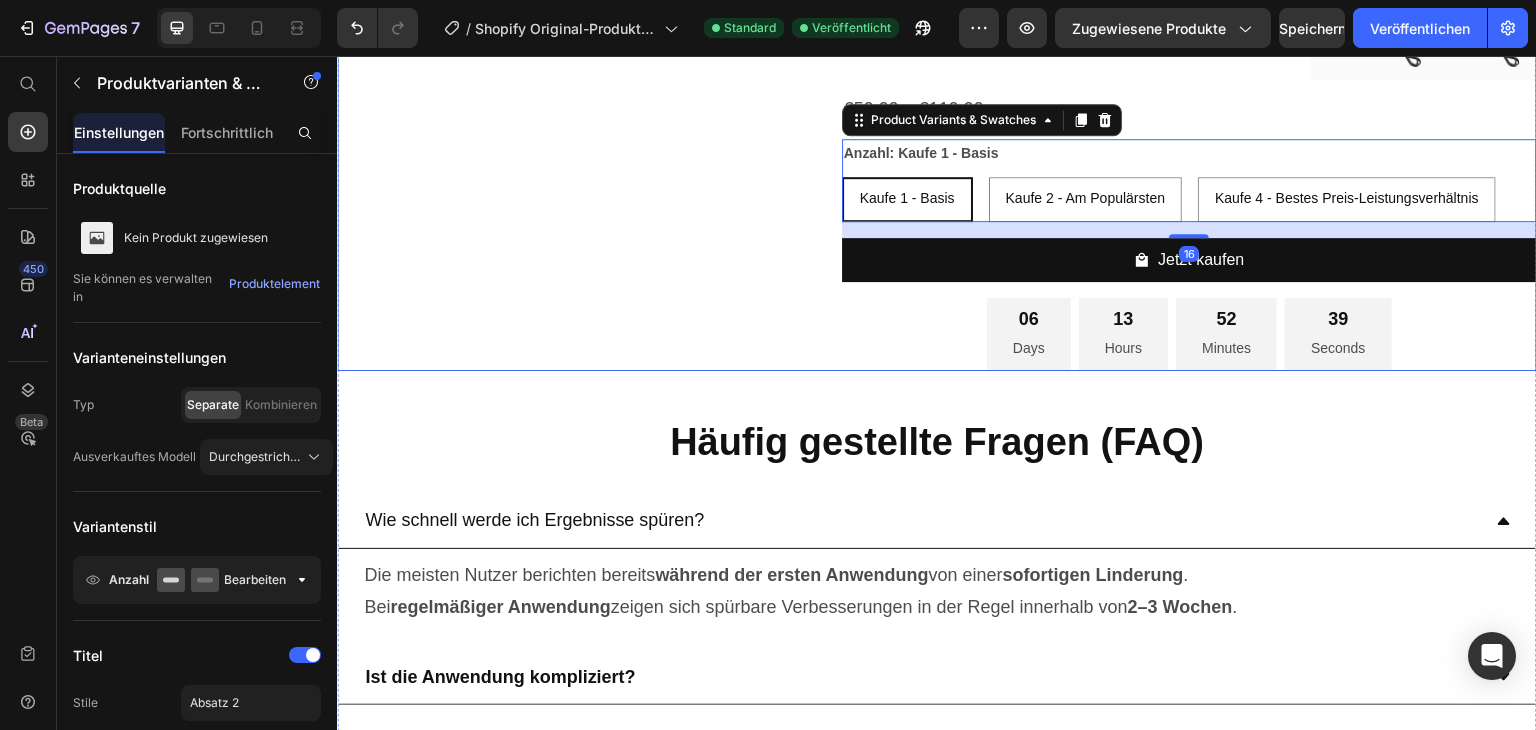 click on "Image
Drop element here Product" at bounding box center [585, -43] 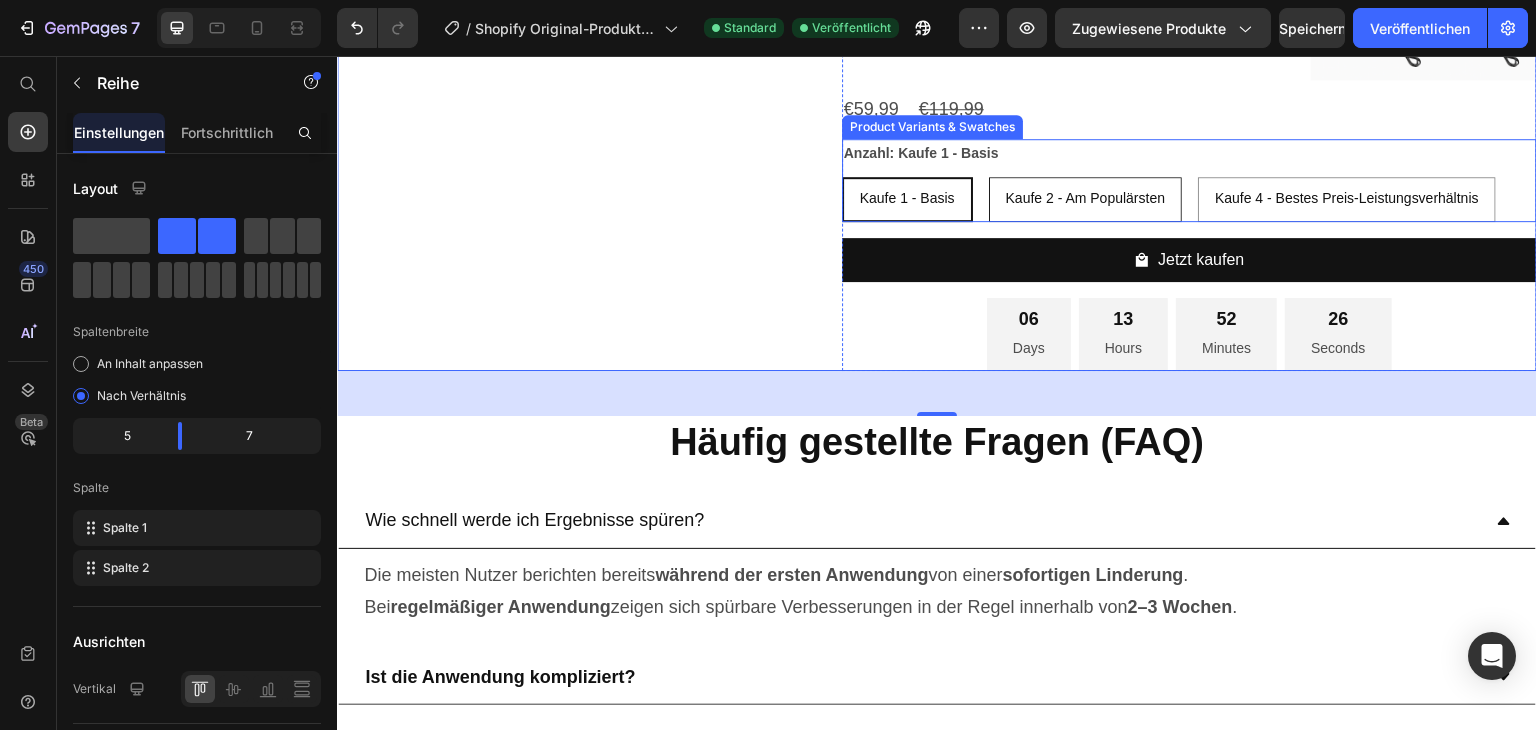 click on "Kaufe 2 - Am Populärsten" at bounding box center [1086, 198] 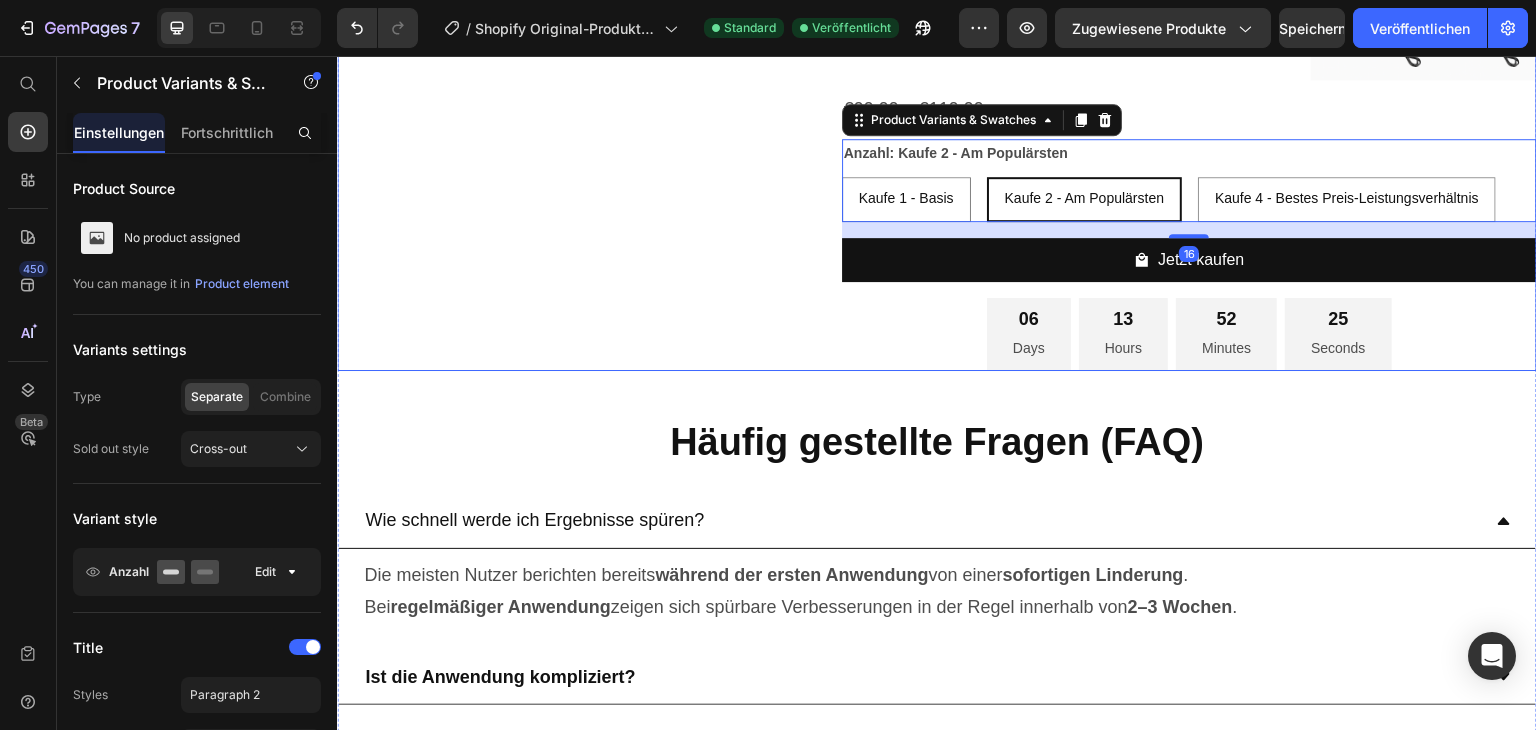 click on "Image
Drop element here Product" at bounding box center [585, -43] 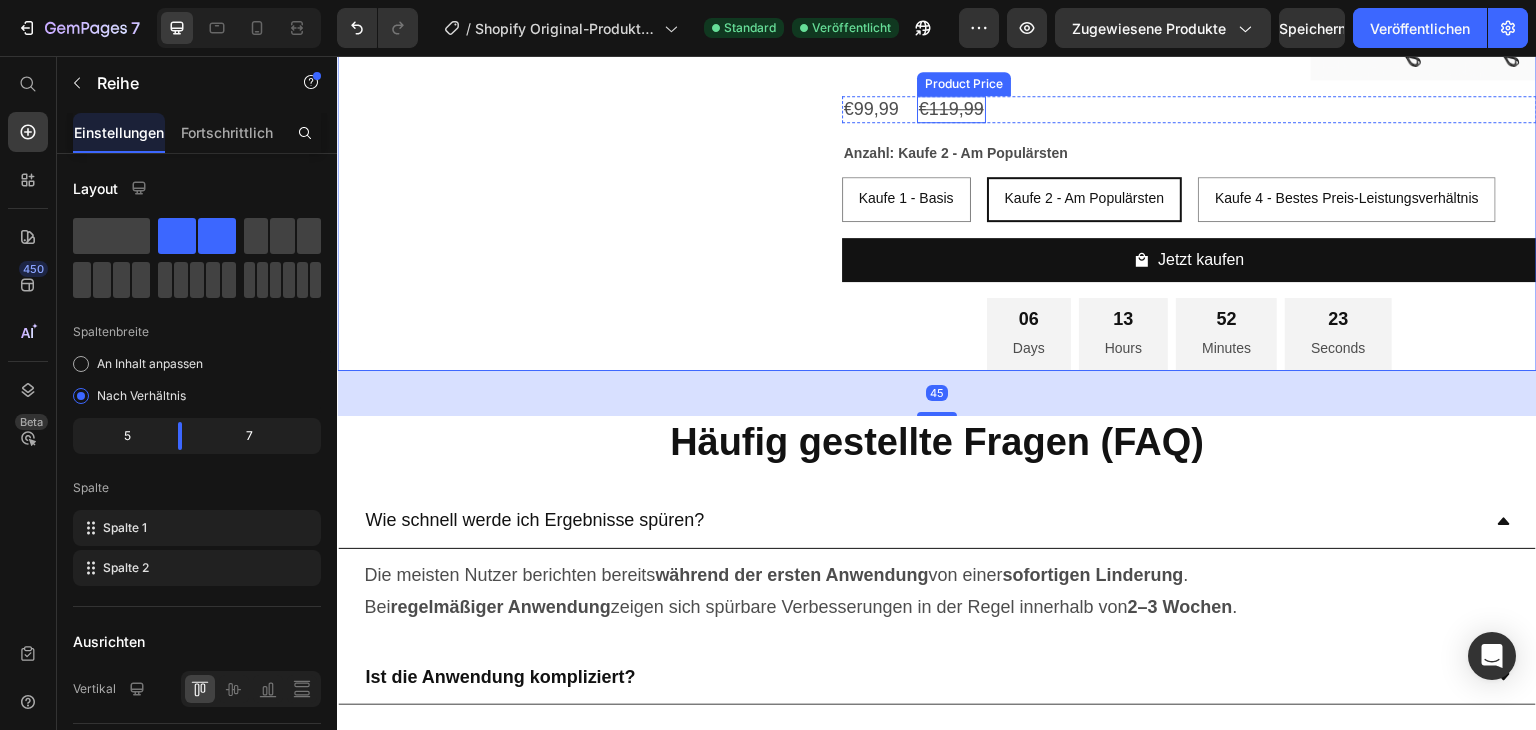 click on "€119,99" at bounding box center (951, 109) 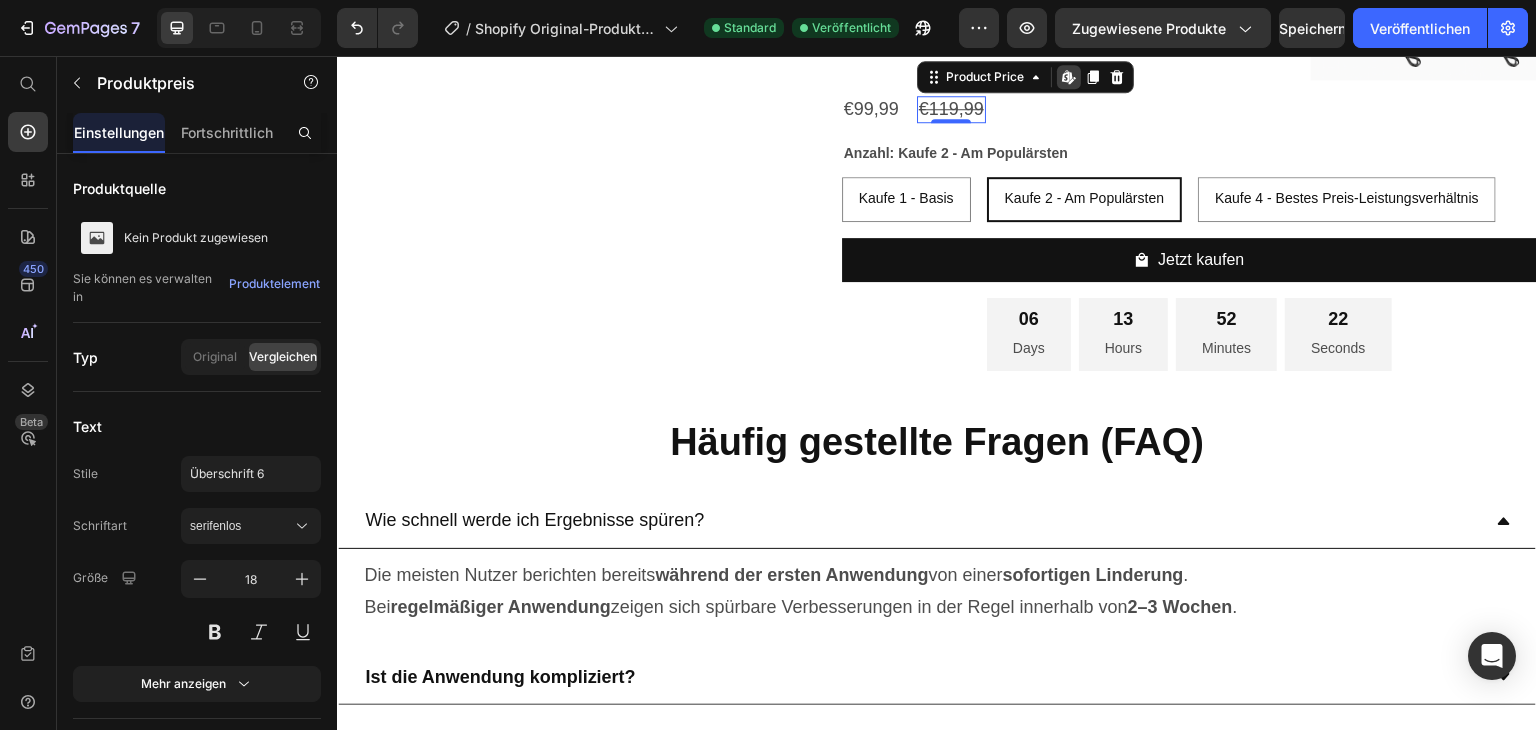 click on "€119,99" at bounding box center (951, 109) 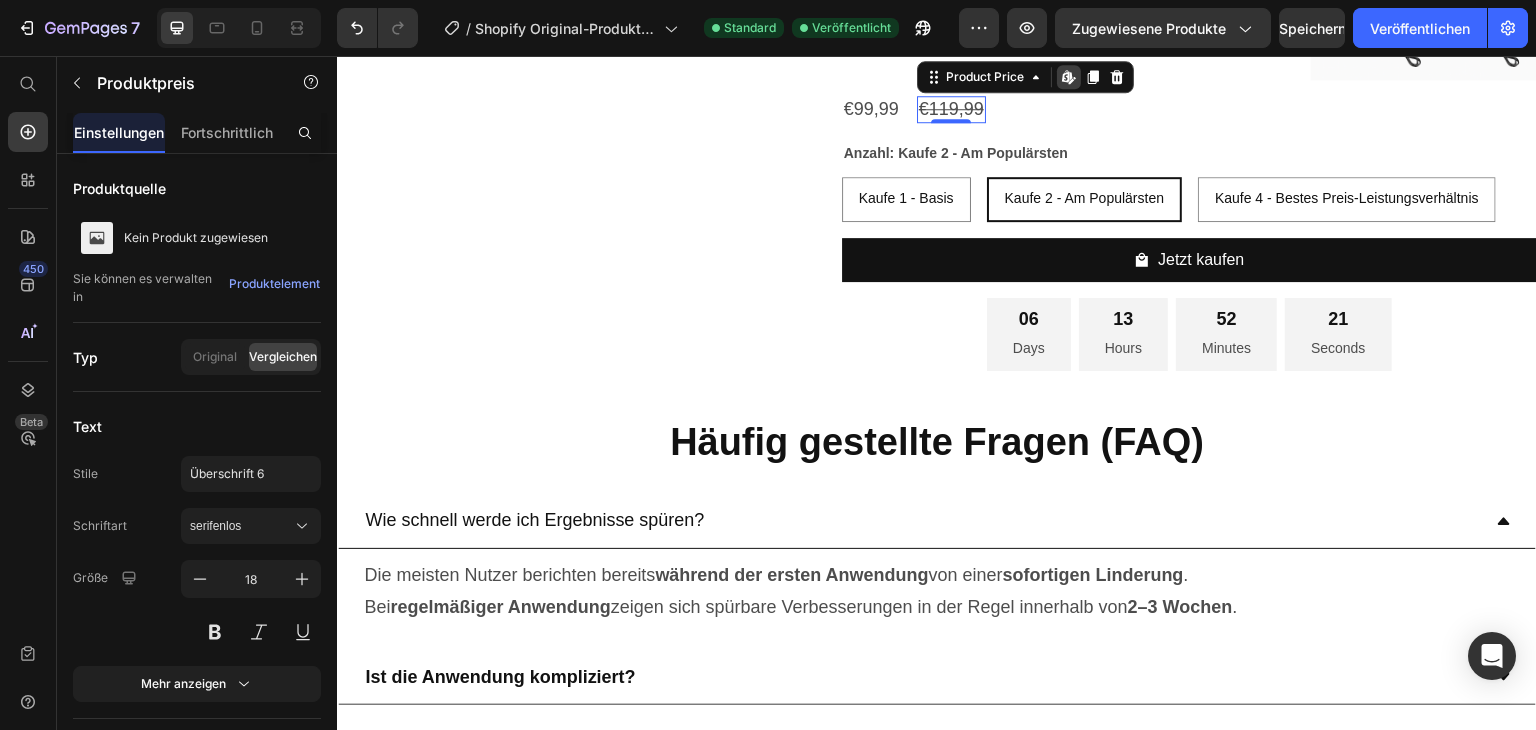 click on "€119,99" at bounding box center (951, 109) 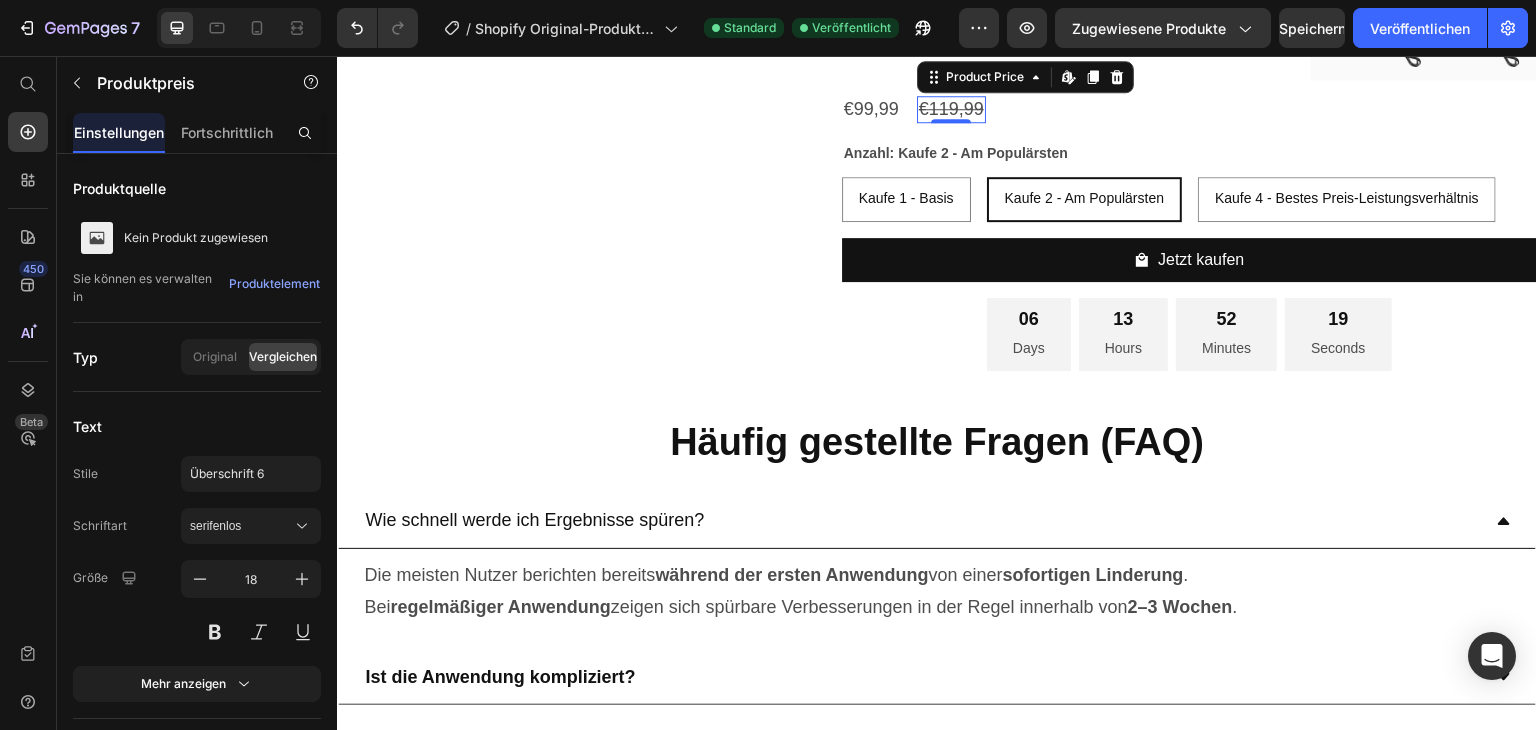 click on "€119,99" at bounding box center [951, 109] 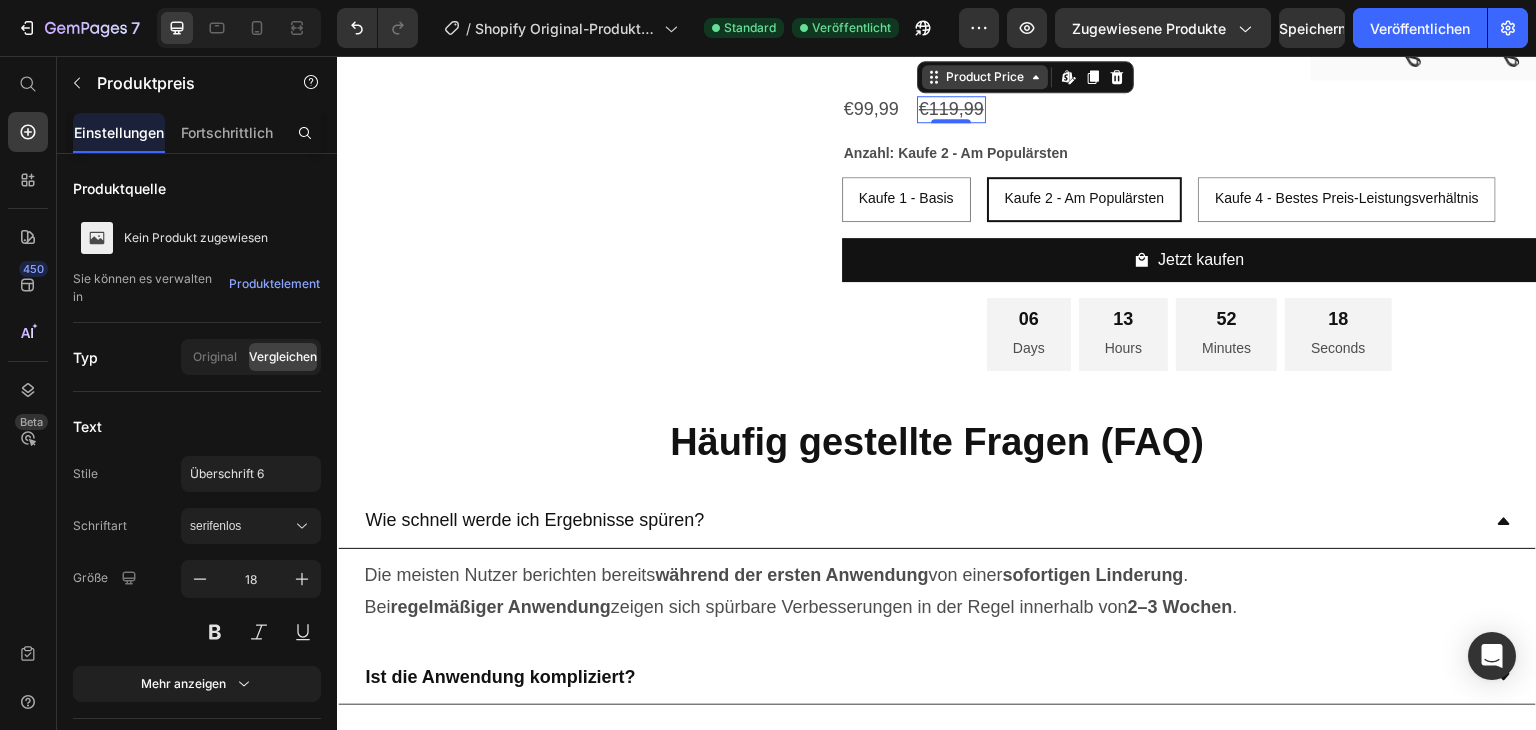 click on "Product Price" at bounding box center [985, 77] 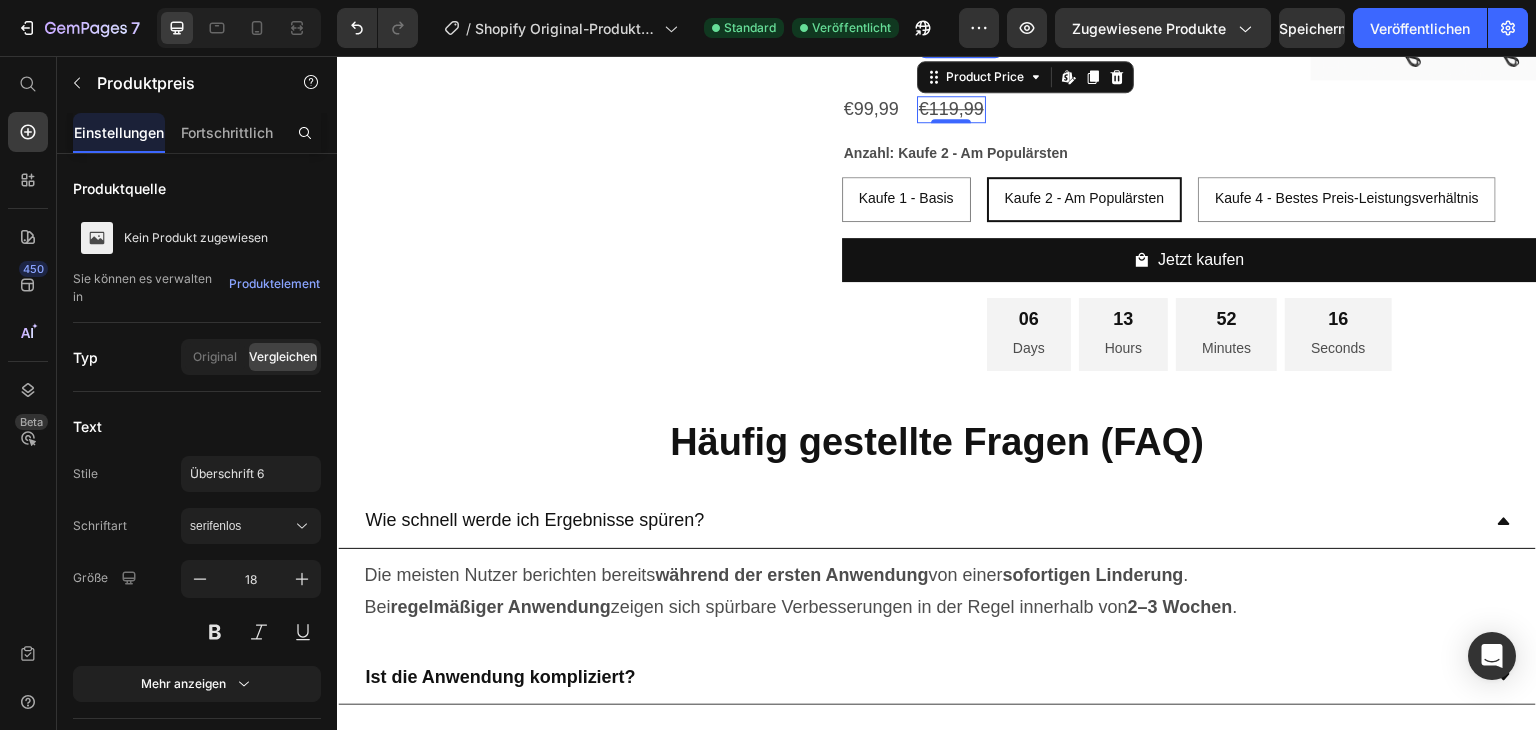 click on "€119,99" at bounding box center (951, 109) 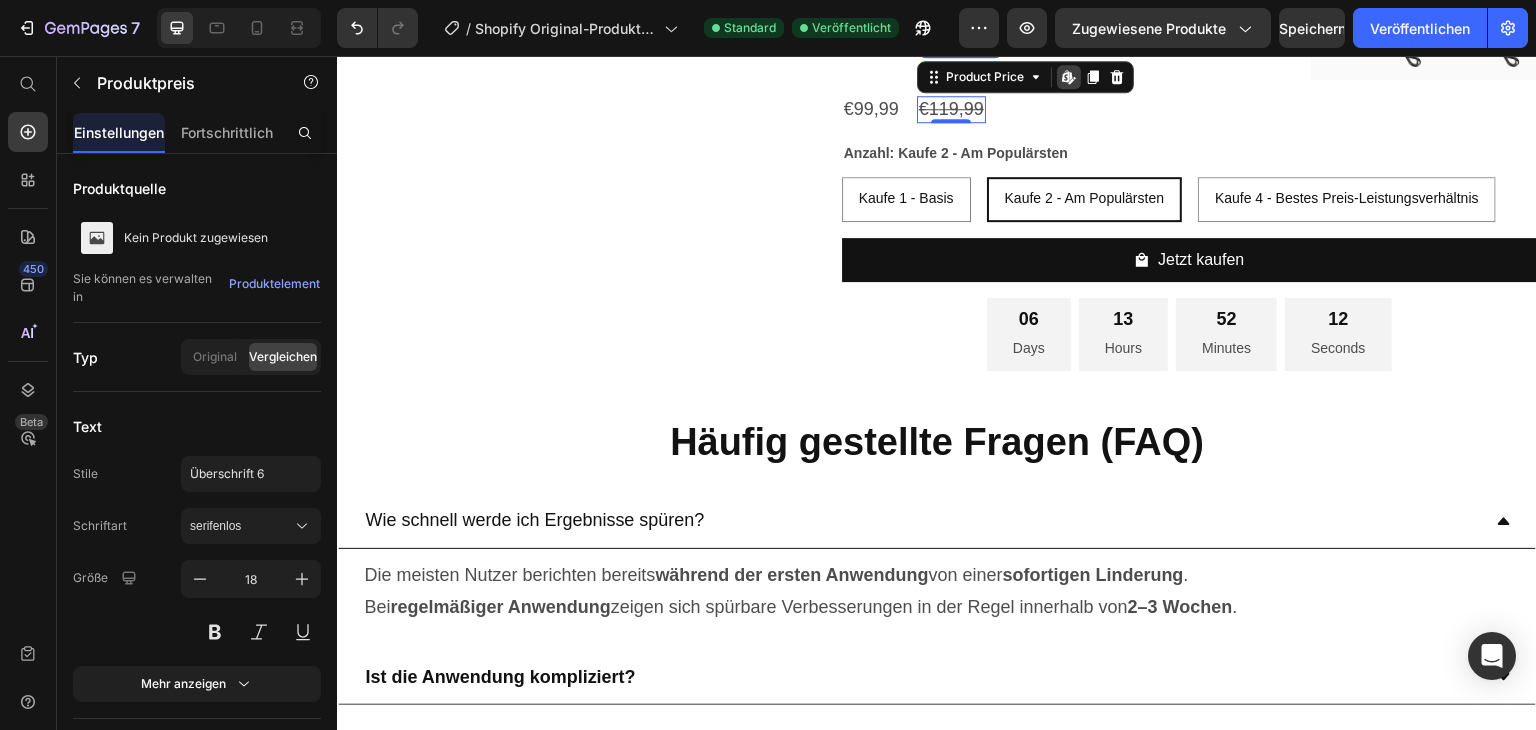 click 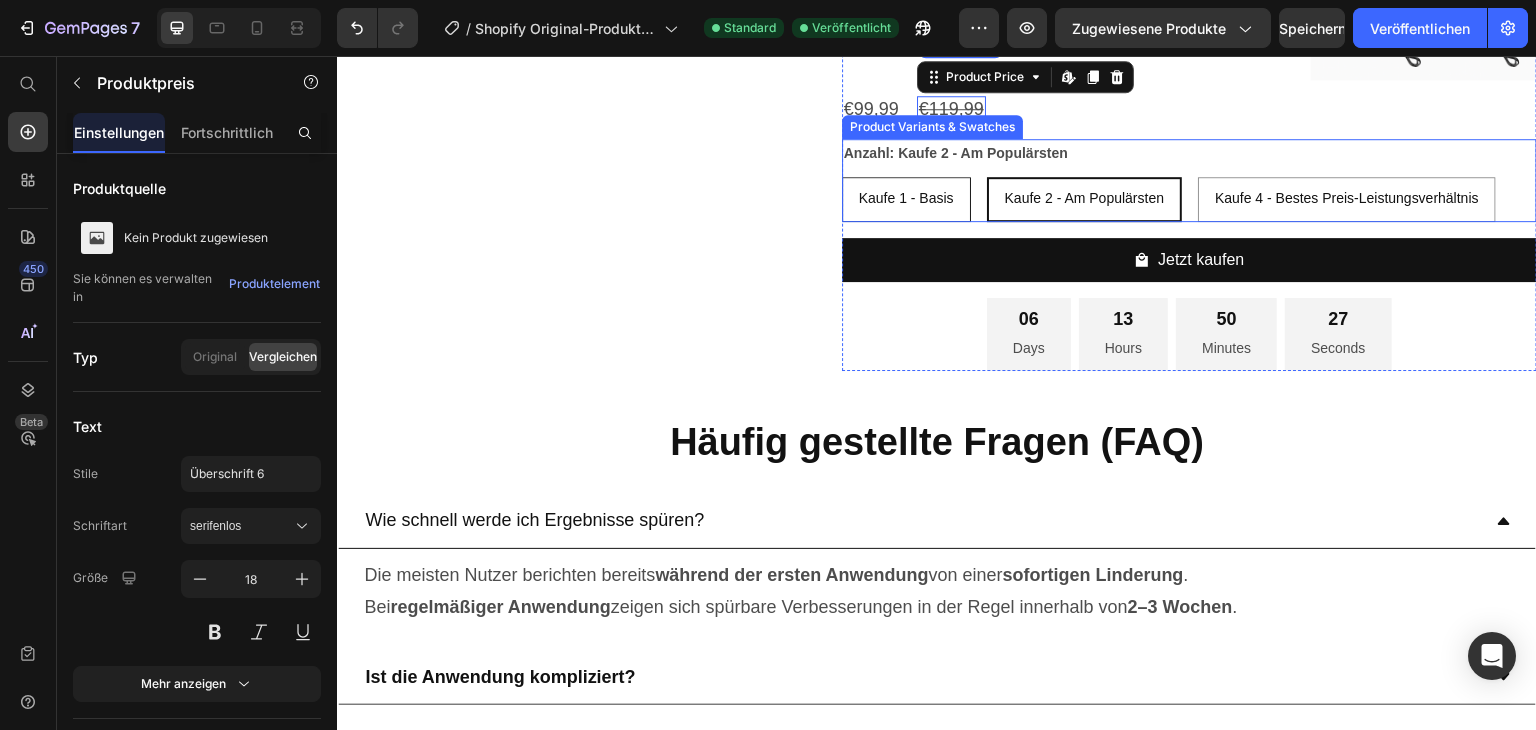 click on "Kaufe 1 - Basis" at bounding box center (906, 198) 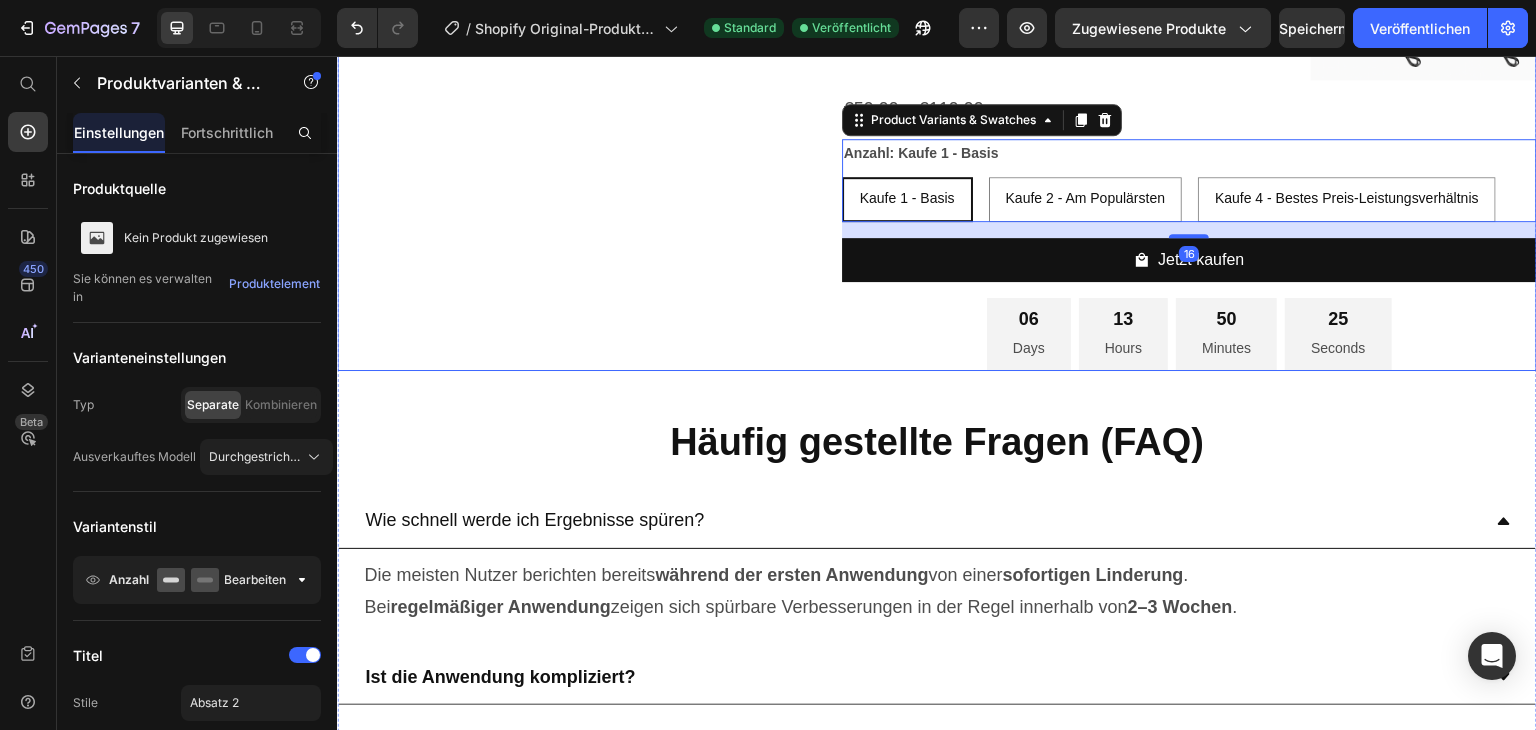 click on "Image
Drop element here Product" at bounding box center (585, -43) 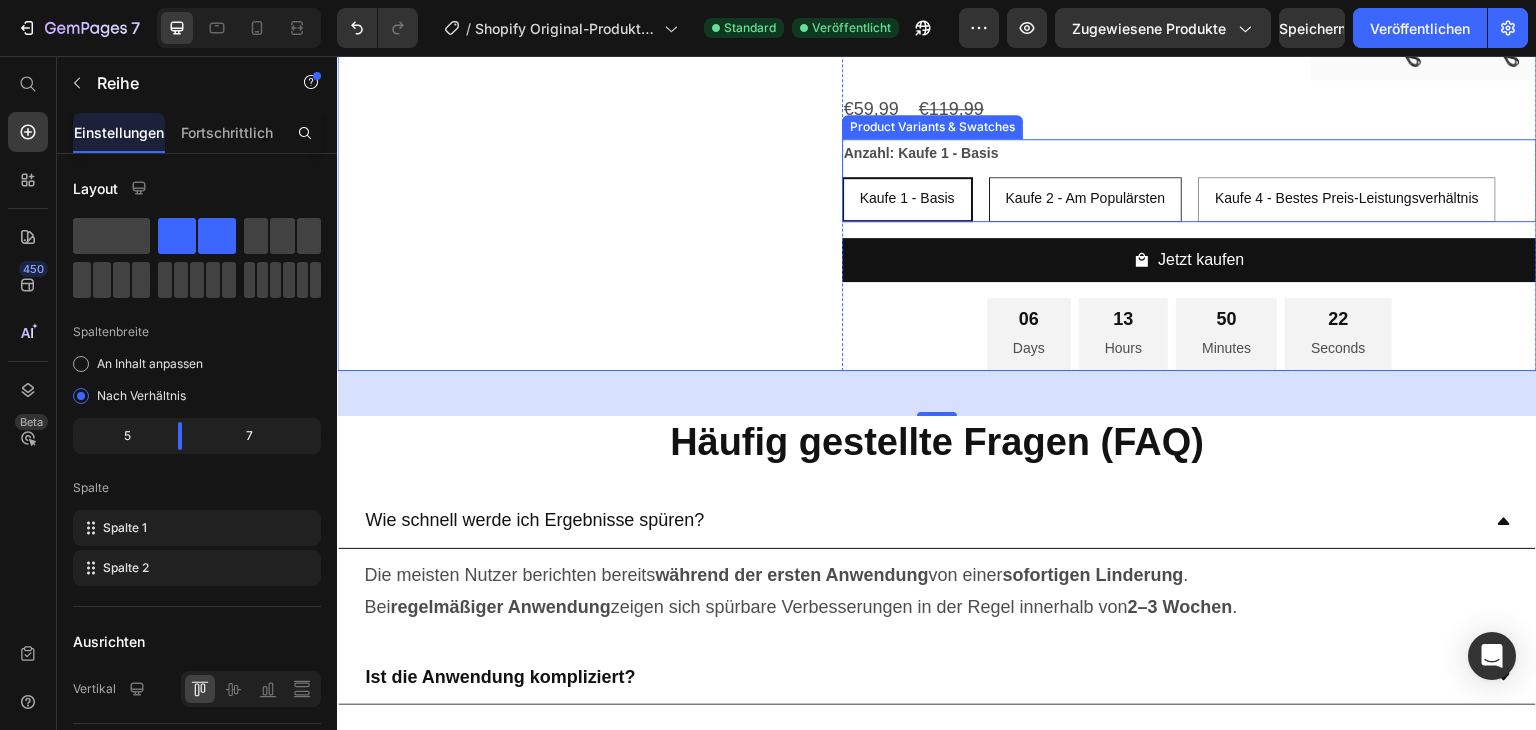 click on "Kaufe 2 - Am Populärsten" at bounding box center [1086, 198] 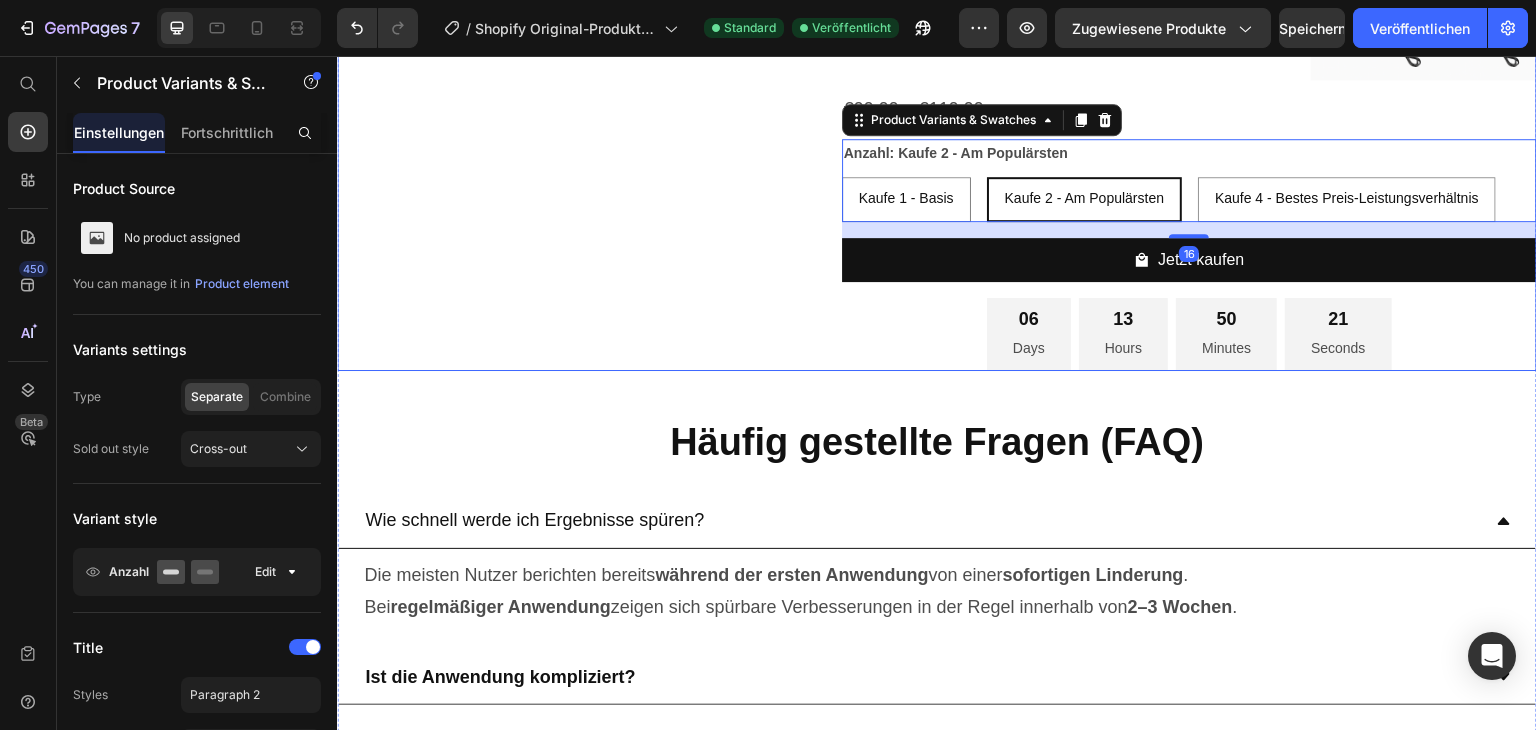 click on "Image
Drop element here Product" at bounding box center (585, -43) 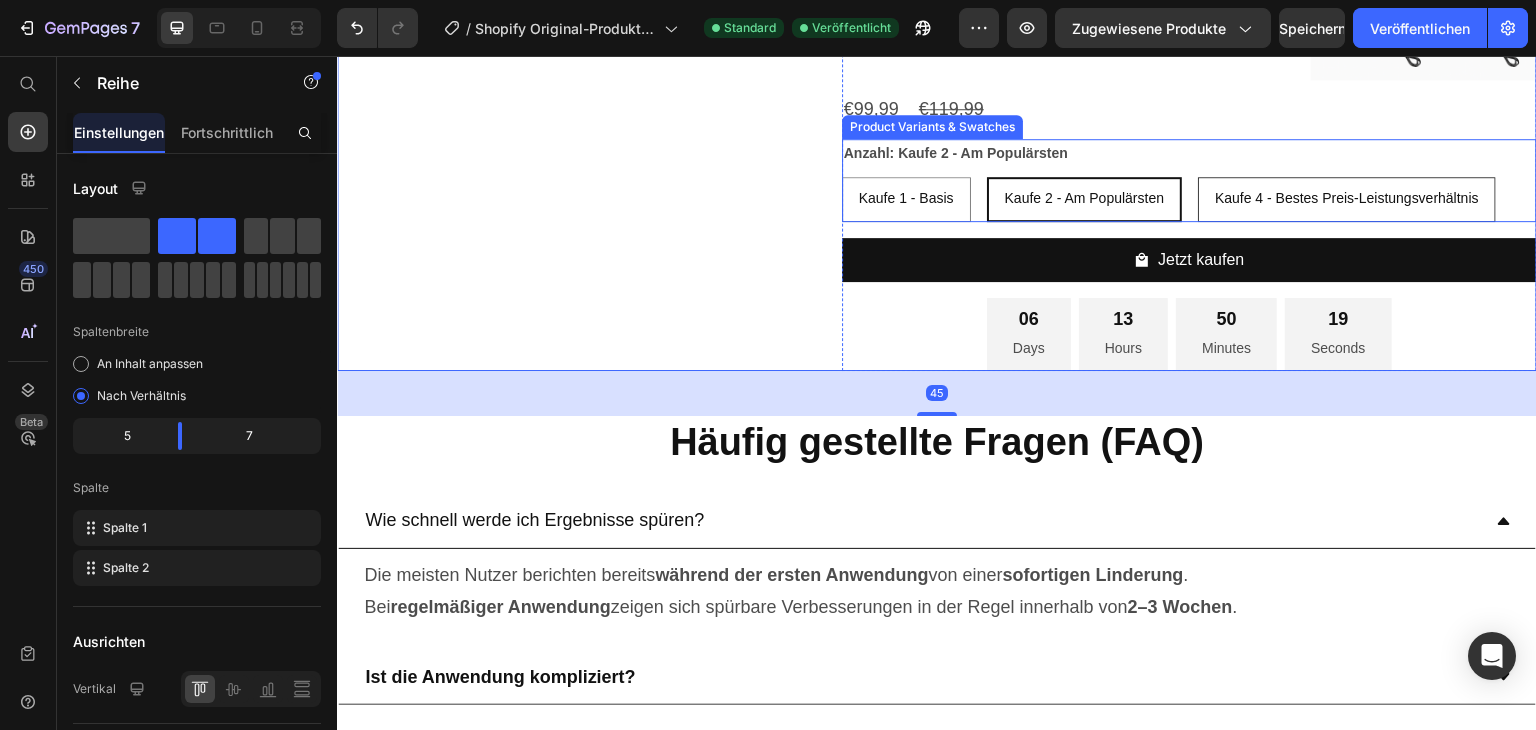 click on "Kaufe 4 - Bestes Preis-Leistungsverhältnis" at bounding box center [1347, 198] 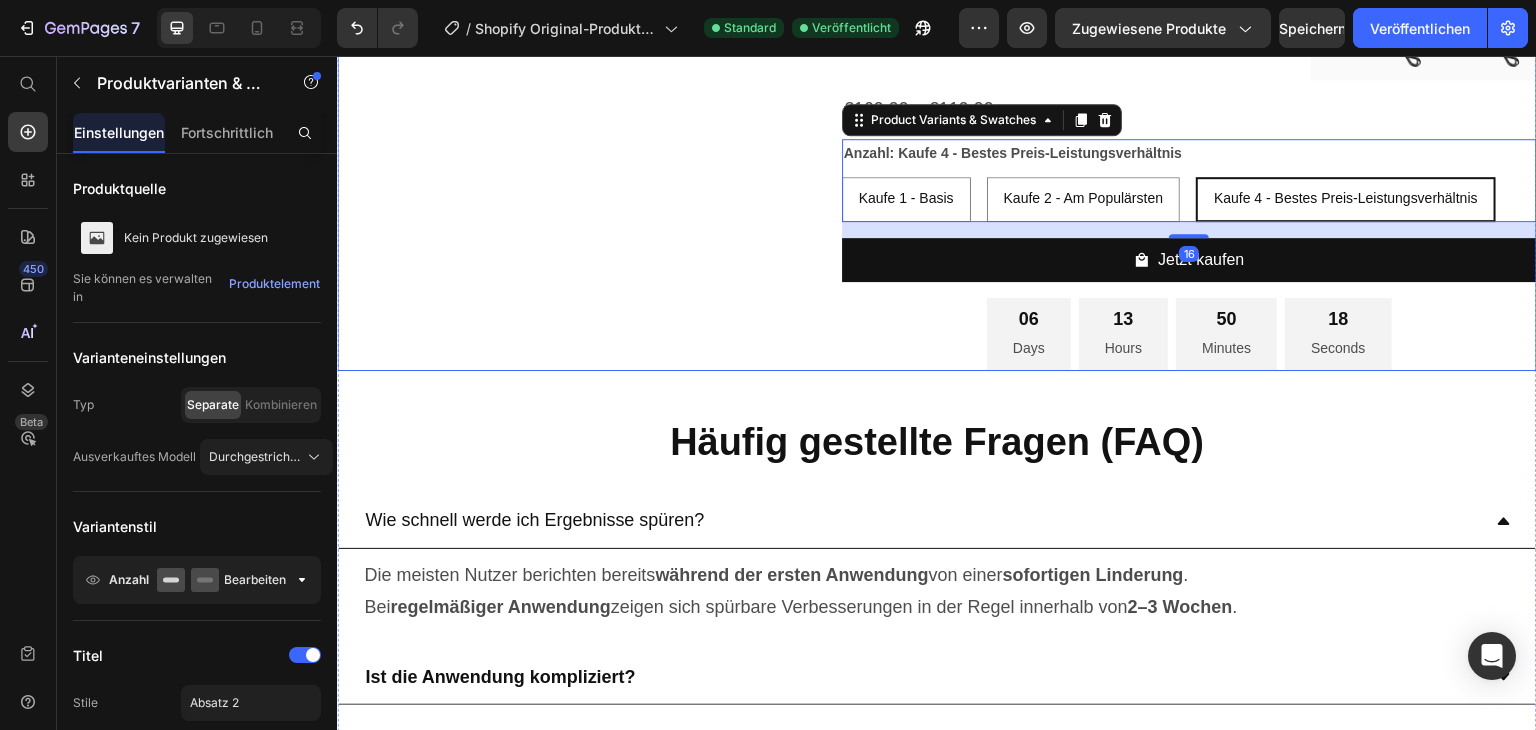 click on "Image
Drop element here Product" at bounding box center [585, -43] 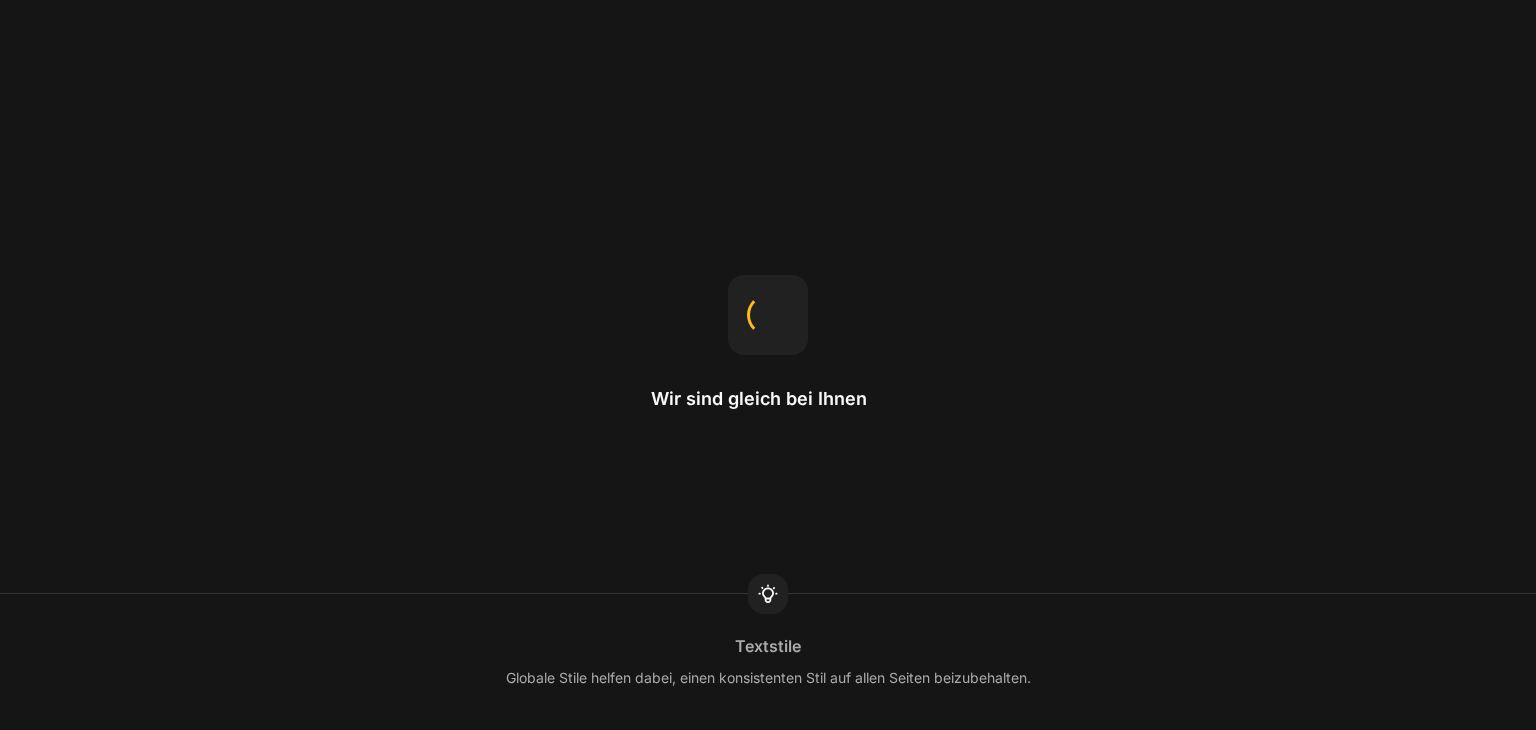 scroll, scrollTop: 0, scrollLeft: 0, axis: both 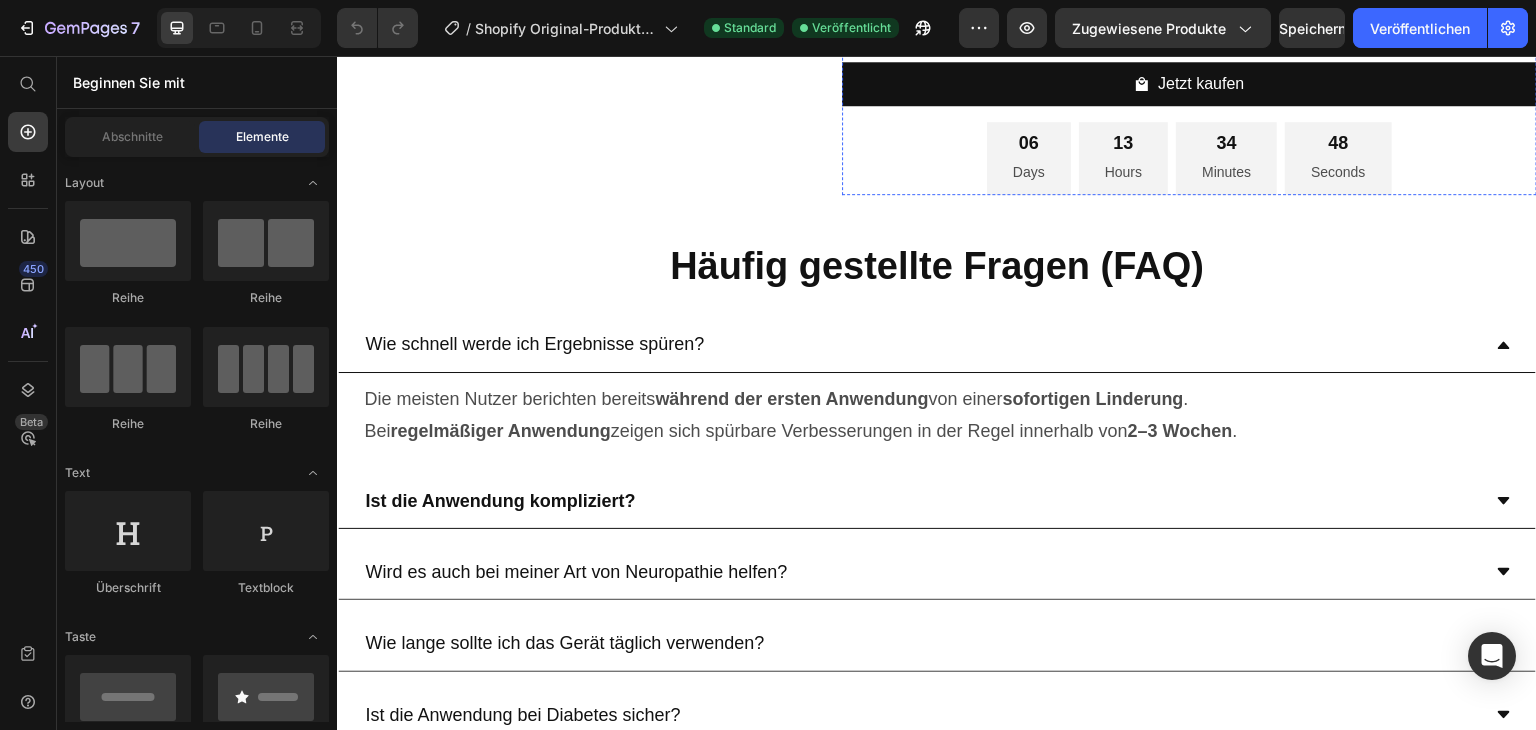 drag, startPoint x: 1010, startPoint y: 403, endPoint x: 823, endPoint y: 461, distance: 195.78815 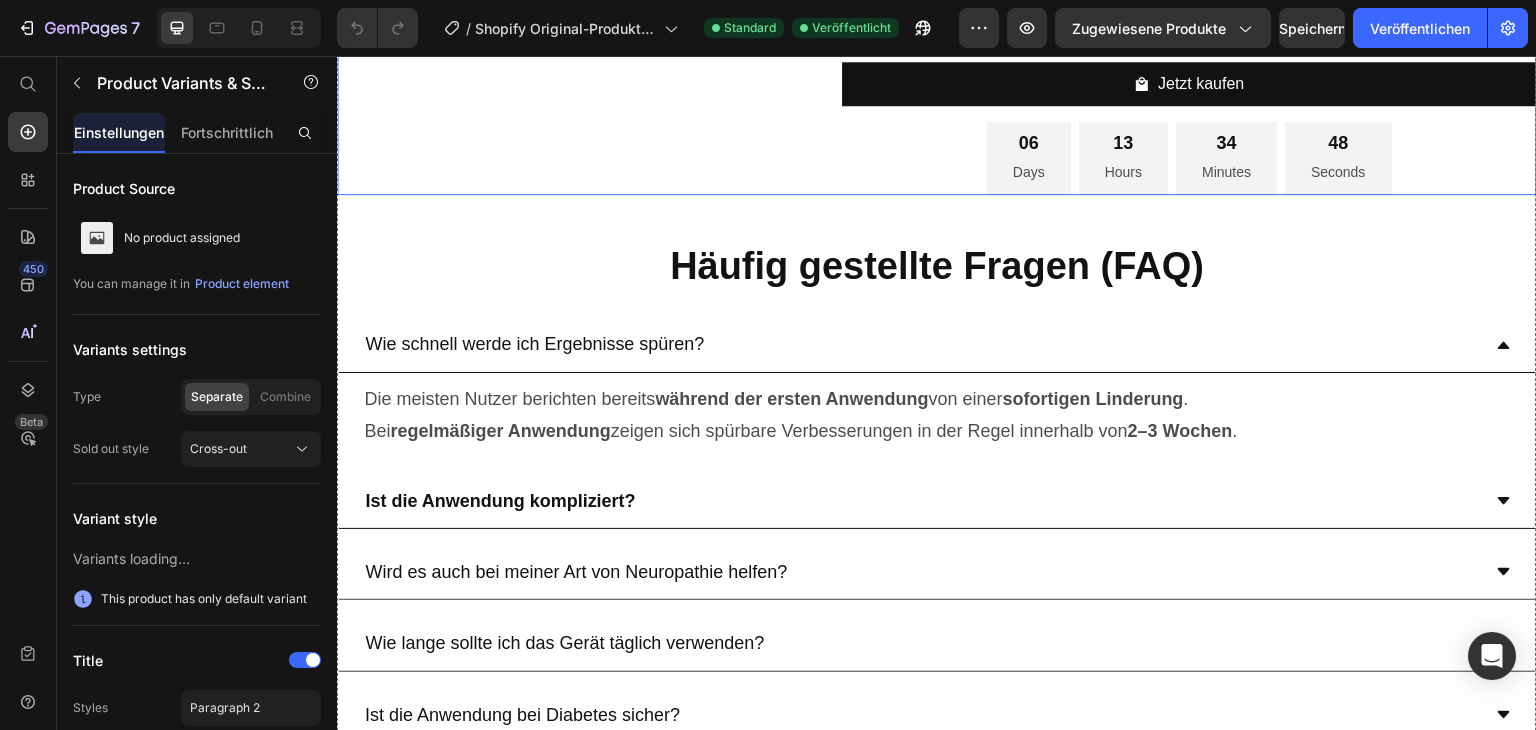 click on "Image
Drop element here Product" at bounding box center [585, -219] 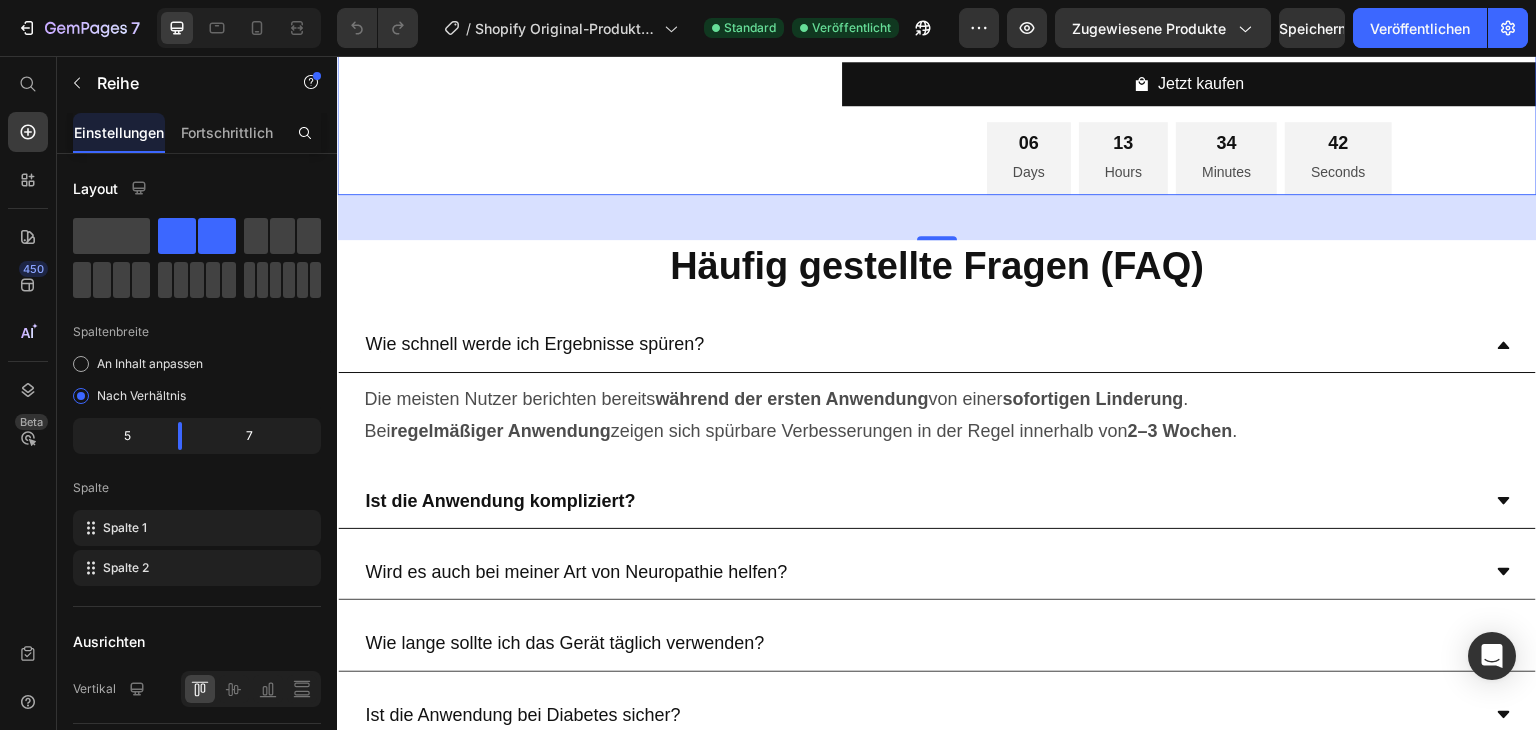 click on "€119,99" at bounding box center [951, -67] 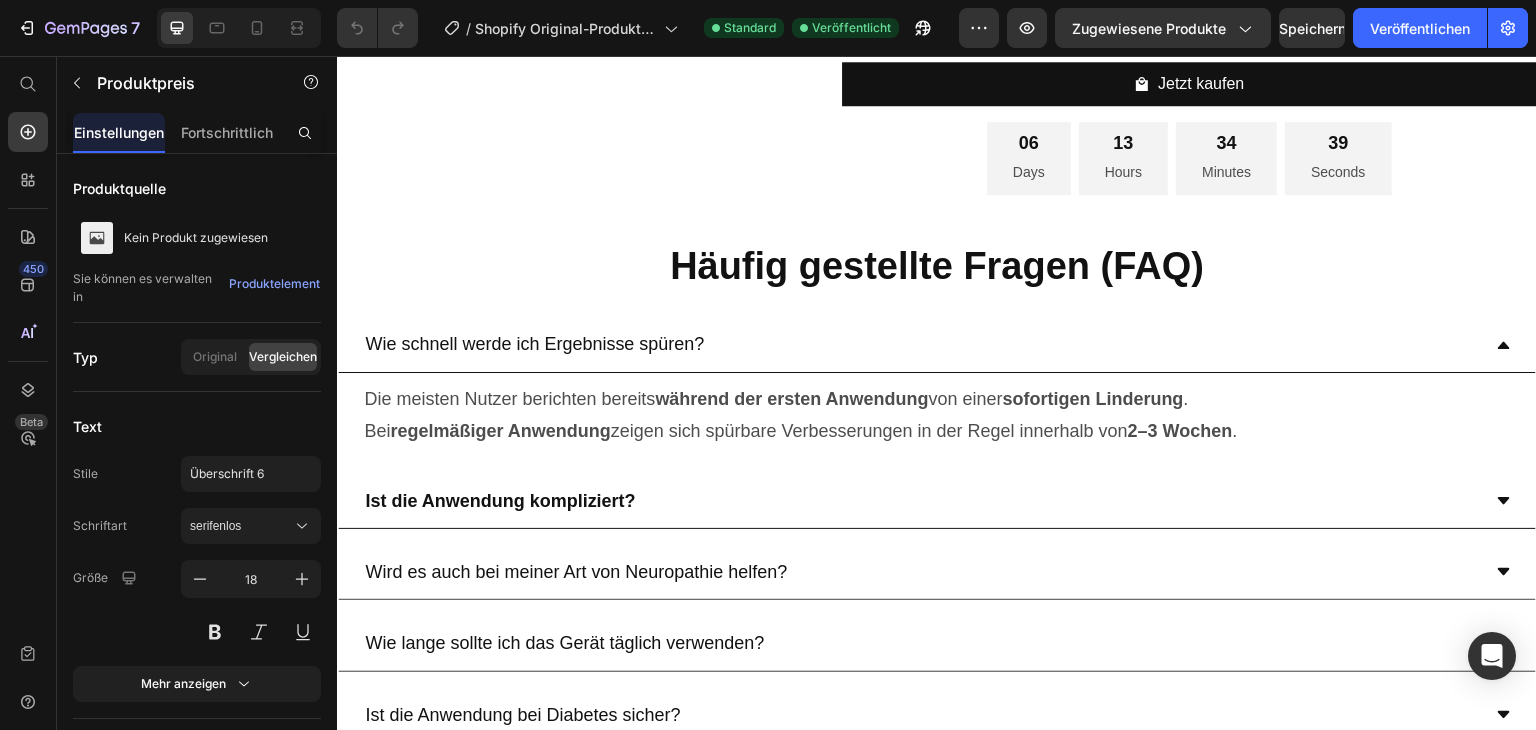 click on "Product Price" at bounding box center (985, -99) 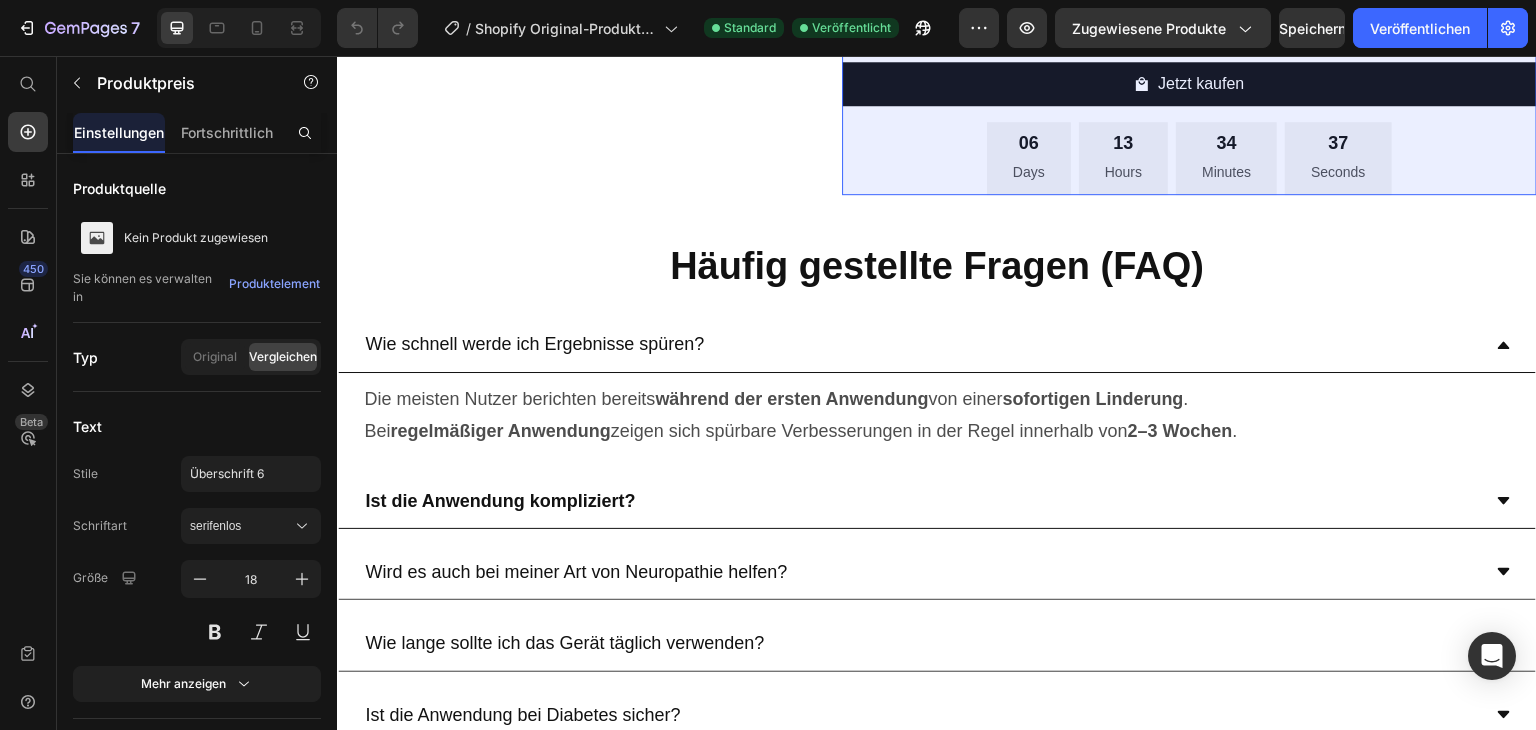 click on "Product List" at bounding box center [964, -206] 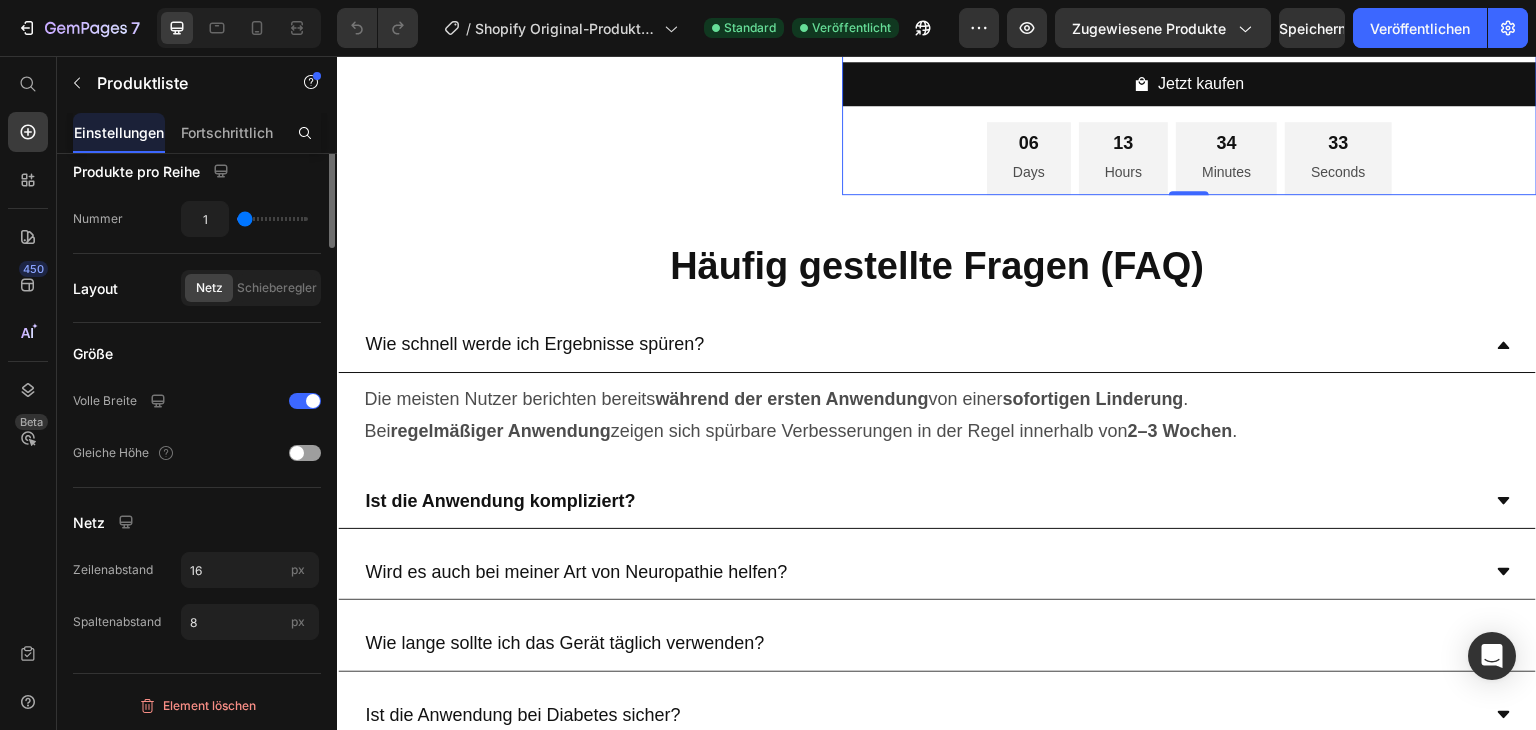 scroll, scrollTop: 0, scrollLeft: 0, axis: both 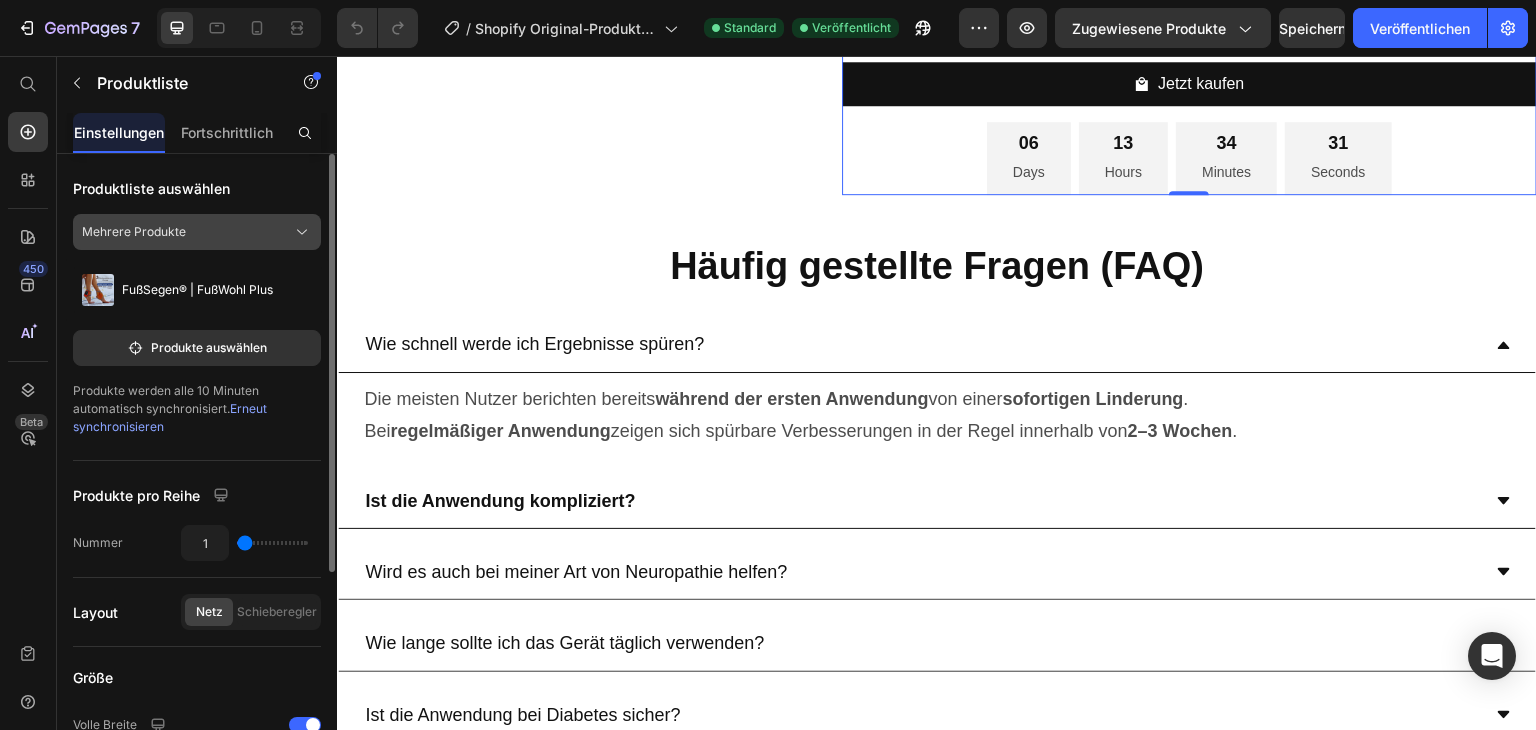click on "Mehrere Produkte" 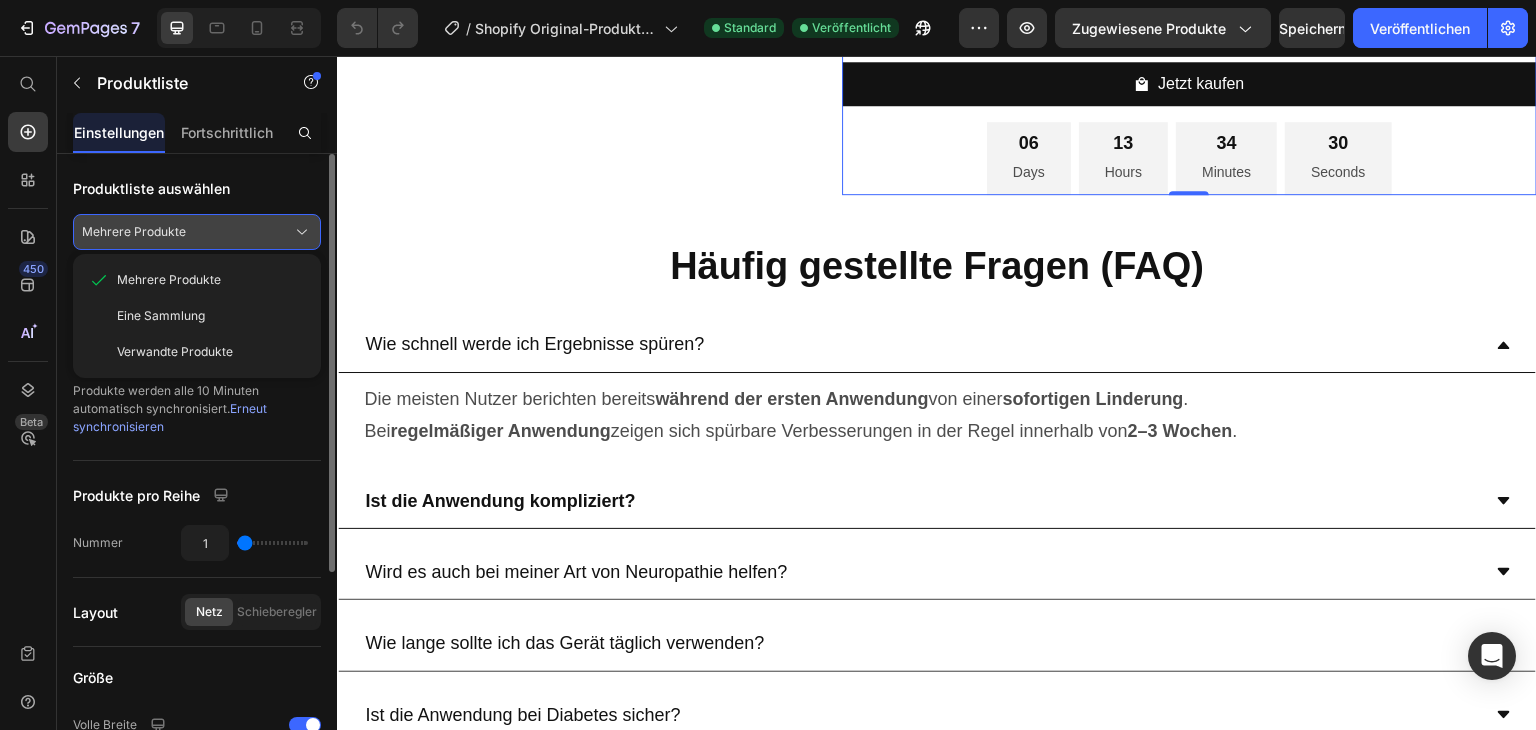 click on "Mehrere Produkte" 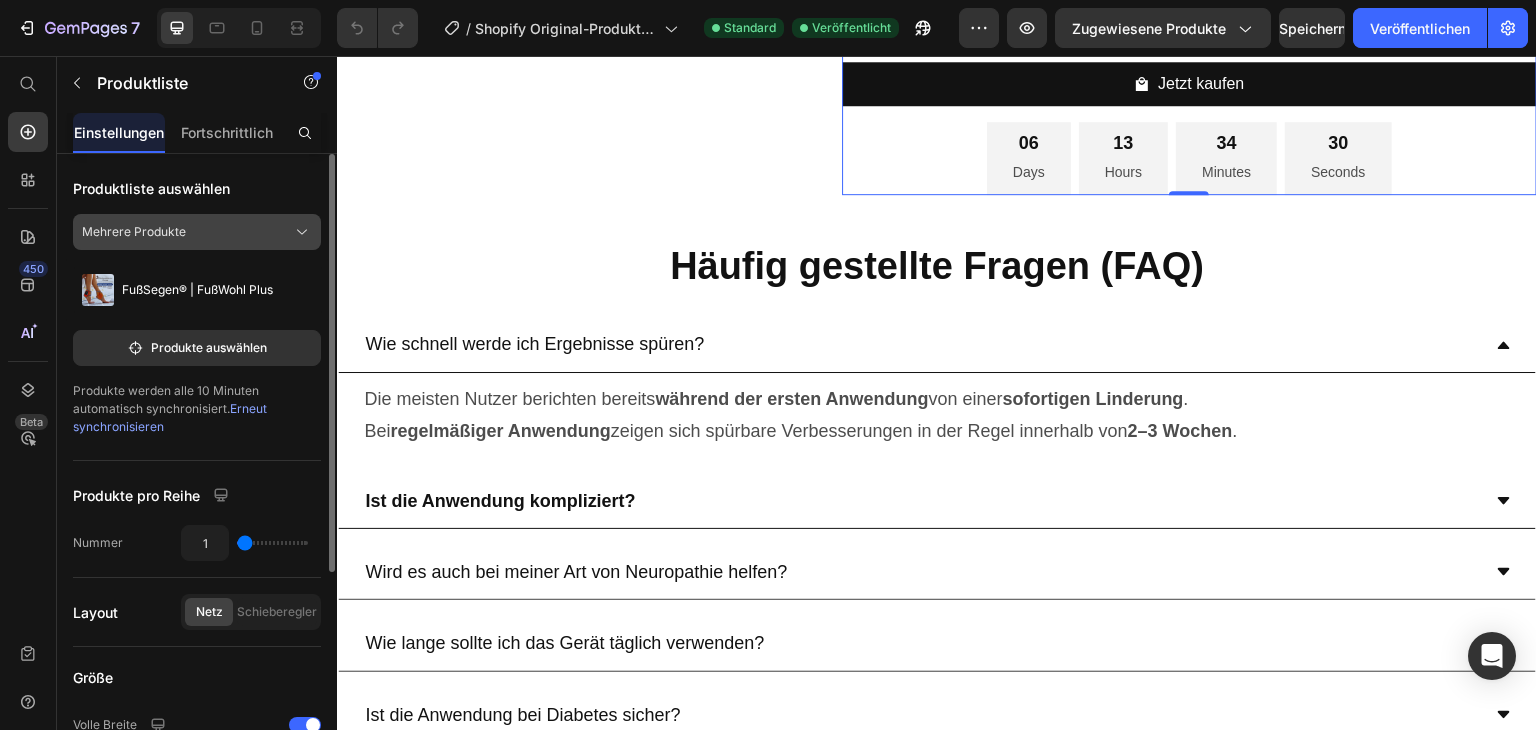 click on "Mehrere Produkte" 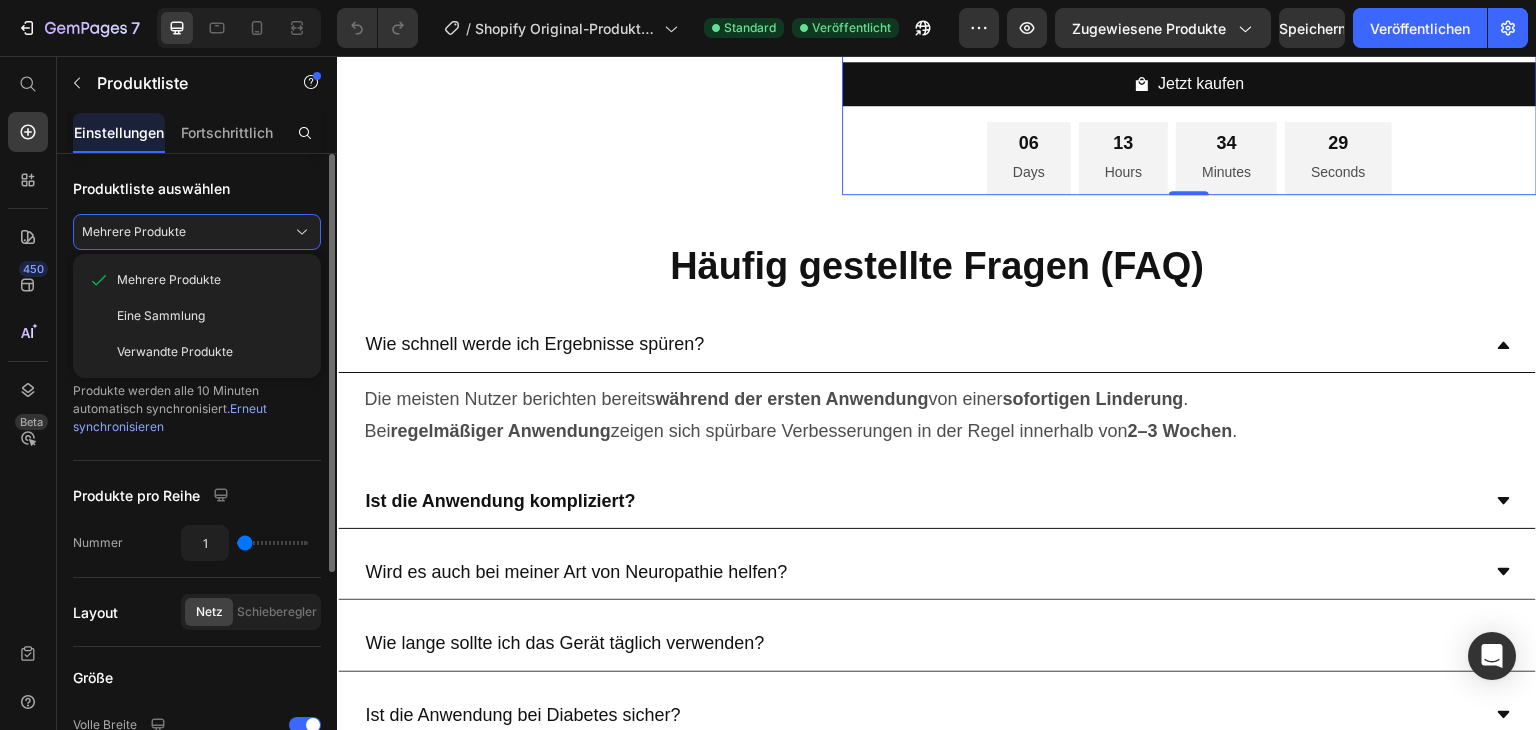 click on "Produktliste auswählen Mehrere Produkte Mehrere Produkte Eine Sammlung Verwandte Produkte FußSegen® | FußWohl Plus Produkte auswählen Produkte werden alle 10 Minuten automatisch synchronisiert.  Erneut synchronisieren" 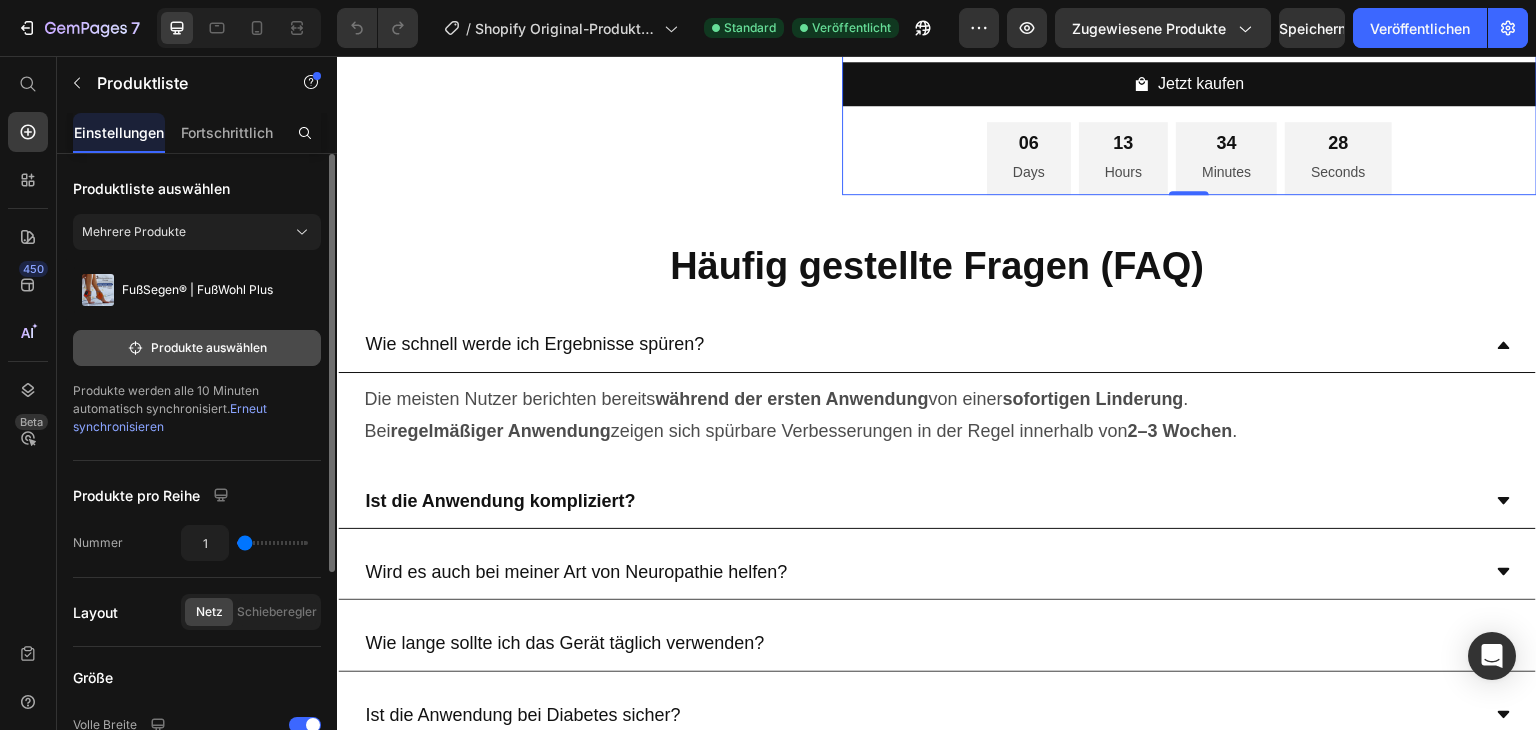 click on "Produkte auswählen" at bounding box center [209, 347] 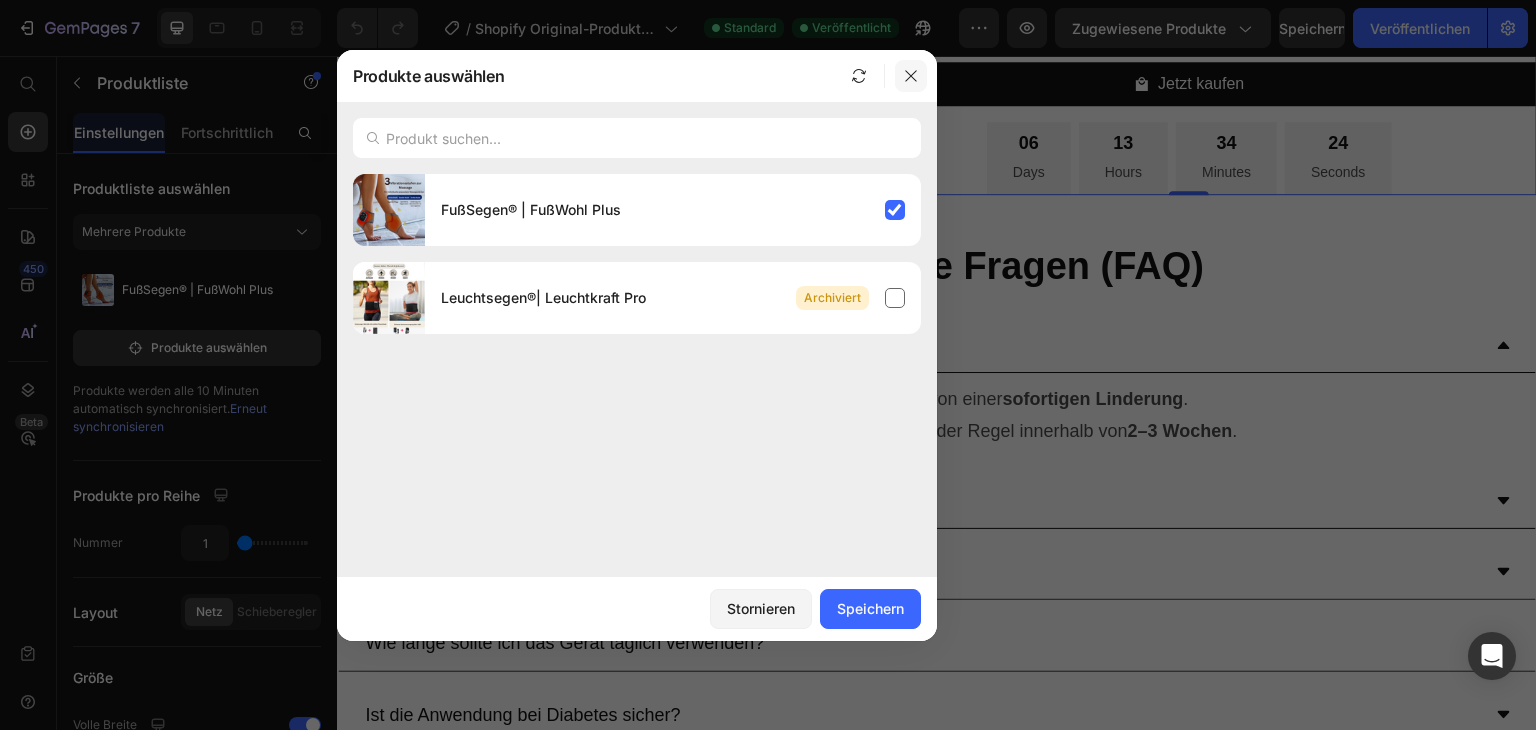 click at bounding box center (911, 76) 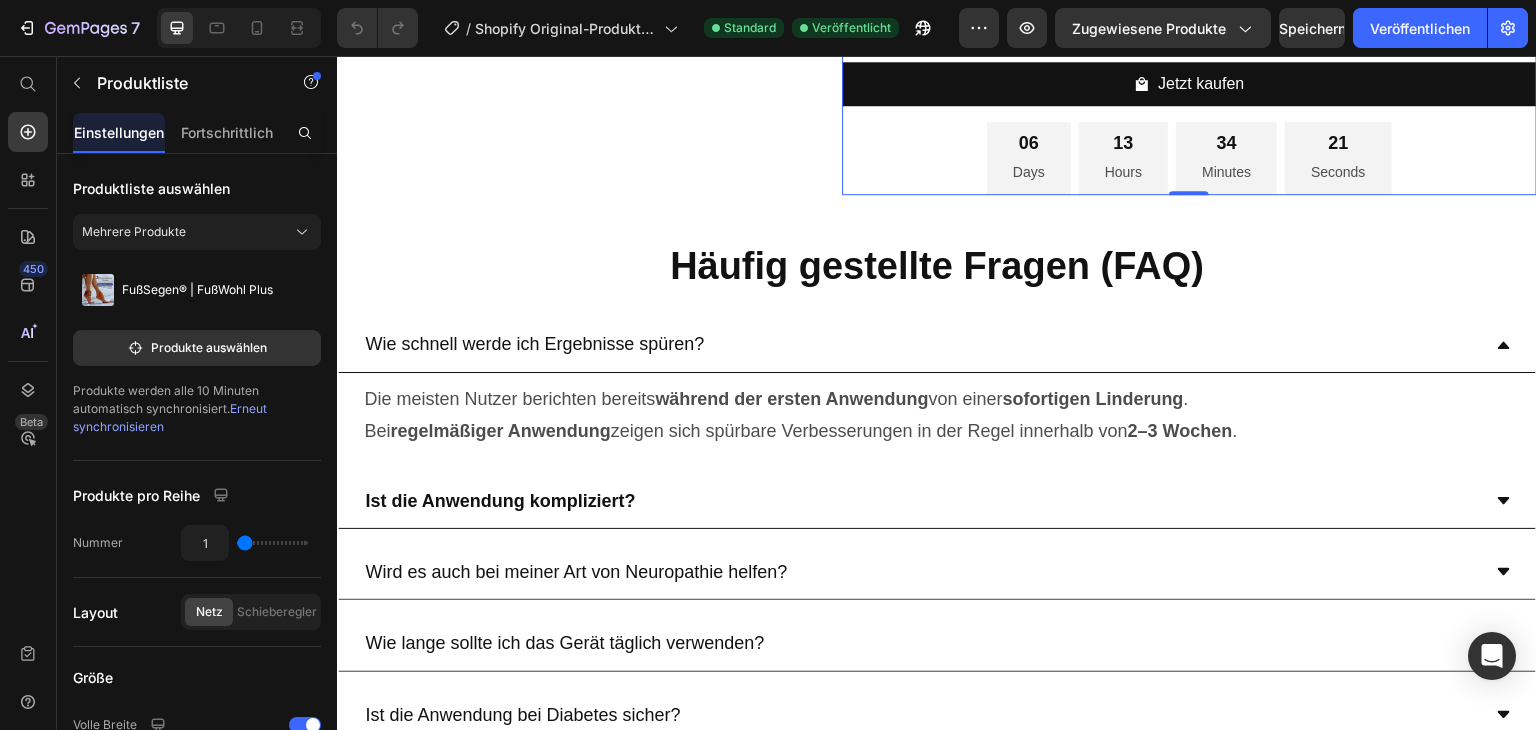 click on "€119,99" at bounding box center (951, -67) 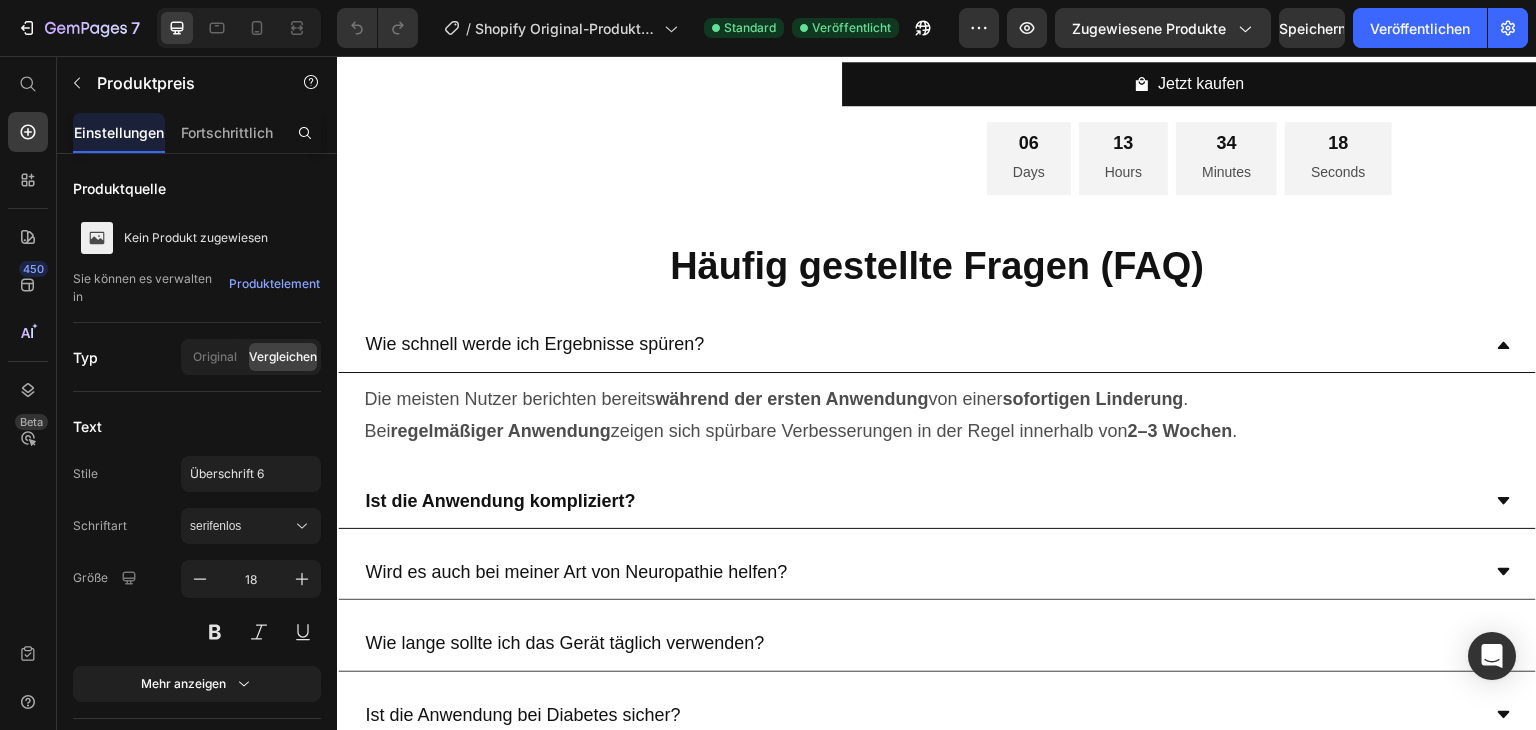 click on "€119,99" at bounding box center [951, -67] 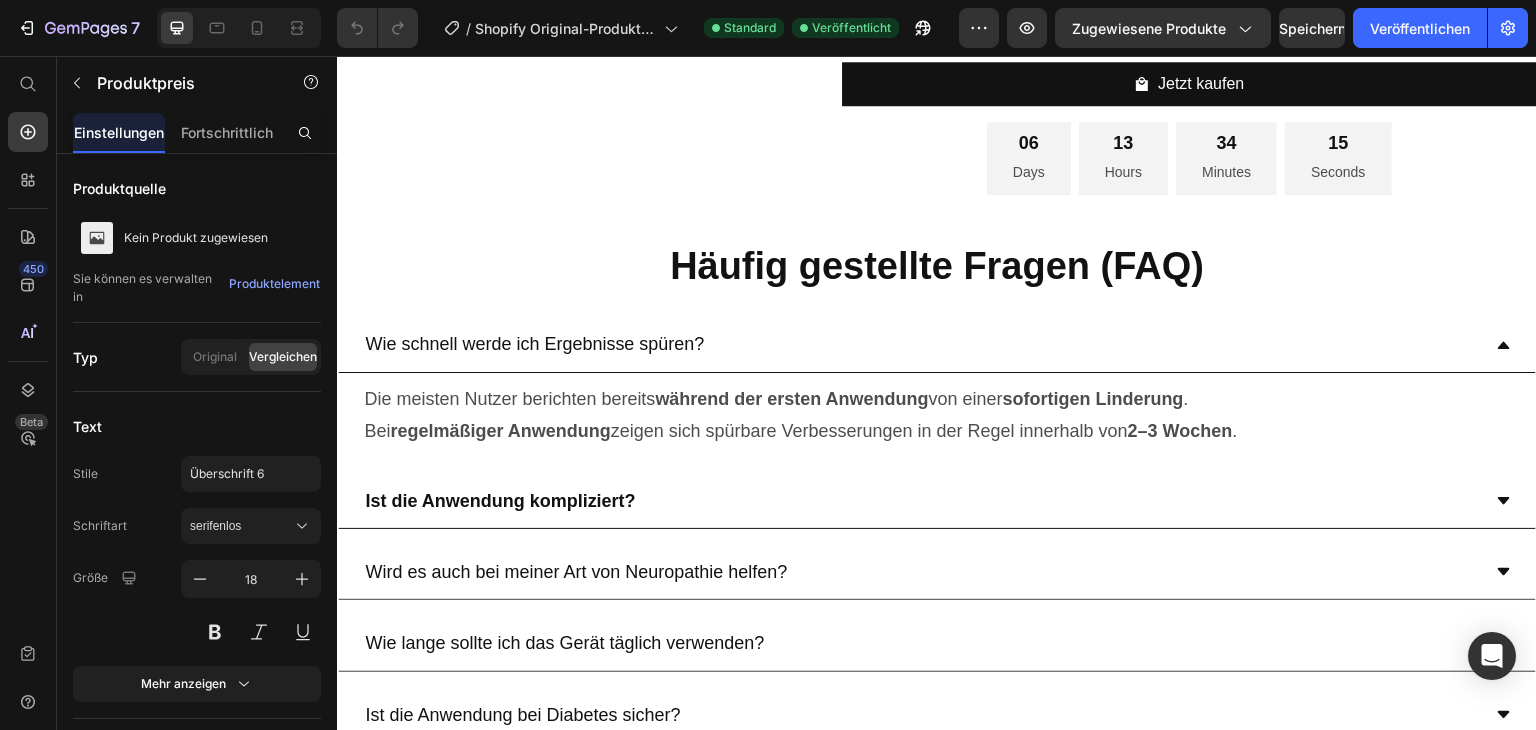click 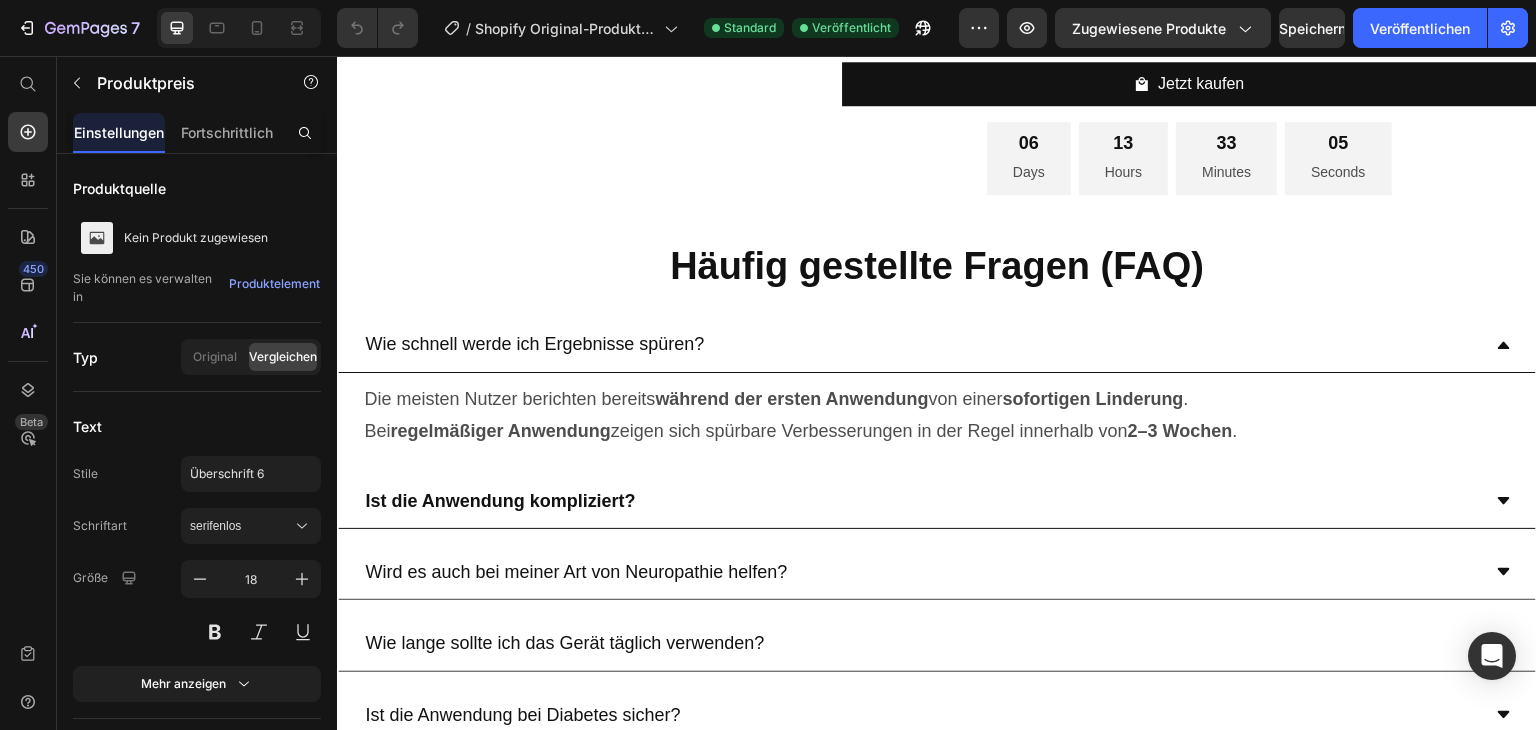 click on "€99,99" at bounding box center [871, -67] 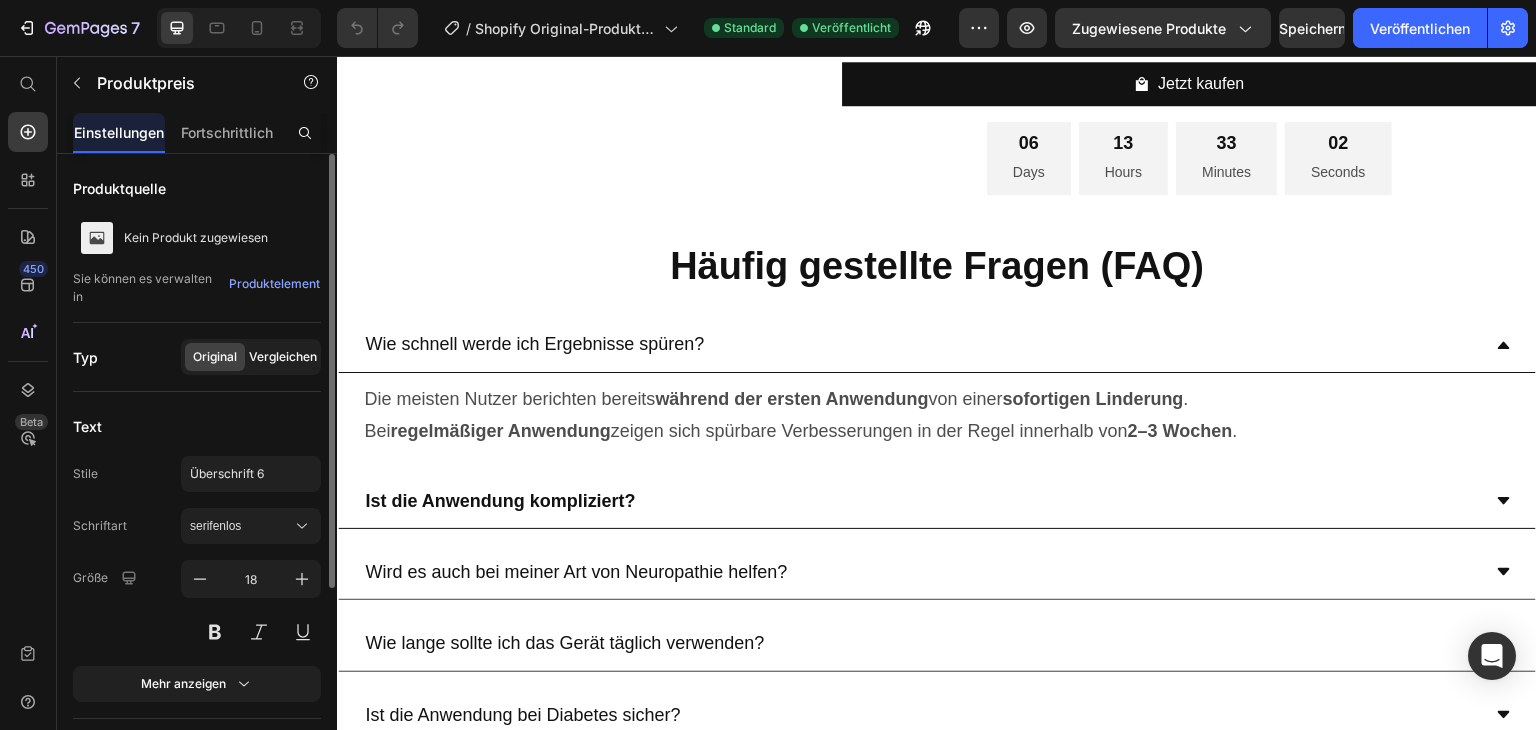 click on "Vergleichen" 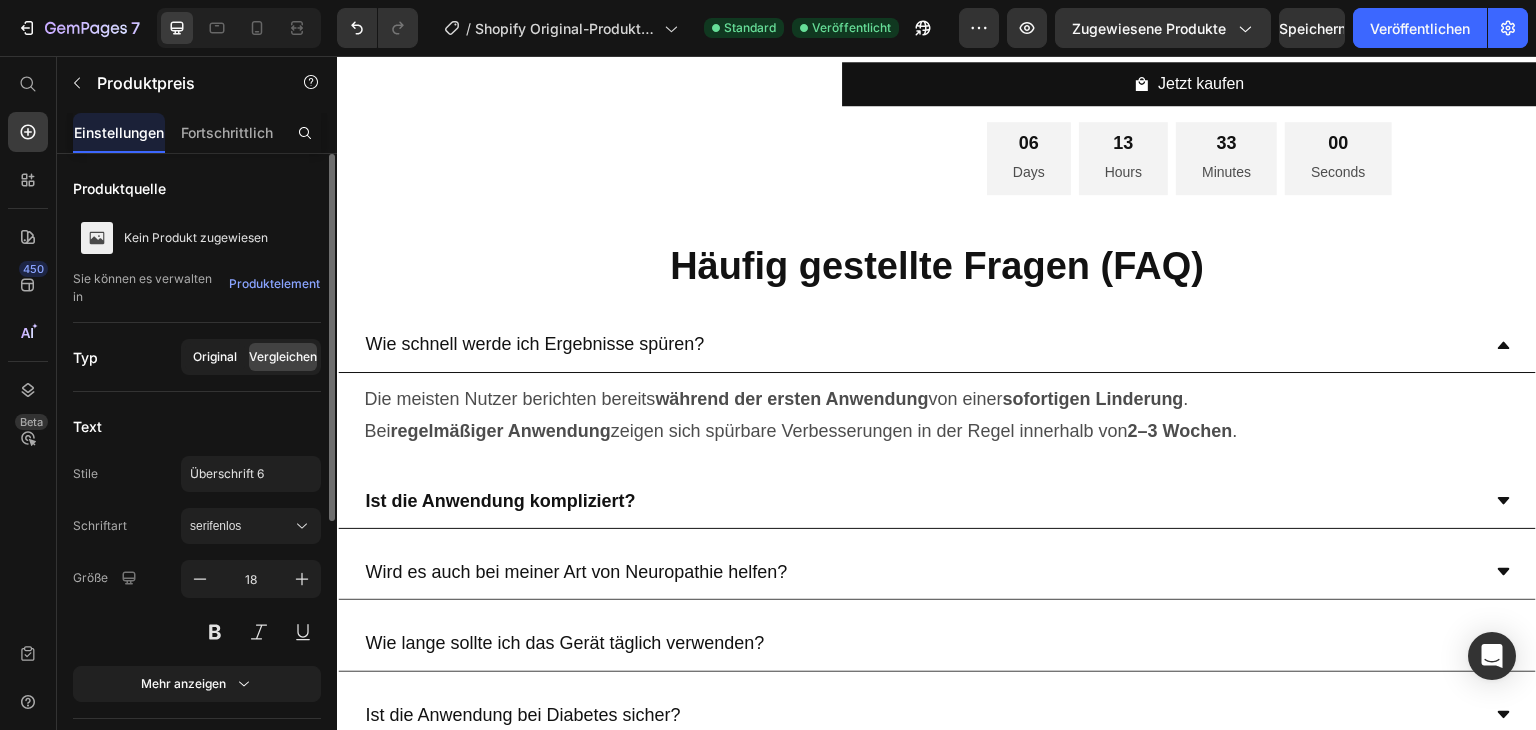click on "Original" at bounding box center (215, 356) 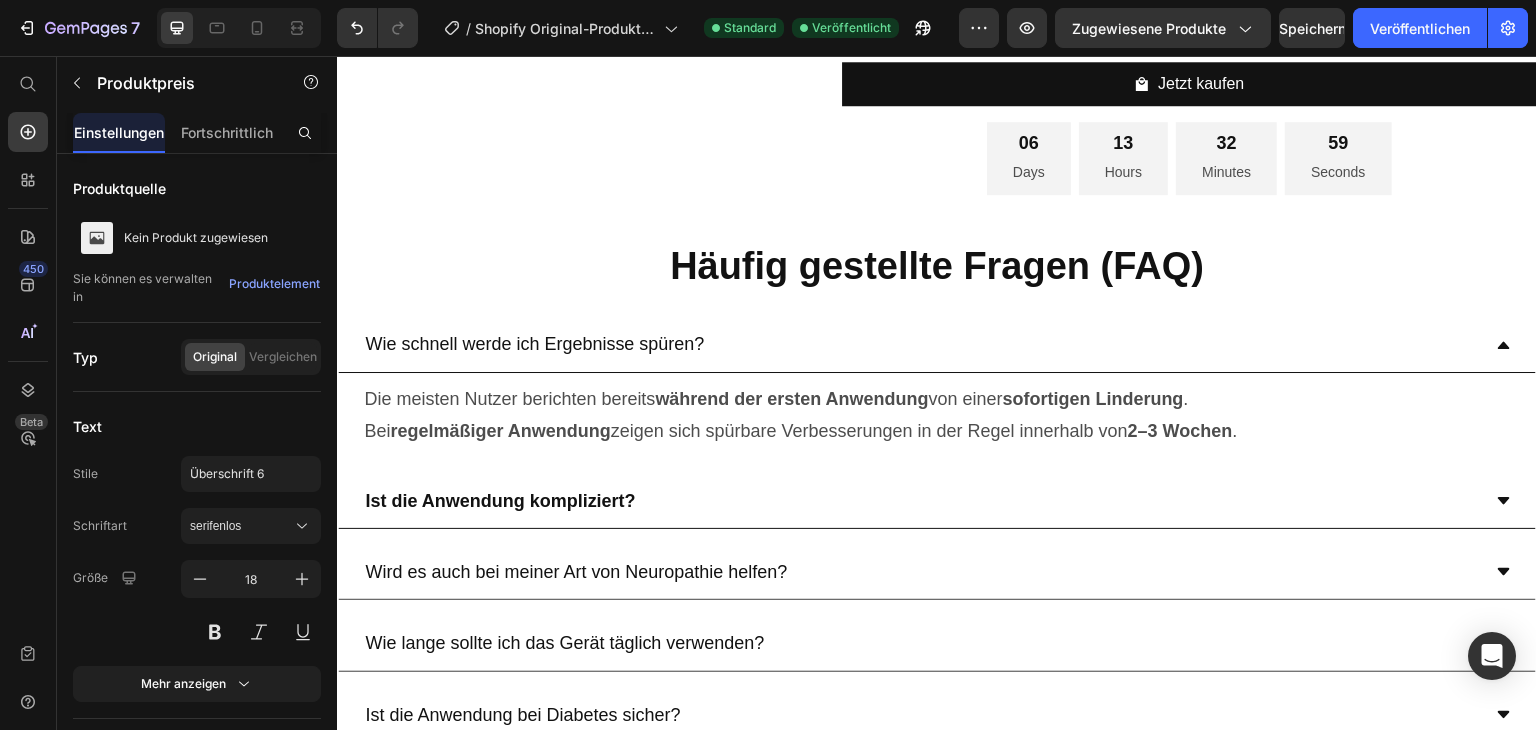 click on "€119,99" at bounding box center (951, -67) 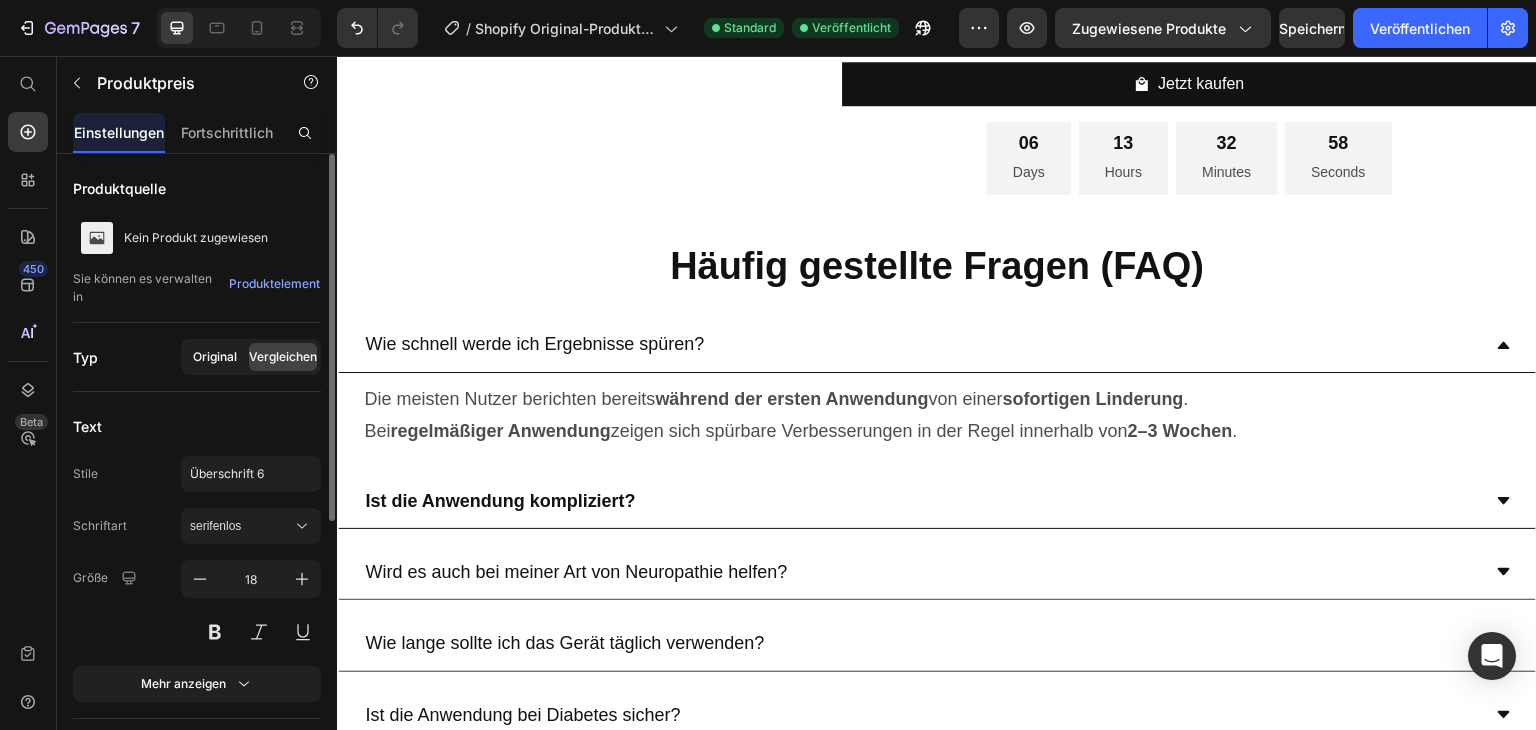 click on "Original" at bounding box center (215, 356) 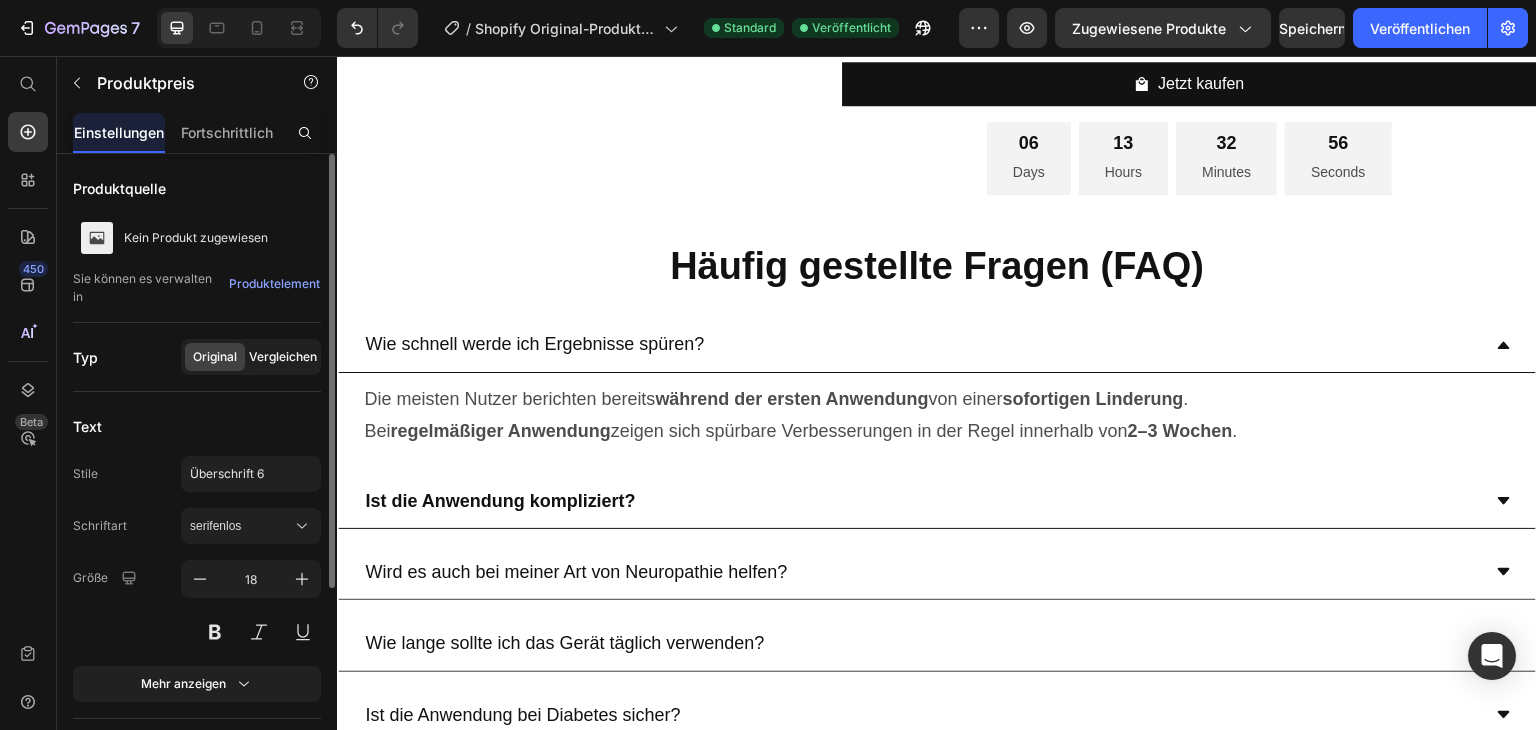 click on "Vergleichen" at bounding box center [283, 356] 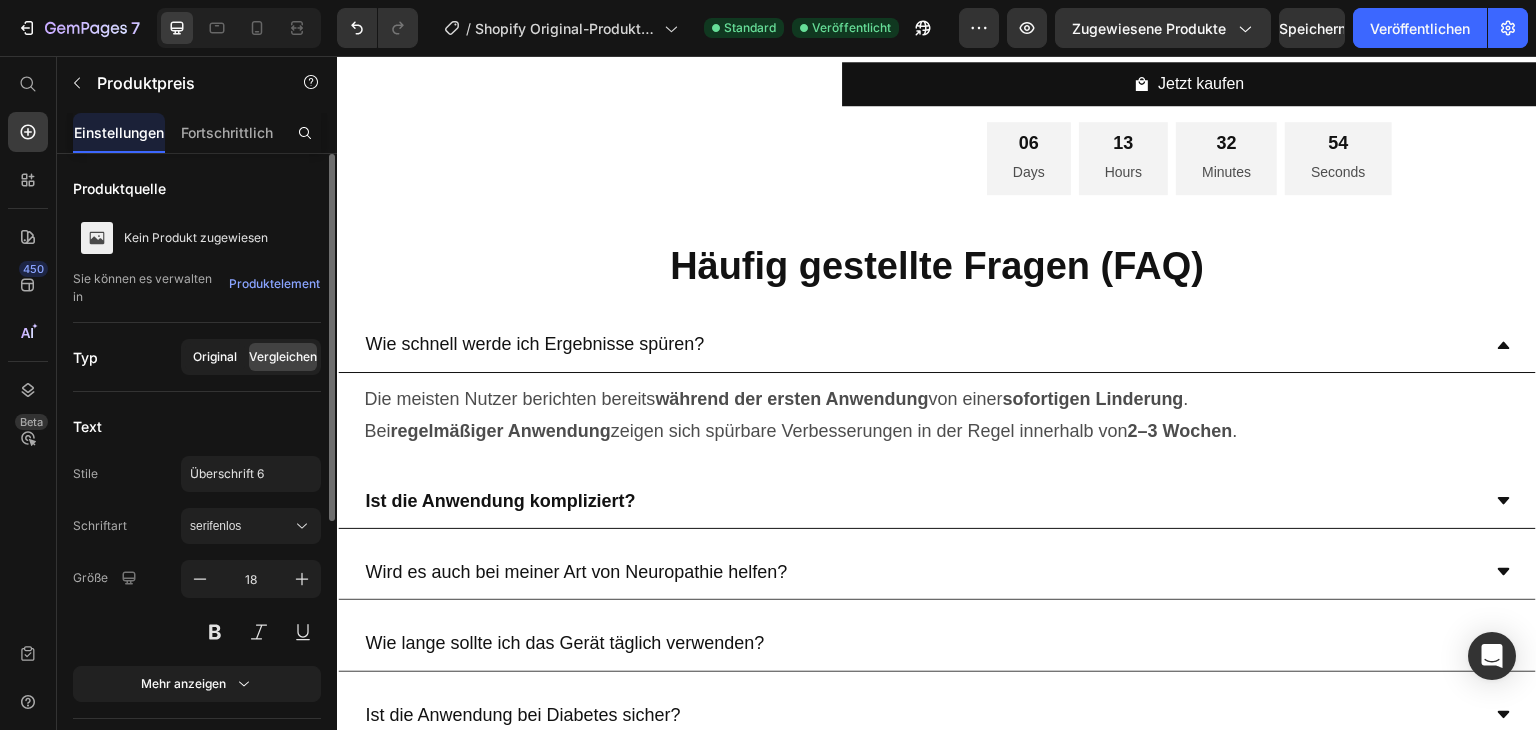 click on "Original" at bounding box center [215, 356] 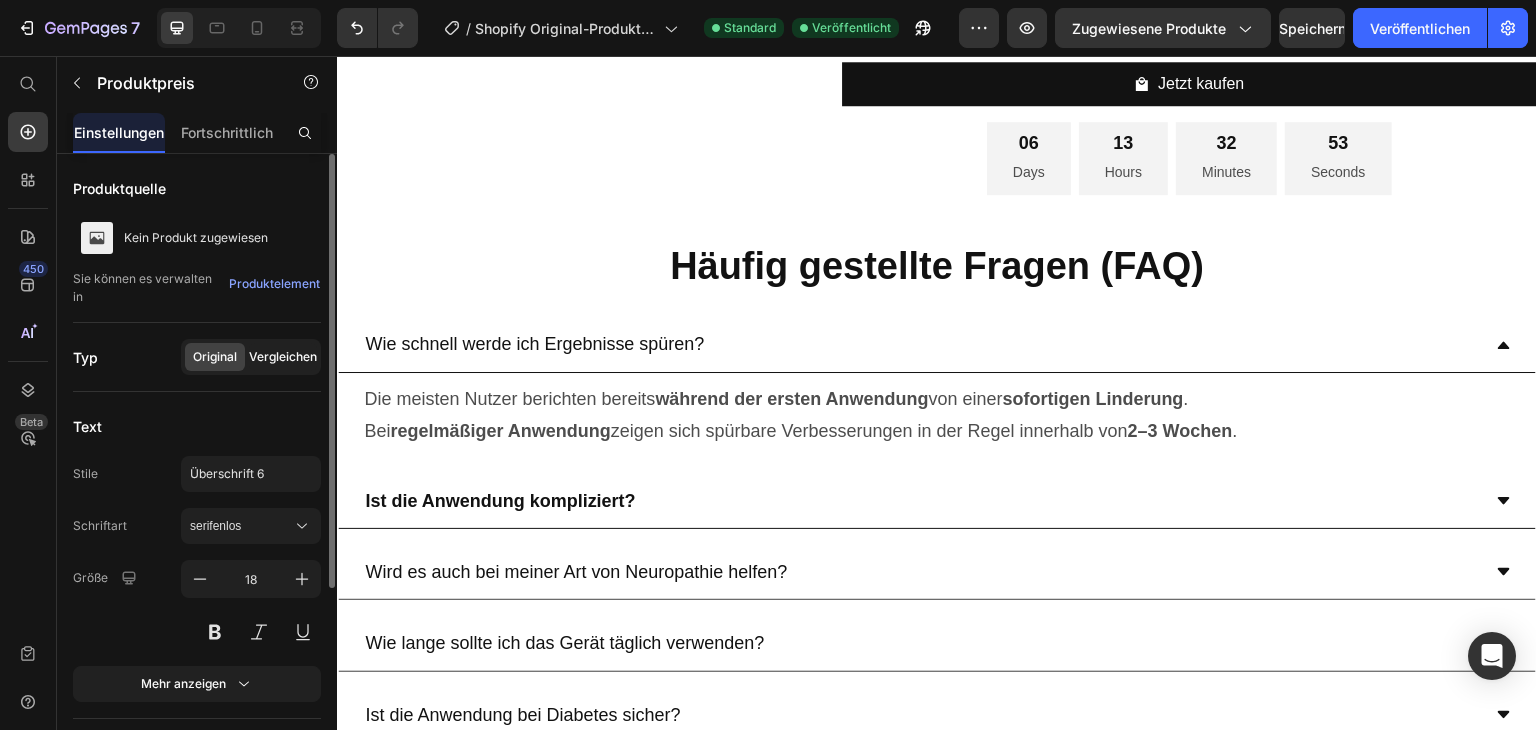 click on "Vergleichen" at bounding box center [283, 356] 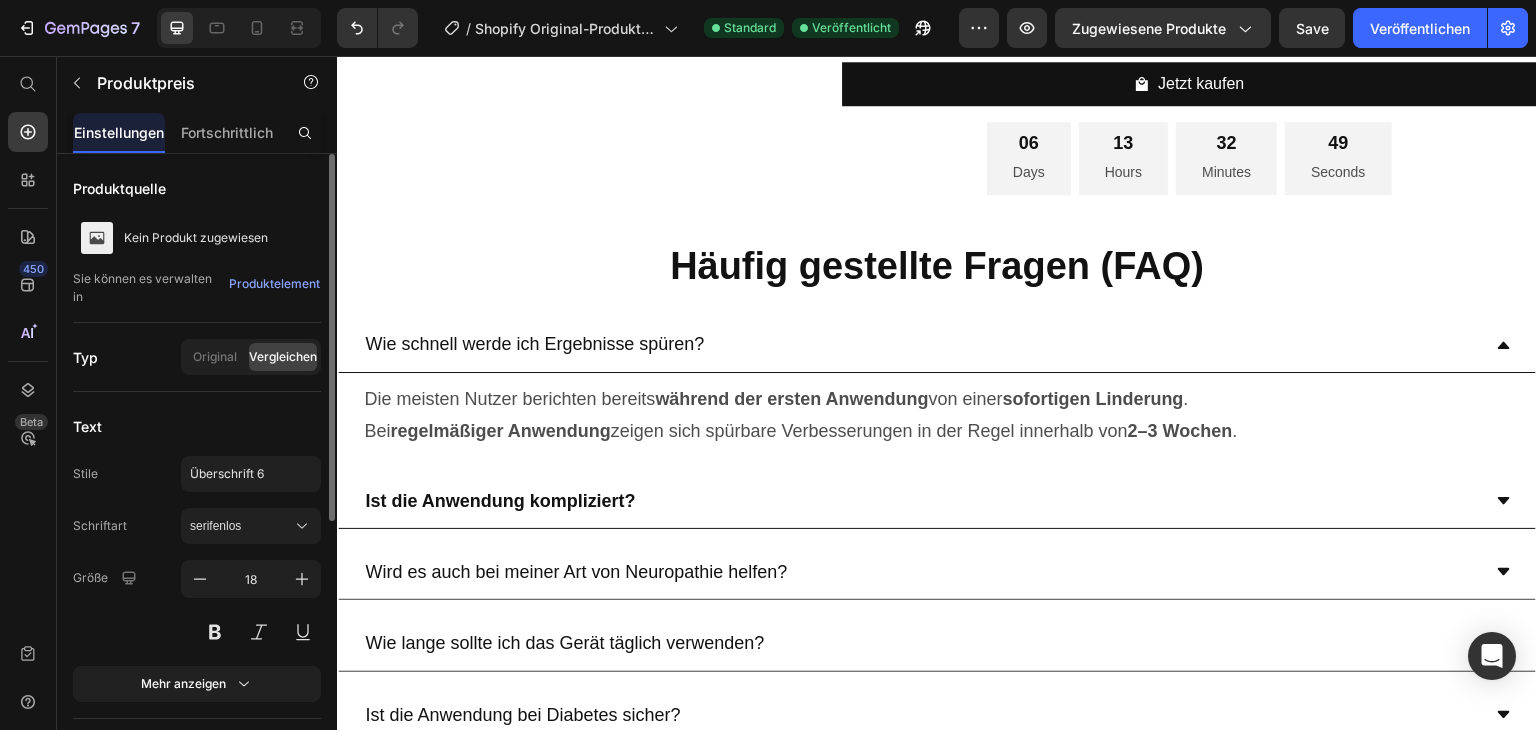 click on "Vergleichen" at bounding box center (283, 356) 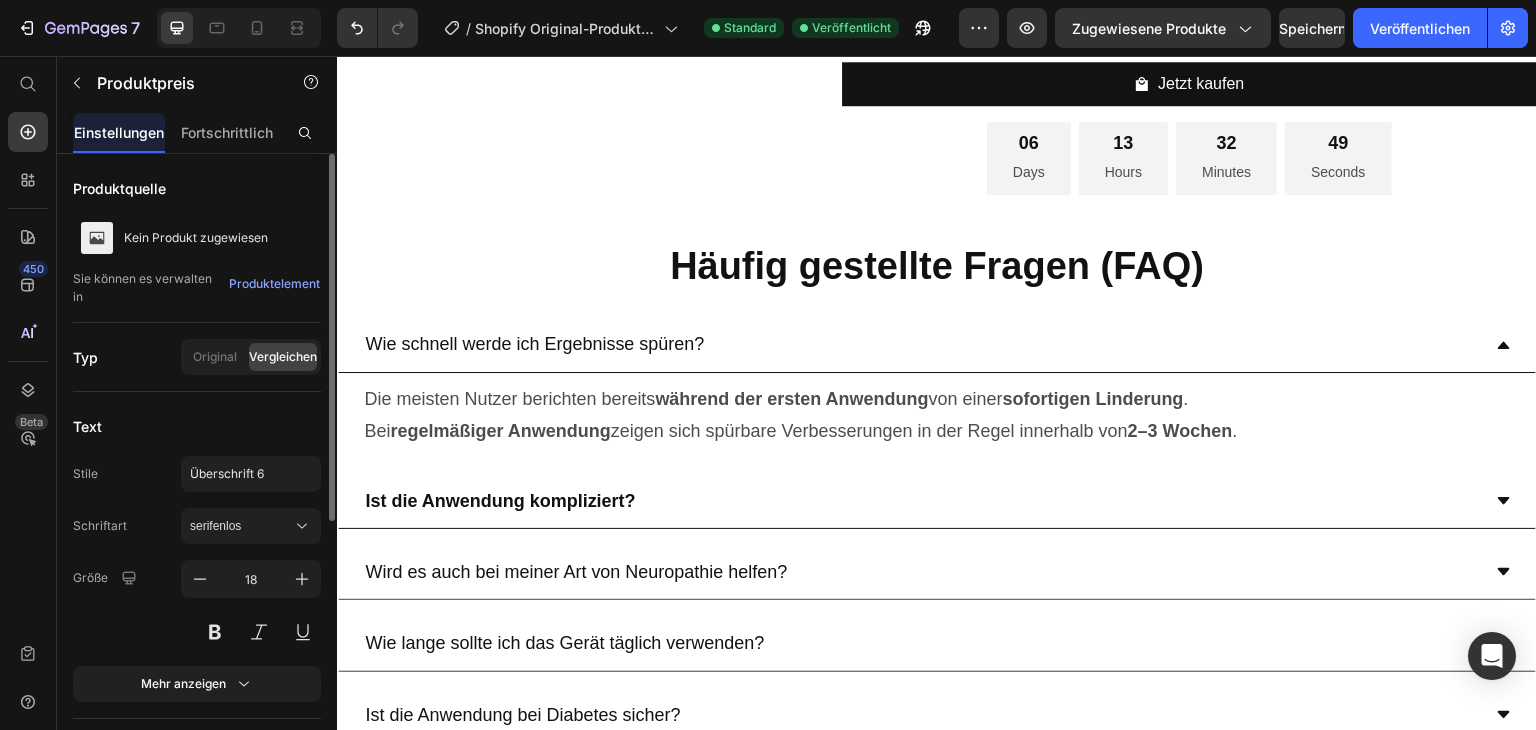 click on "Vergleichen" at bounding box center (283, 356) 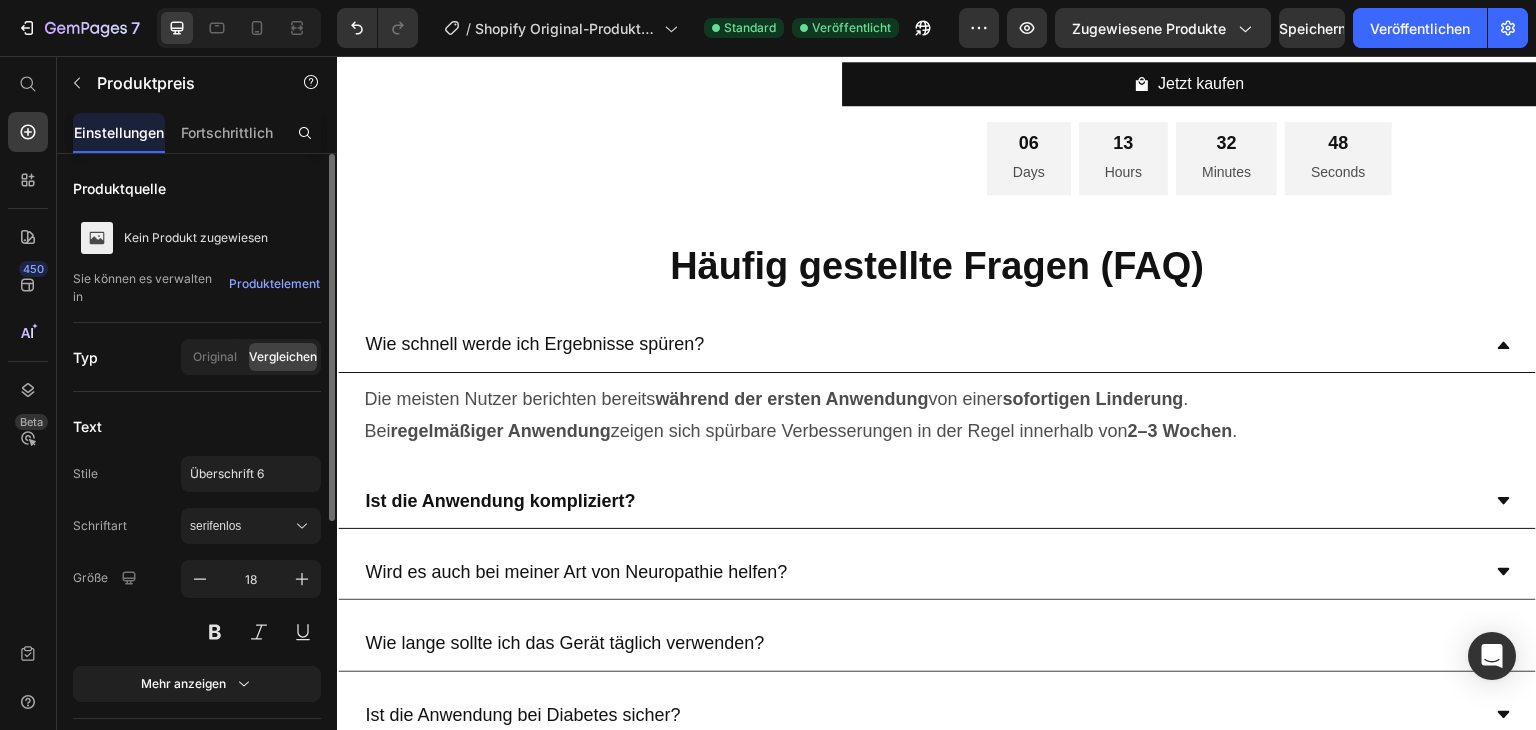 click on "Vergleichen" at bounding box center [283, 356] 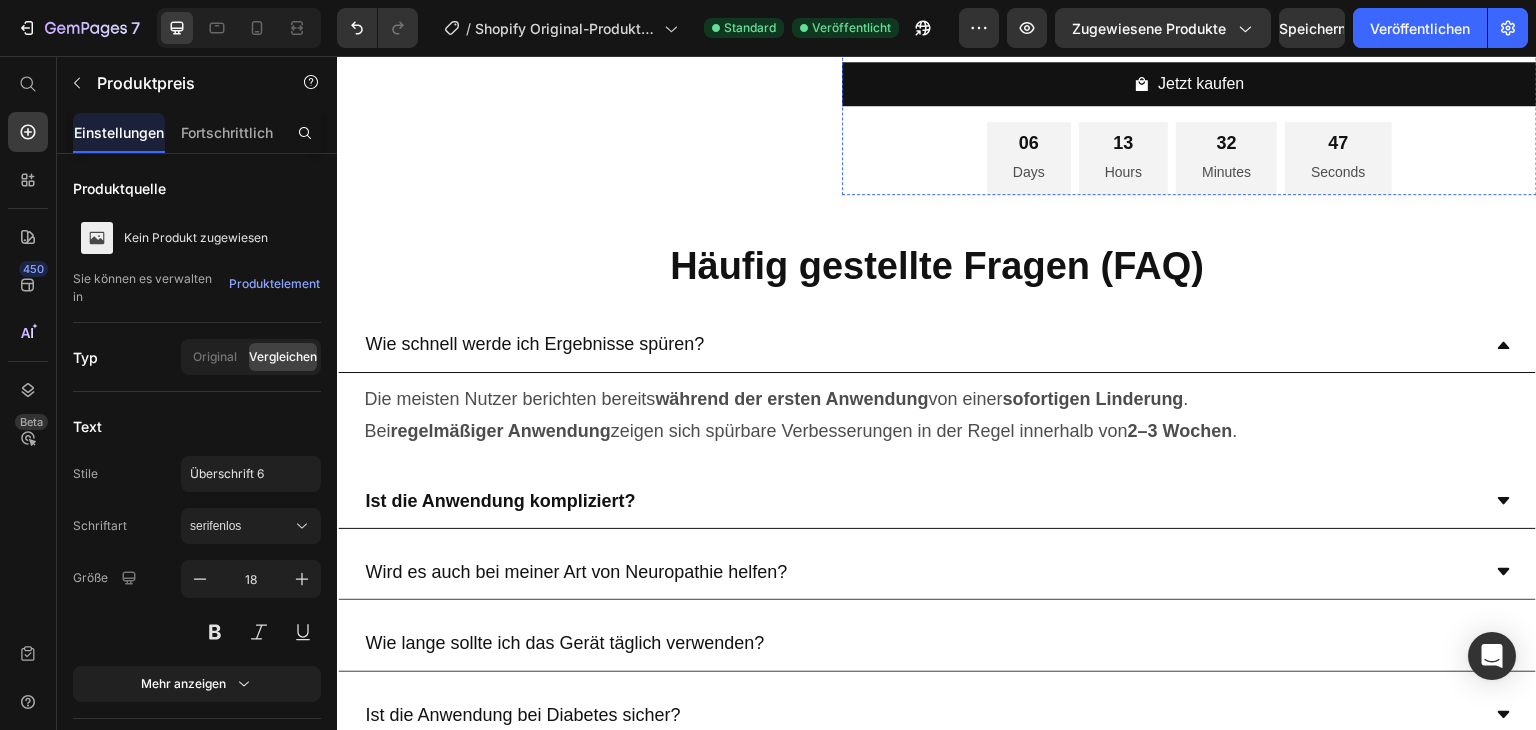 click on "Kaufe 4 - Bestes Preis-Leistungsverhältnis" at bounding box center [1347, 22] 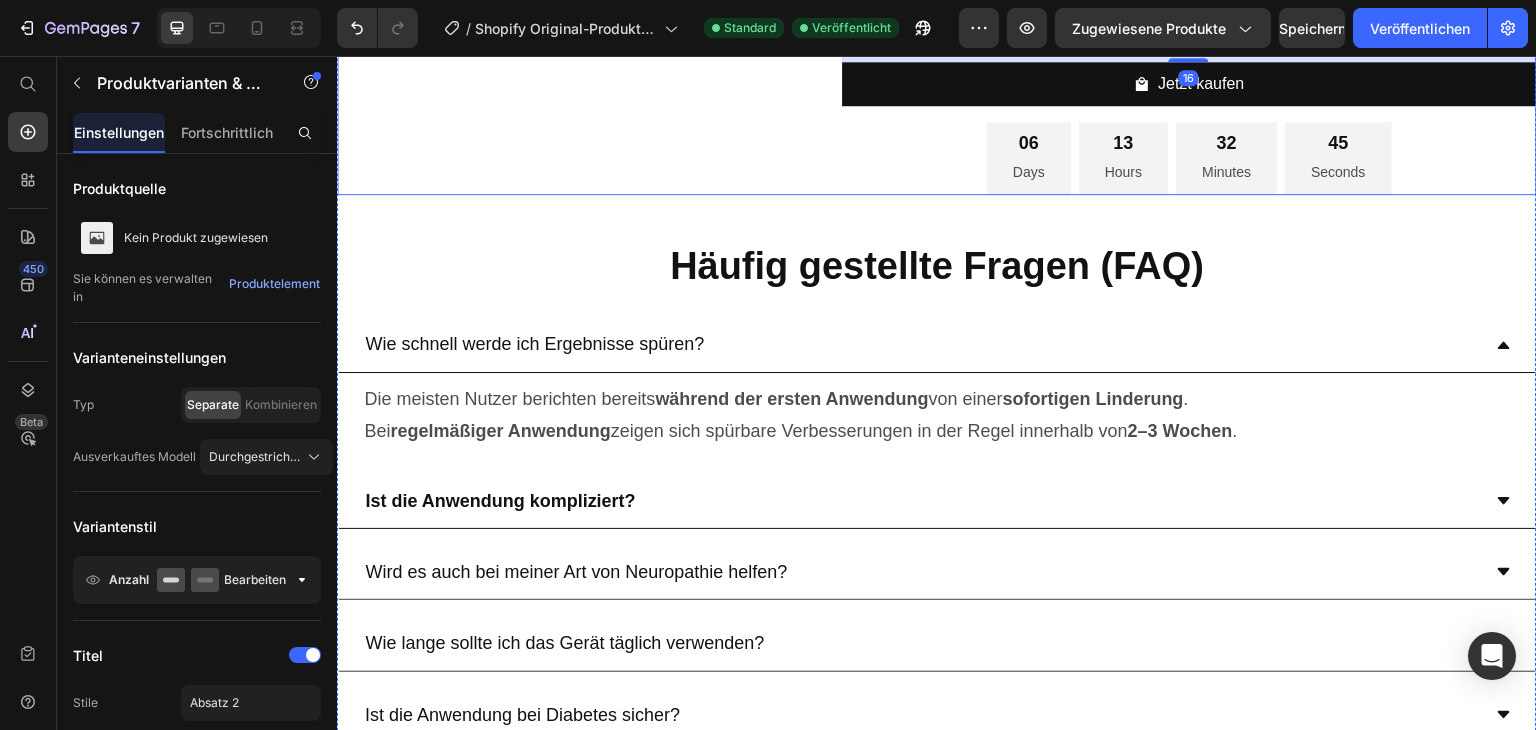 click on "Image
Drop element here Product" at bounding box center (585, -219) 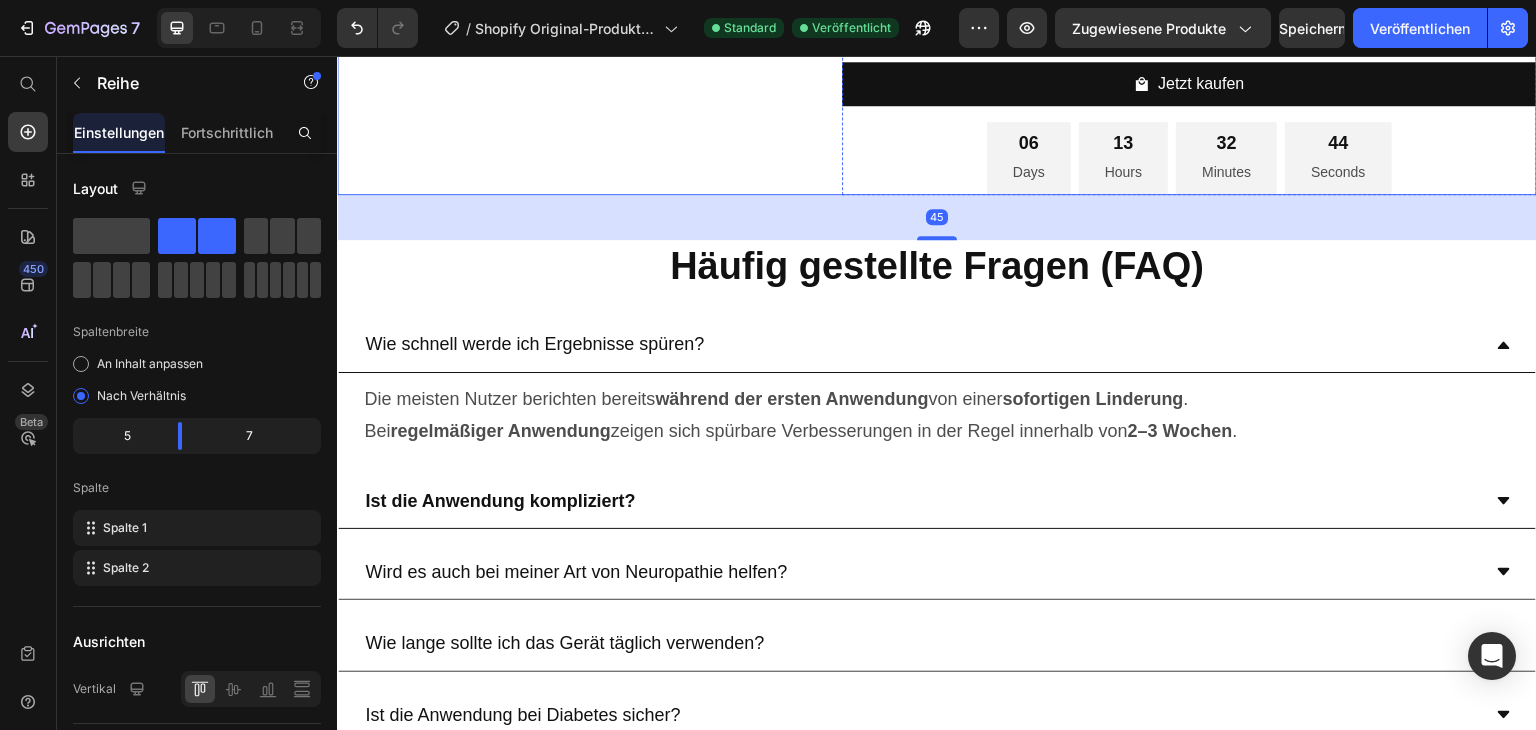click on "Product Variants & Swatches" at bounding box center (932, -49) 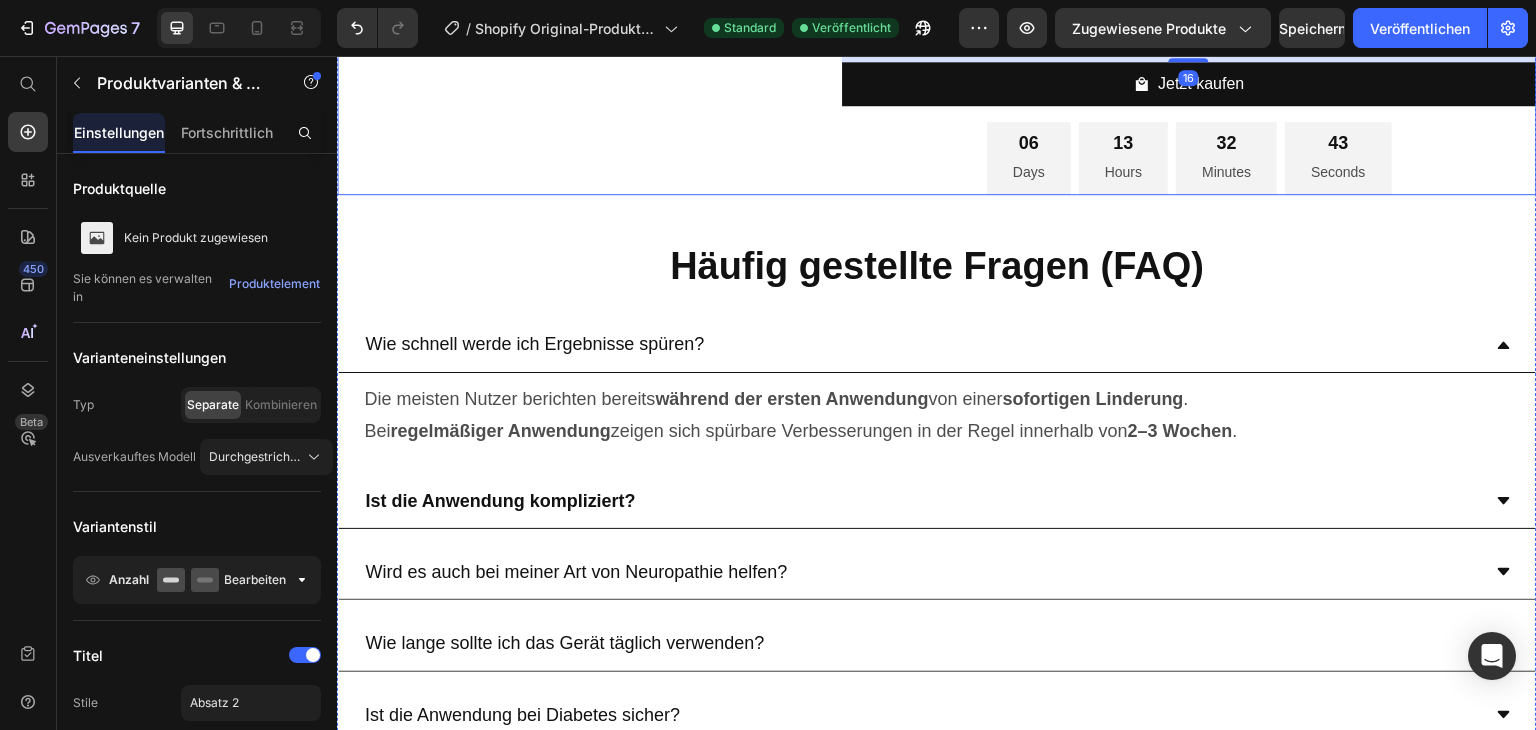 click on "Image
Drop element here Product" at bounding box center [585, -219] 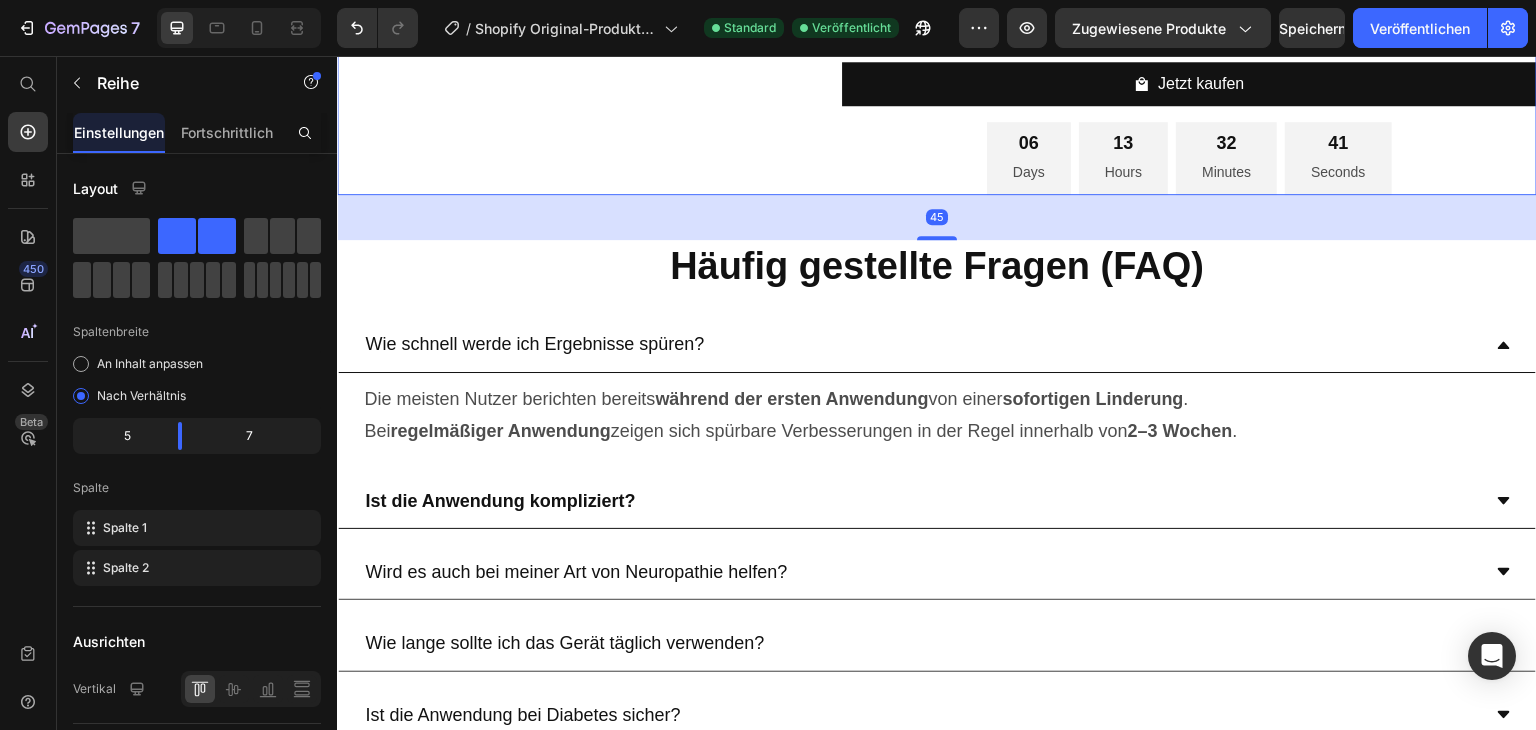 click on "€119,99" at bounding box center (961, -67) 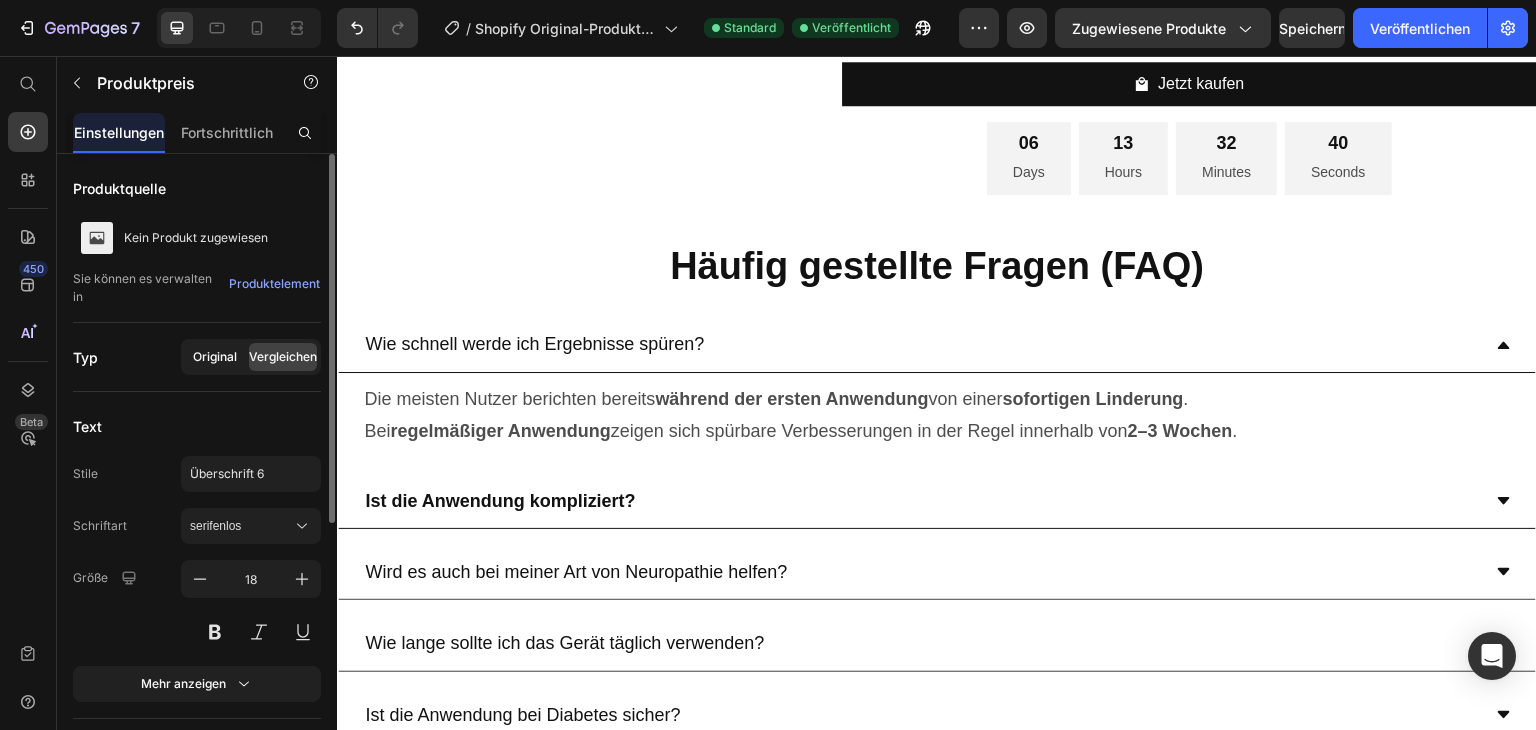 click on "Original" at bounding box center [215, 356] 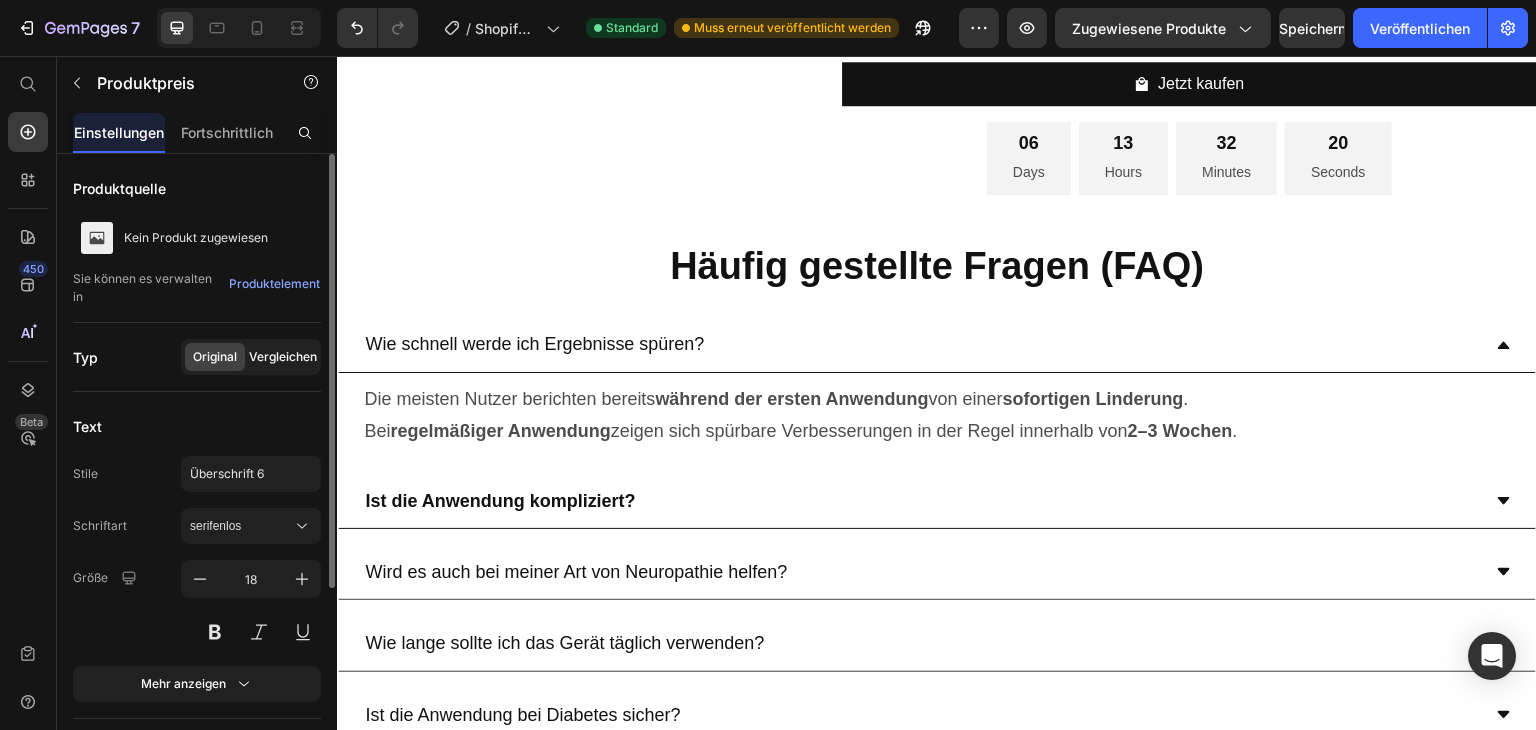 click on "Vergleichen" at bounding box center [283, 356] 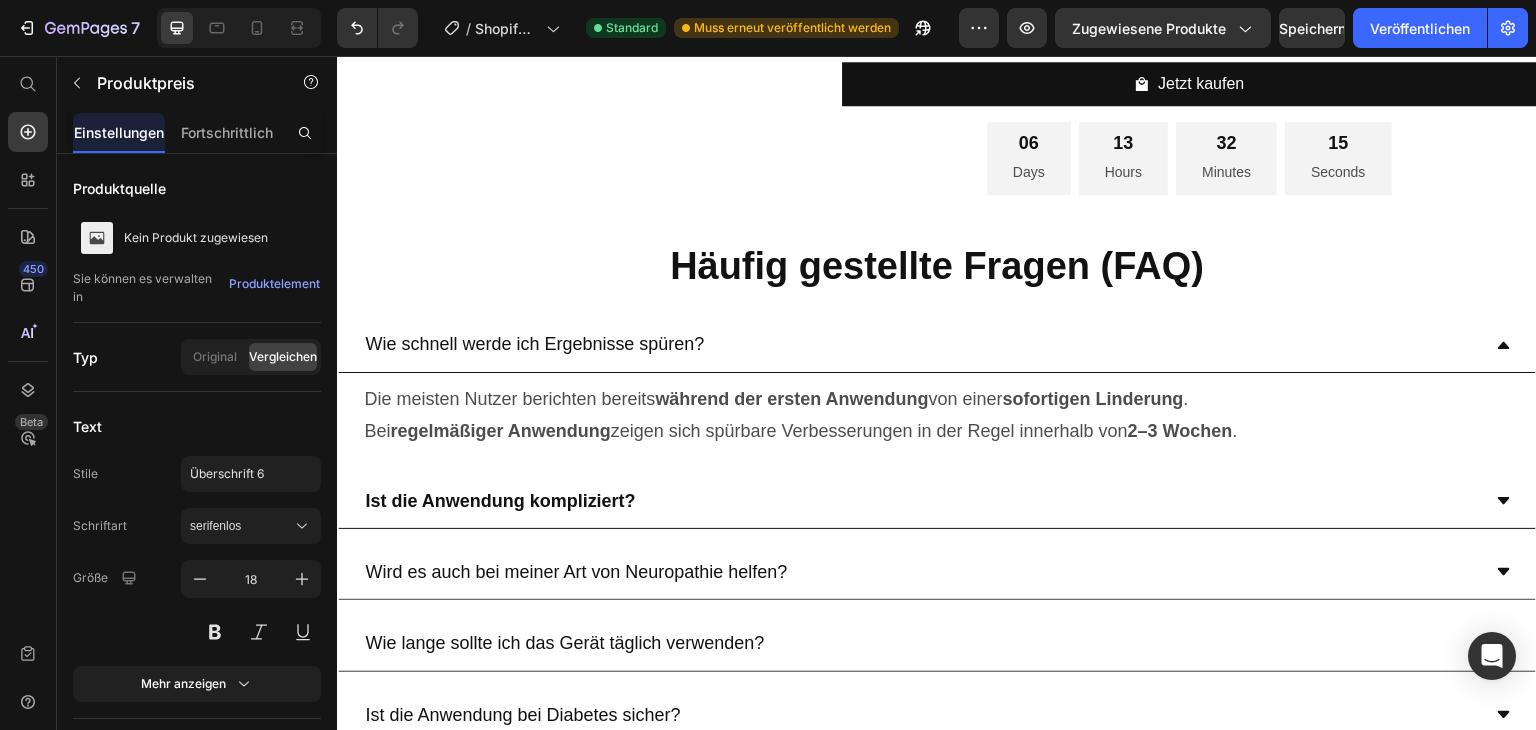 click 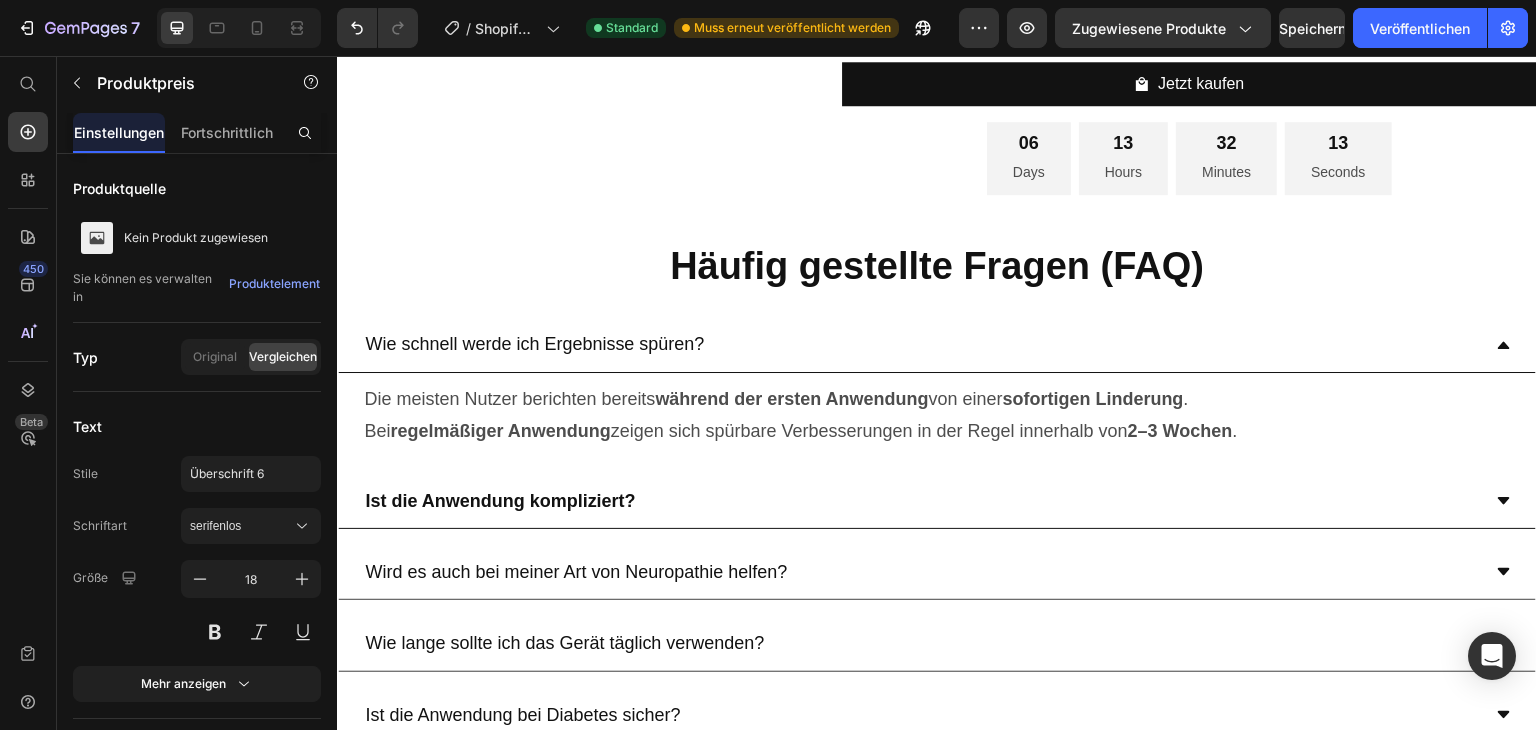 click on "Row 2 cols" at bounding box center (970, -134) 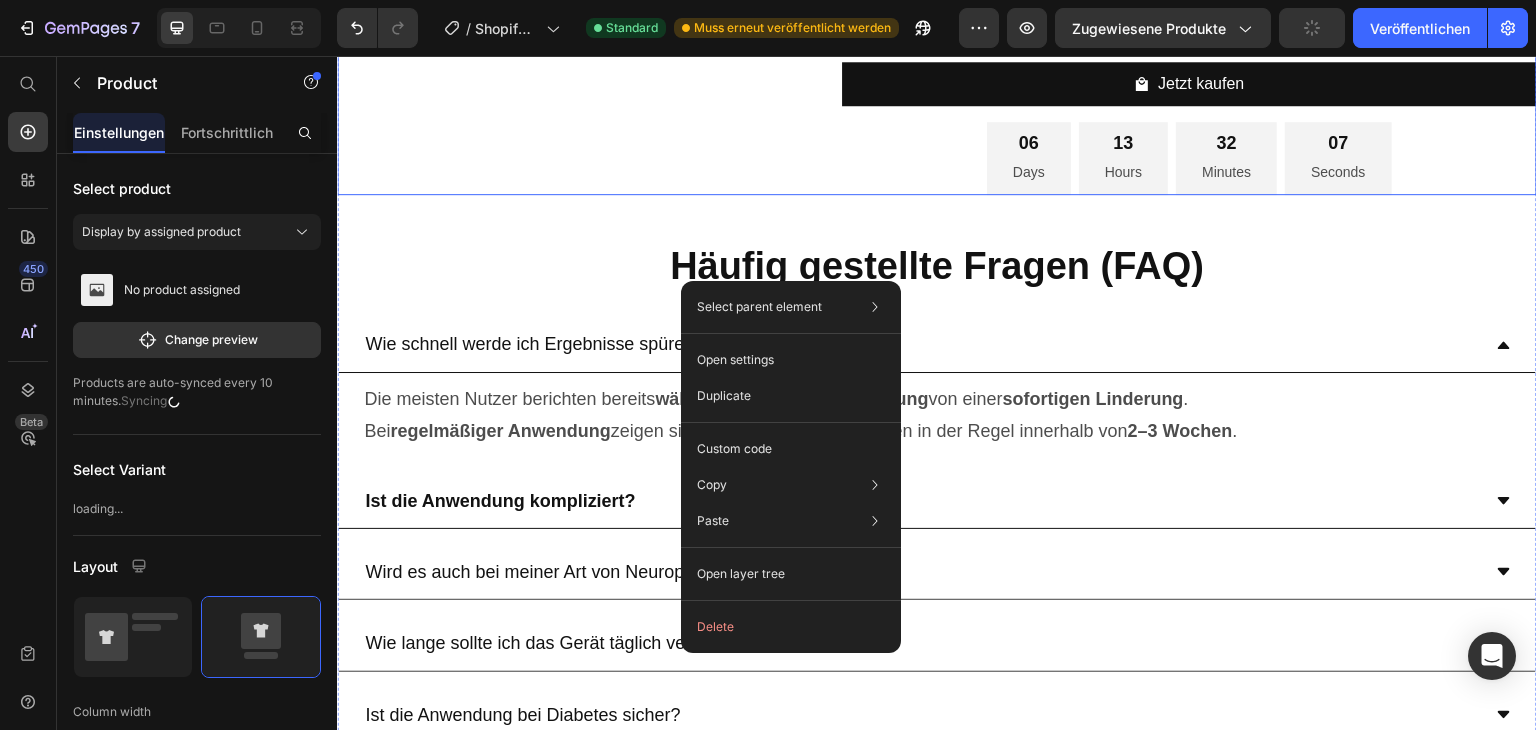click on "Image
Drop element here Product   0" at bounding box center [585, -219] 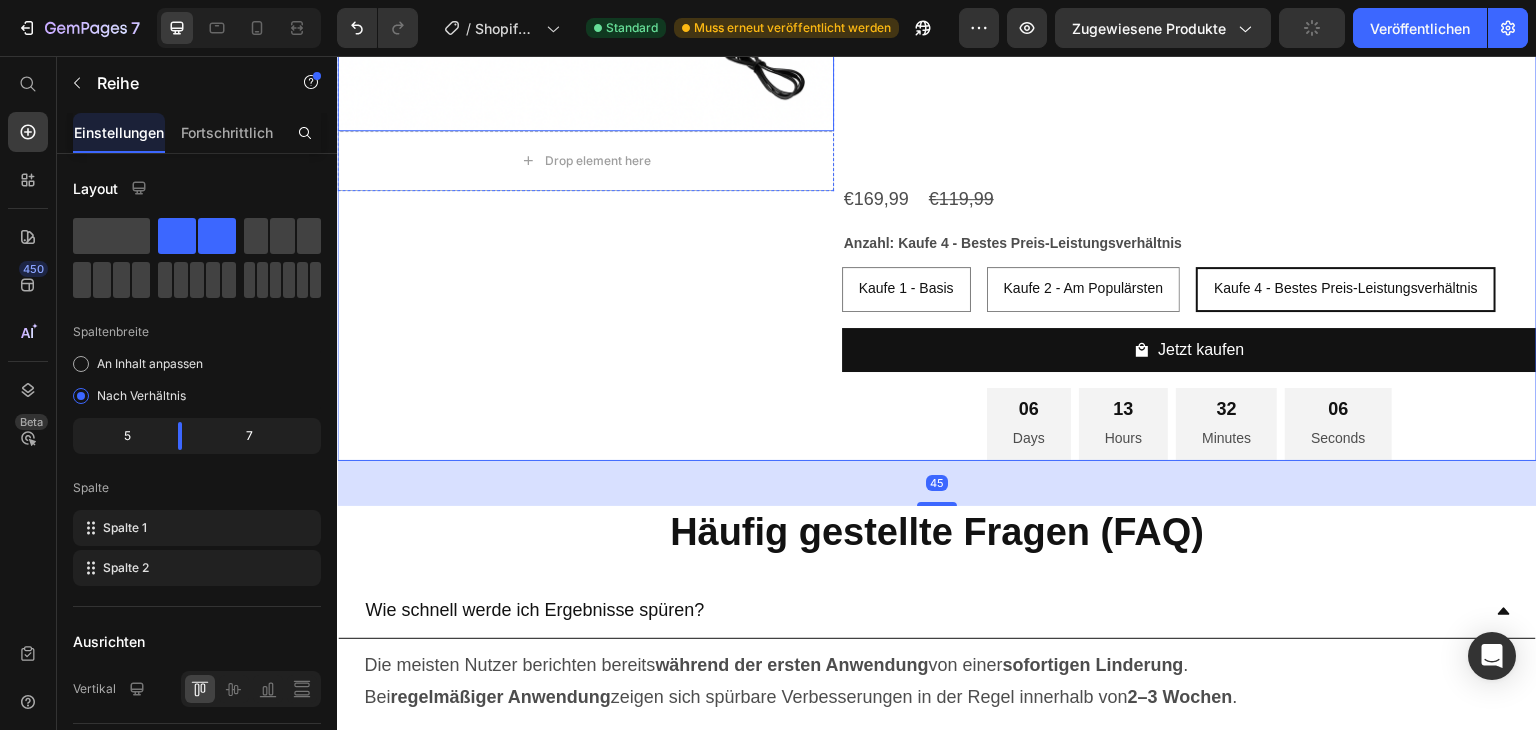 scroll, scrollTop: 8900, scrollLeft: 0, axis: vertical 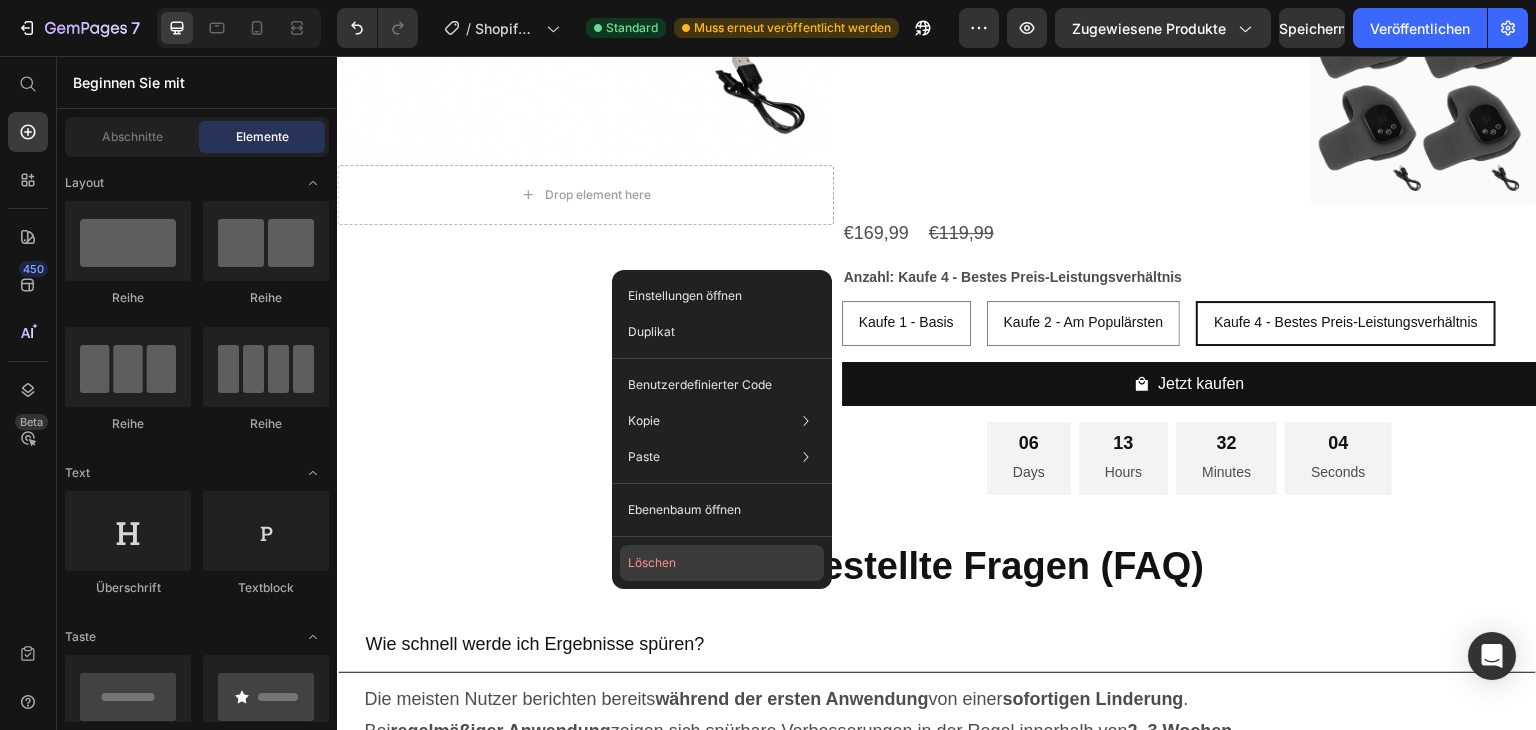 click on "Löschen" at bounding box center (652, 562) 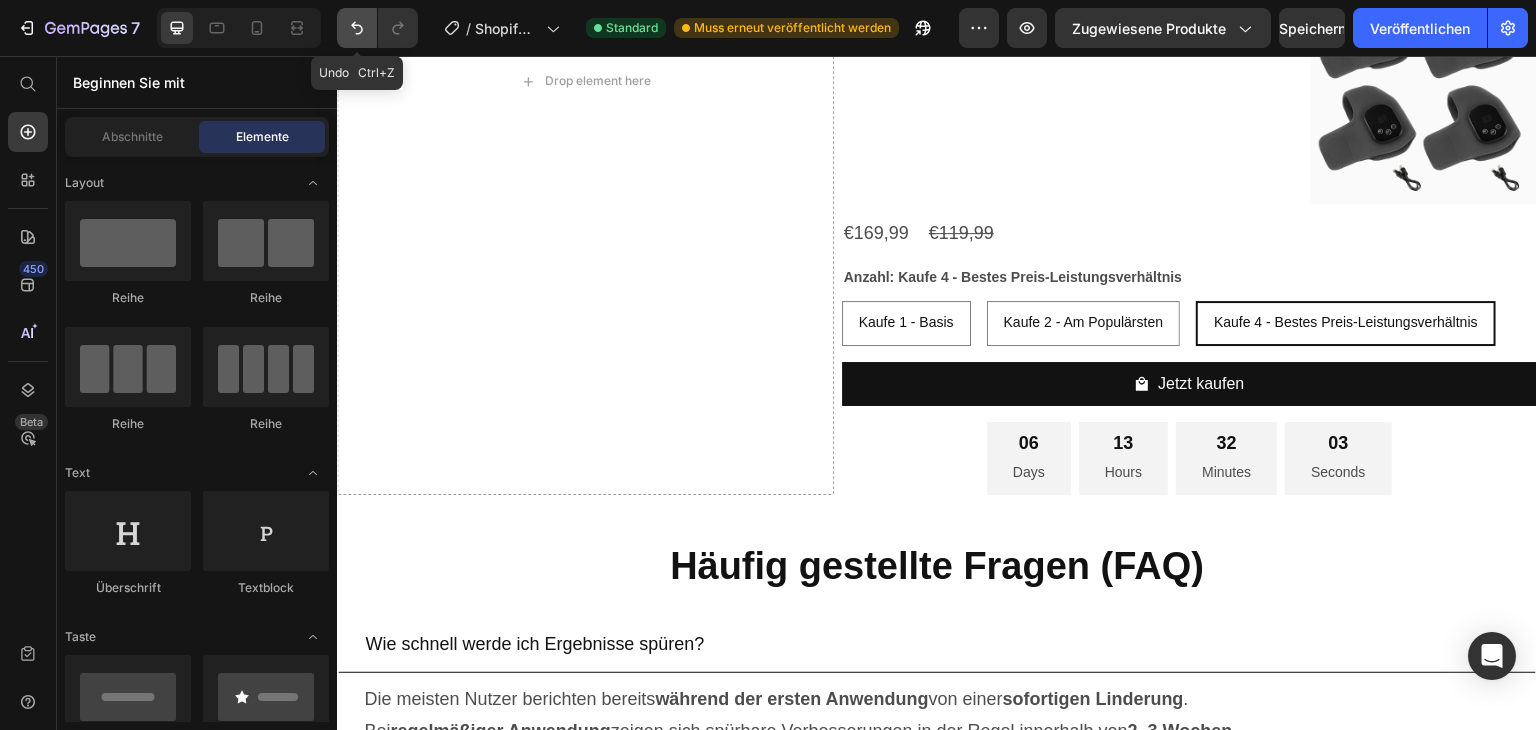click 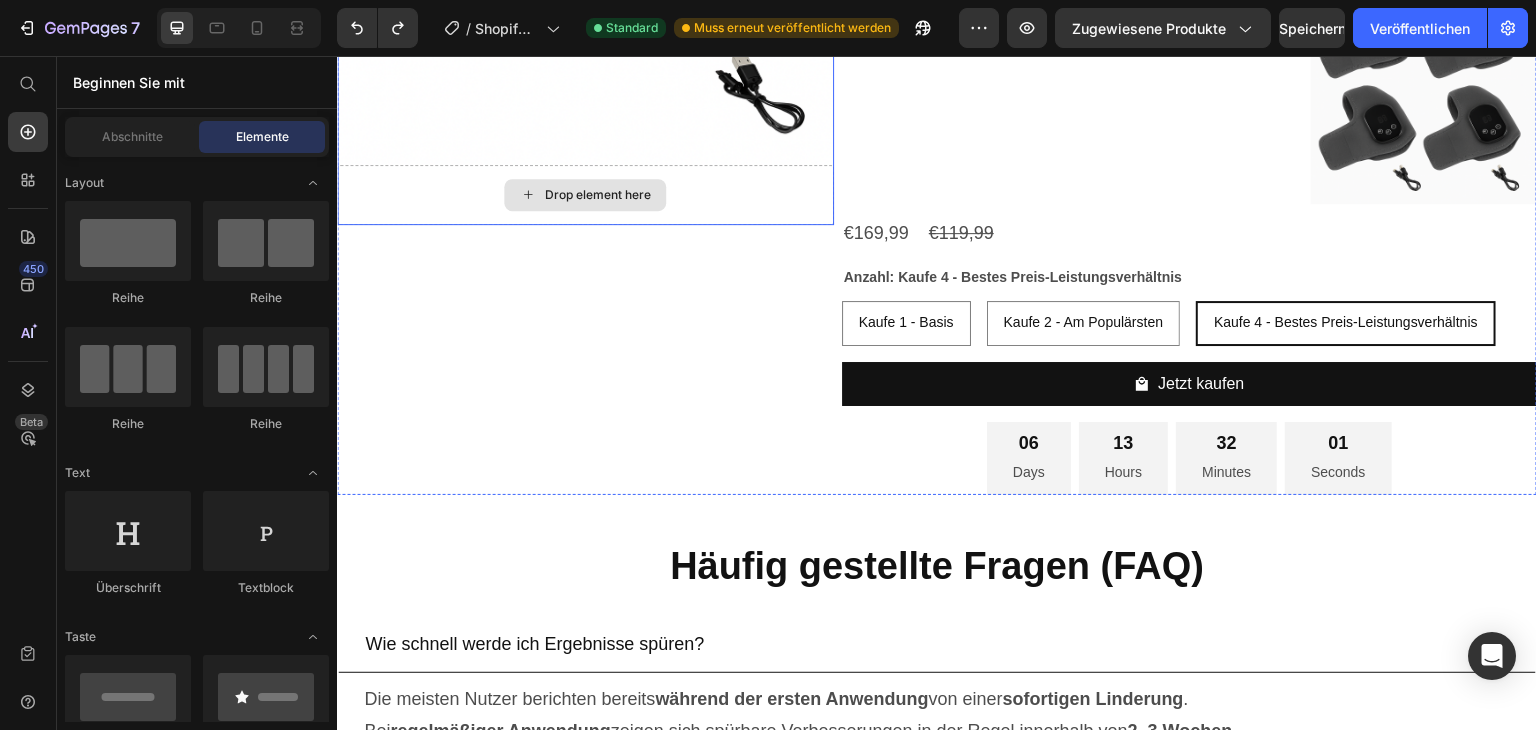 click on "Drop element here" at bounding box center (585, 195) 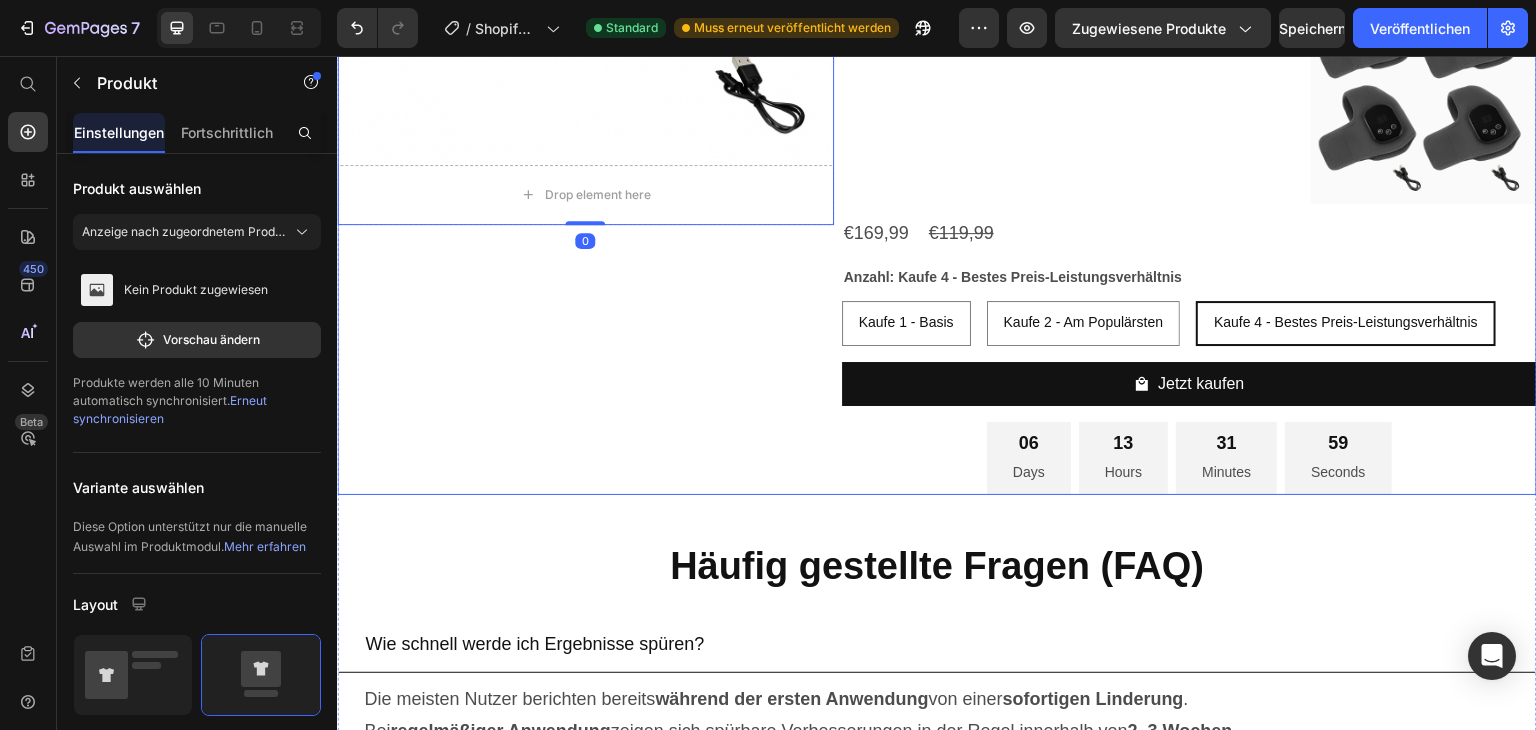 click on "Image
Drop element here Product   0" at bounding box center [585, 81] 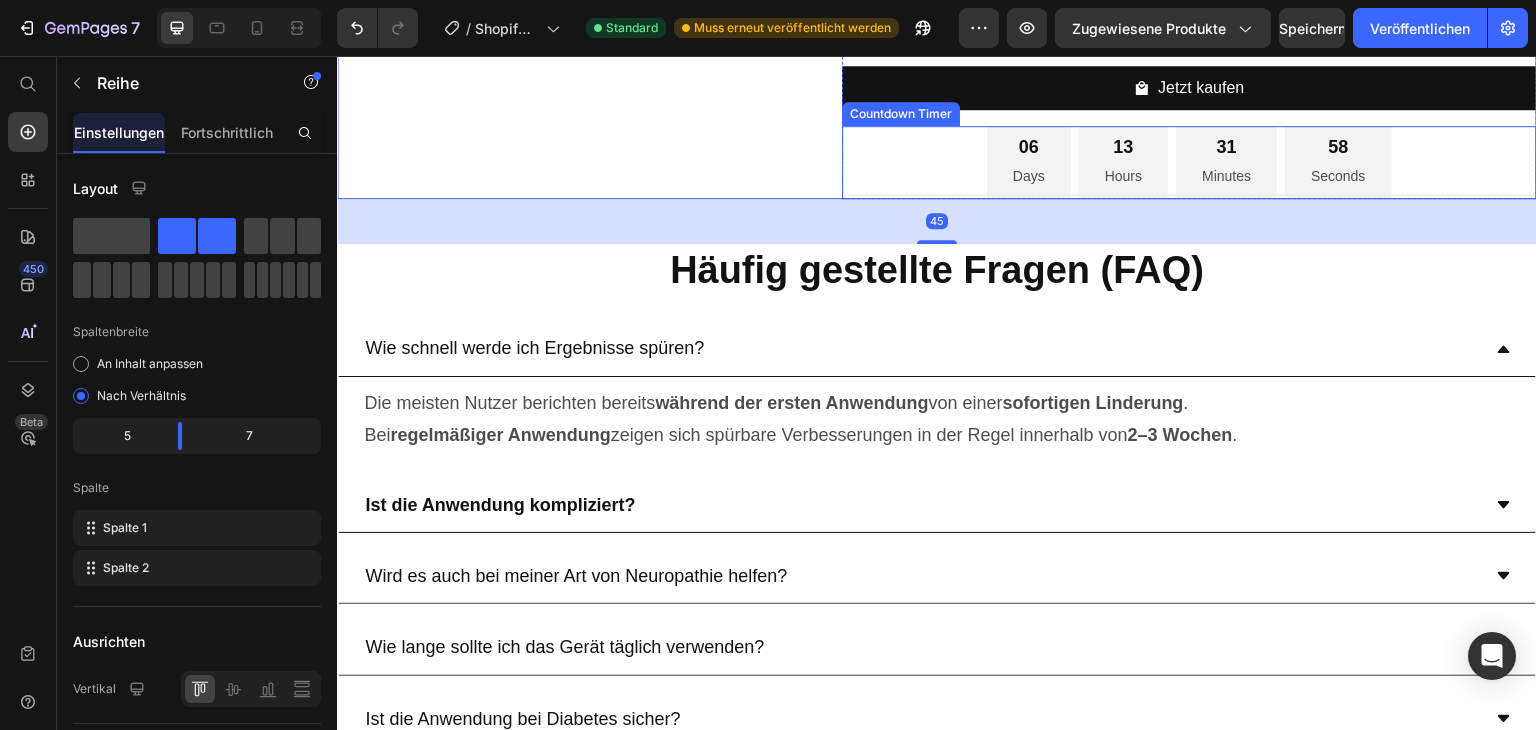 scroll, scrollTop: 9200, scrollLeft: 0, axis: vertical 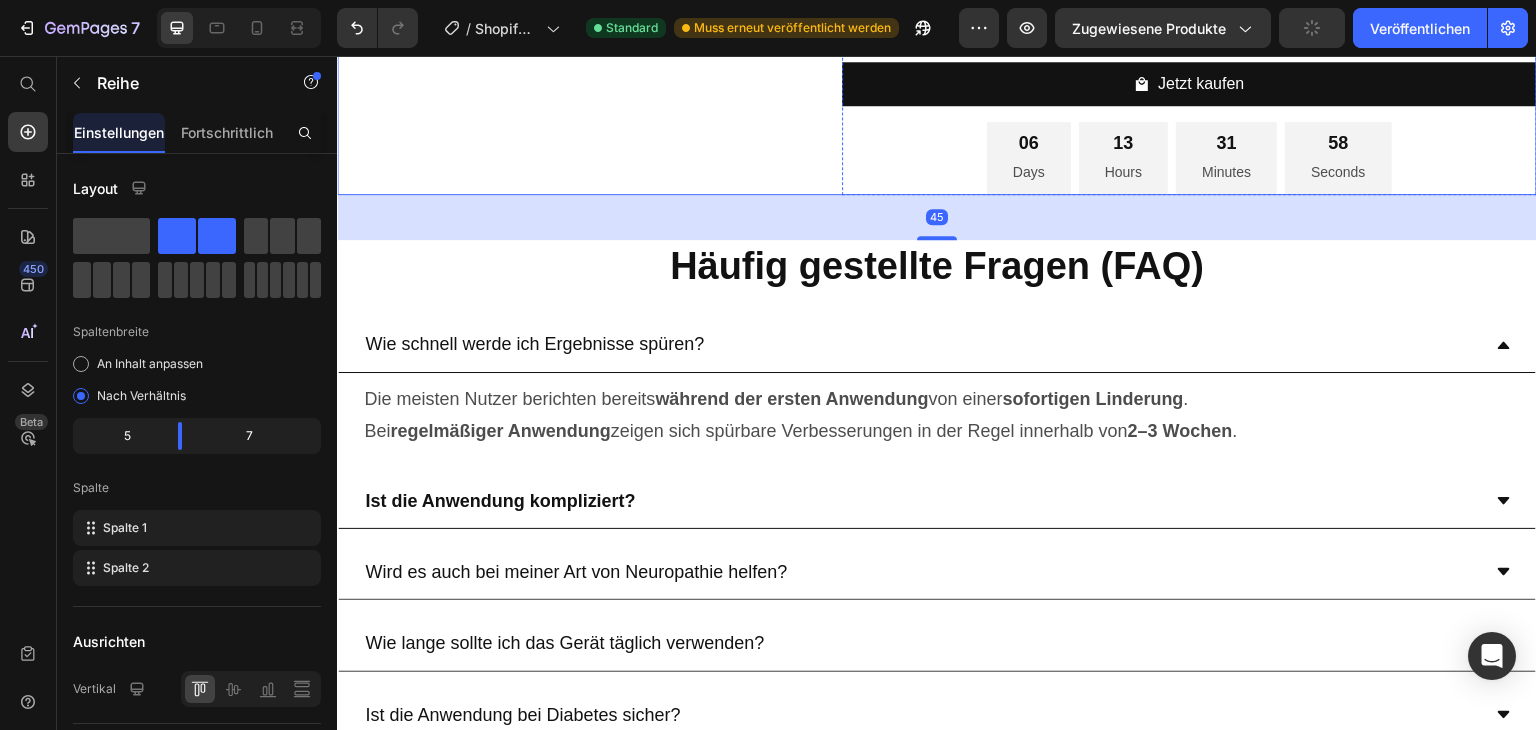 click on "Kaufe 1 - Basis" at bounding box center [906, 22] 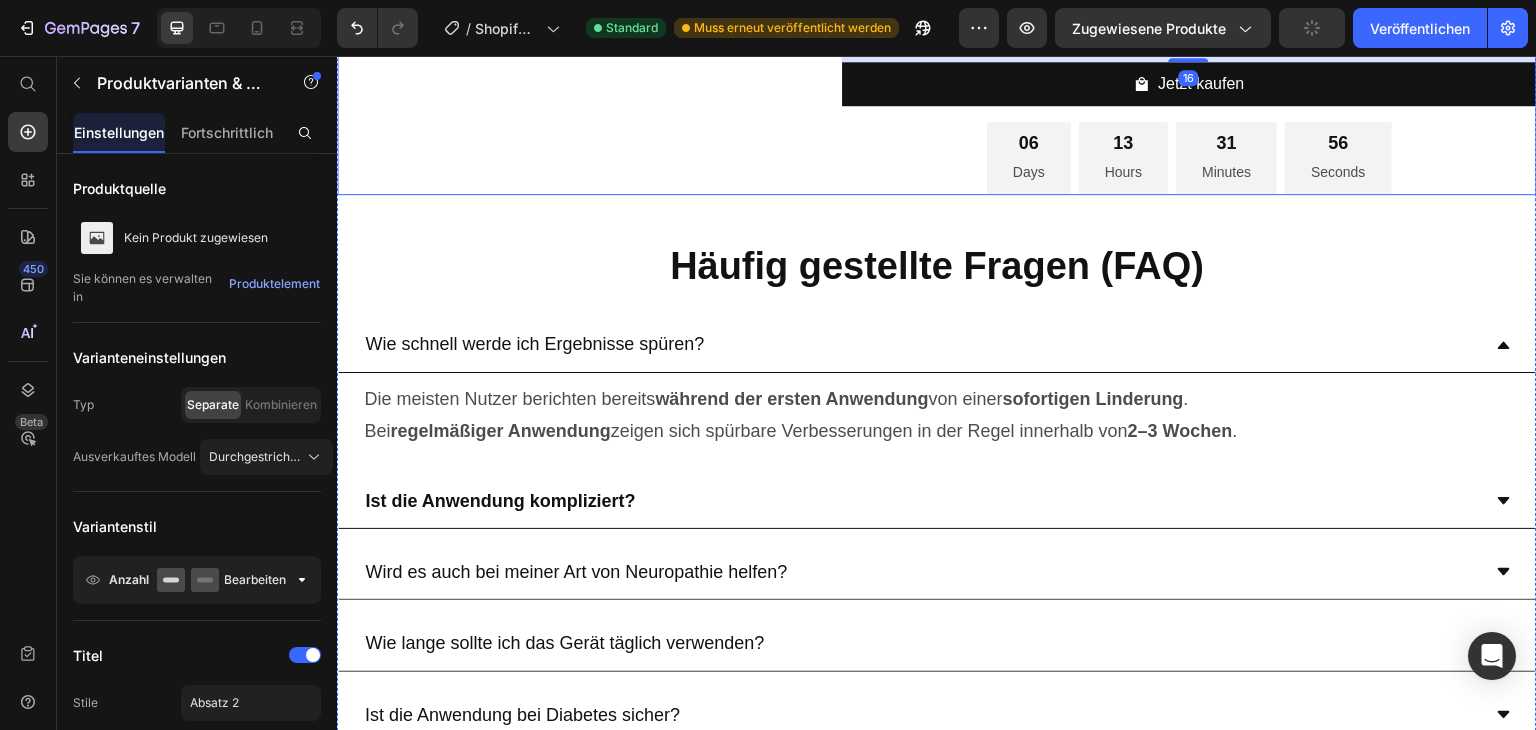 click on "Image
Drop element here Product" at bounding box center (585, -219) 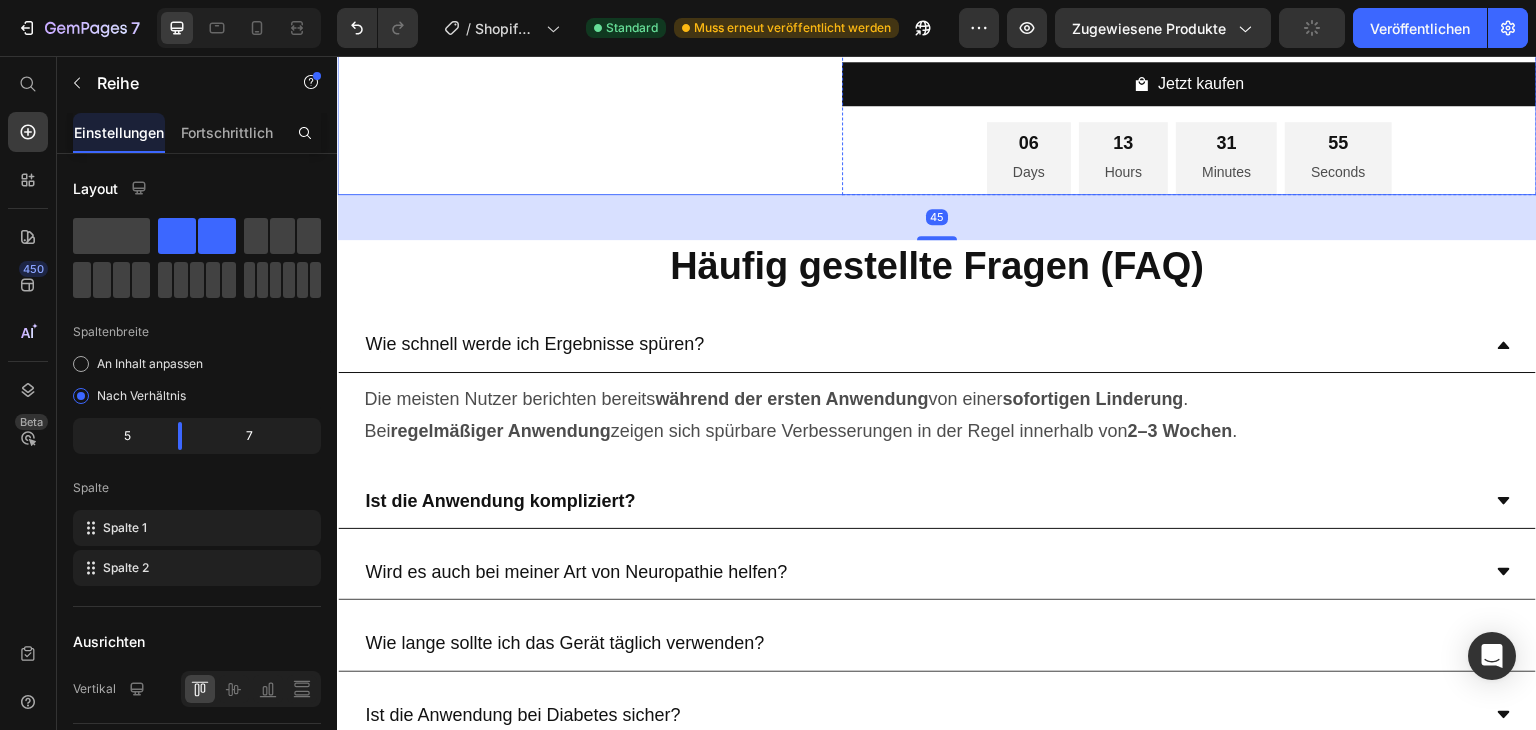 click on "Kaufe 2 - Am Populärsten" at bounding box center (1086, 22) 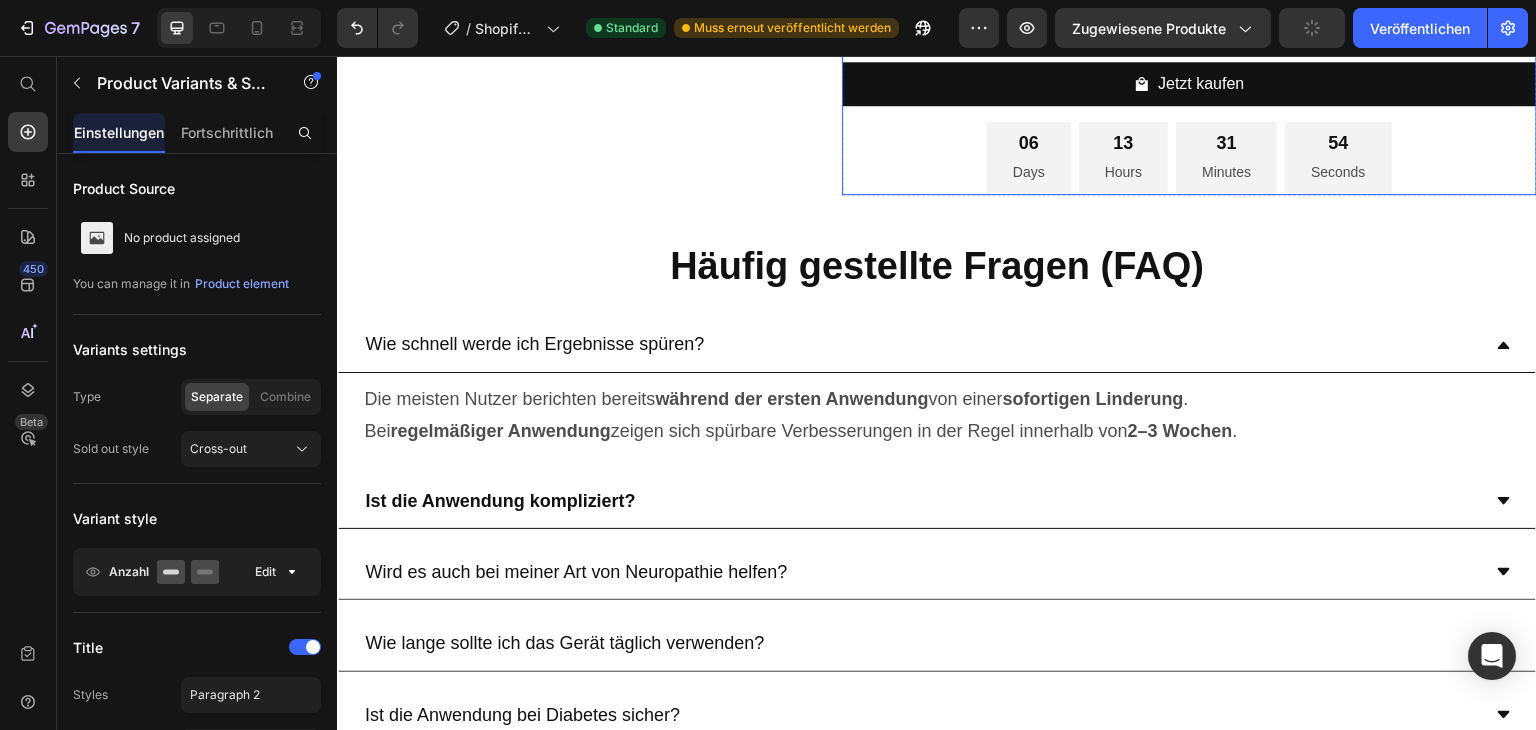 click on "Image
Drop element here Product" at bounding box center (585, -219) 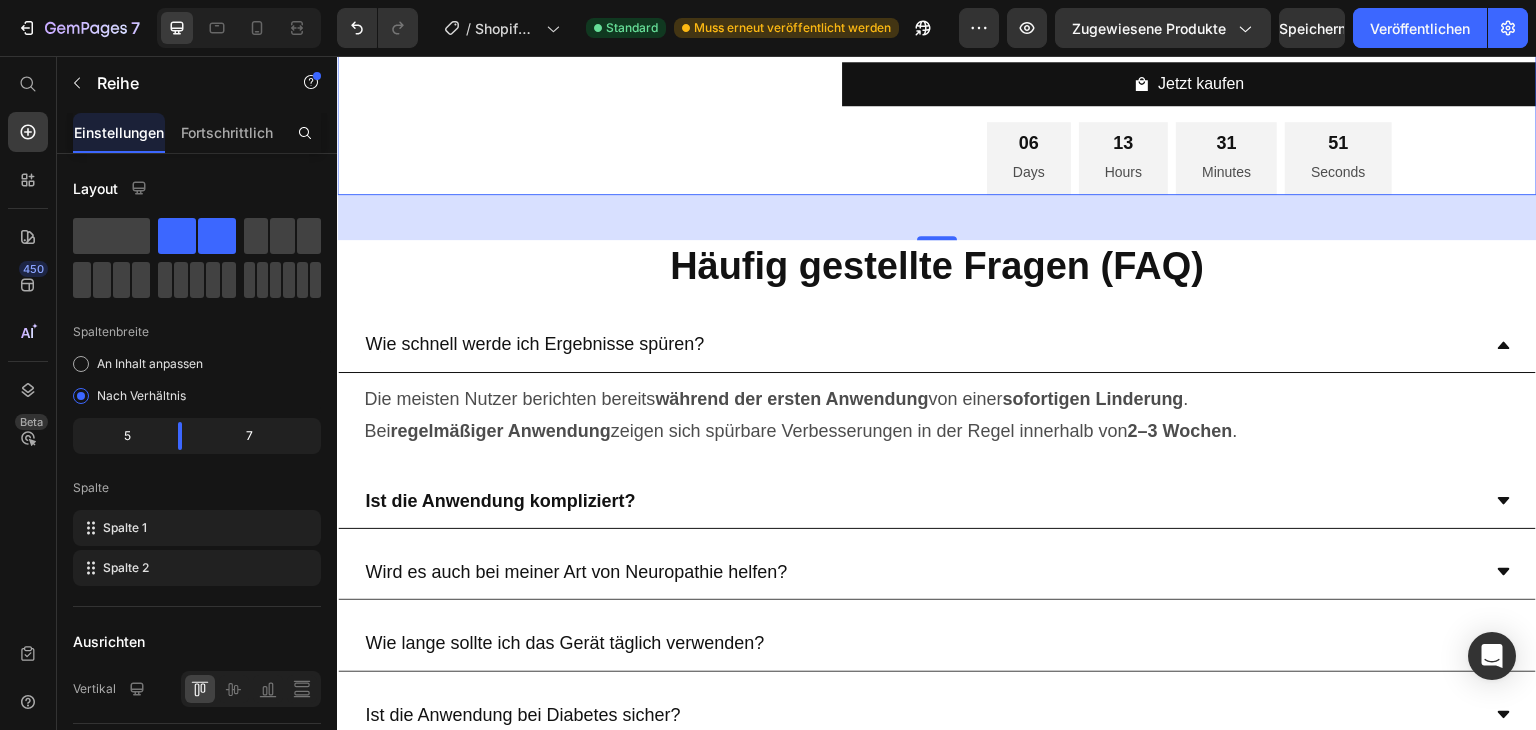 click on "€119,99" at bounding box center (951, -67) 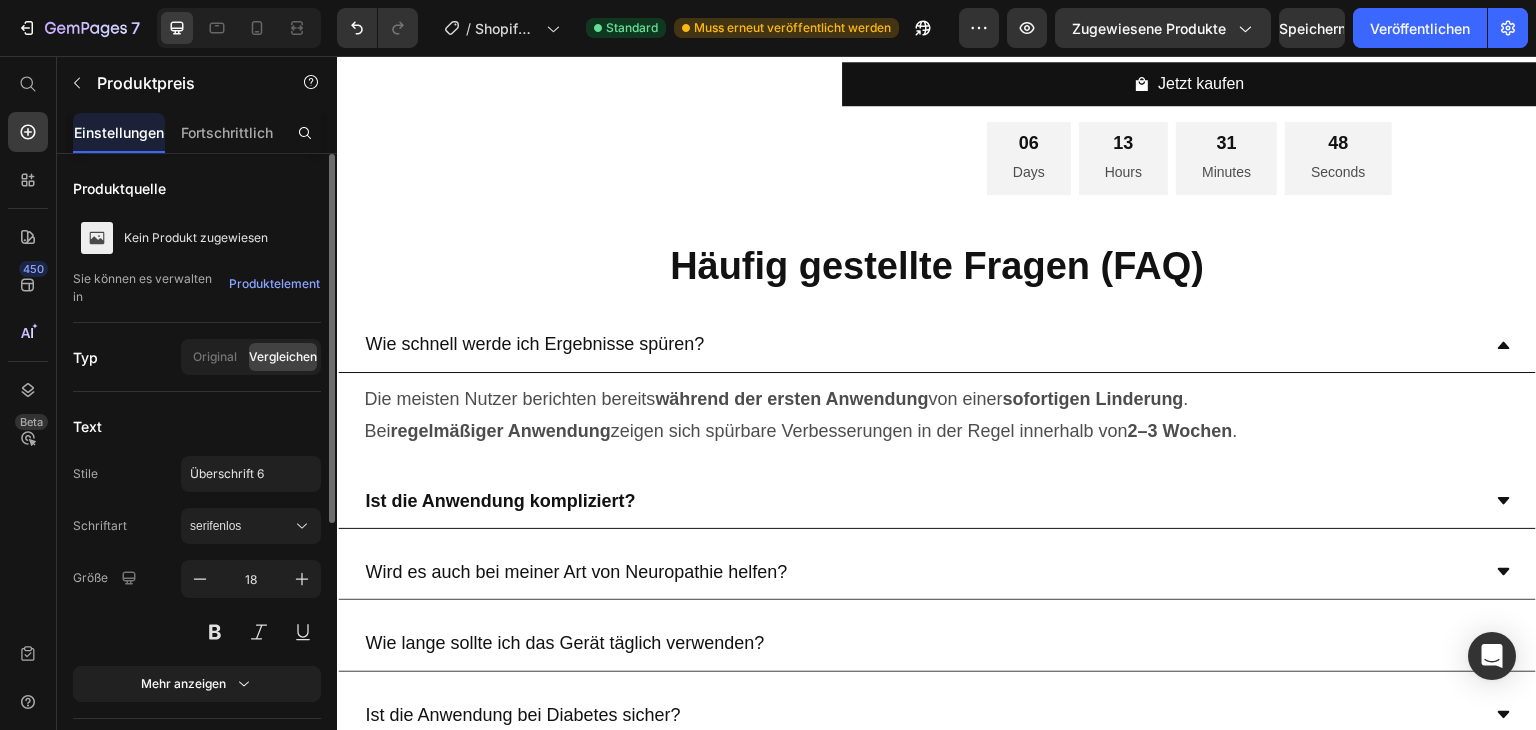 click on "Vergleichen" at bounding box center [283, 356] 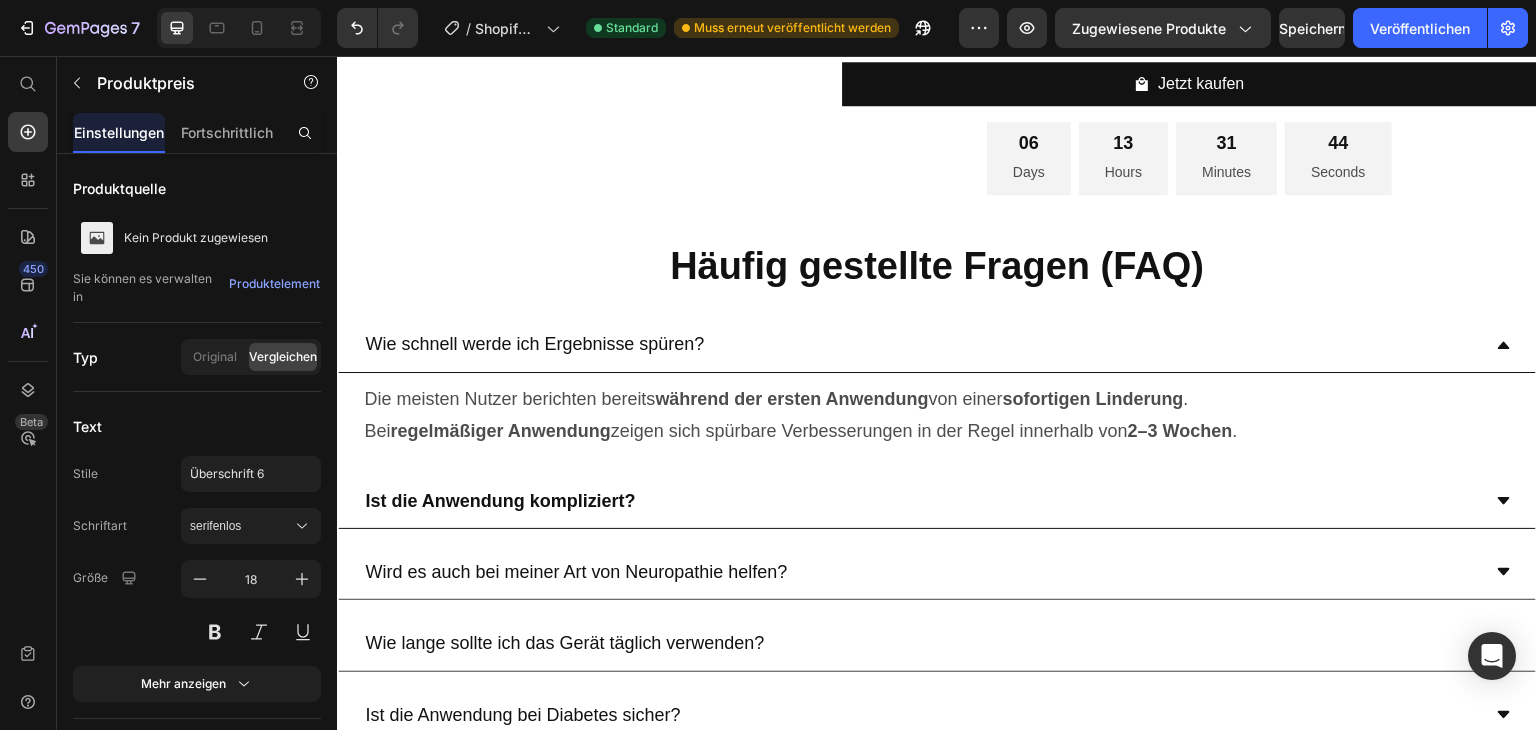 click 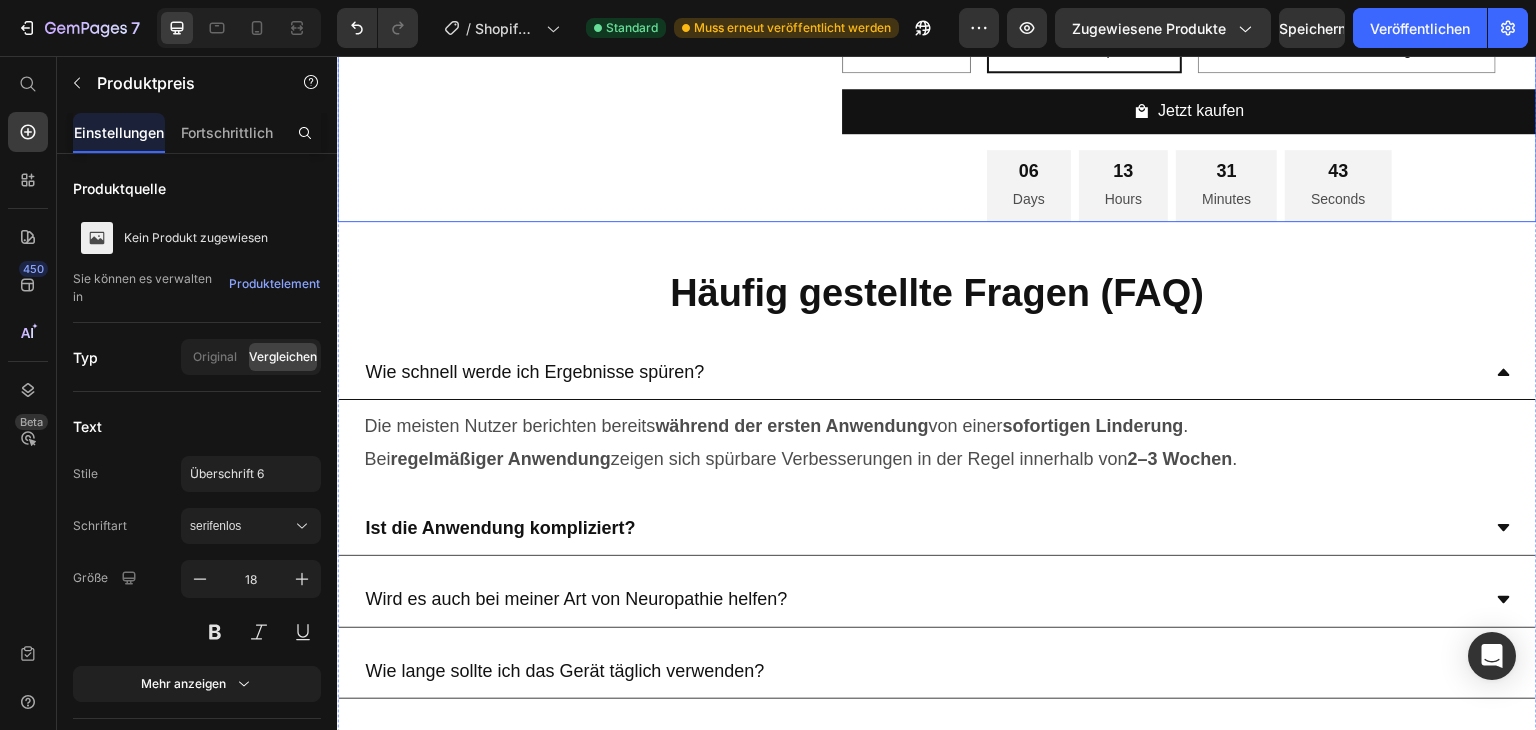 click on "Image
Drop element here Product" at bounding box center [585, -205] 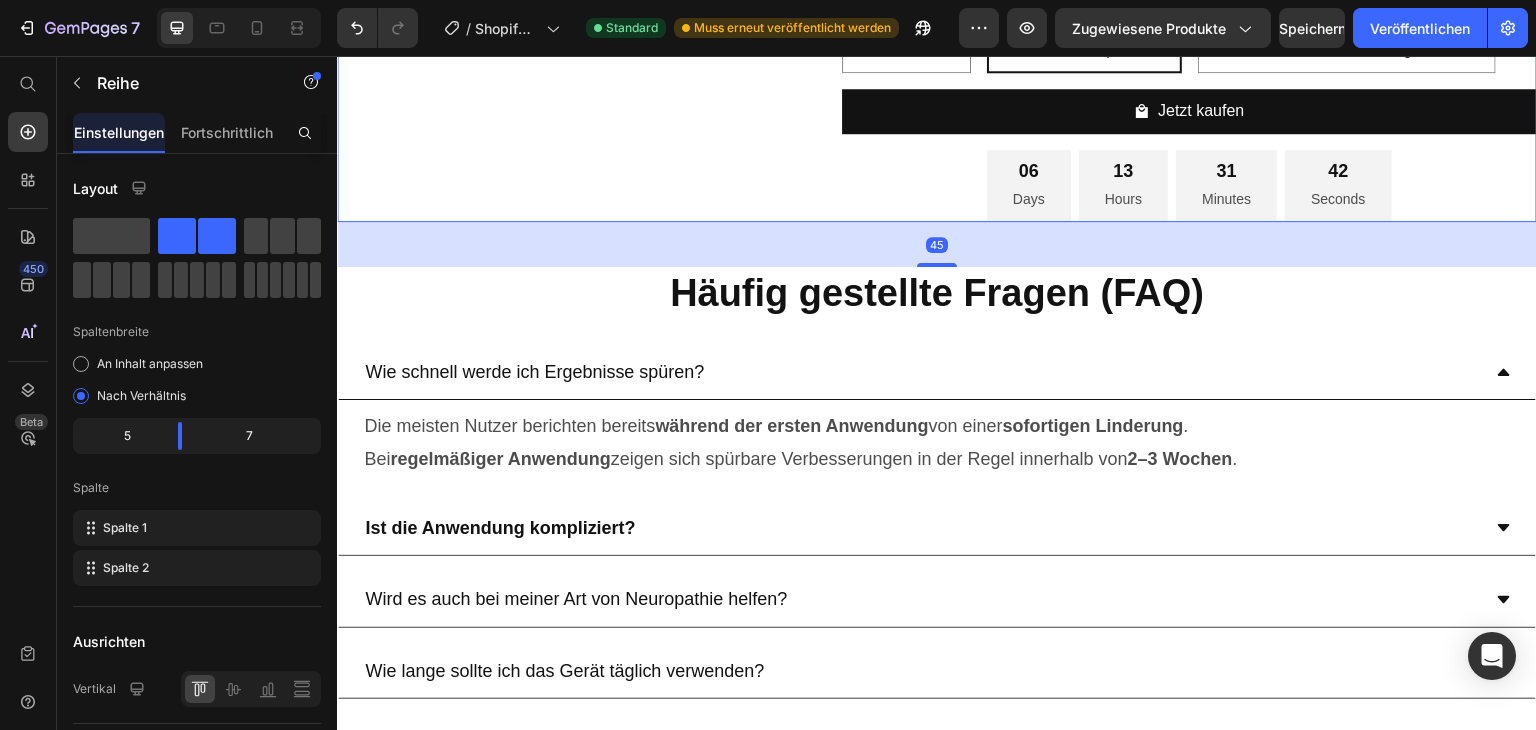 click on "€119,99" at bounding box center (951, -40) 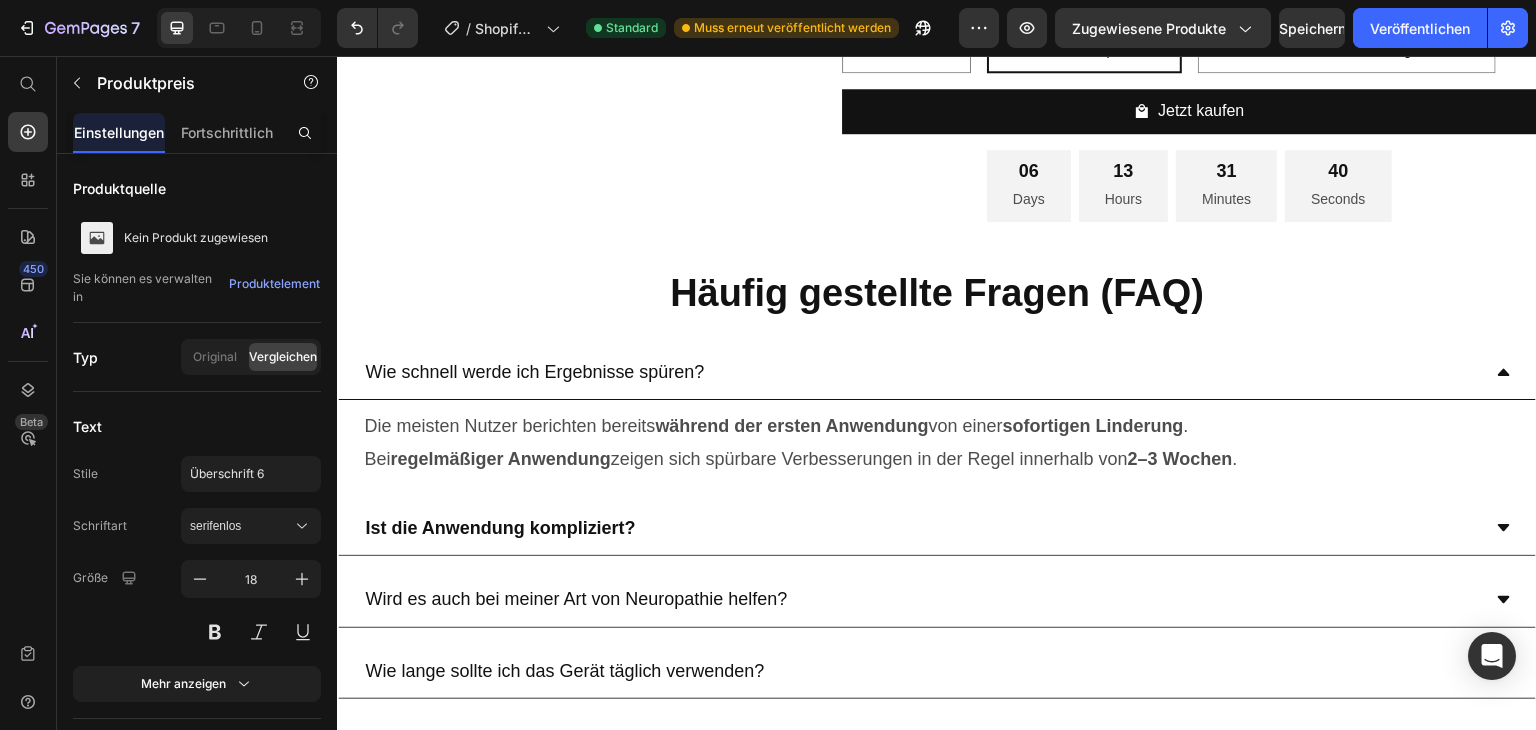 click 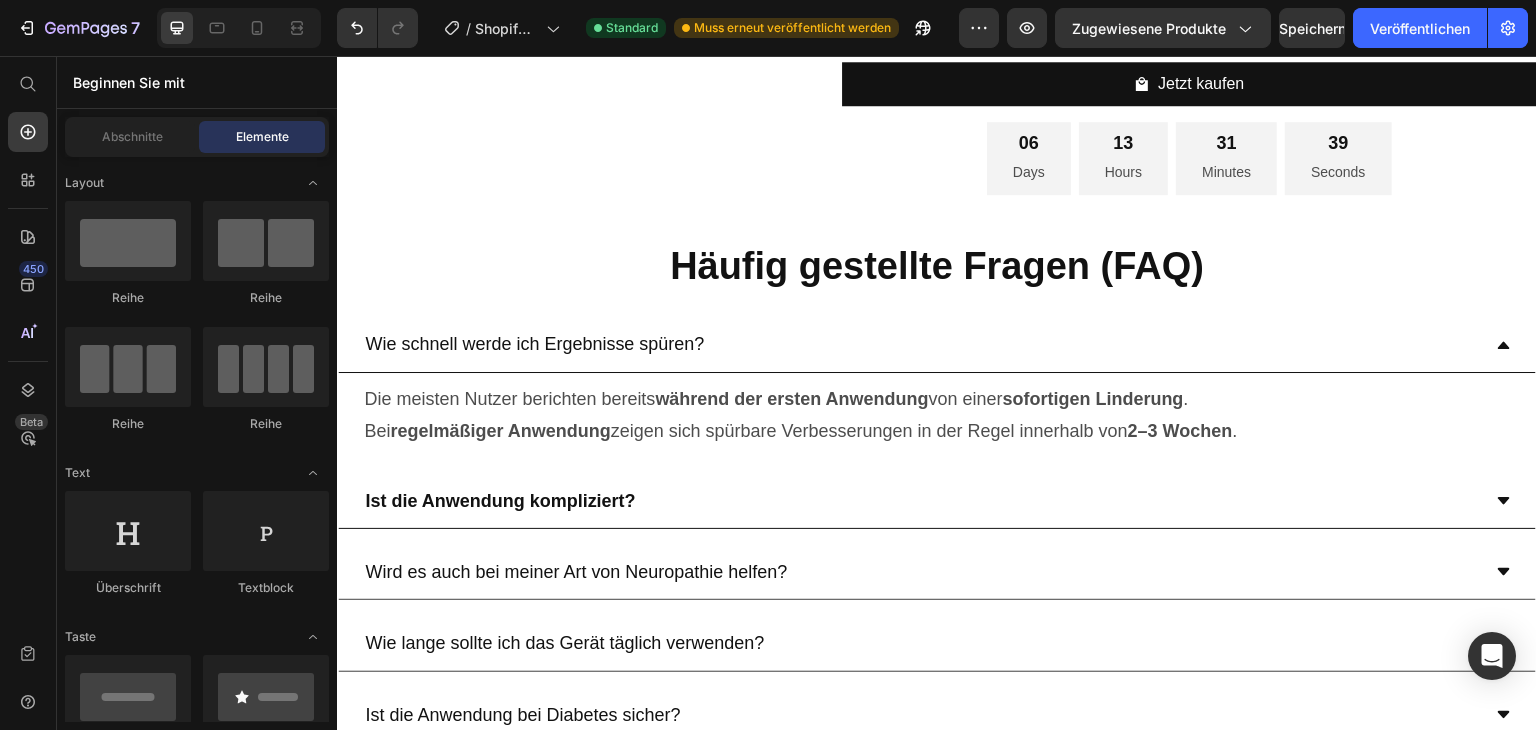 click on "€119,99" at bounding box center (951, -67) 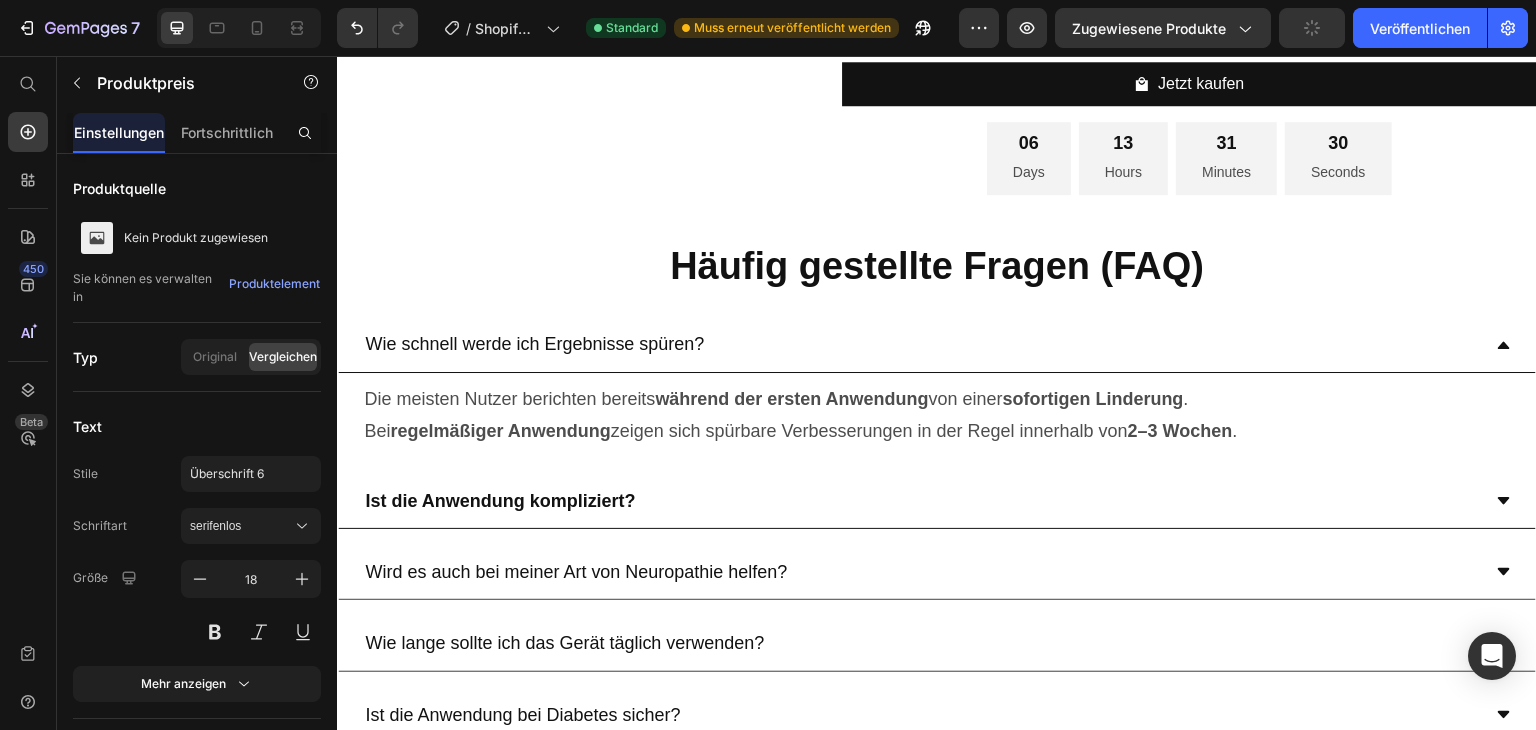 click at bounding box center (1117, -99) 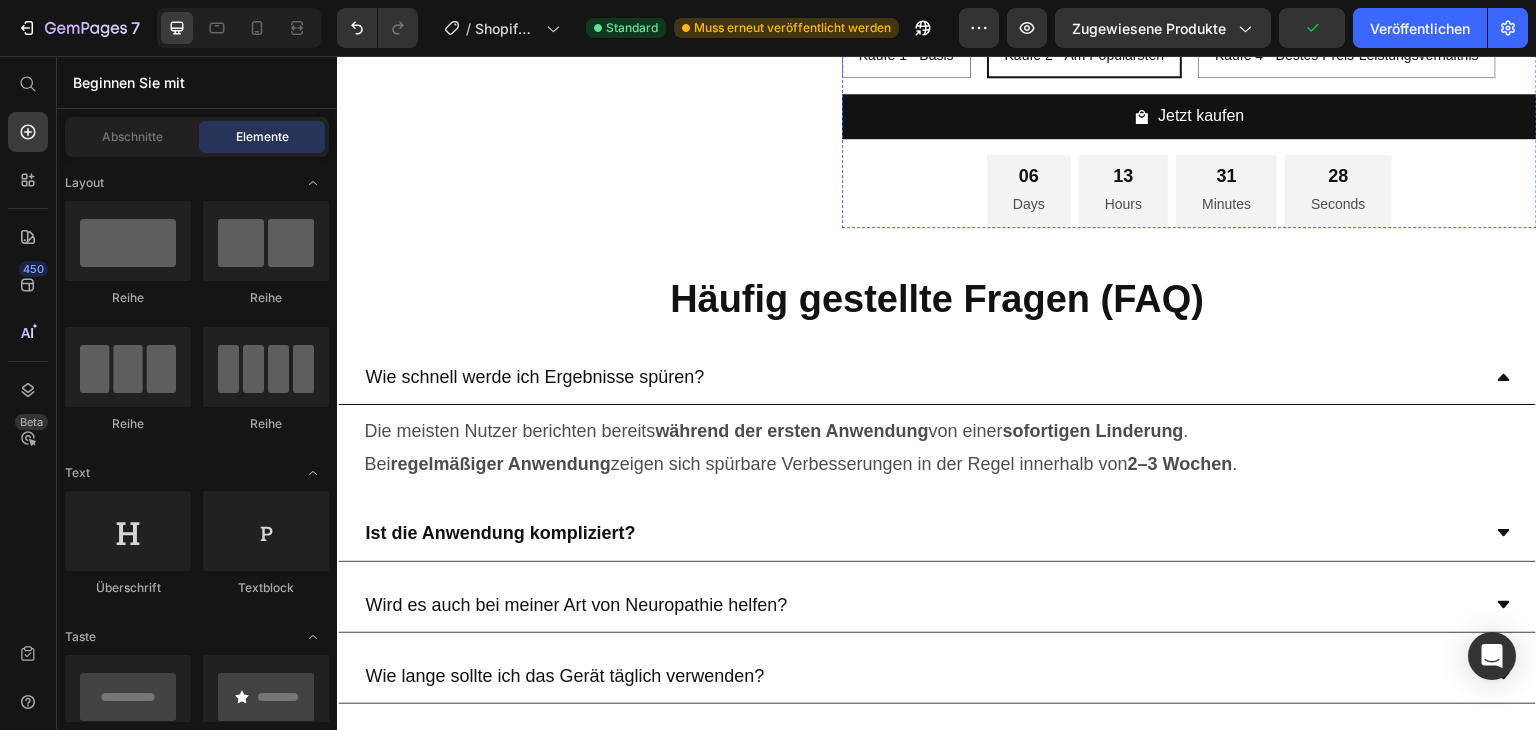 click on "Drop element here" at bounding box center (1011, -50) 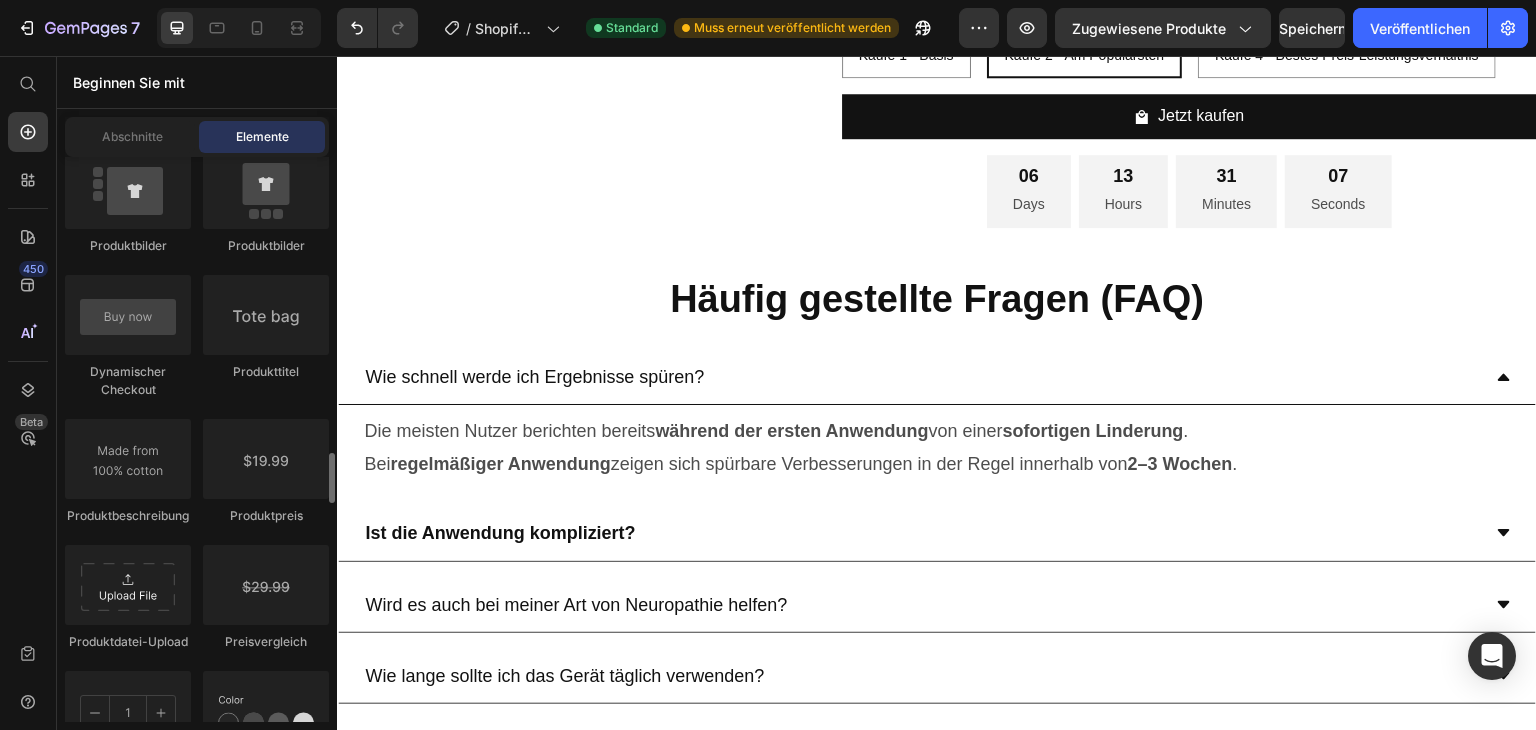 scroll, scrollTop: 3400, scrollLeft: 0, axis: vertical 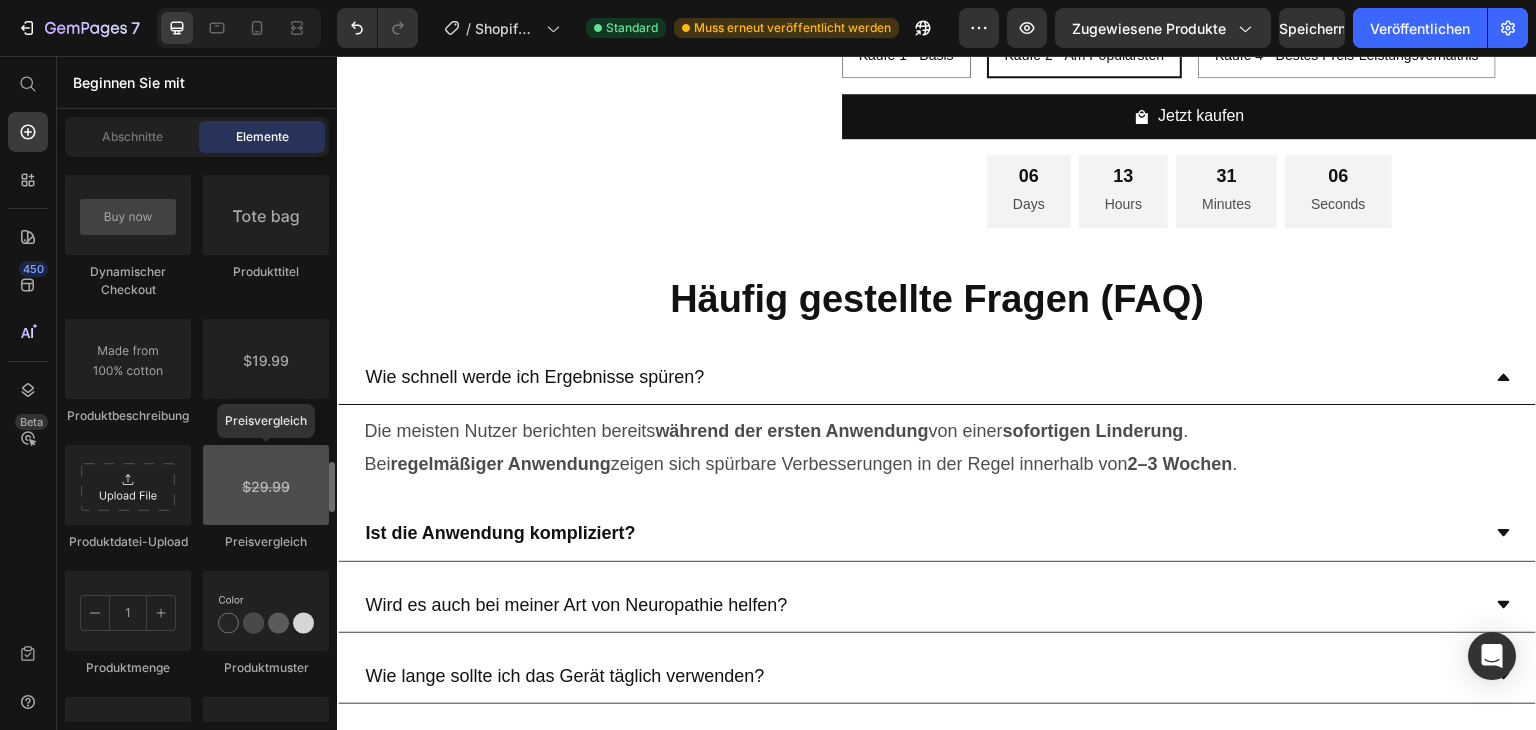 click at bounding box center (266, 485) 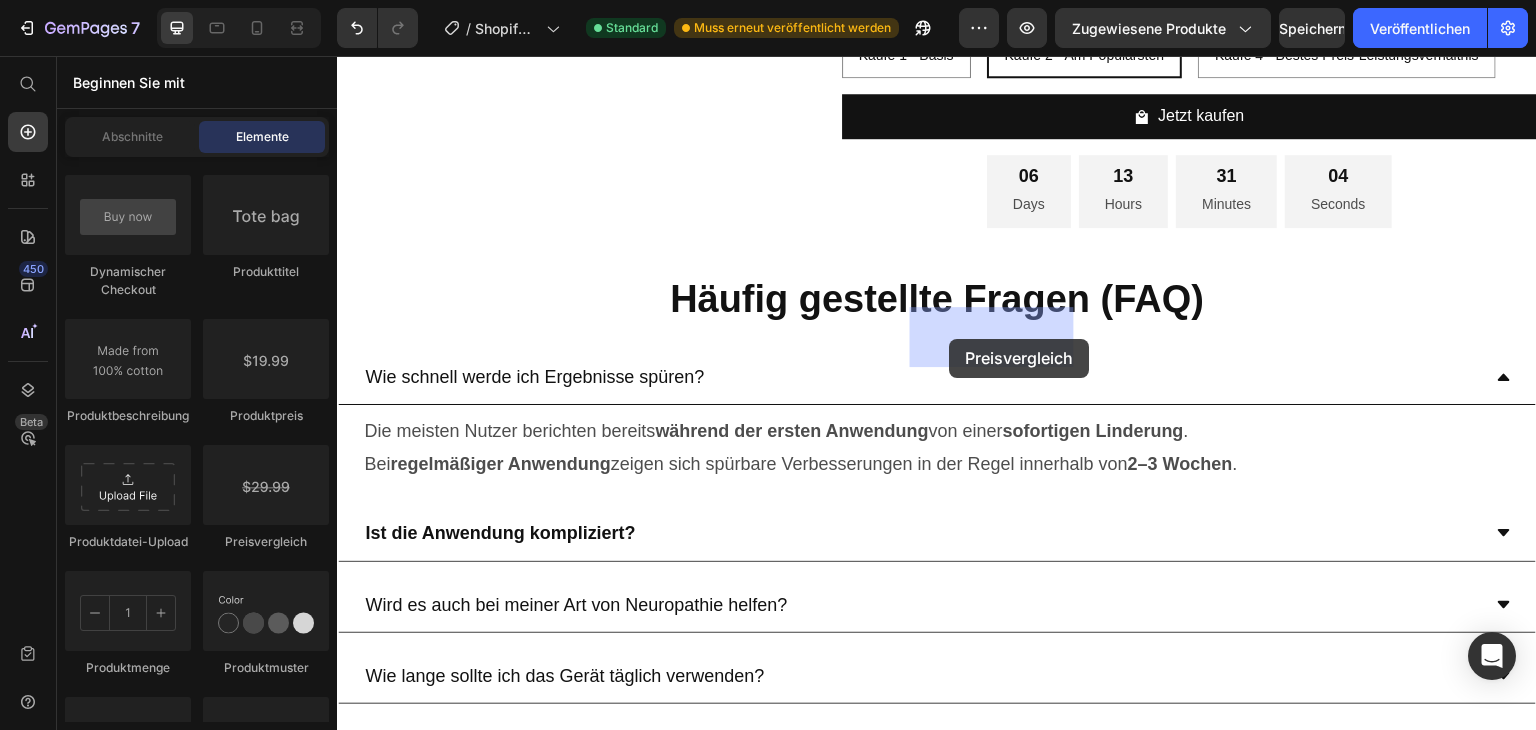 drag, startPoint x: 568, startPoint y: 548, endPoint x: 950, endPoint y: 339, distance: 435.43655 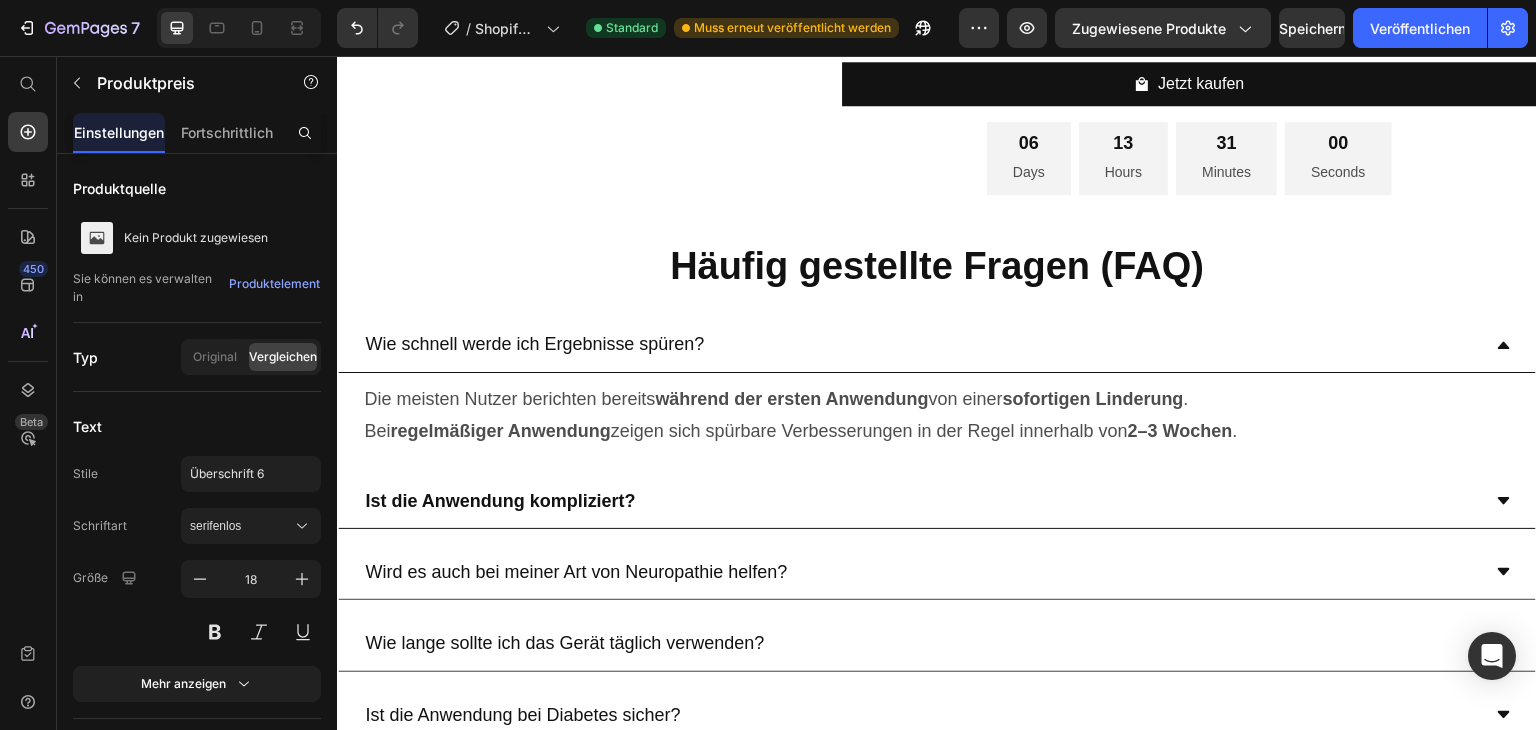 click on "Edit content in Shopify" at bounding box center (1069, -99) 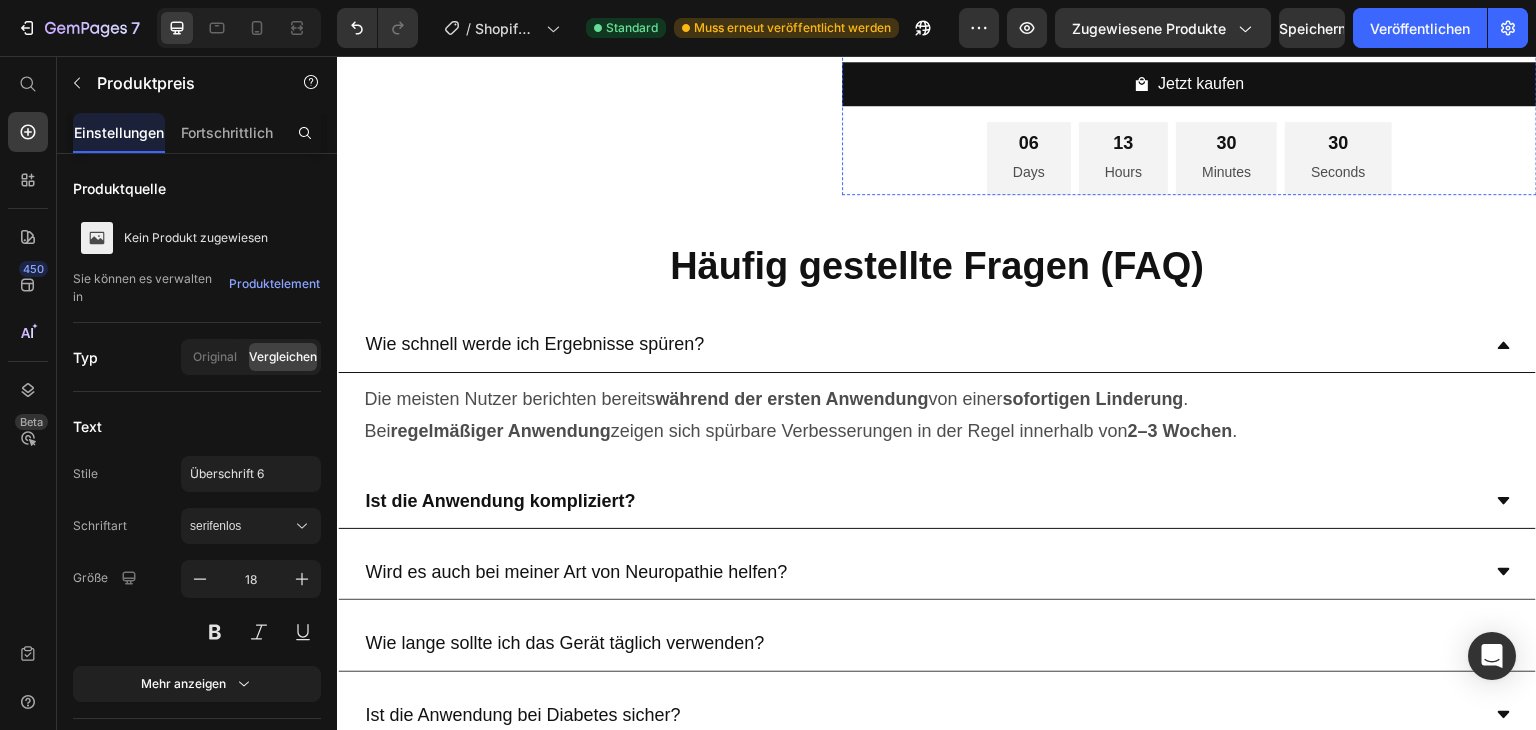 click on "Kaufe 1 - Basis" at bounding box center [906, 22] 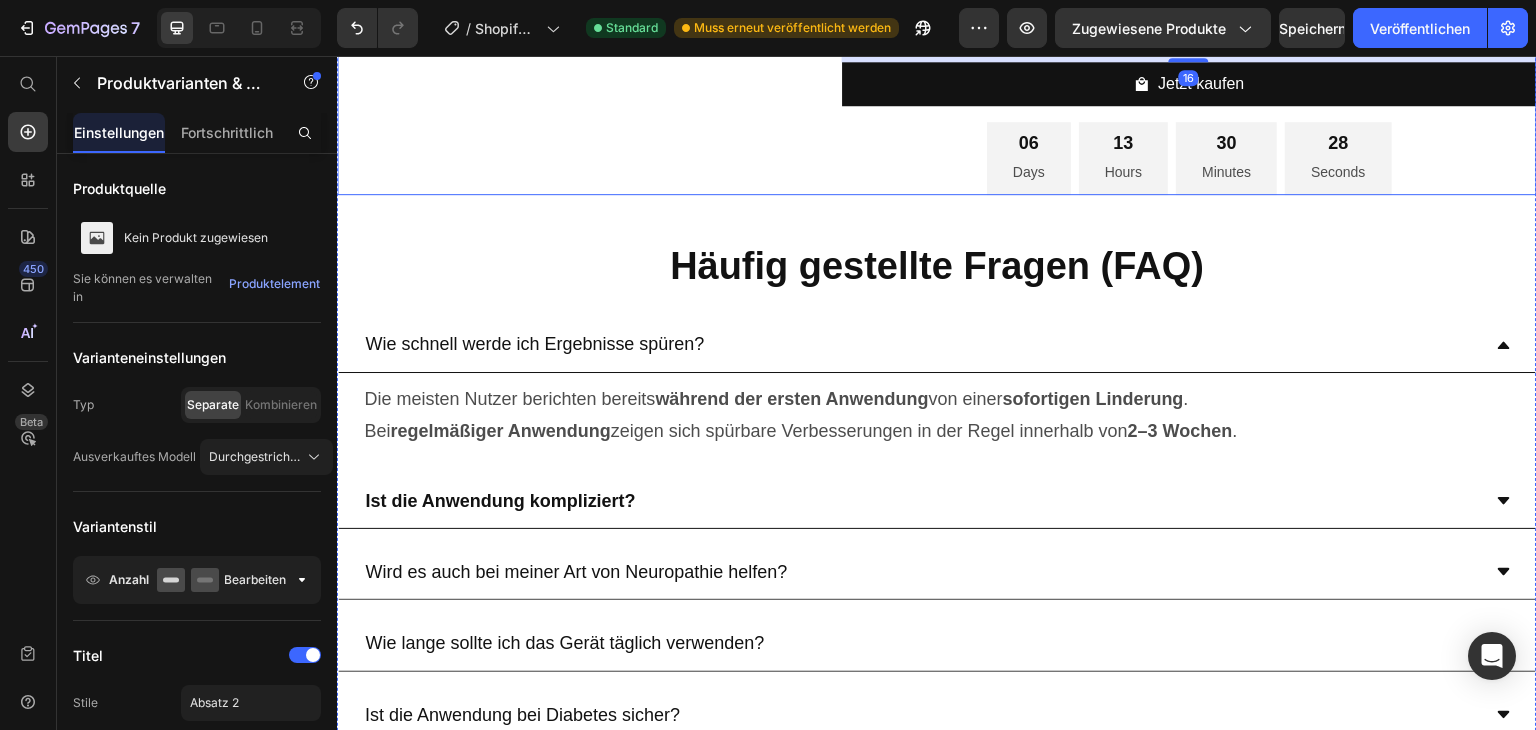 click on "Image
Drop element here Product" at bounding box center (585, -219) 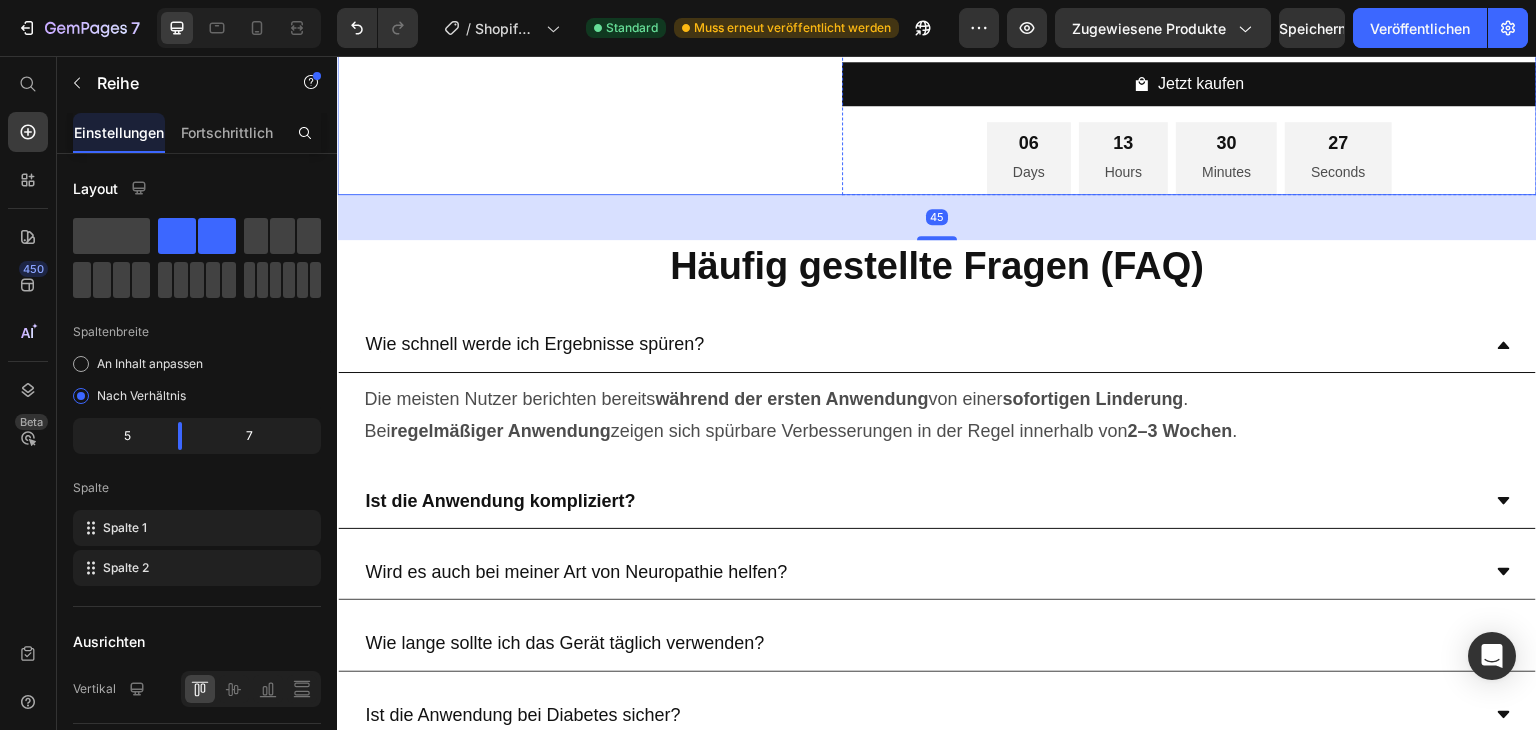 click on "Kaufe 2 - Am Populärsten" at bounding box center [1086, 22] 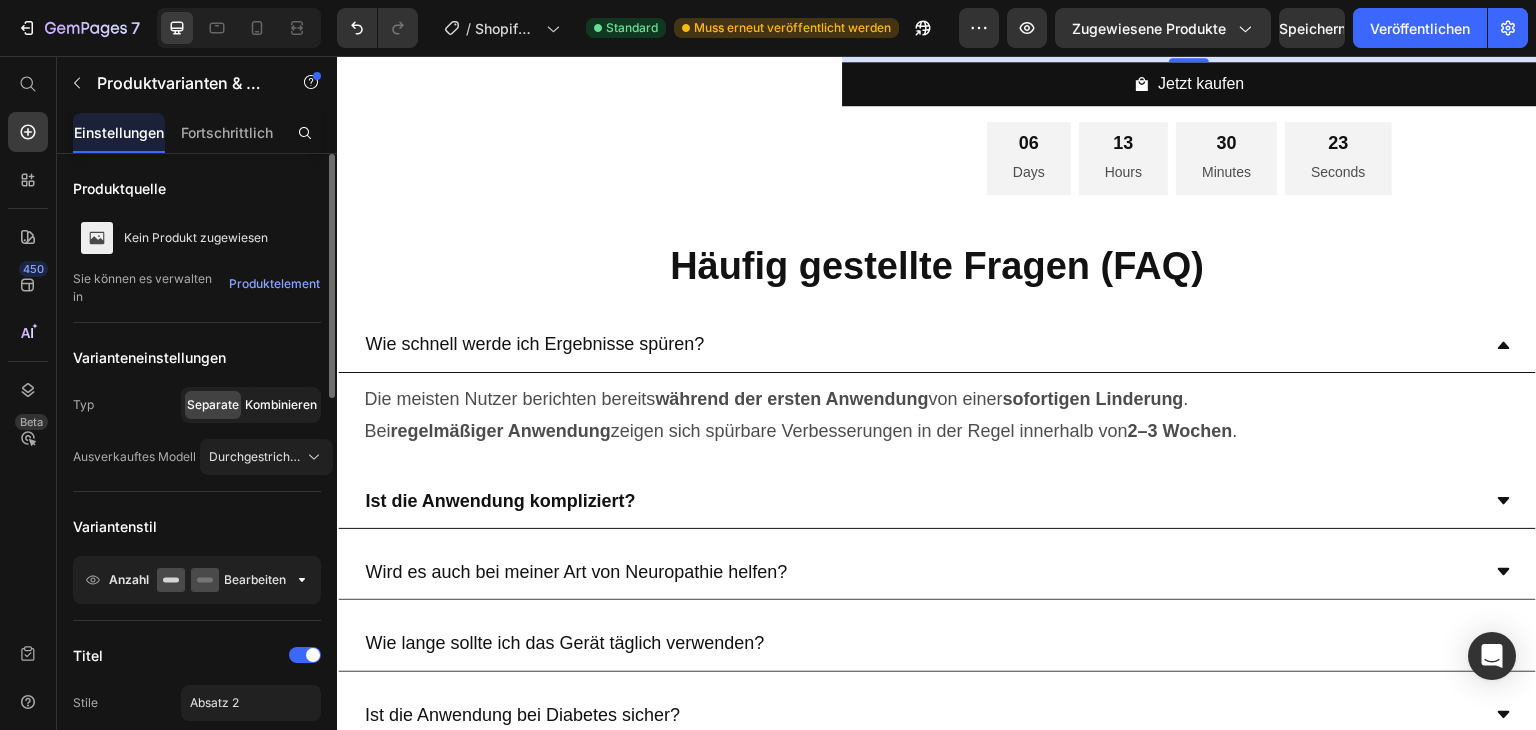 click on "Kombinieren" 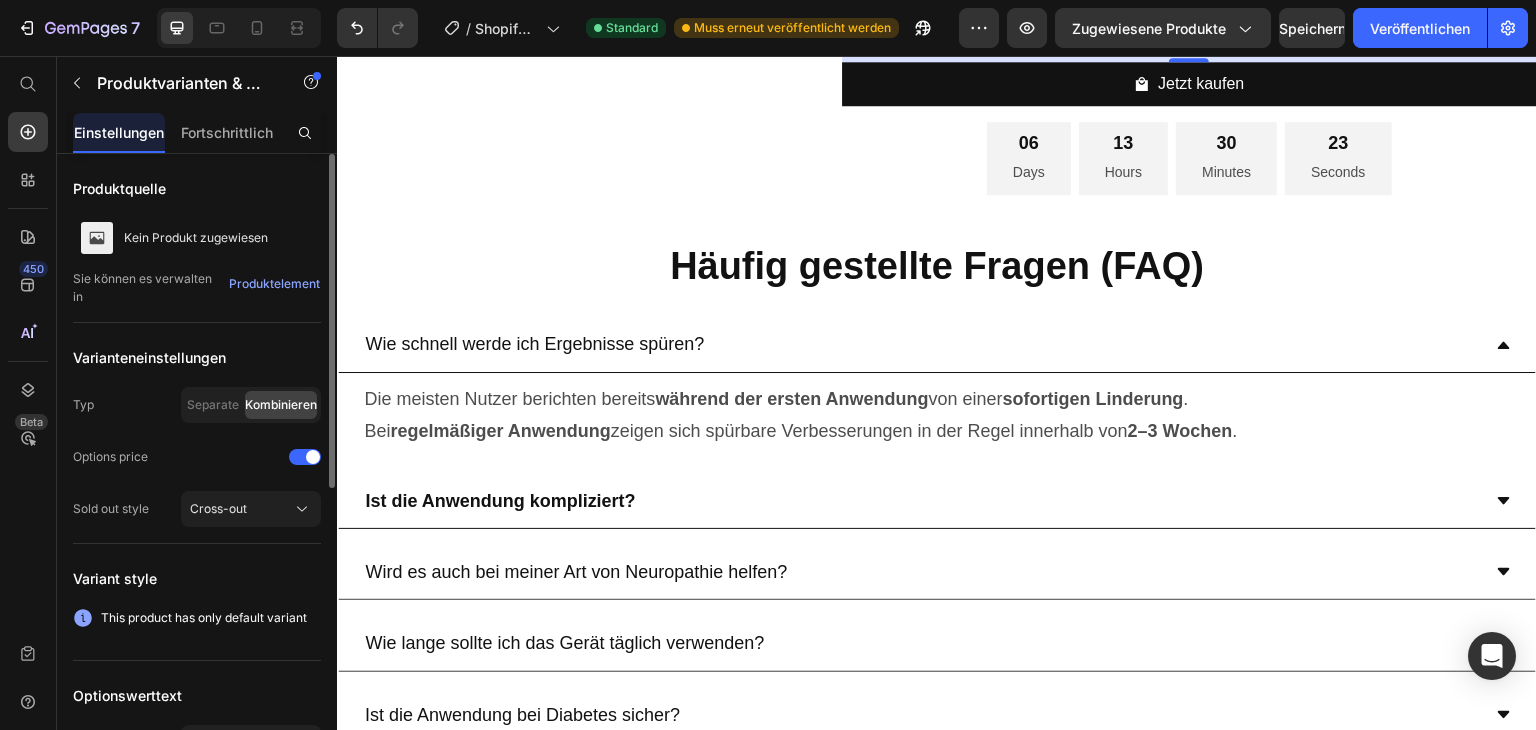 select on "575129715900220245" 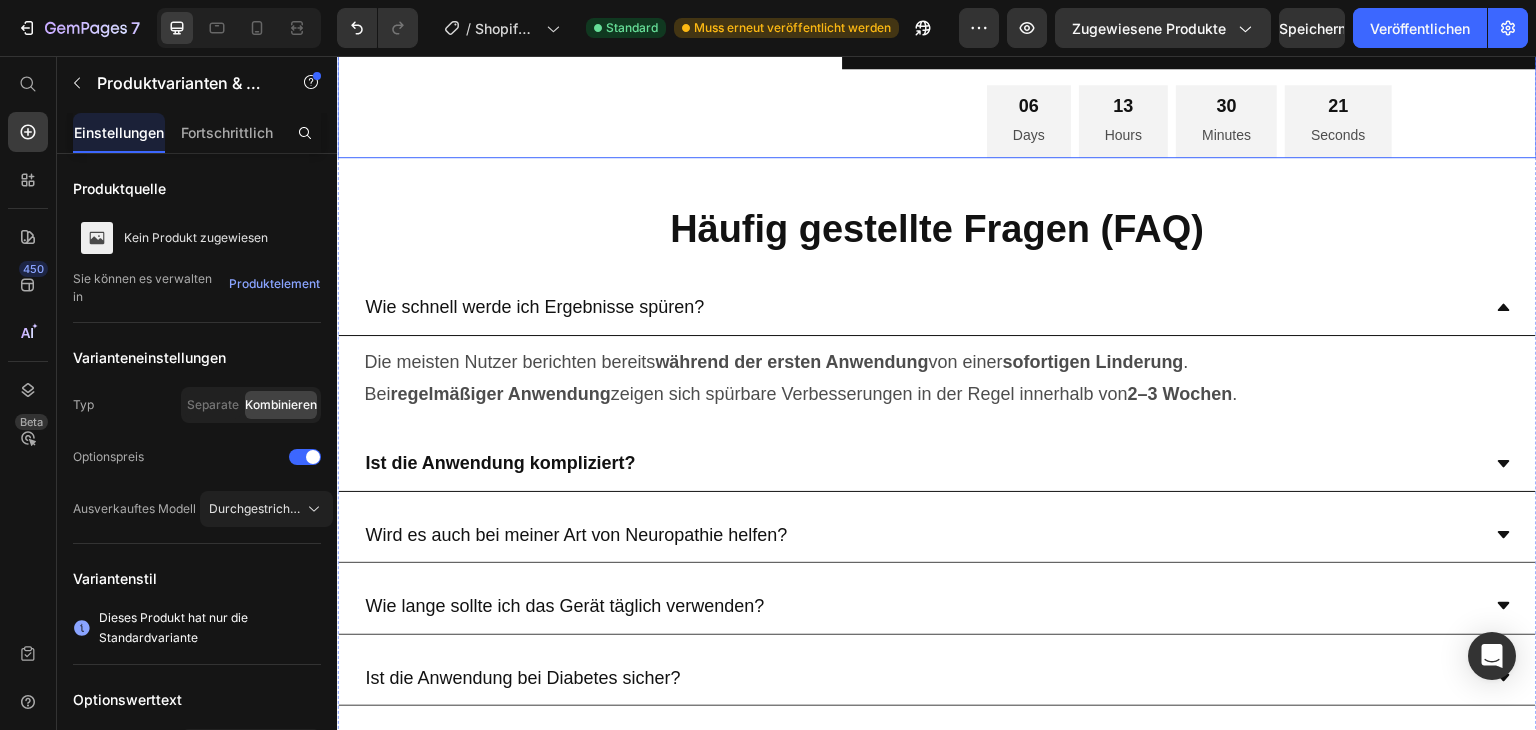 click on "Image
Drop element here Product" at bounding box center (585, -237) 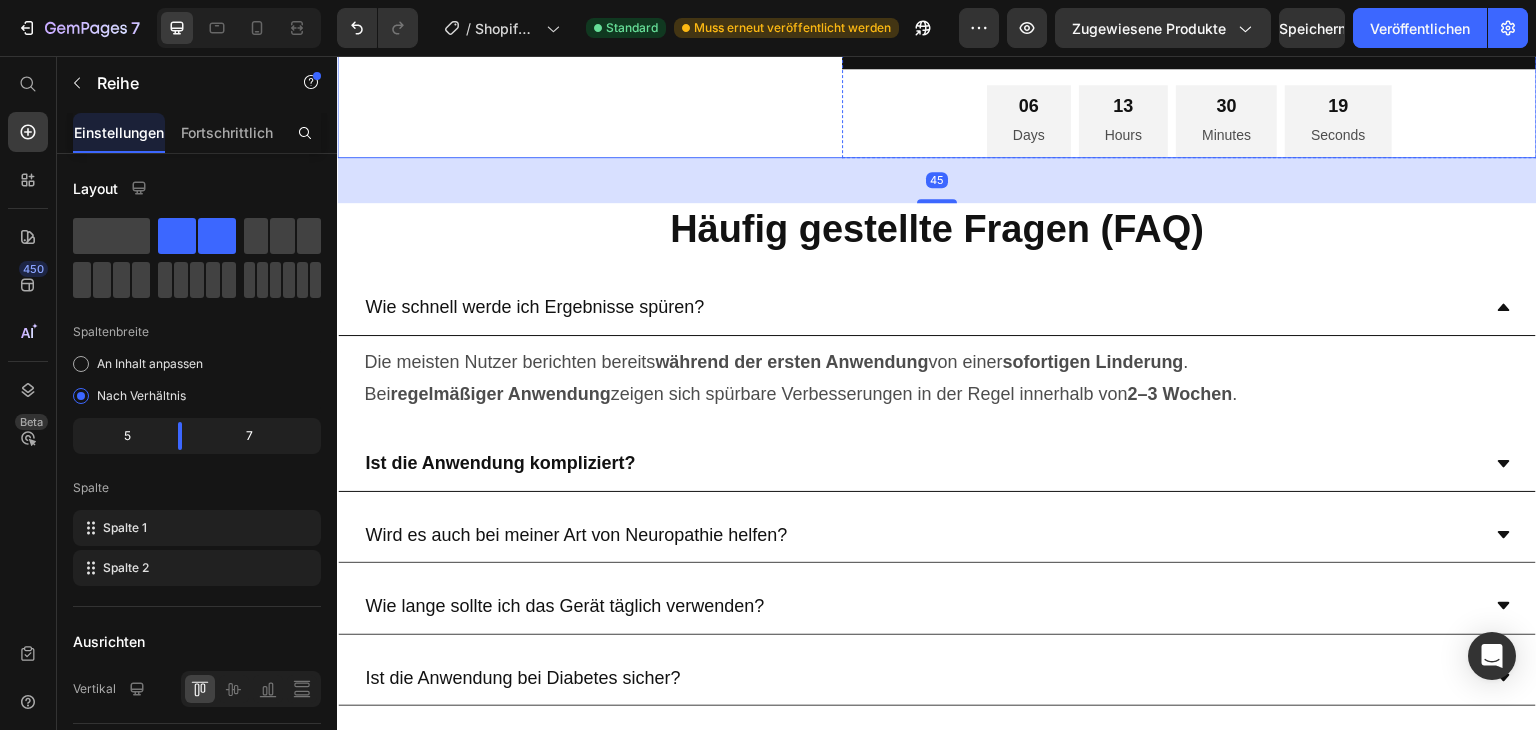 click on "Kaufe 1 - Basis - €59,99  Kaufe 2 - Am Populärsten - €99,99  Kaufe 4 - Bestes Preis-Leistungsverhältnis - €169,99" at bounding box center (1189, -15) 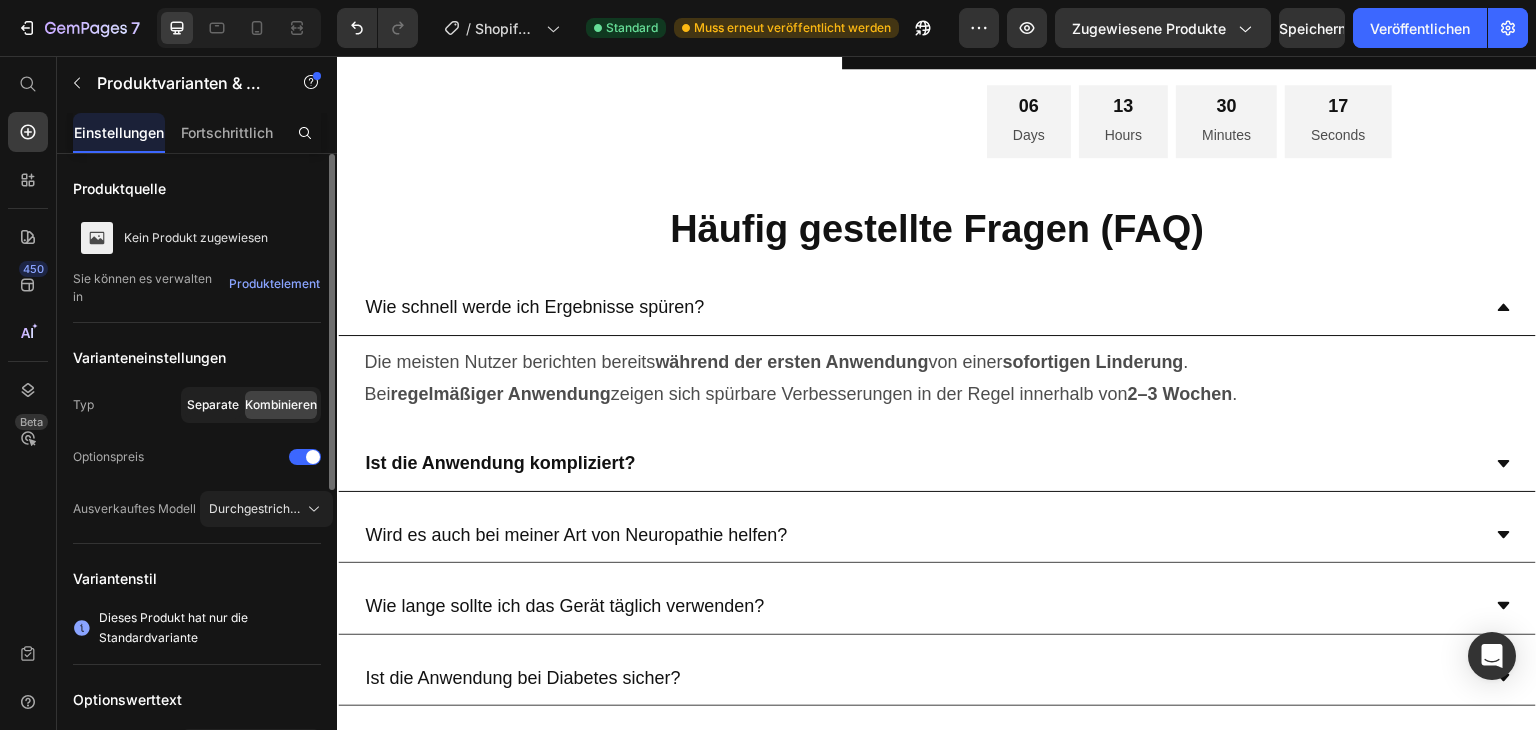 click on "Separate" at bounding box center (213, 404) 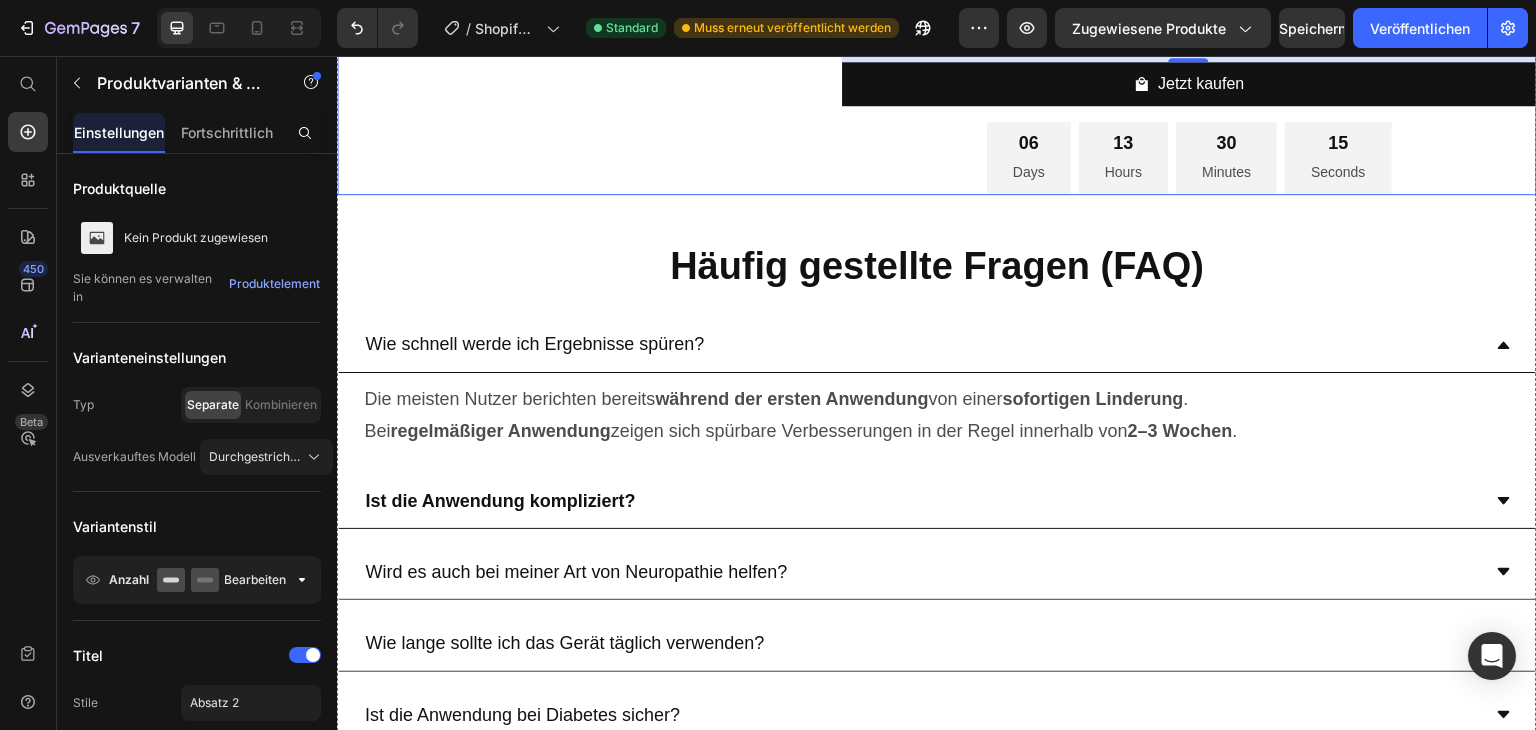 click on "Image
Drop element here Product" at bounding box center (585, -219) 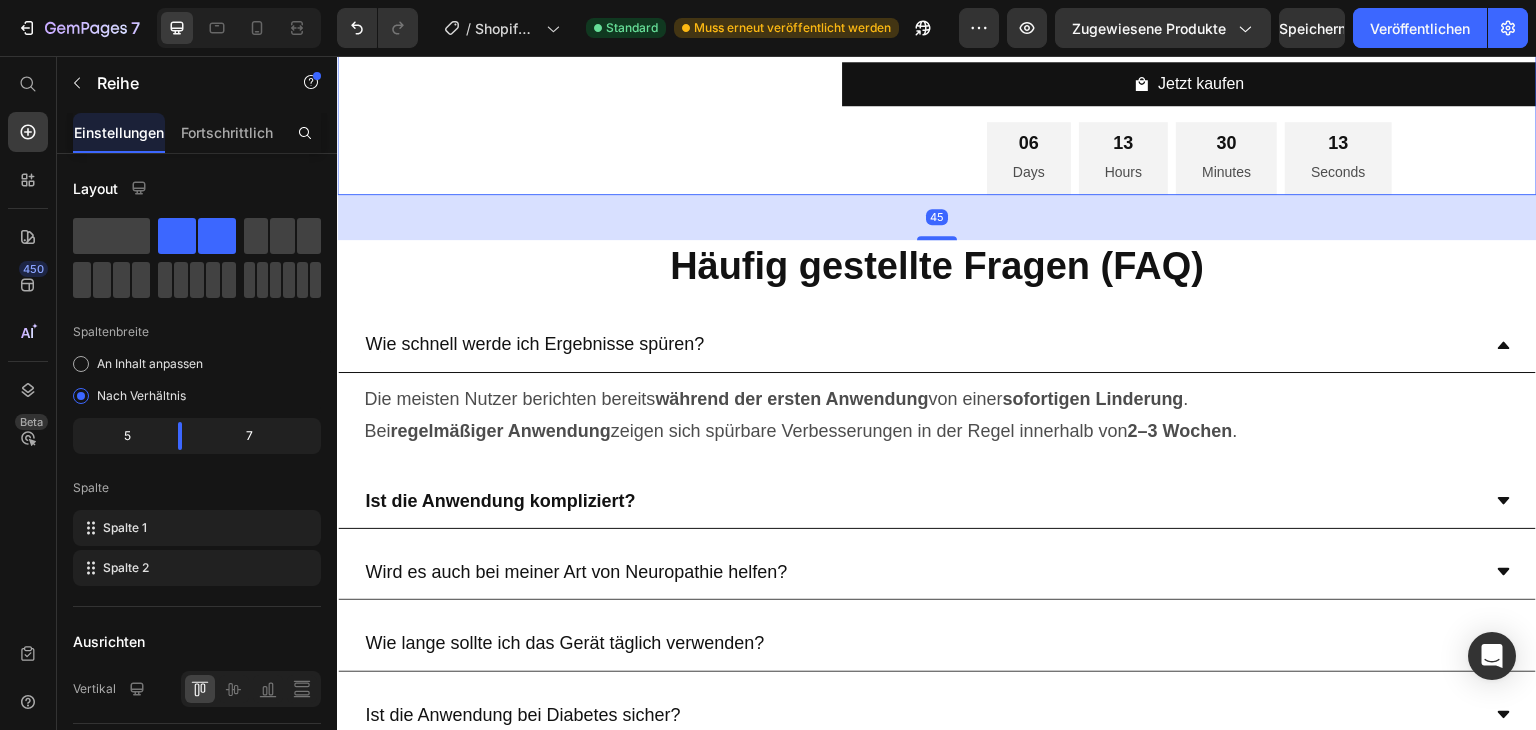 click on "€119,99" at bounding box center (951, -67) 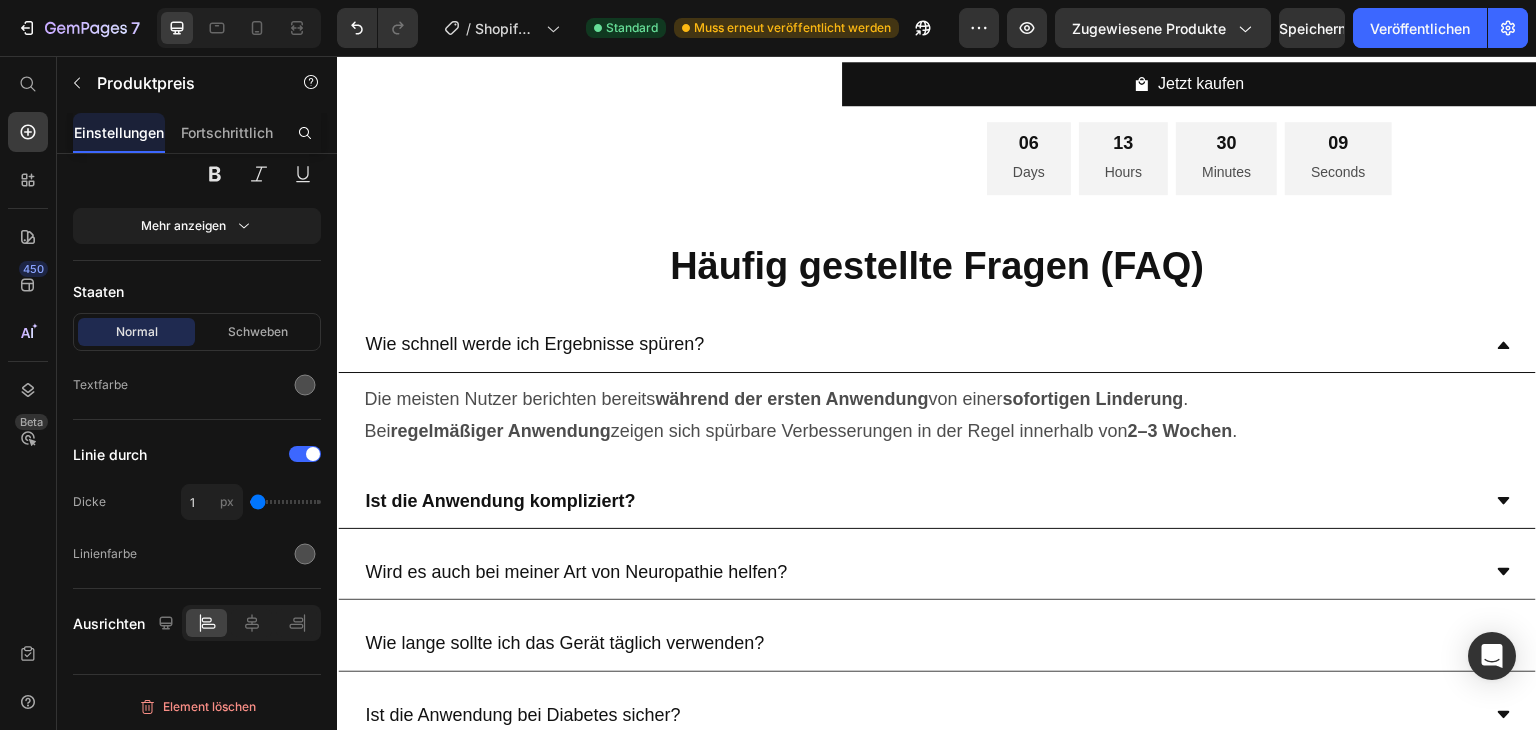 scroll, scrollTop: 58, scrollLeft: 0, axis: vertical 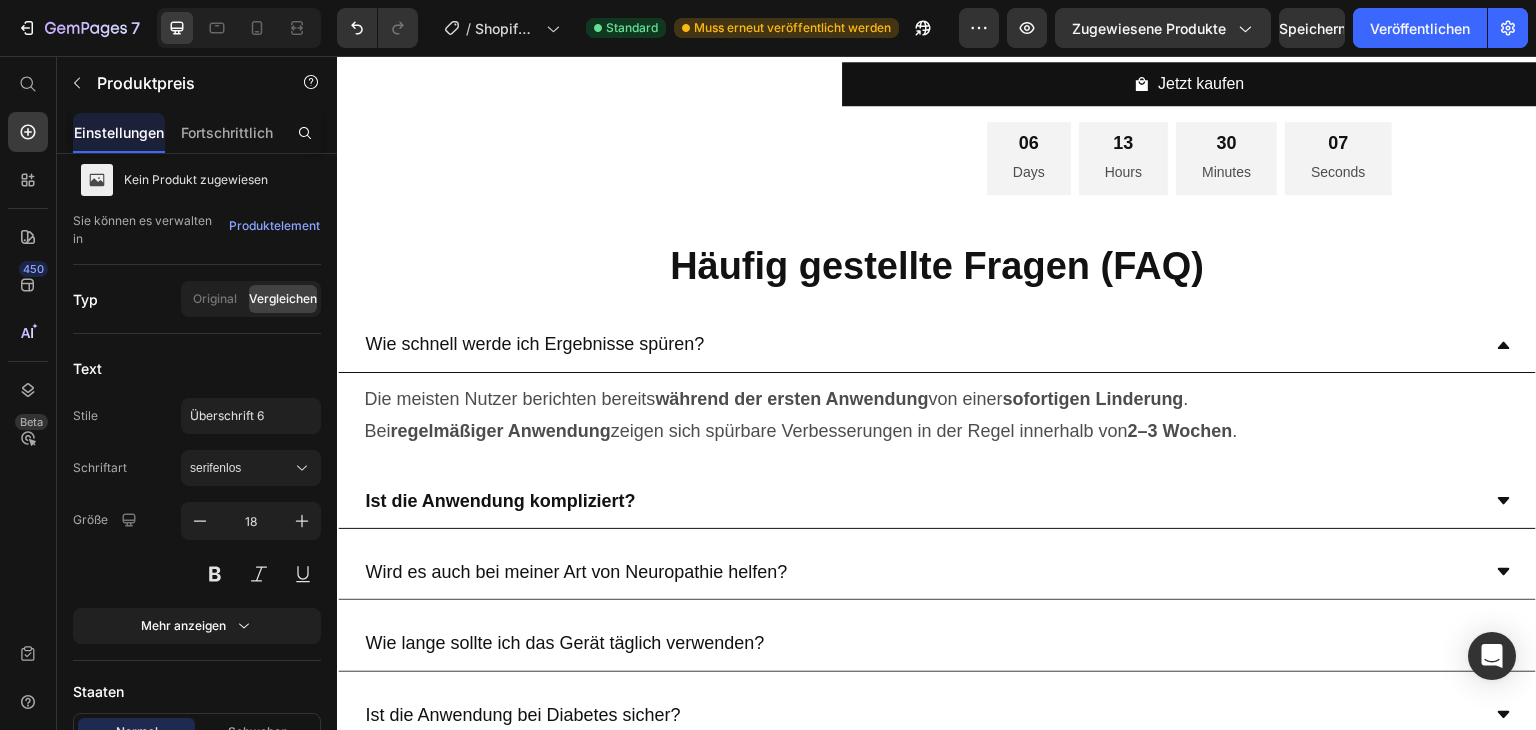 click 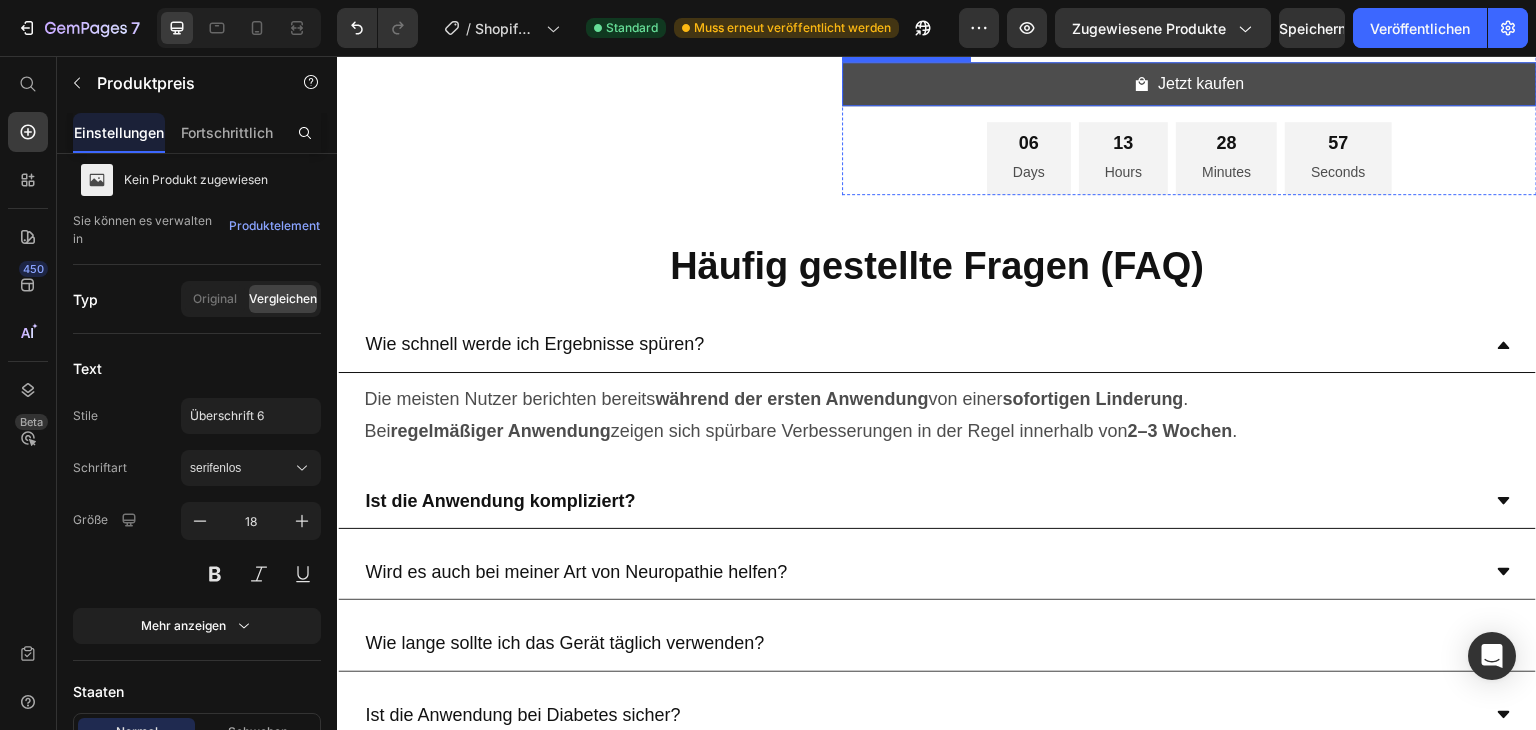 click on "Jetzt kaufen" at bounding box center (1189, 84) 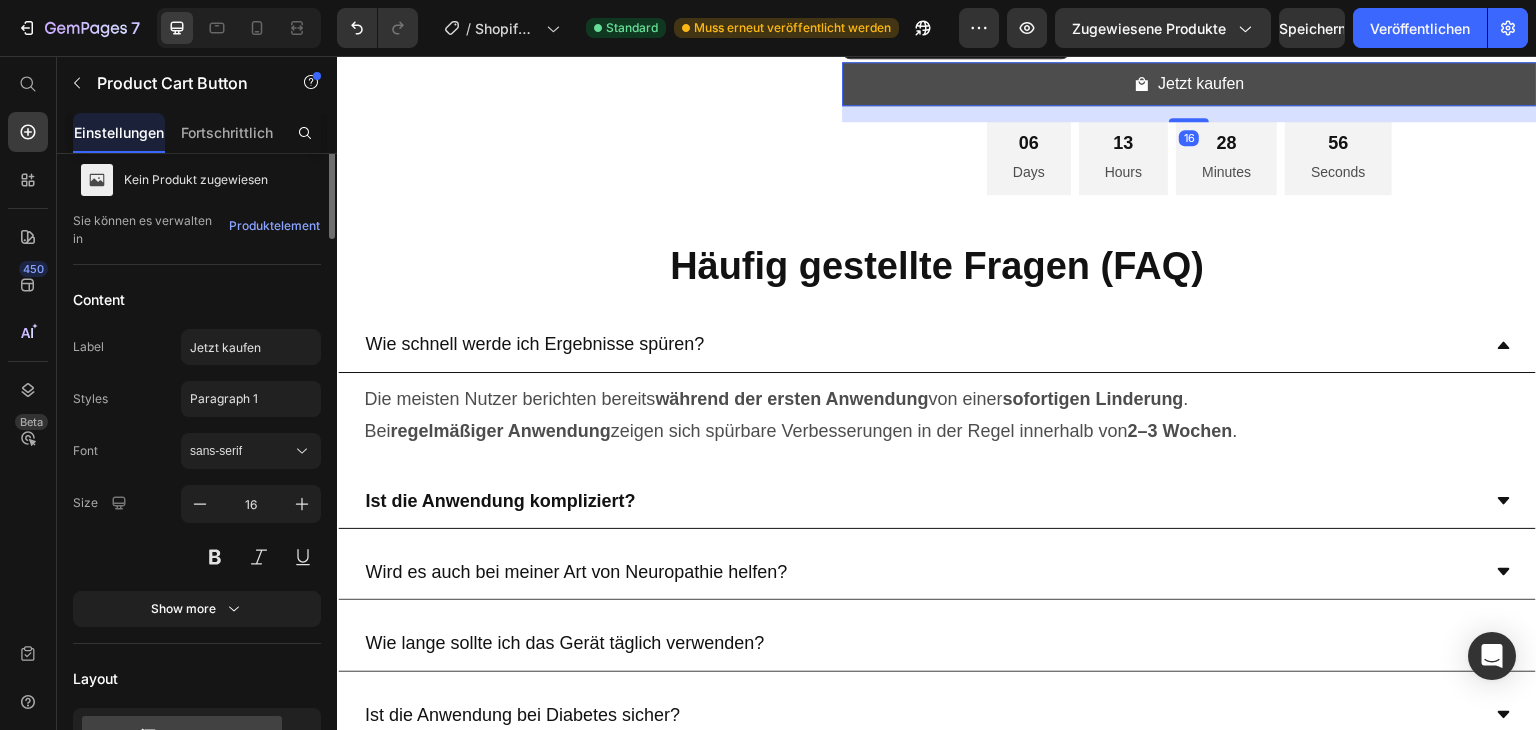scroll, scrollTop: 0, scrollLeft: 0, axis: both 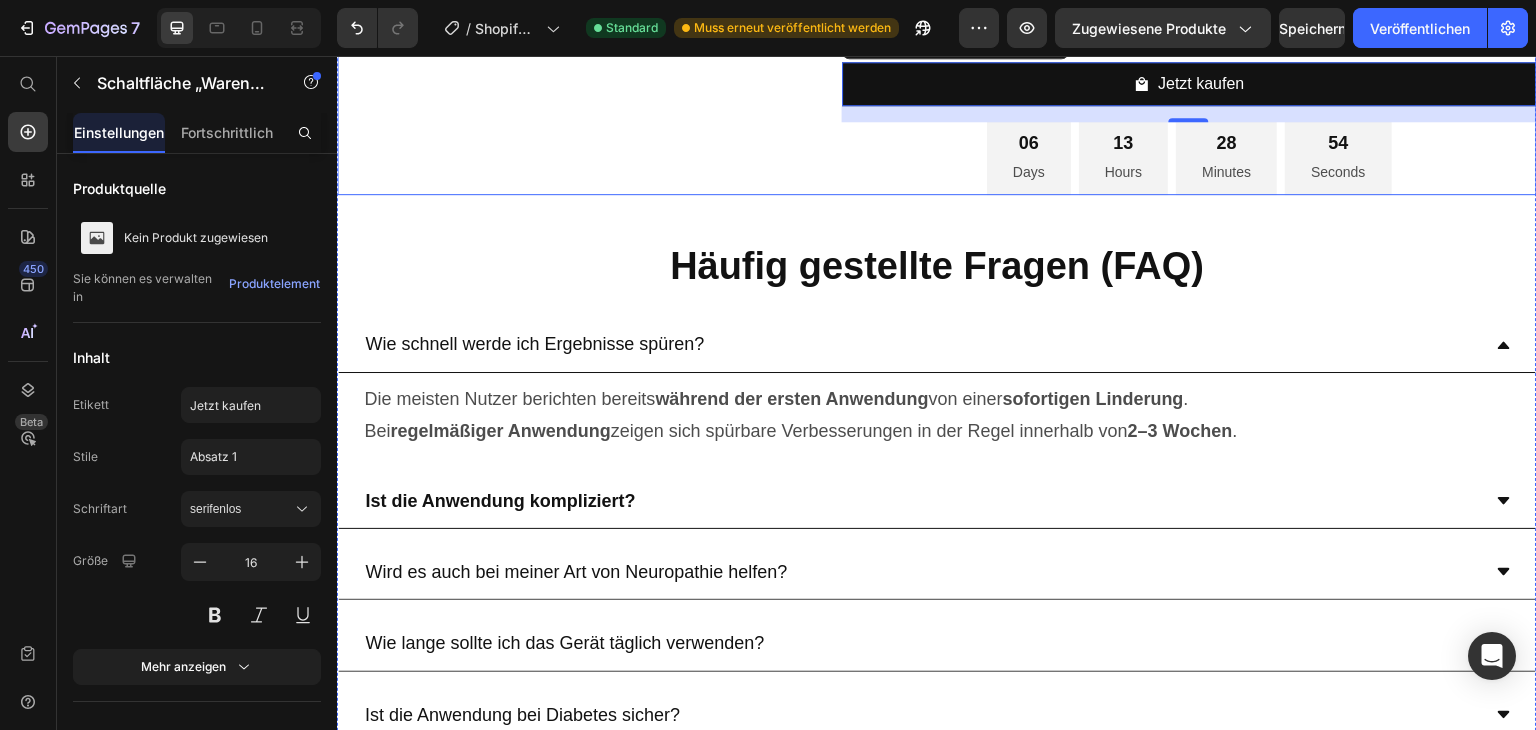 click on "Image
Drop element here Product" at bounding box center [585, -219] 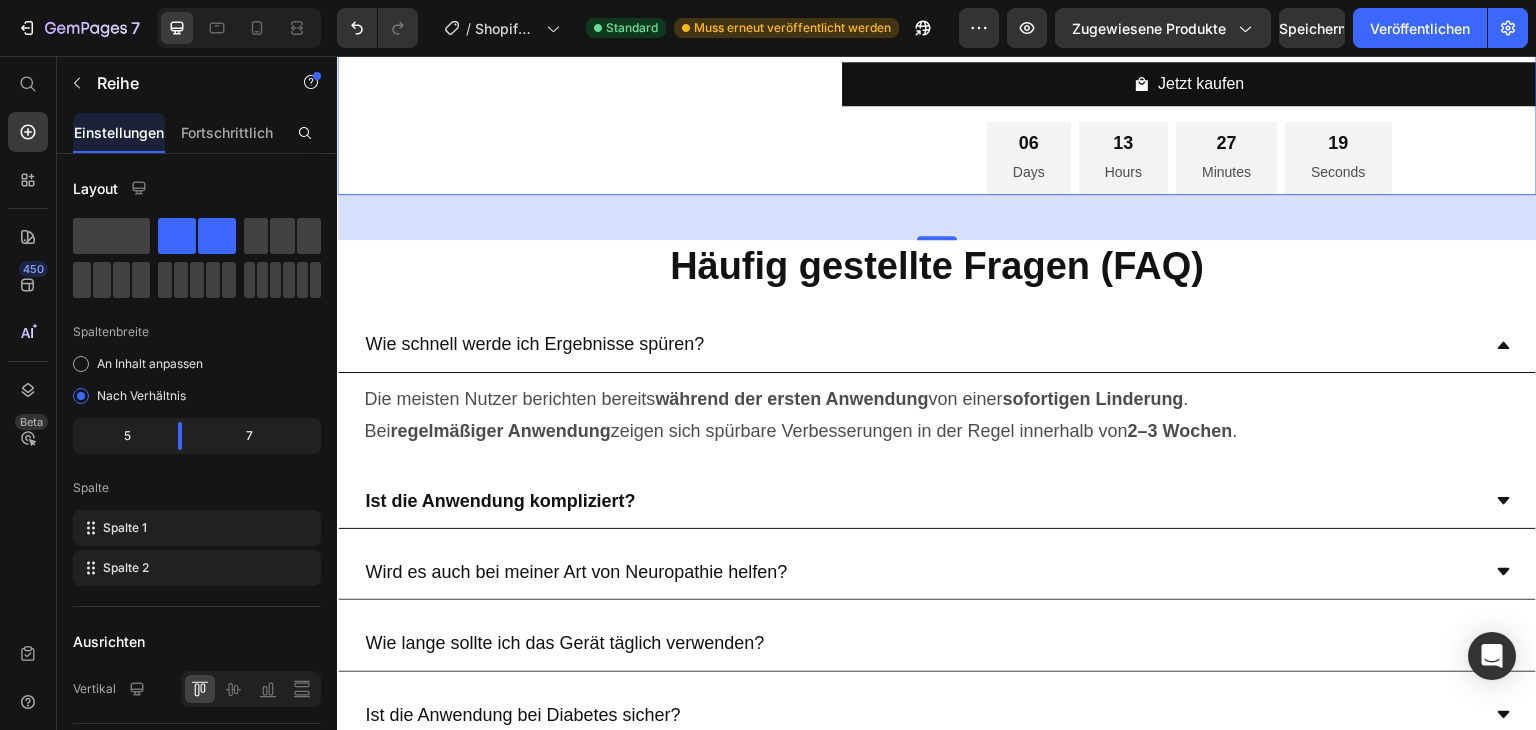 click on "€99,99" at bounding box center [871, -67] 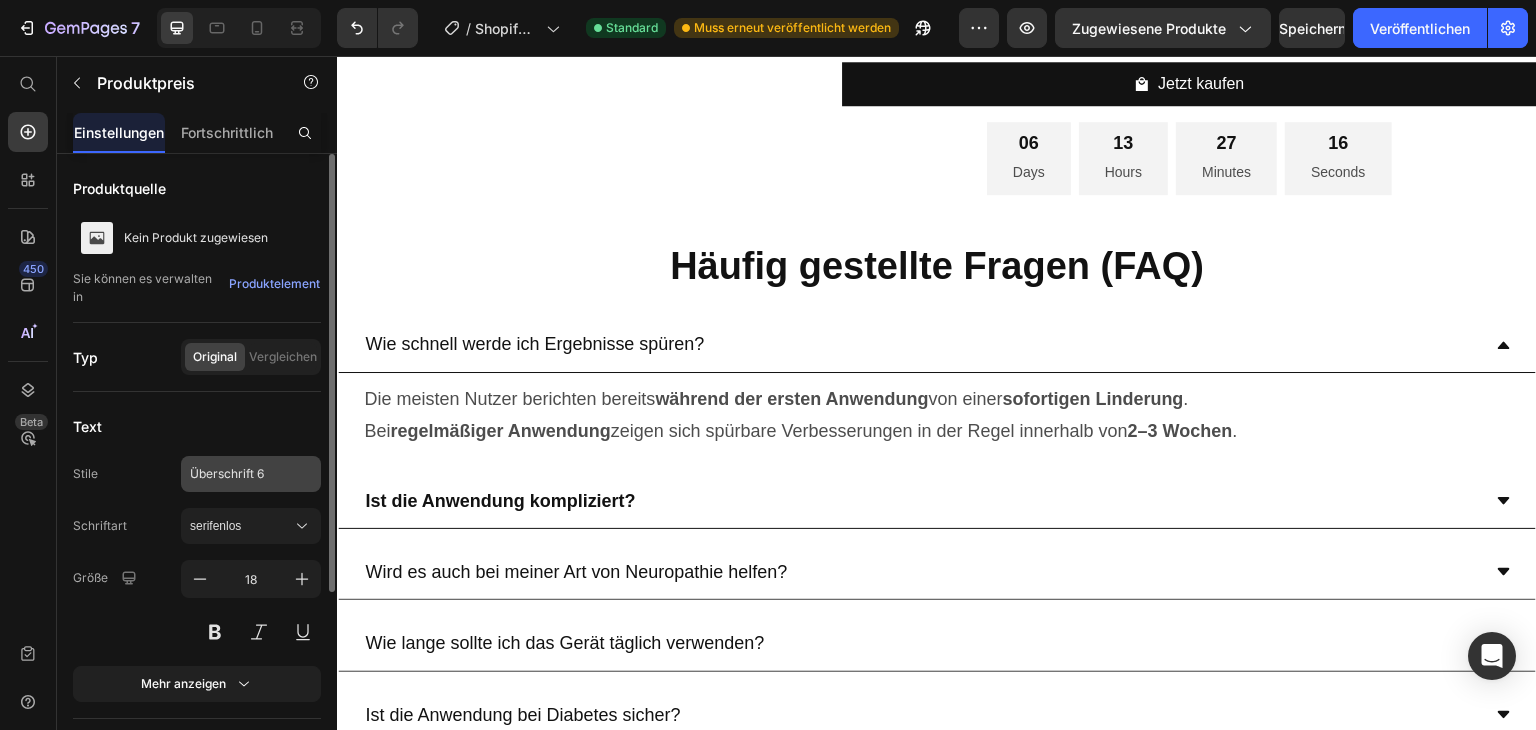 scroll, scrollTop: 200, scrollLeft: 0, axis: vertical 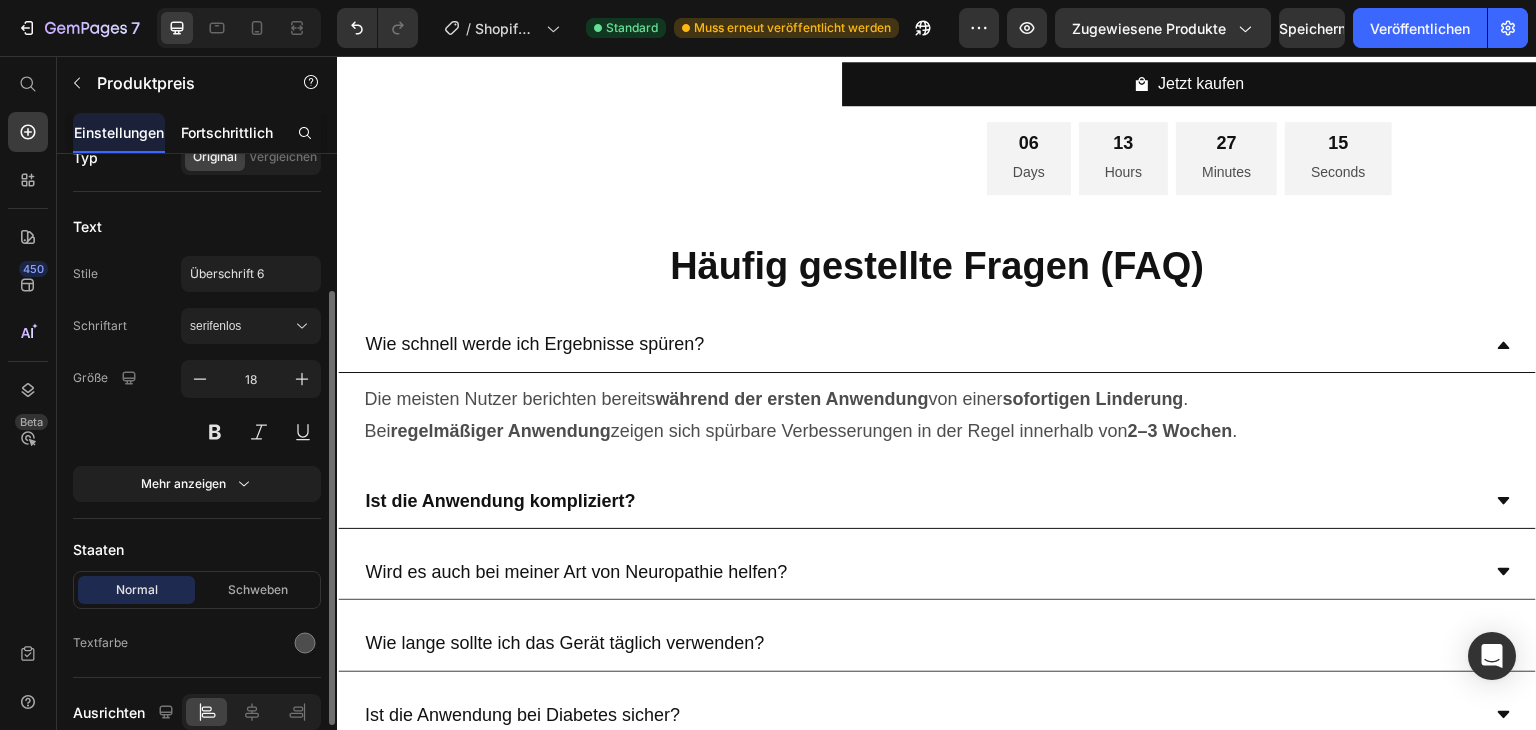 click on "Fortschrittlich" at bounding box center [227, 132] 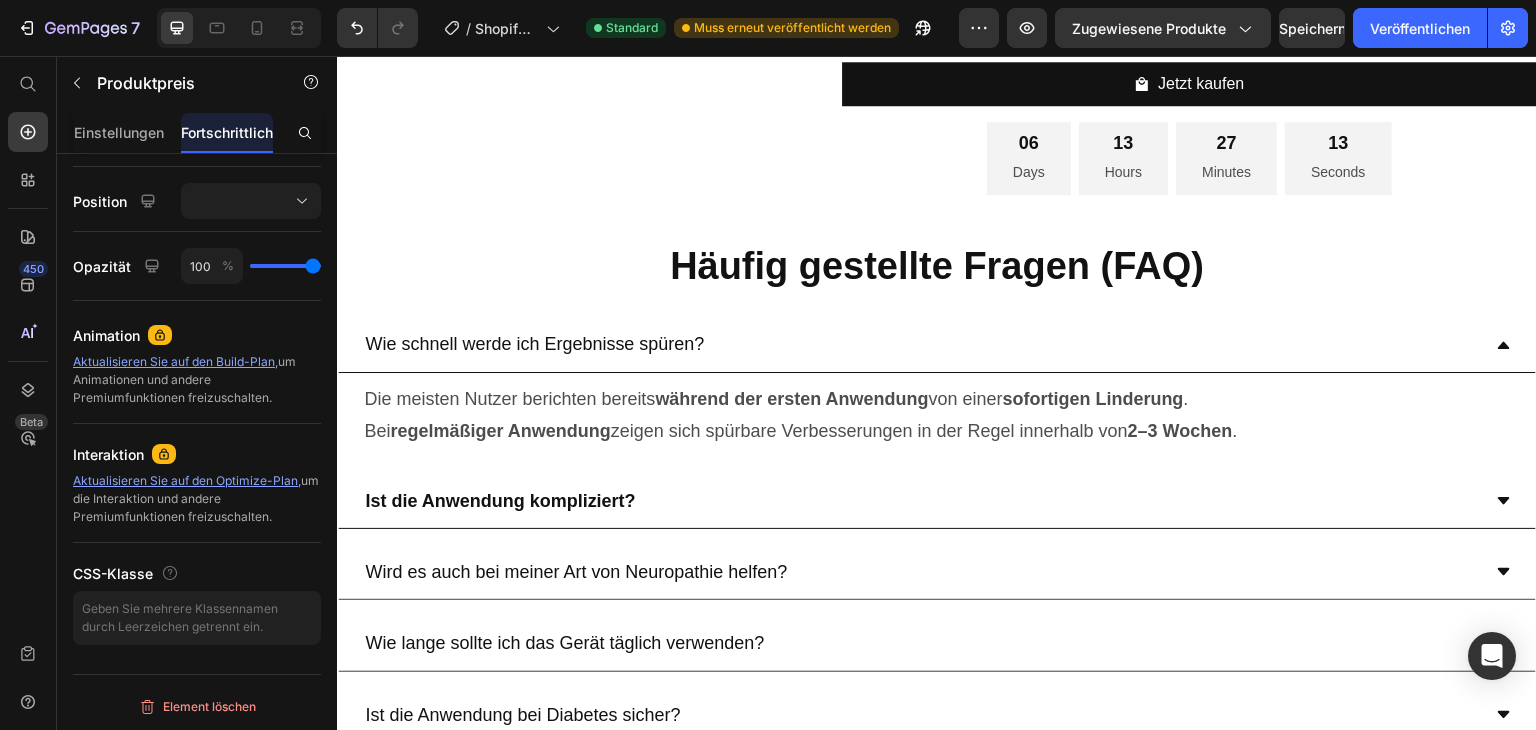 scroll, scrollTop: 206, scrollLeft: 0, axis: vertical 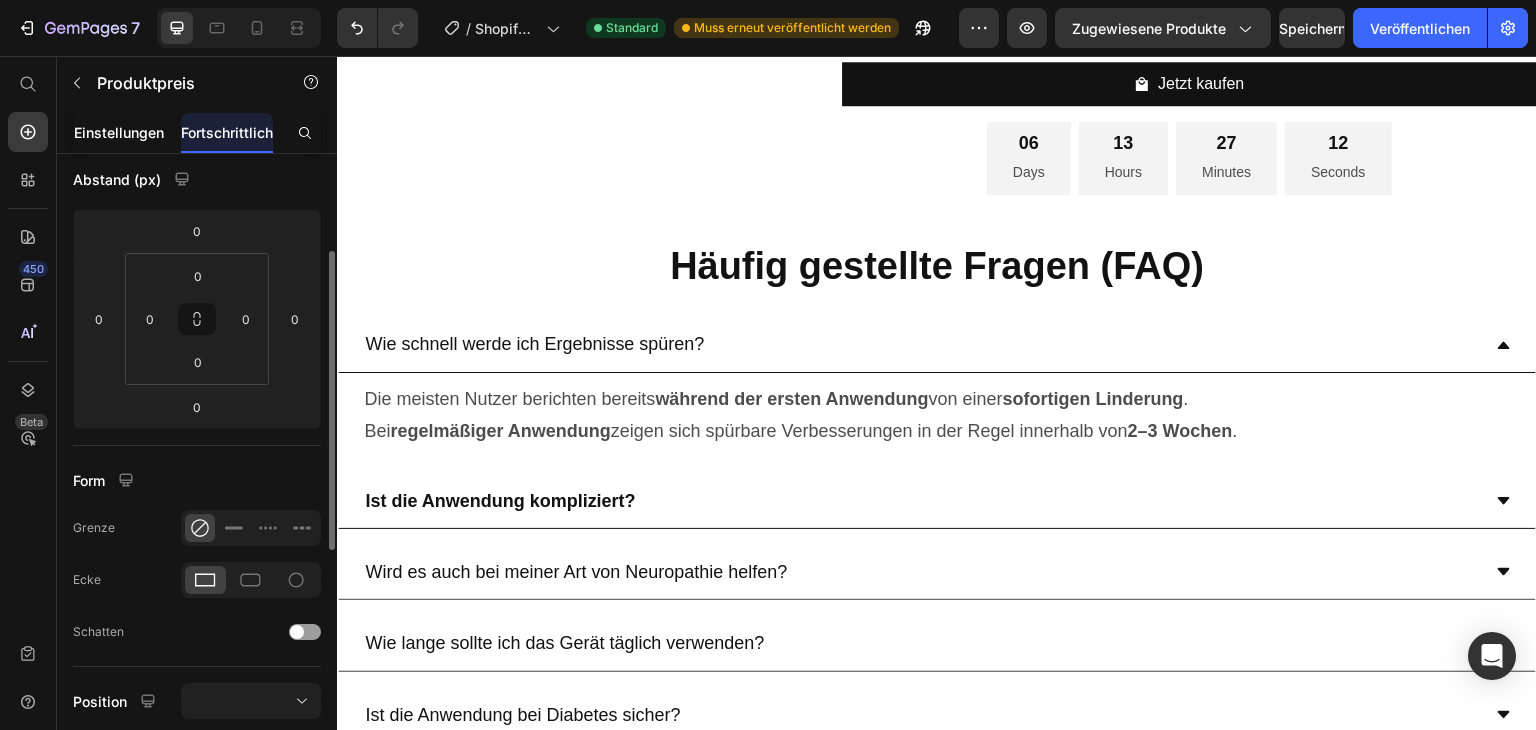 click on "Einstellungen" at bounding box center [119, 132] 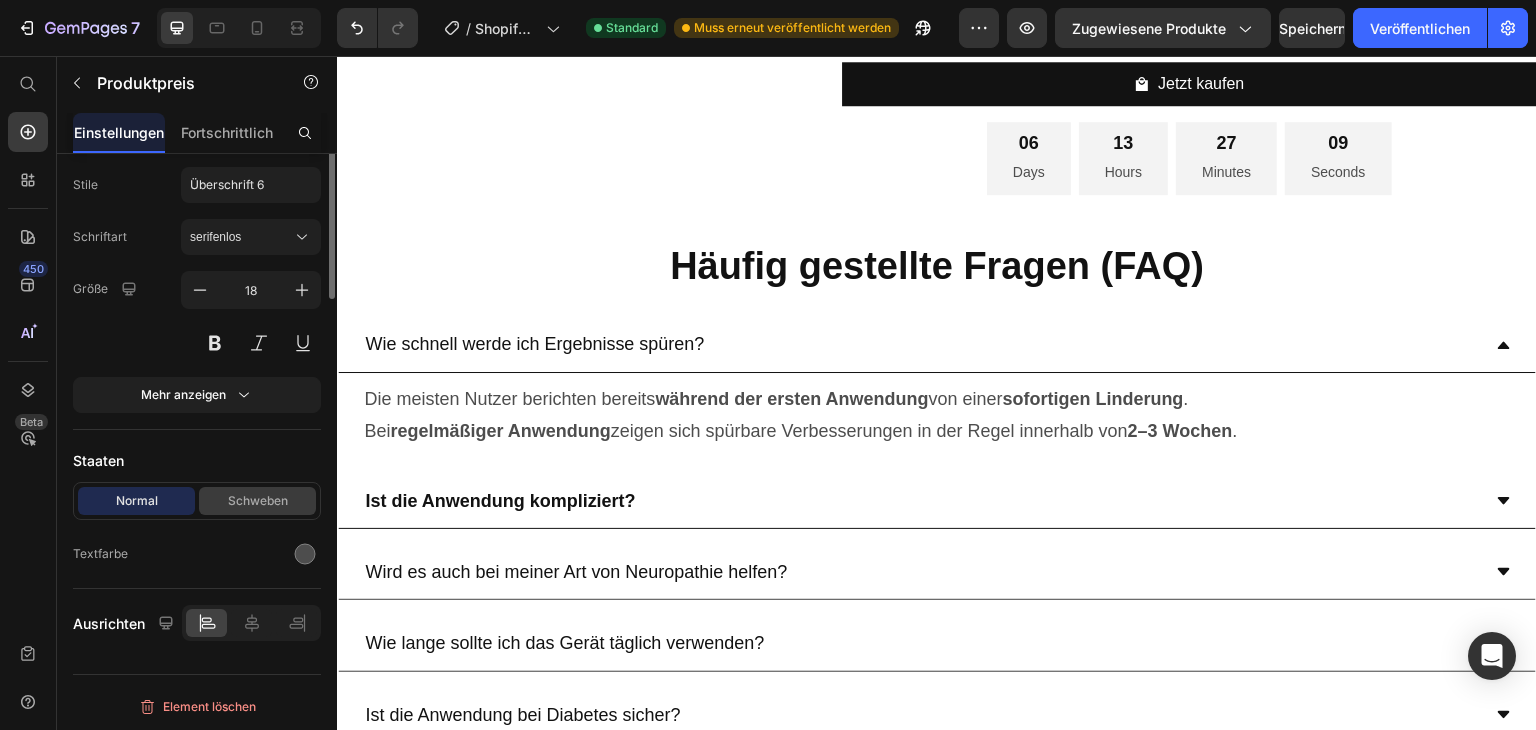 scroll, scrollTop: 0, scrollLeft: 0, axis: both 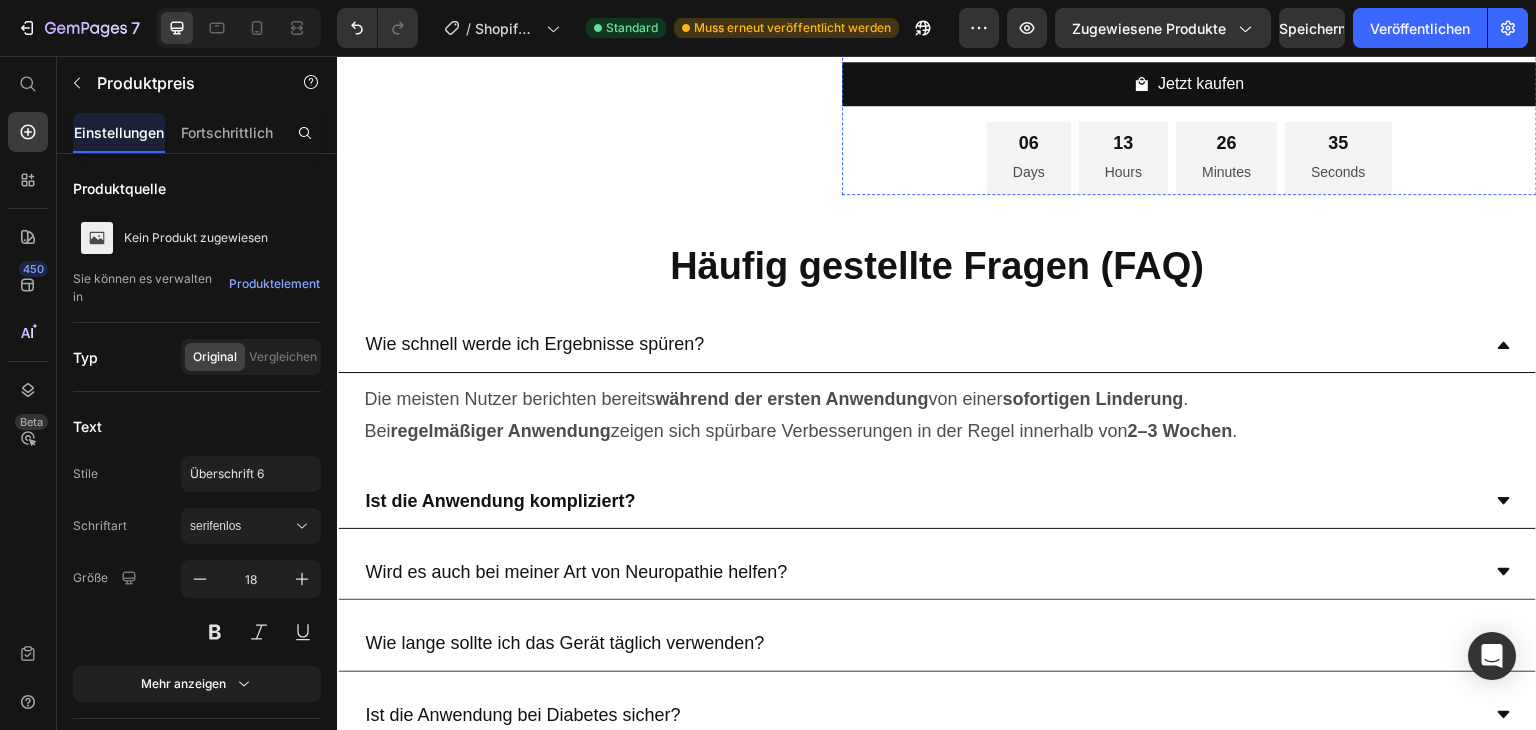 click on "Kaufe 1 - Basis" at bounding box center (906, 22) 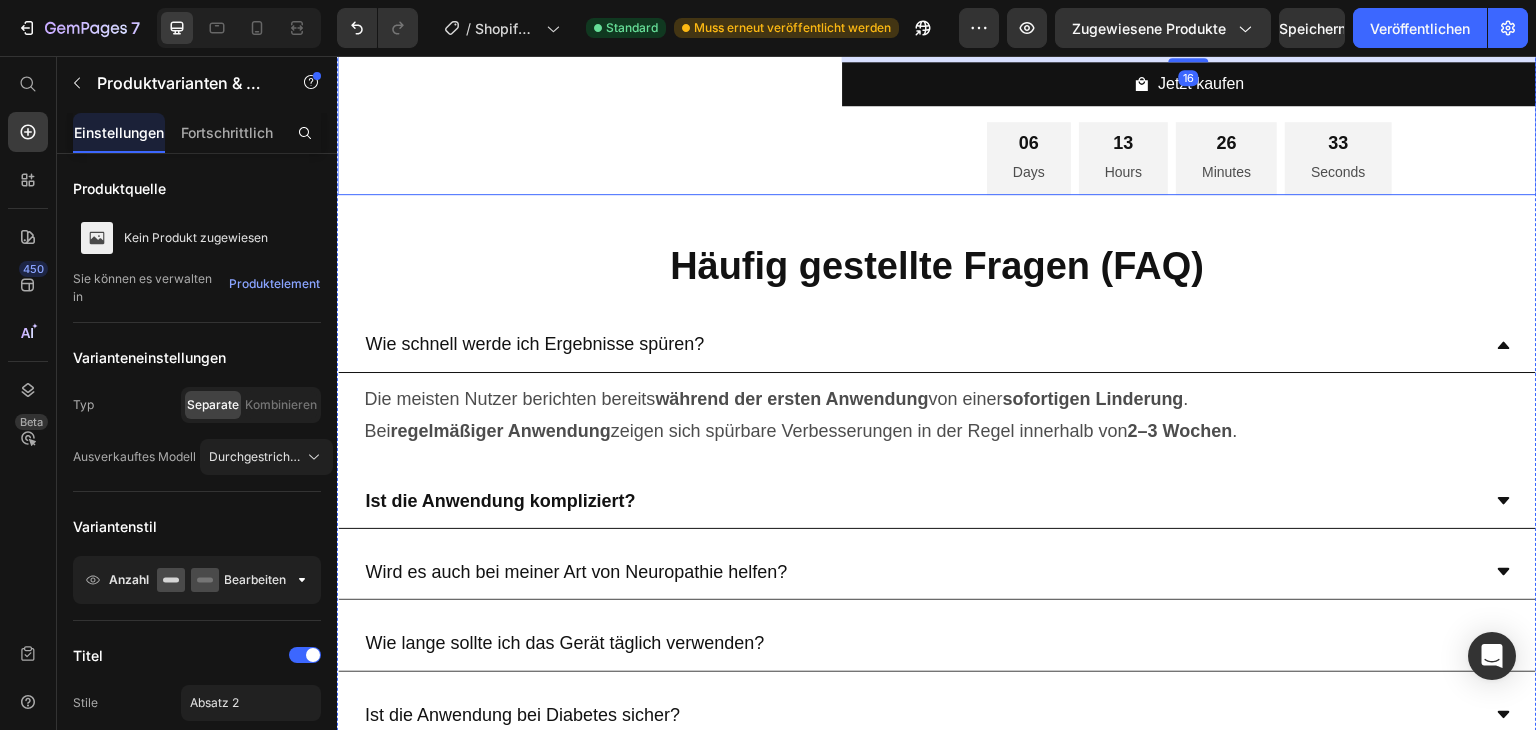 click on "Image
Drop element here Product" at bounding box center [585, -219] 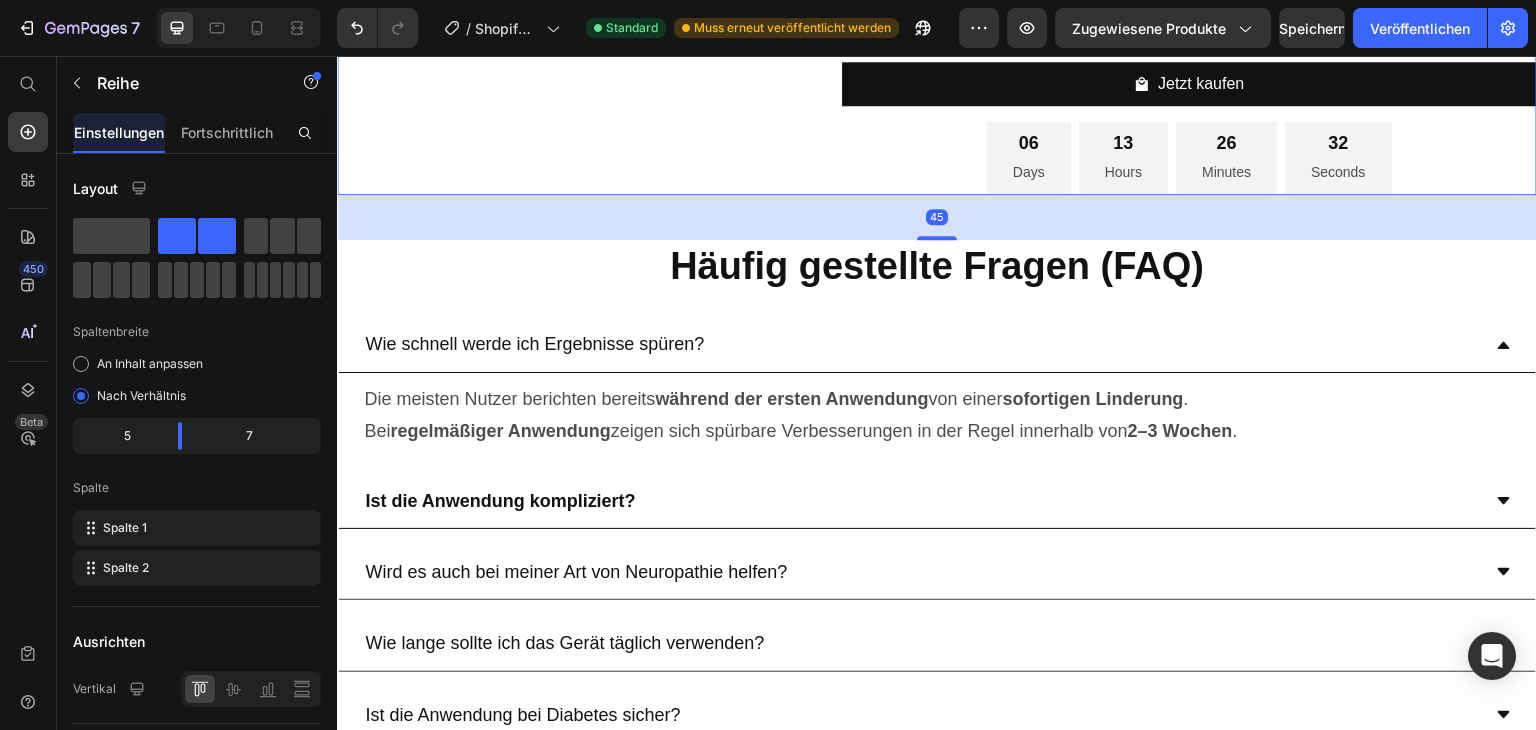 click on "€59,99" at bounding box center [871, -67] 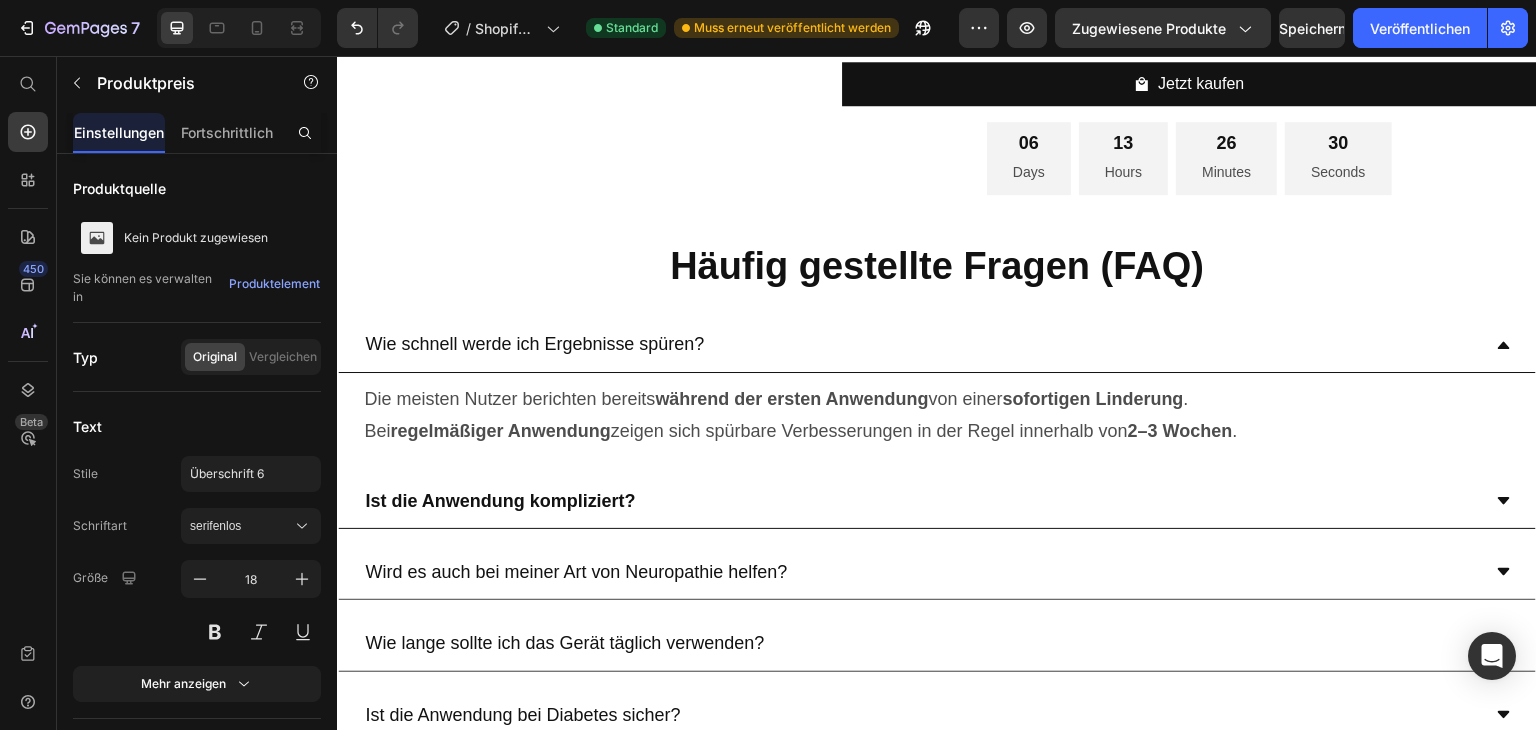 click 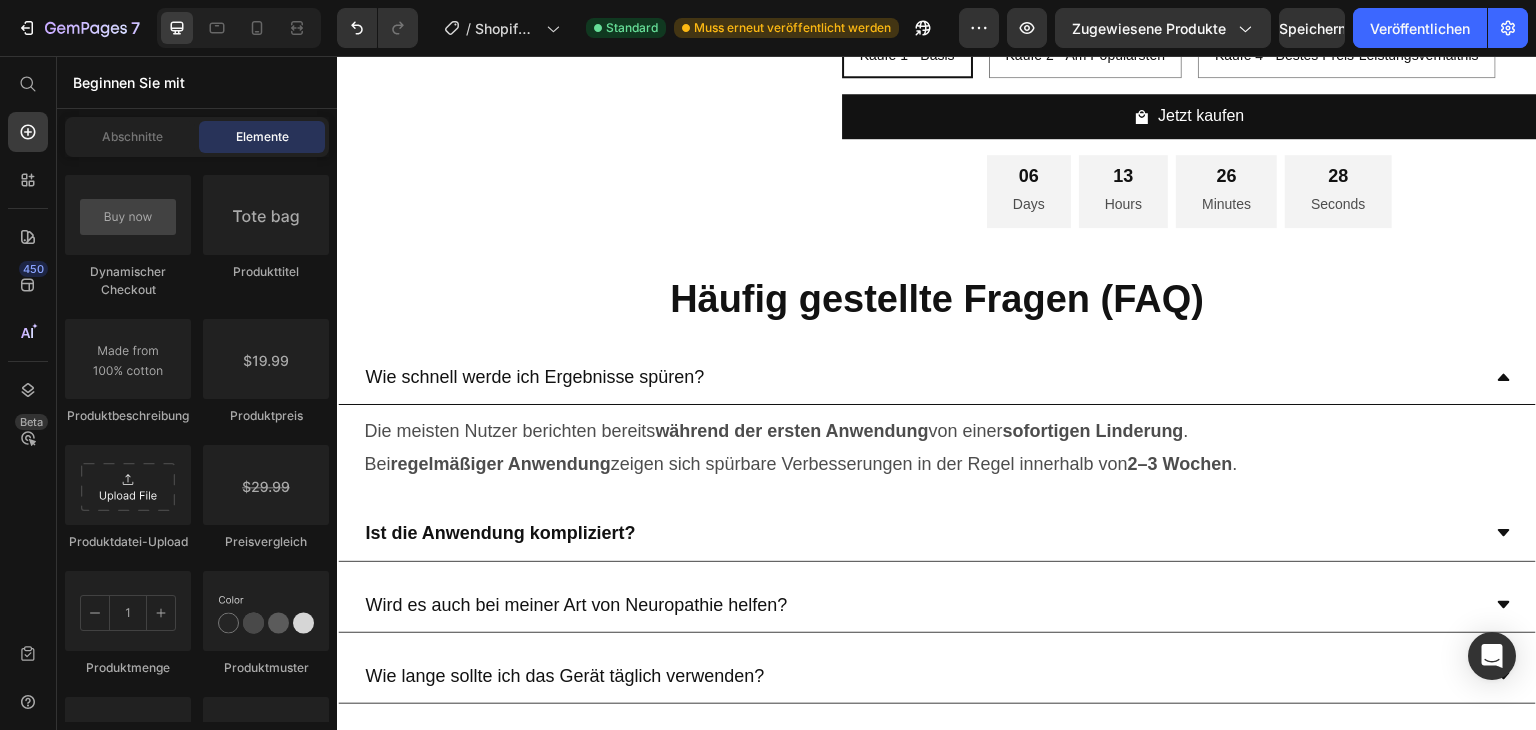 click on "€119,99" at bounding box center (1056, -67) 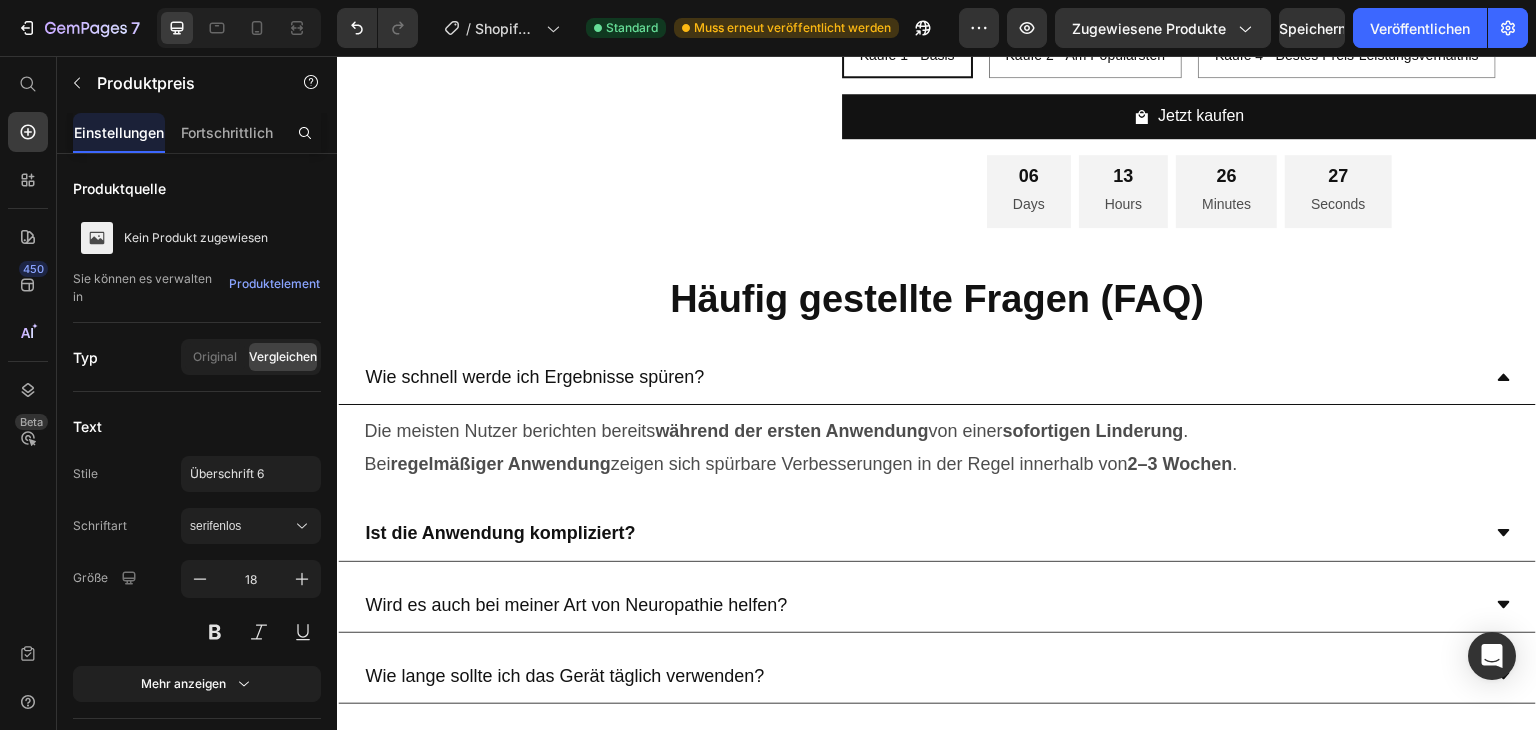 click 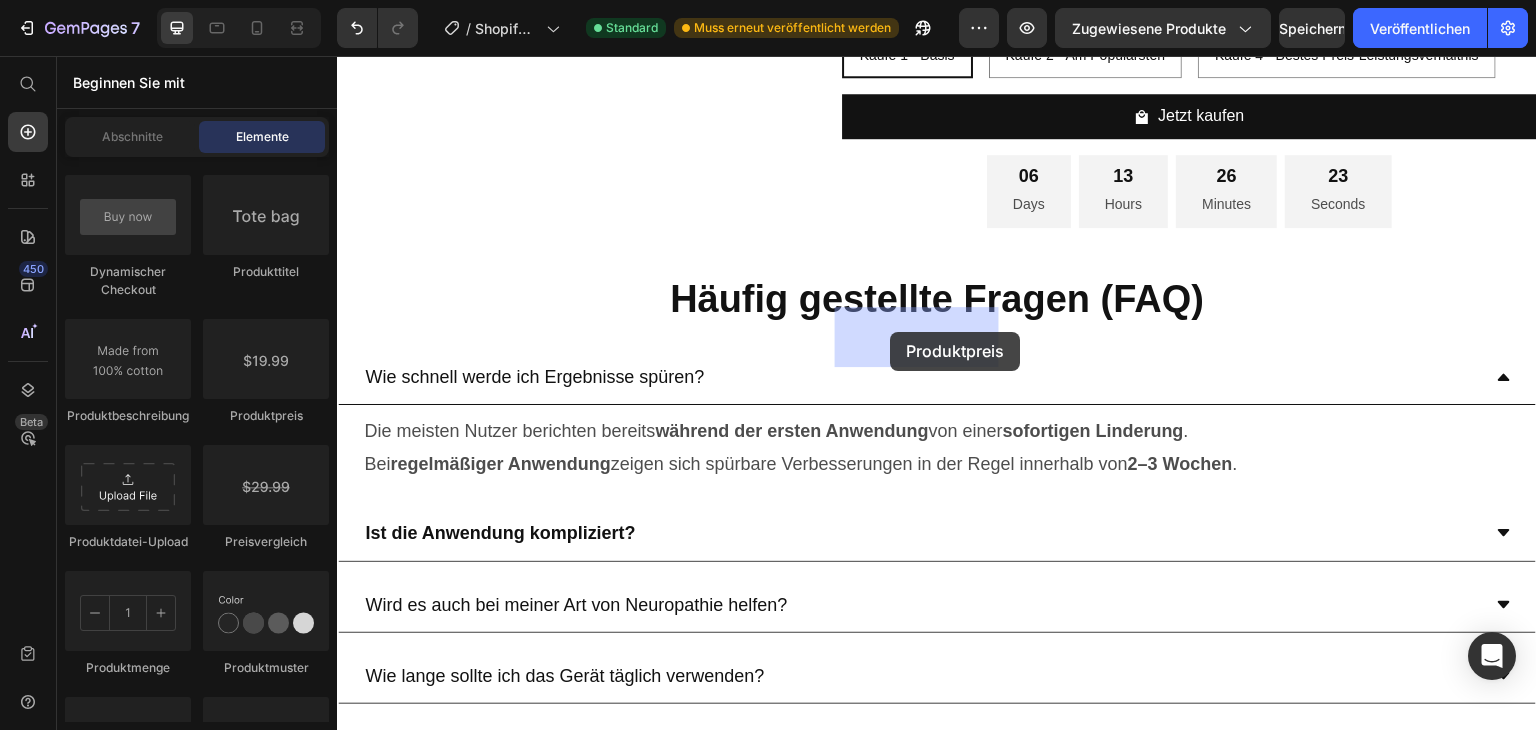drag, startPoint x: 594, startPoint y: 432, endPoint x: 878, endPoint y: 332, distance: 301.09134 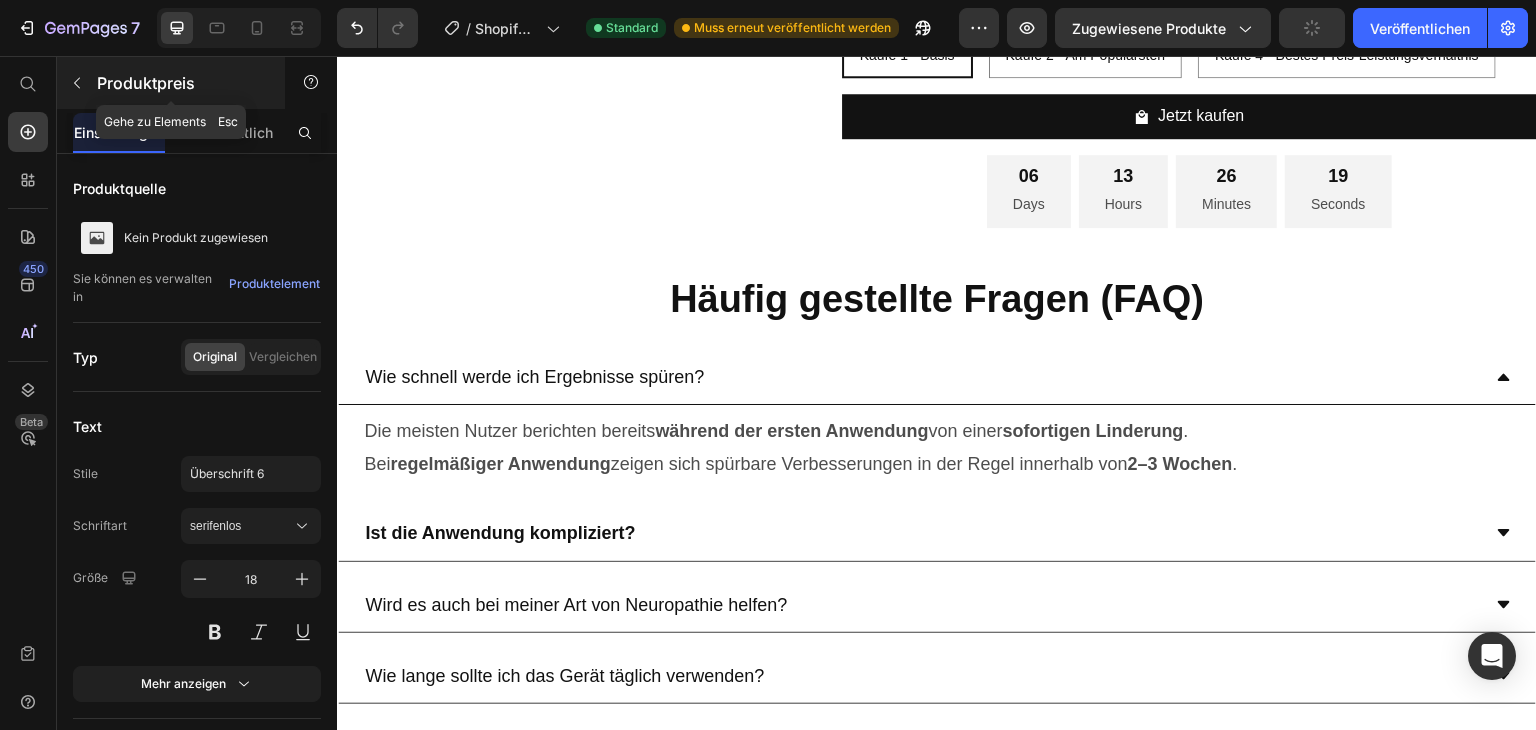 click at bounding box center [77, 83] 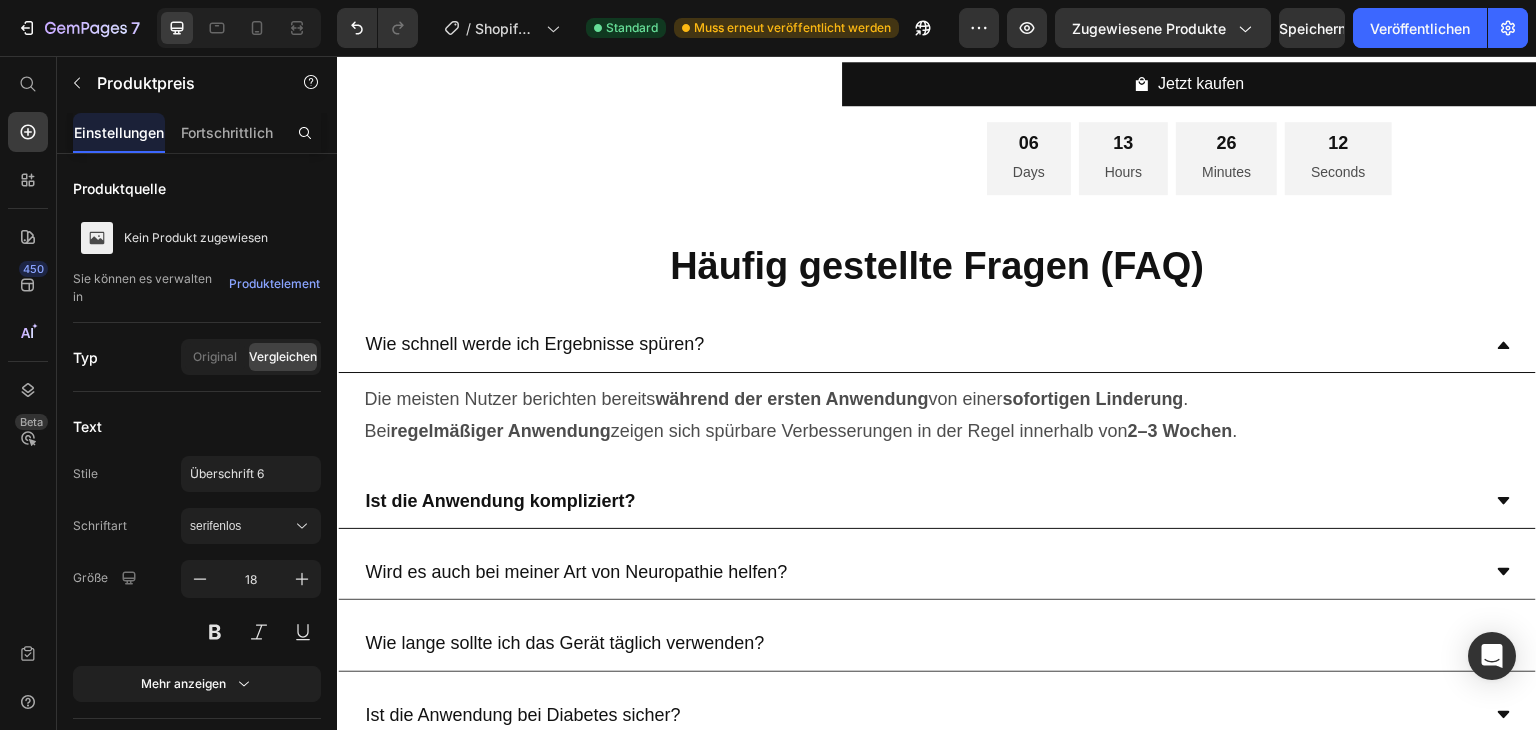 click 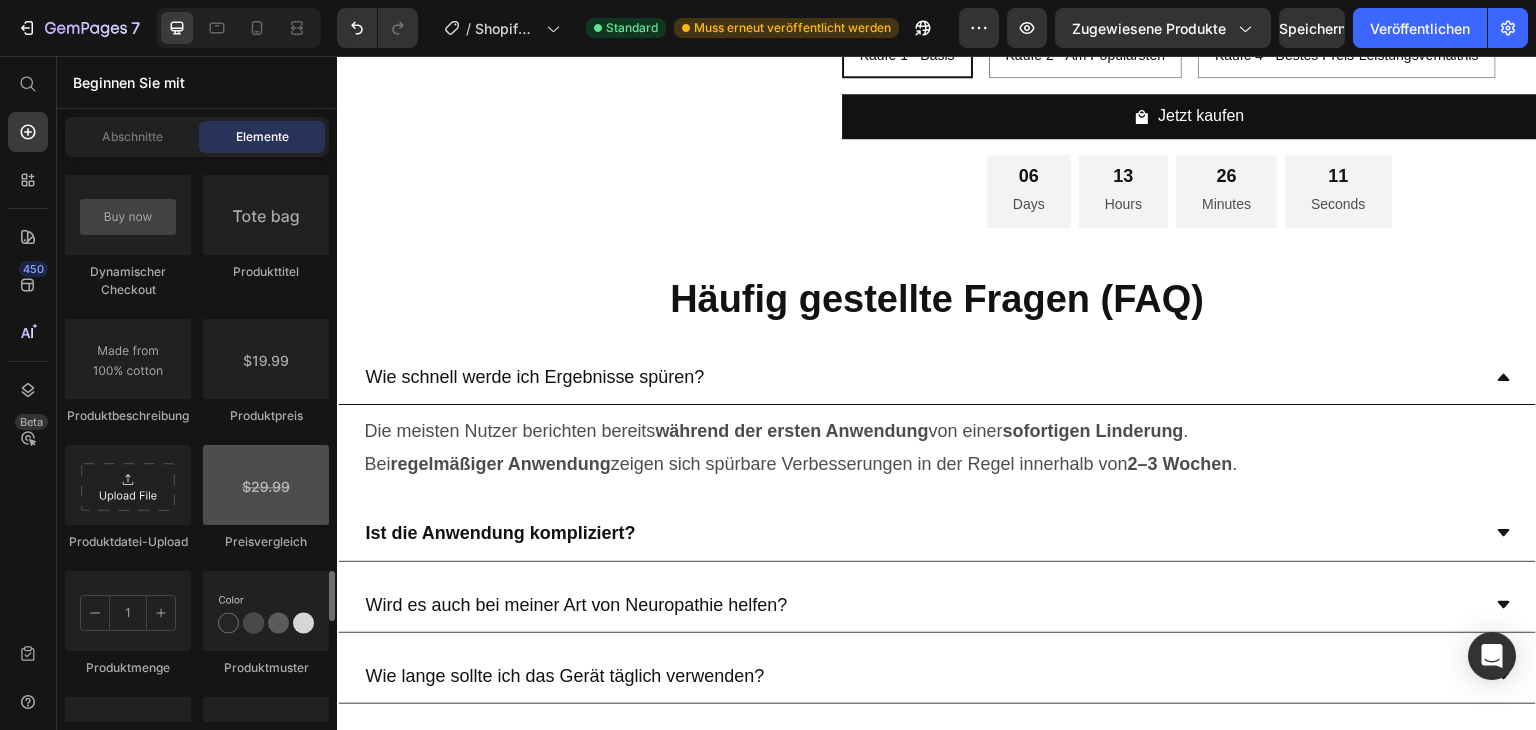 scroll, scrollTop: 3500, scrollLeft: 0, axis: vertical 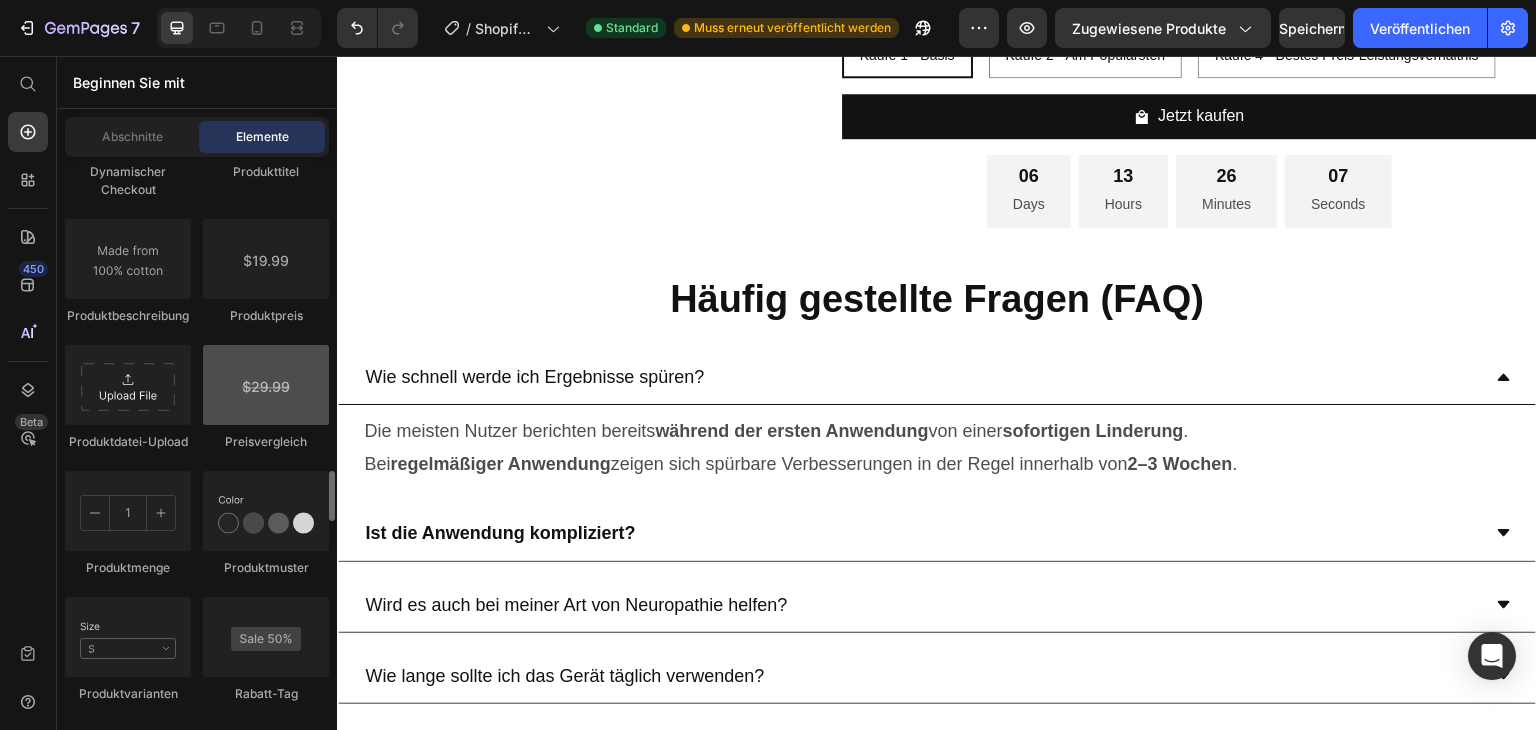 click at bounding box center [266, 385] 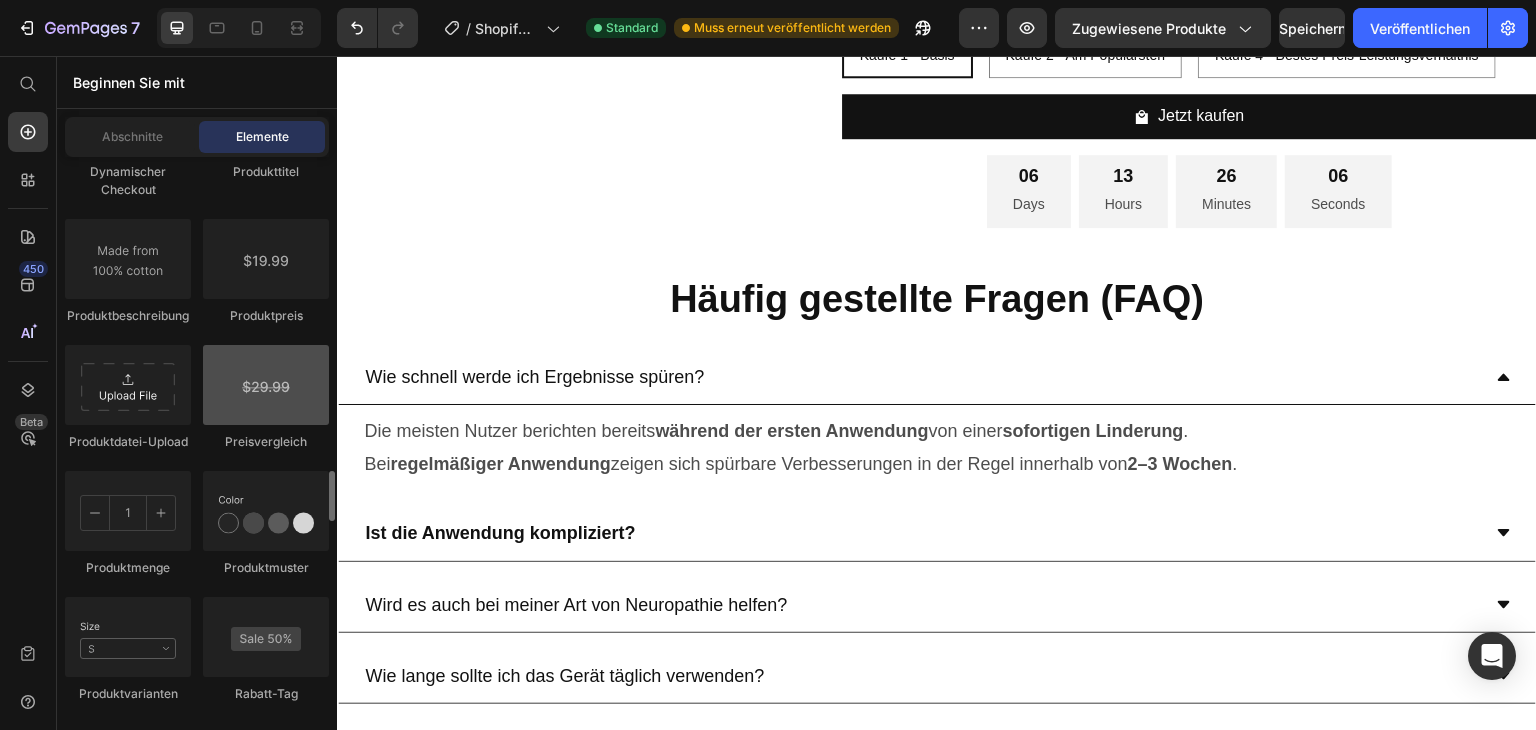 click at bounding box center (266, 385) 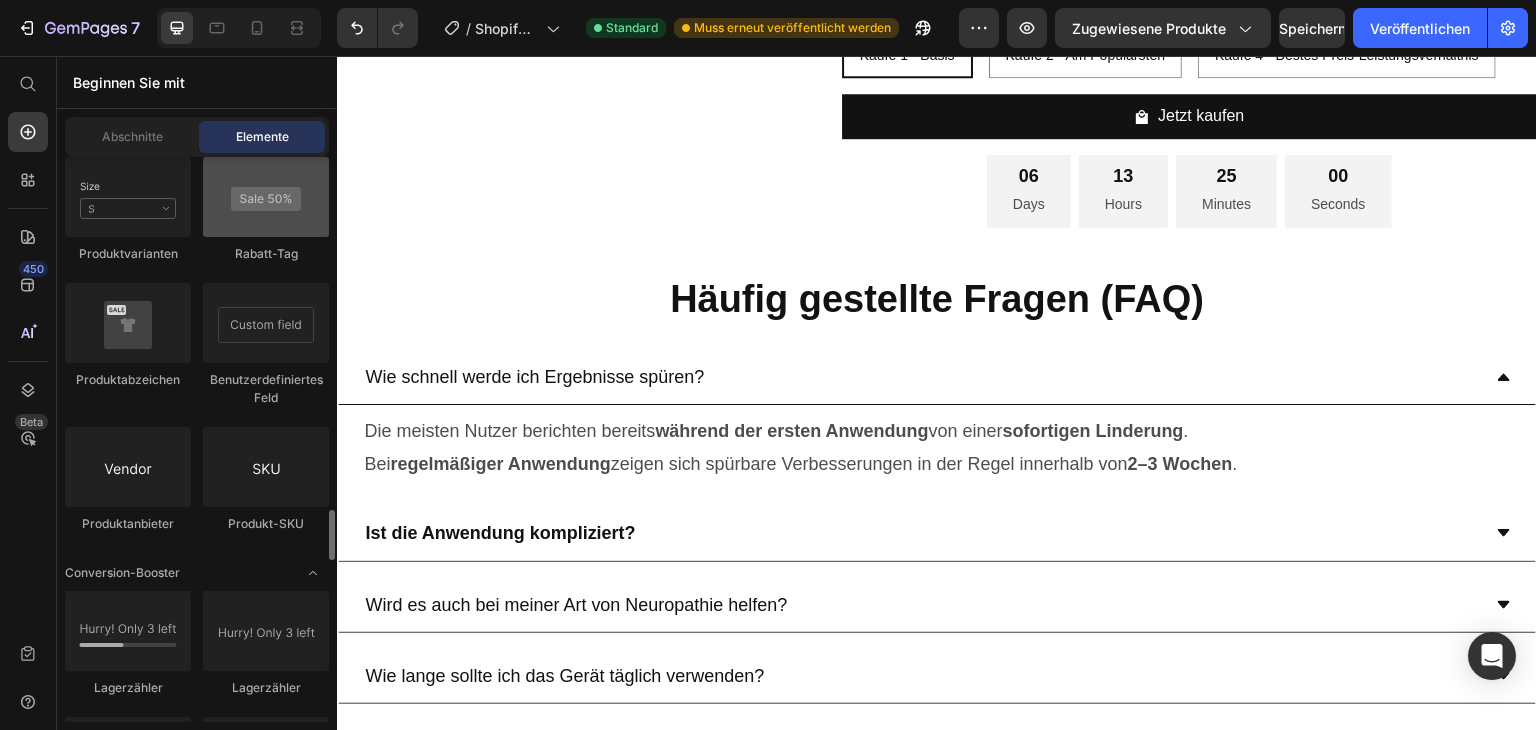 scroll, scrollTop: 3640, scrollLeft: 0, axis: vertical 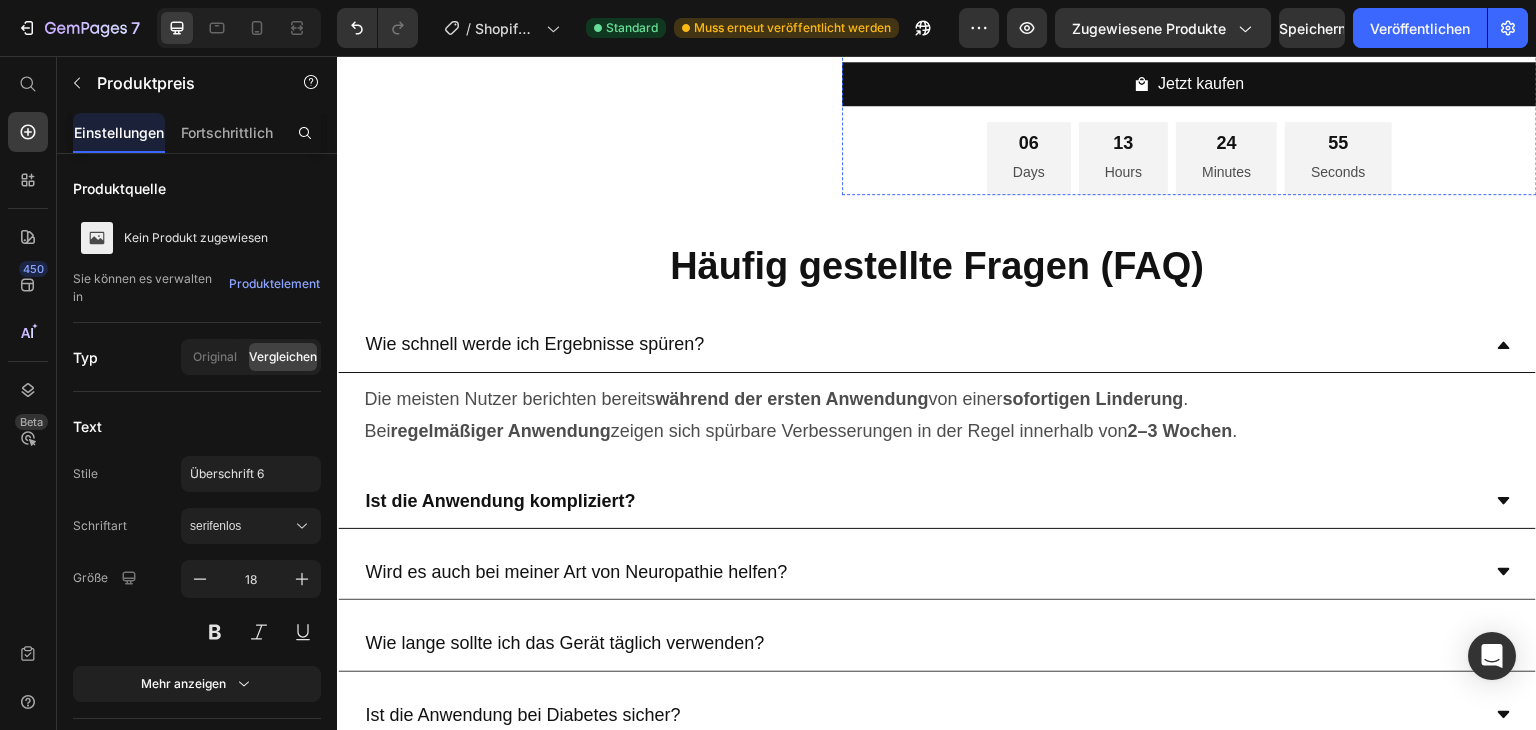 click on "Kaufe 2 - Am Populärsten" at bounding box center (1086, 22) 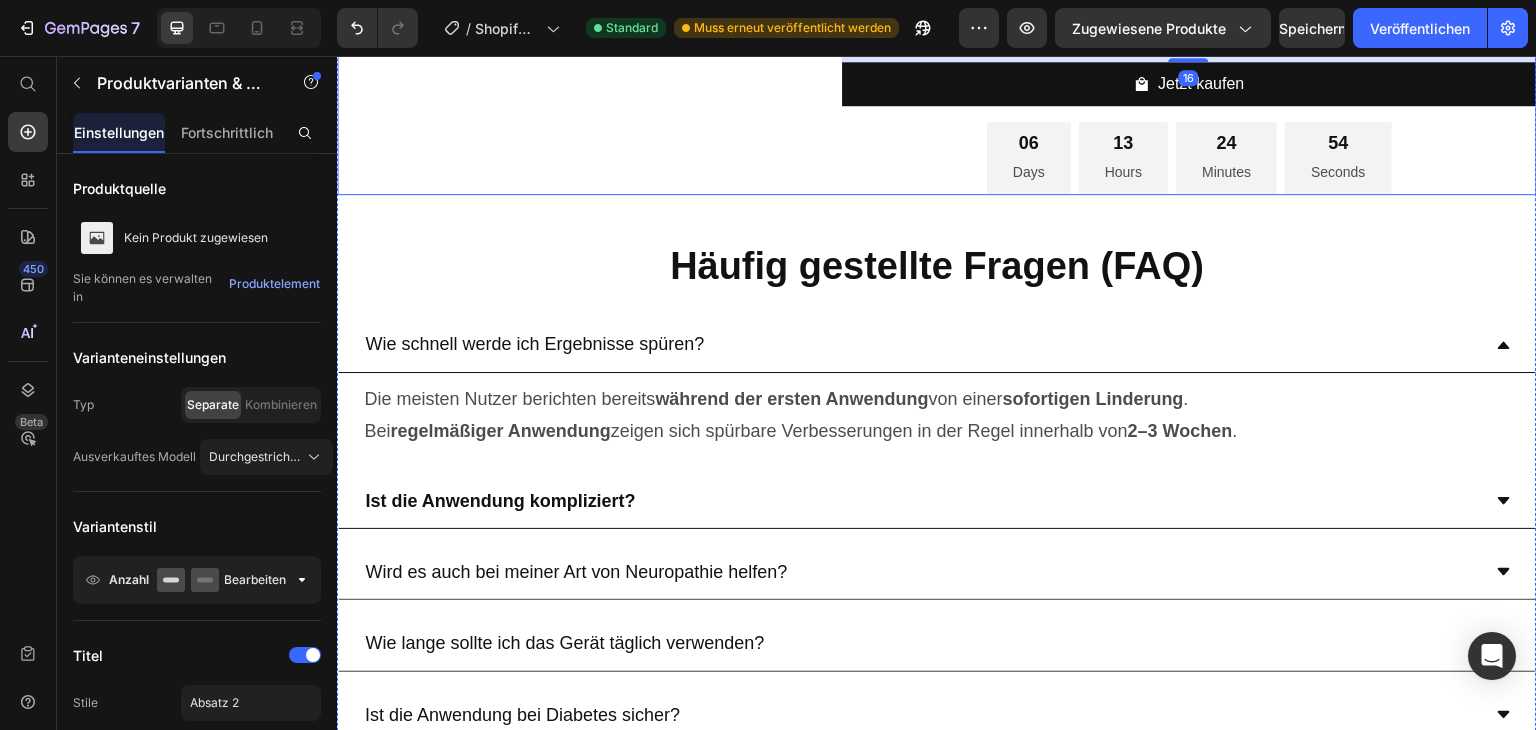 click on "Image
Drop element here Product" at bounding box center [585, -219] 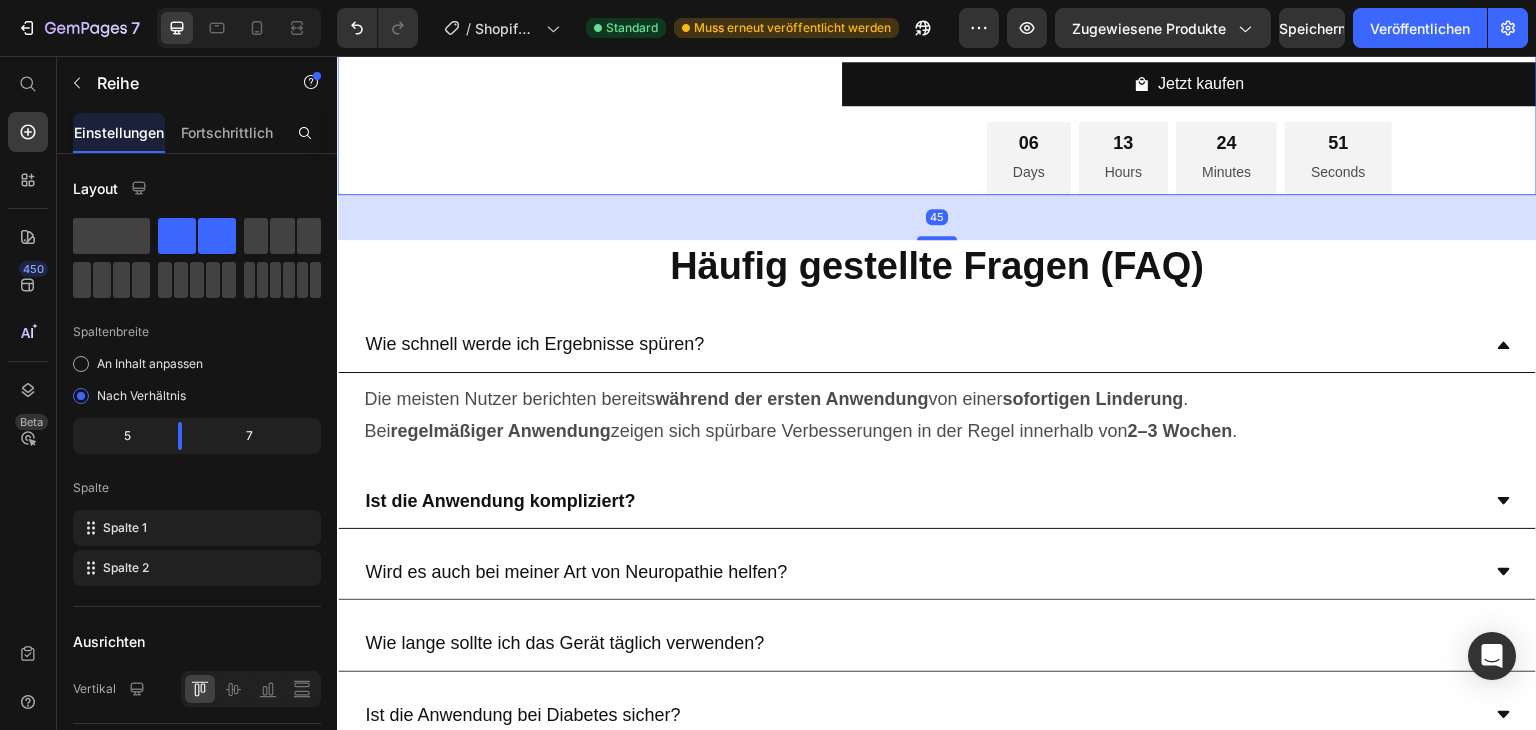click on "€119,99" at bounding box center [951, -67] 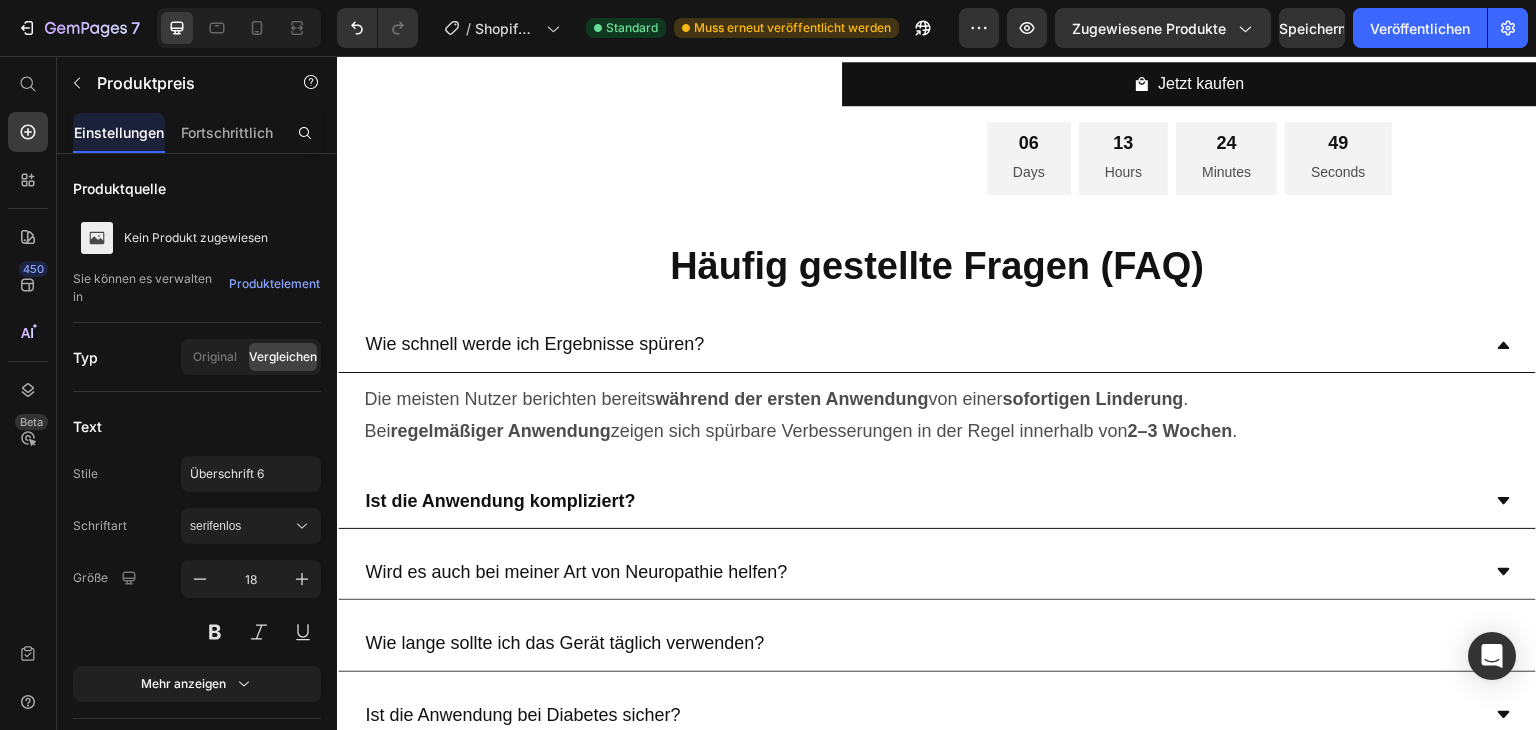 click 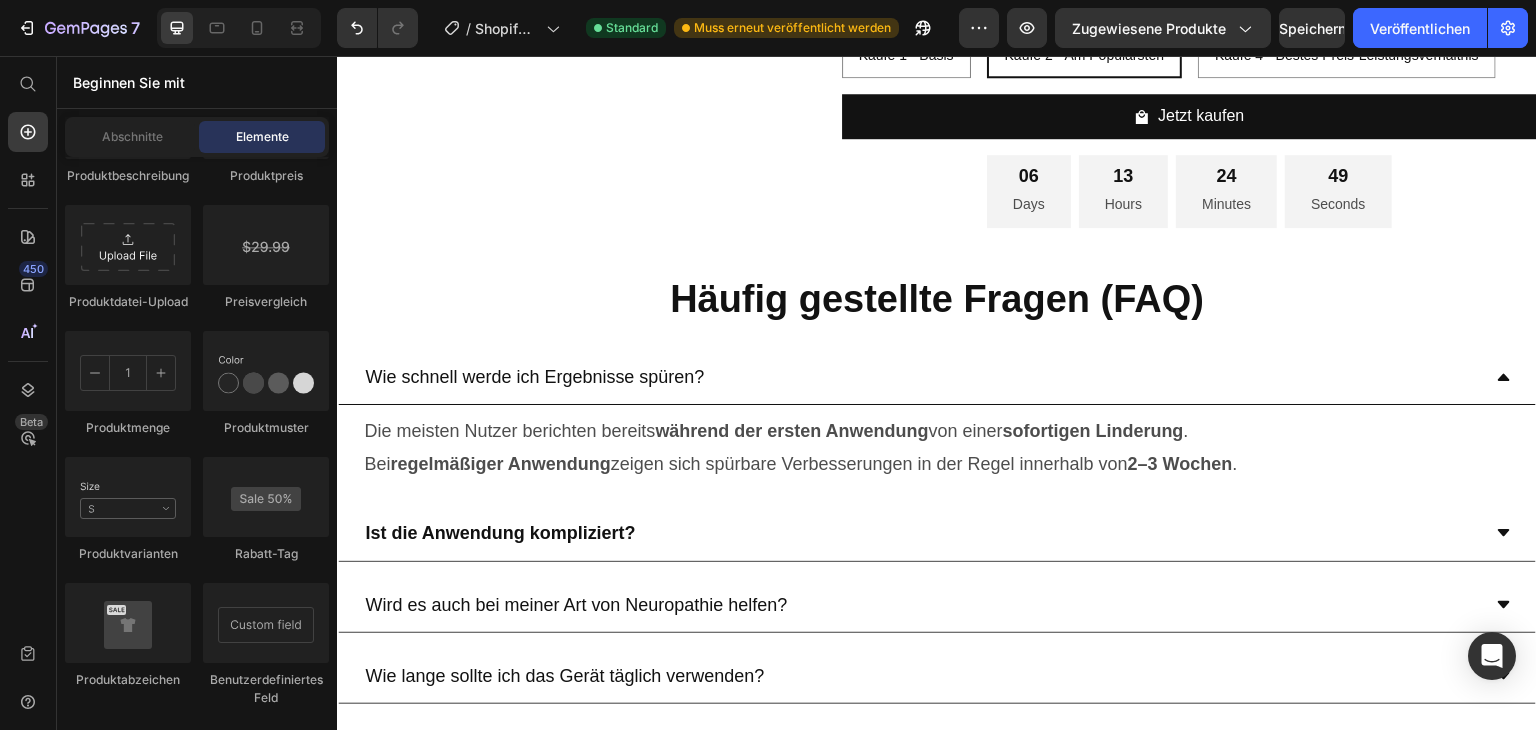click on "€99,99" at bounding box center [871, -67] 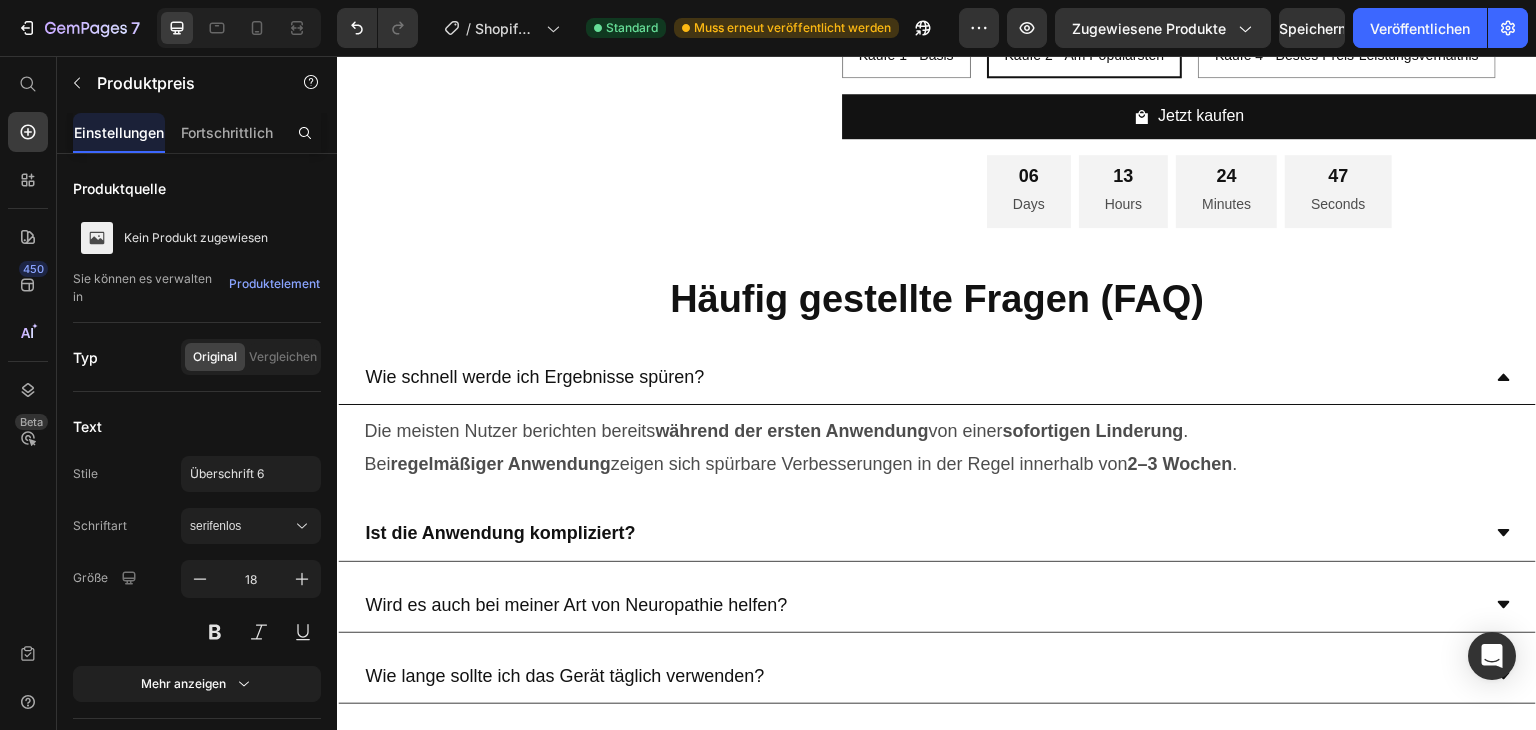 click 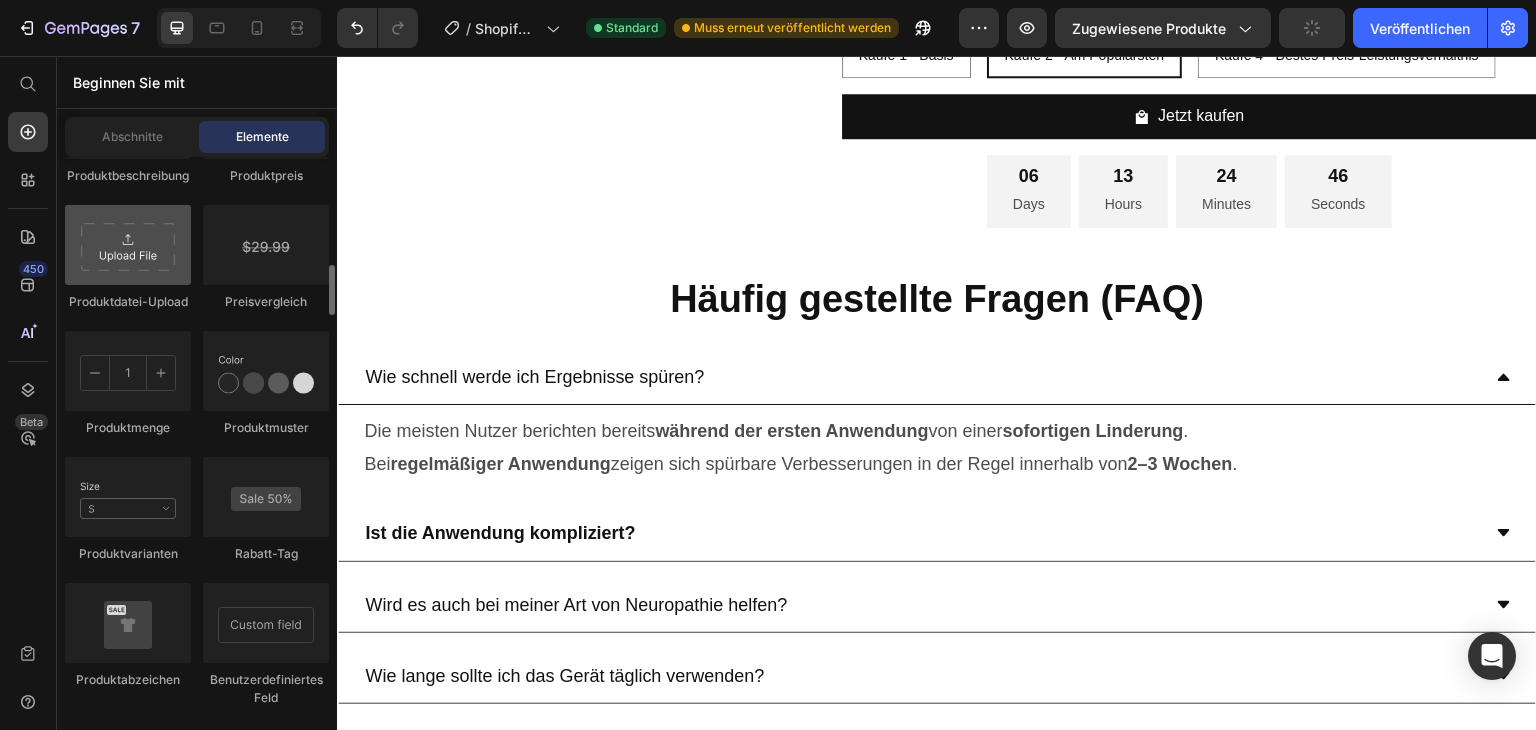 scroll, scrollTop: 3440, scrollLeft: 0, axis: vertical 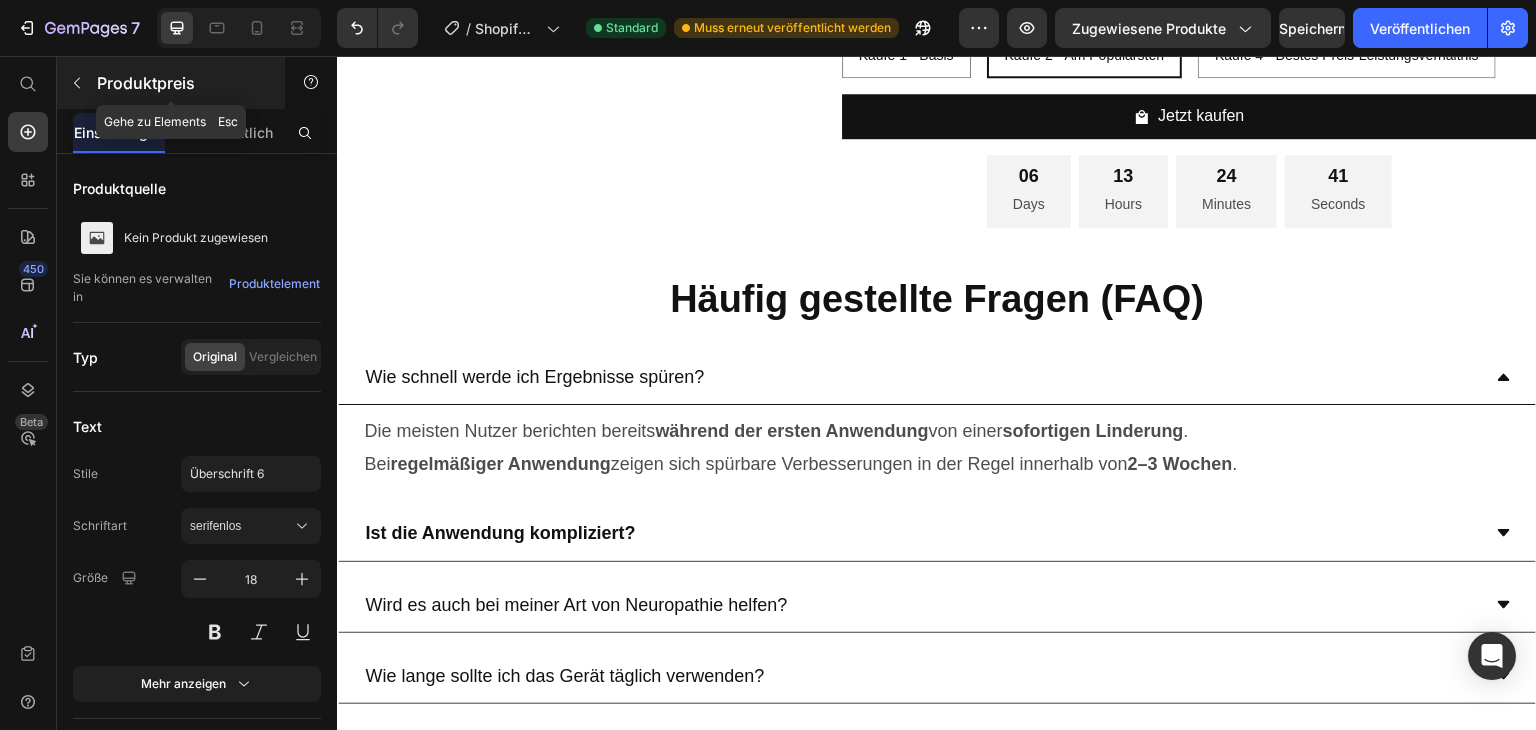 click at bounding box center [77, 83] 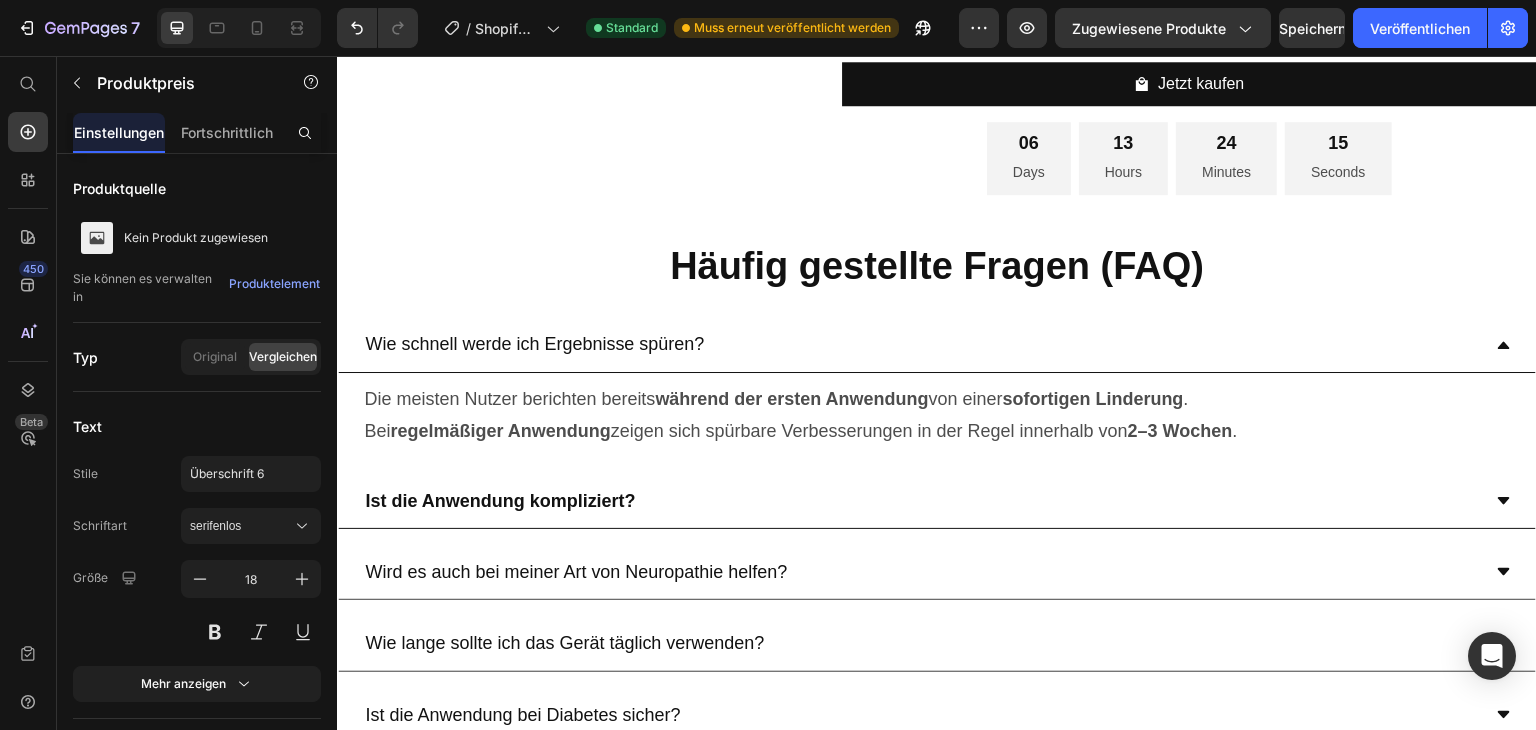 click 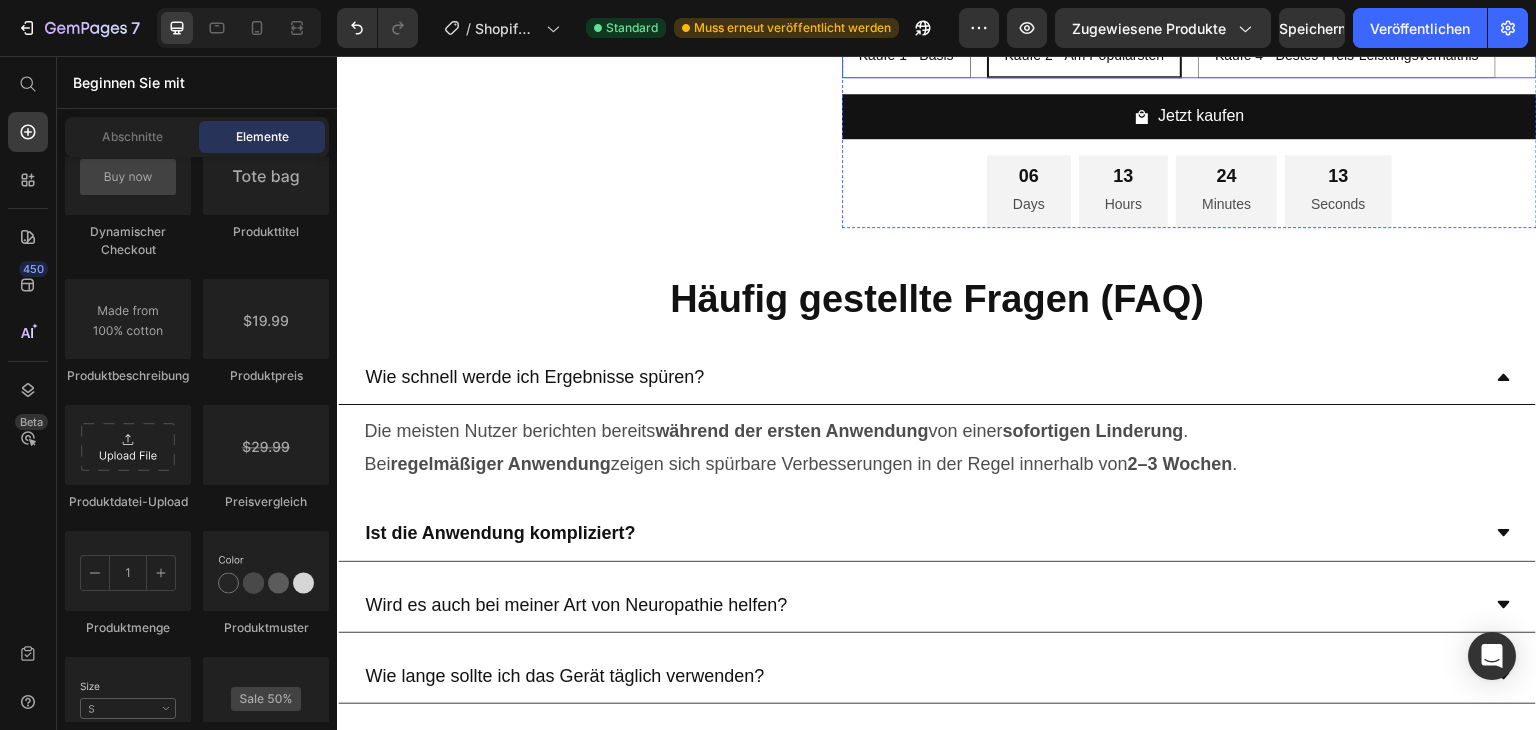 click on "Kaufe 2 - Am Populärsten" at bounding box center [1085, 55] 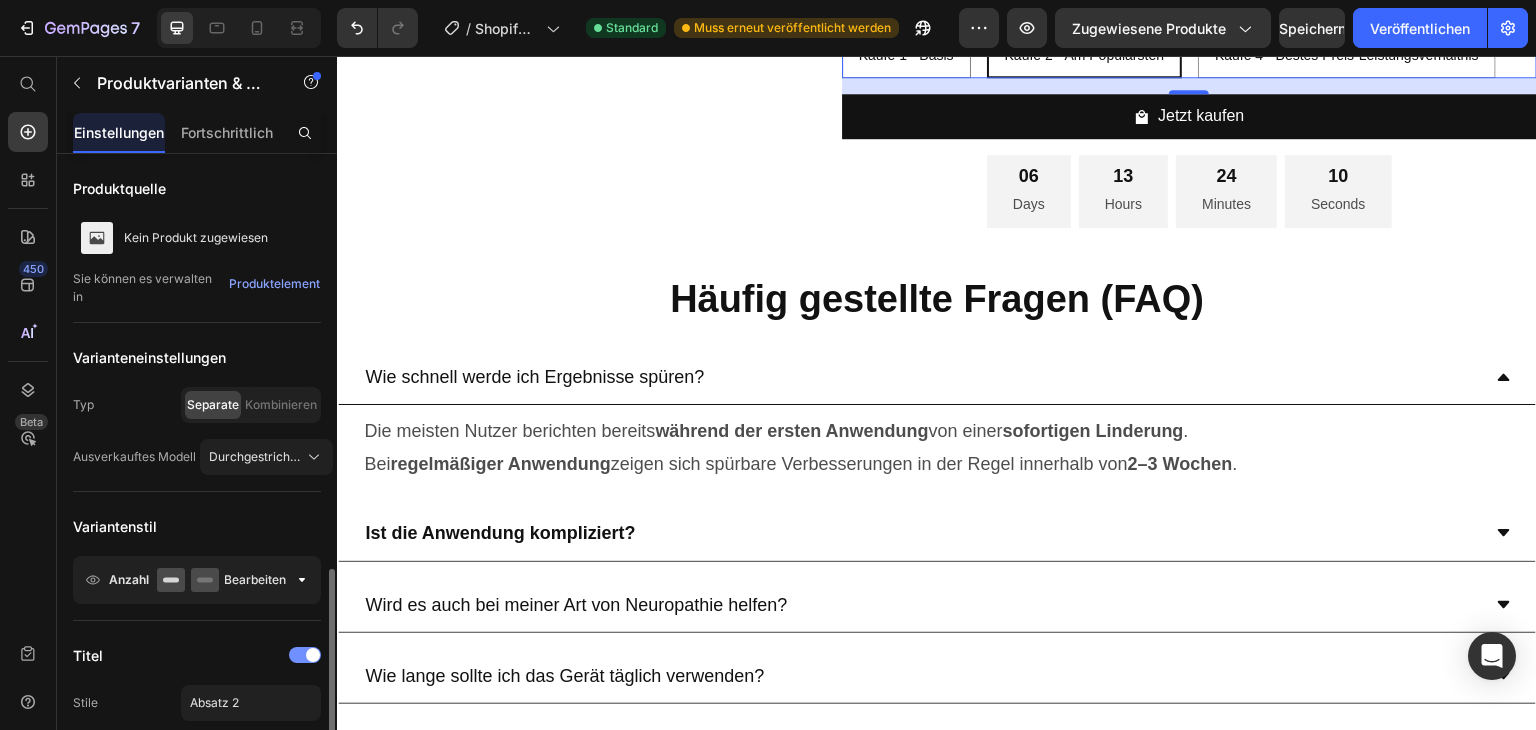 scroll, scrollTop: 300, scrollLeft: 0, axis: vertical 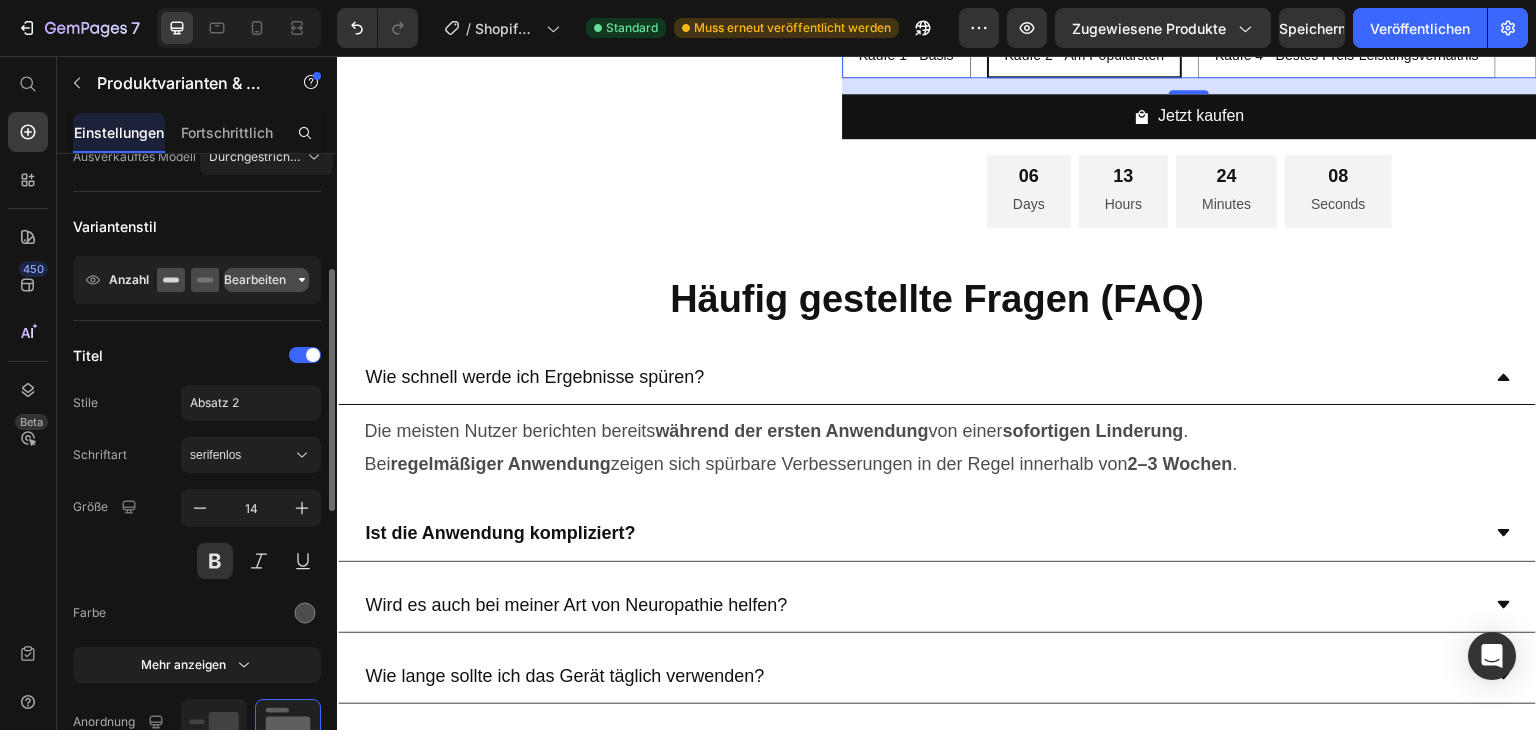 click on "Bearbeiten" at bounding box center [255, 279] 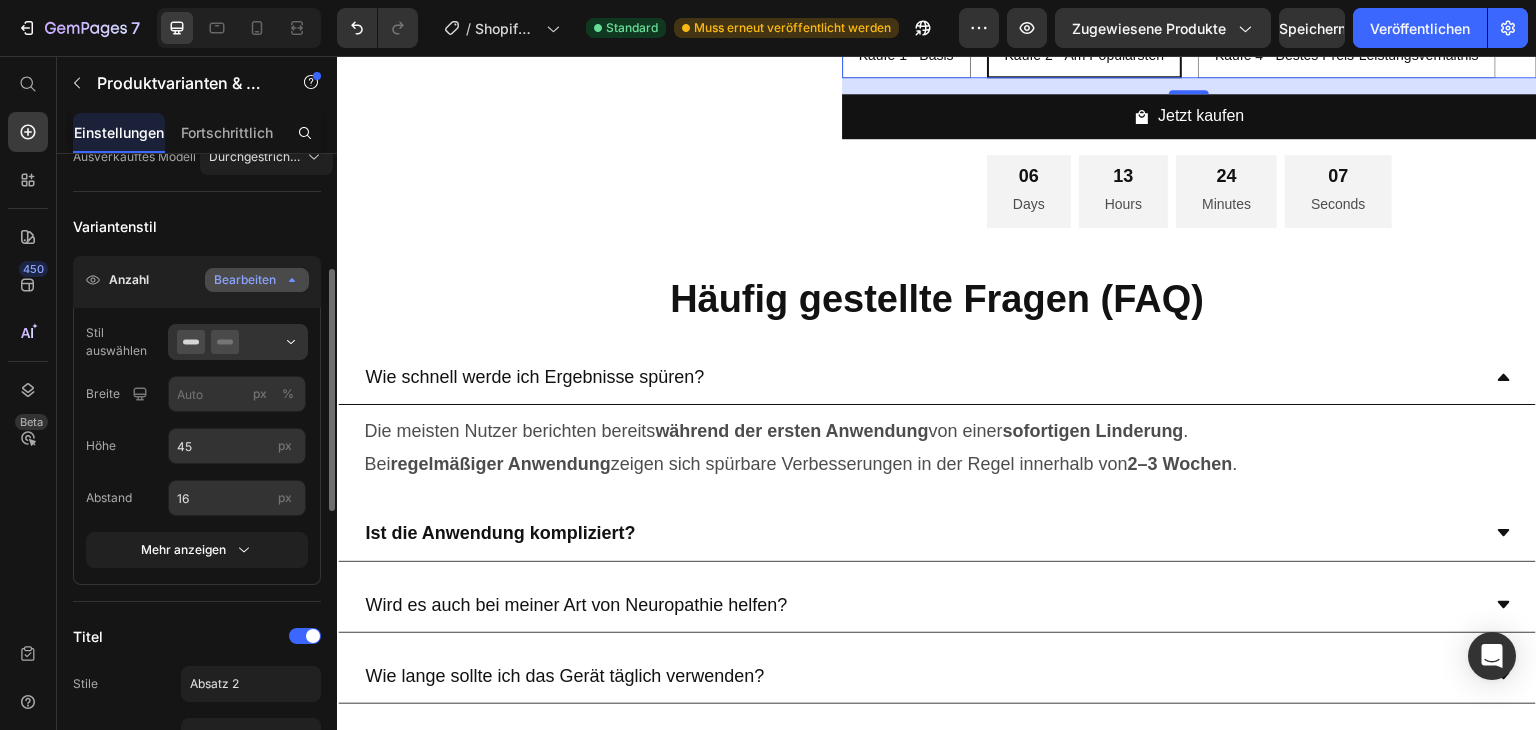 click on "Bearbeiten" at bounding box center (245, 279) 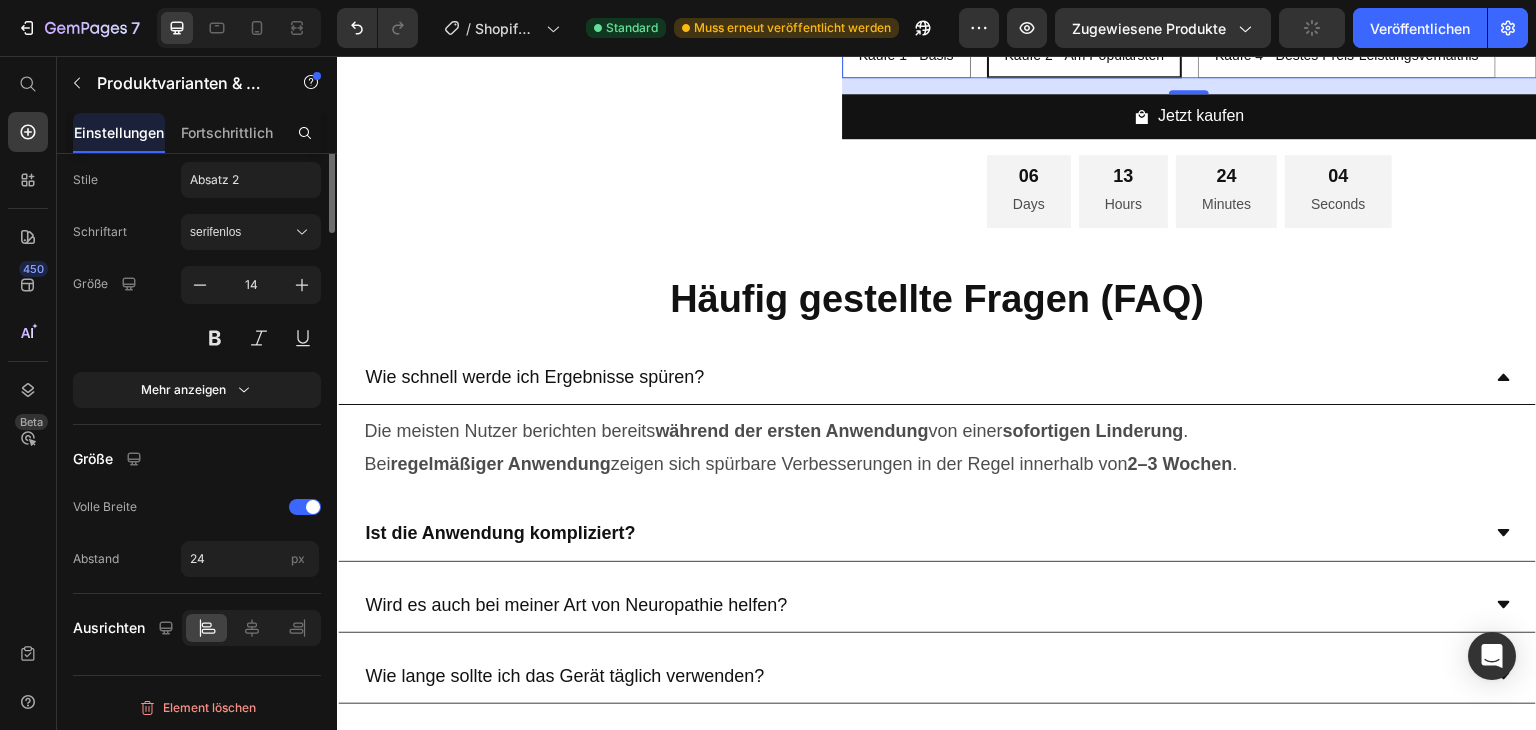 scroll, scrollTop: 616, scrollLeft: 0, axis: vertical 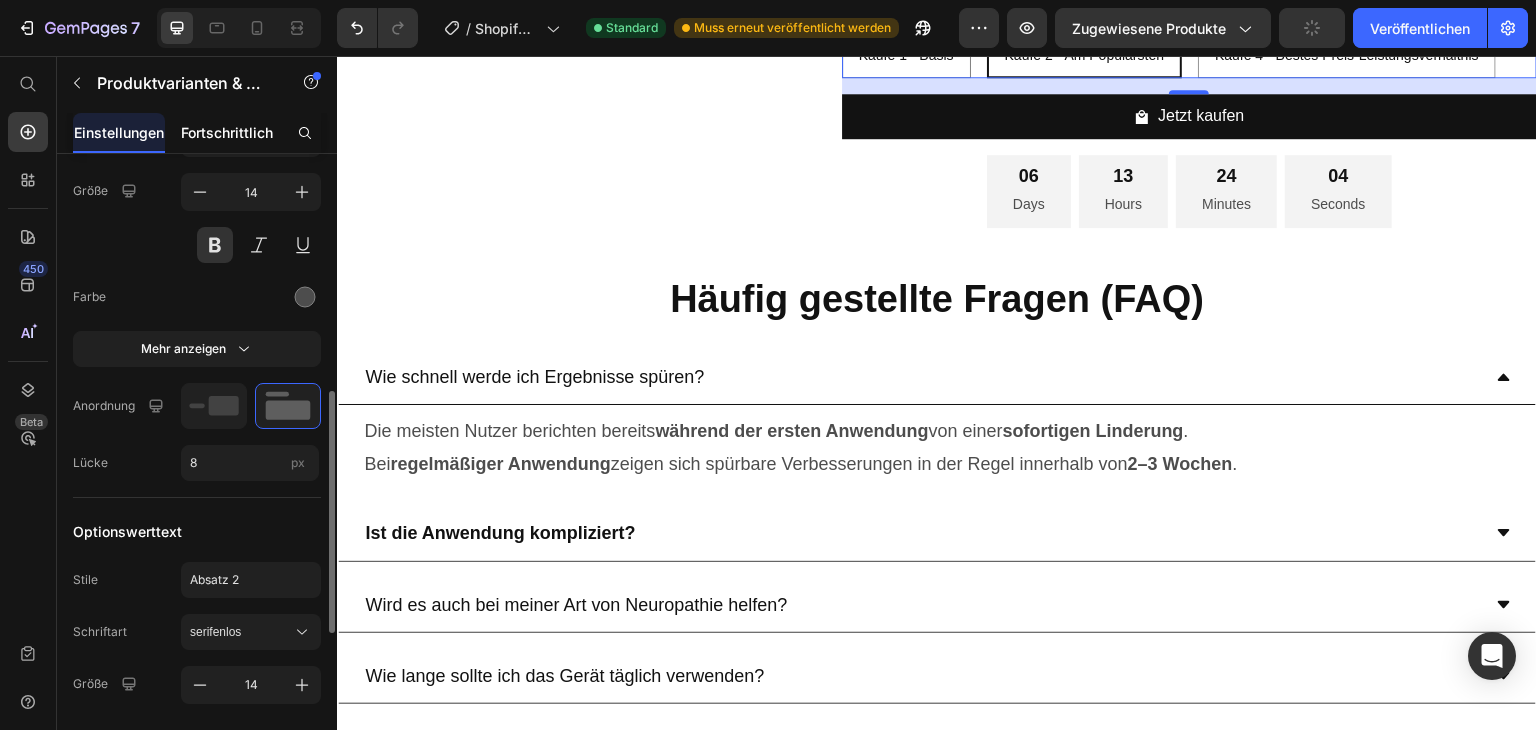 click on "Fortschrittlich" at bounding box center [227, 132] 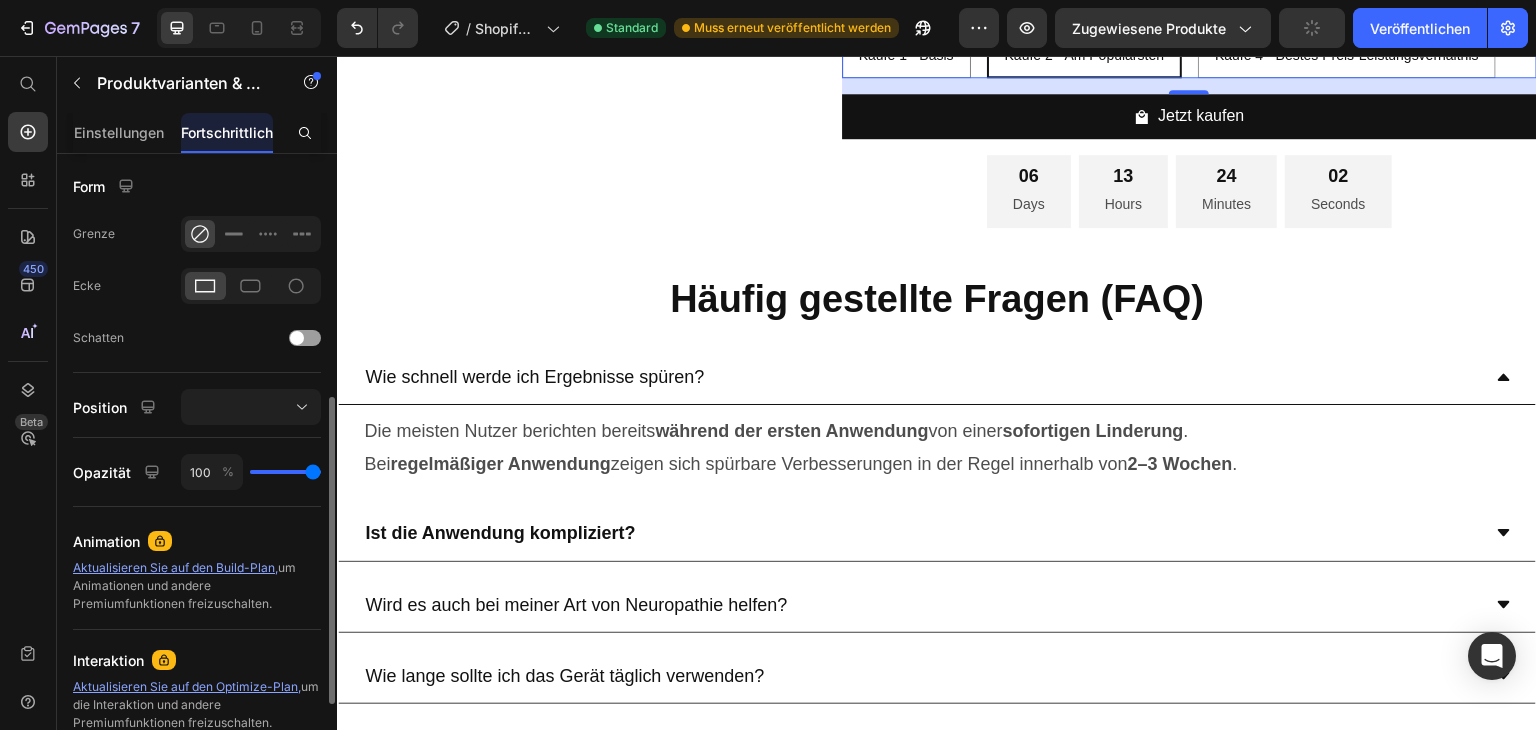 scroll, scrollTop: 706, scrollLeft: 0, axis: vertical 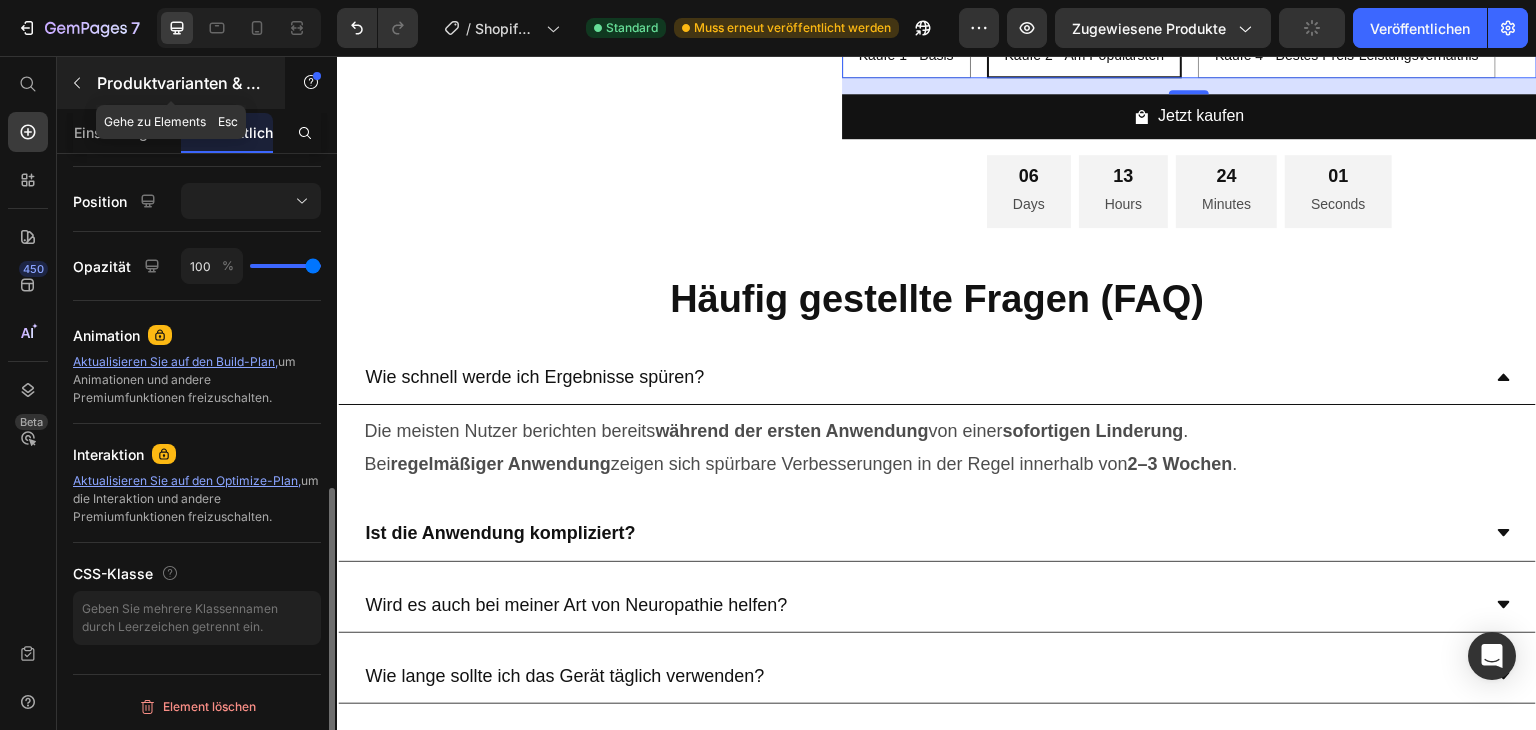 click on "Produktvarianten & Swatches" at bounding box center (171, 83) 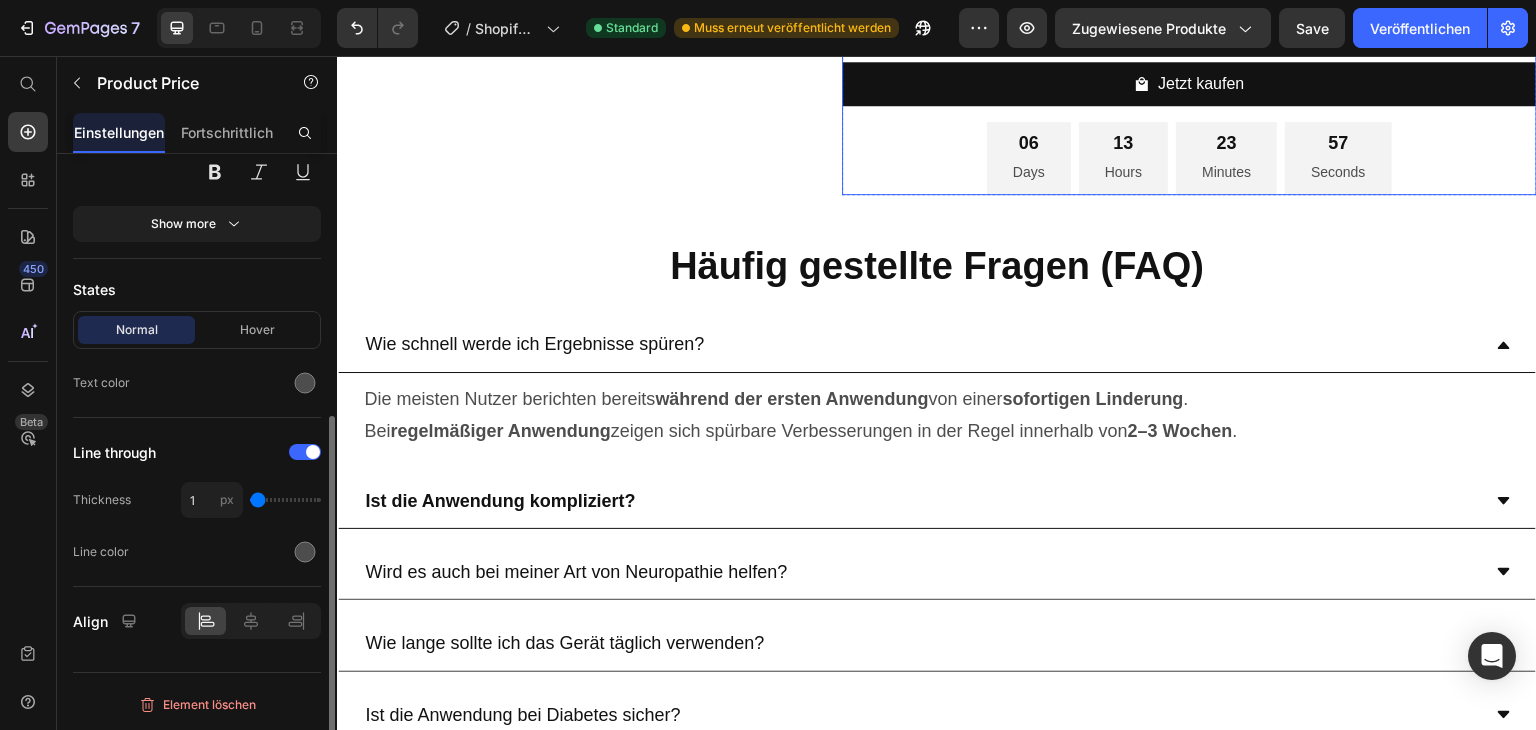 scroll, scrollTop: 0, scrollLeft: 0, axis: both 